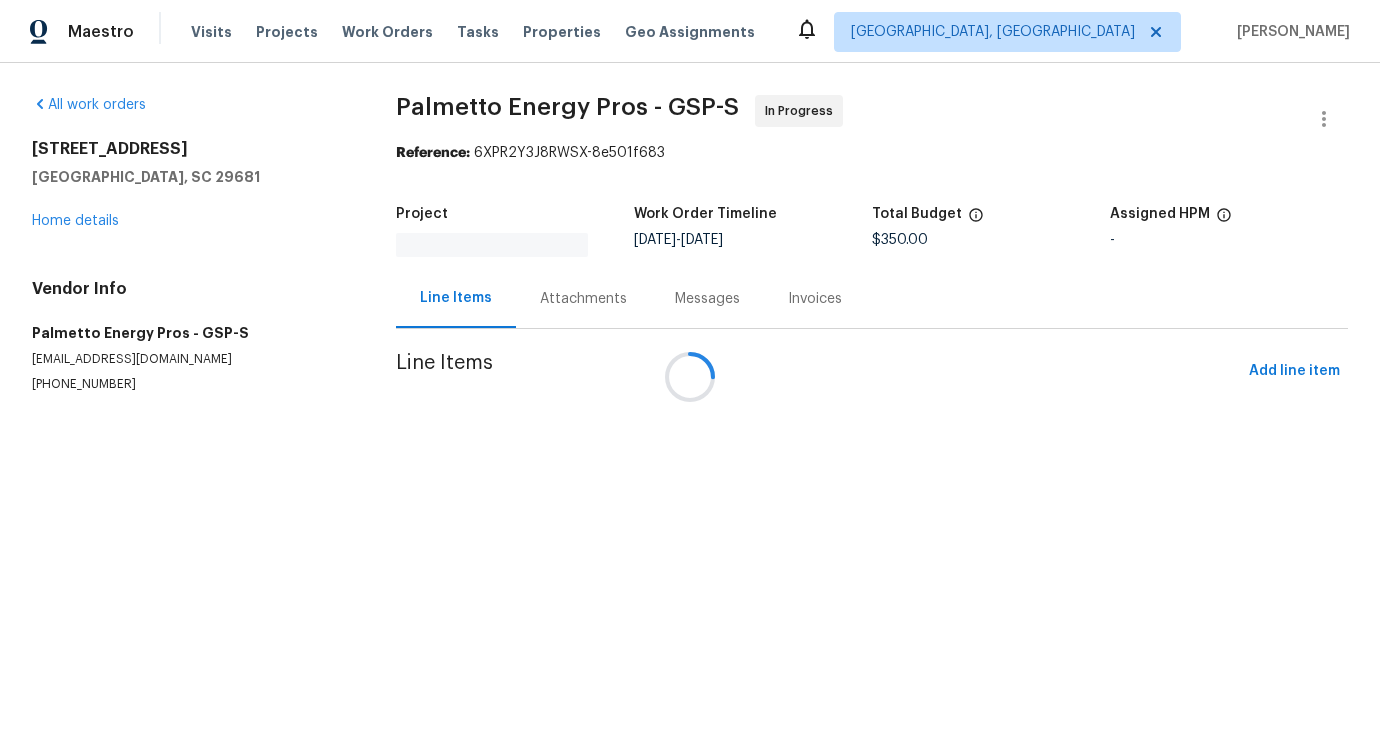 scroll, scrollTop: 0, scrollLeft: 0, axis: both 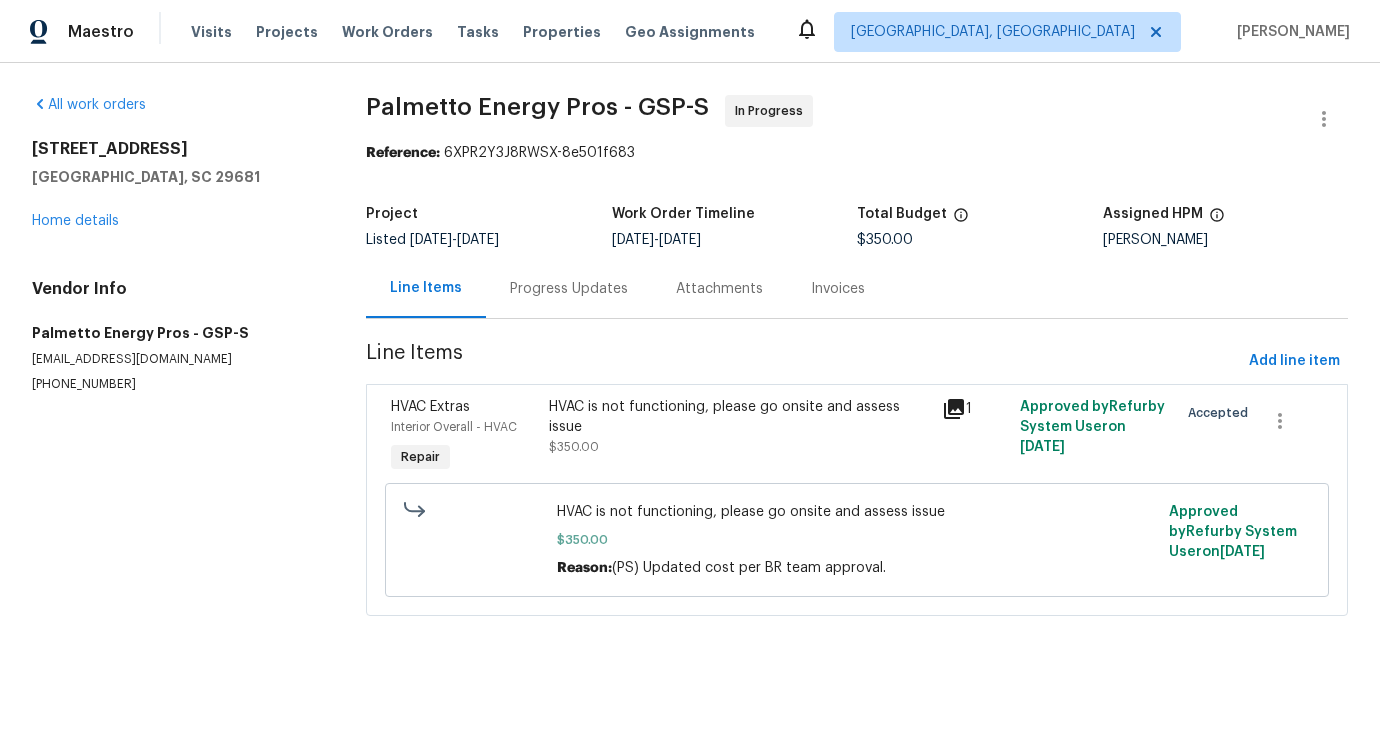 click on "Progress Updates" at bounding box center [569, 289] 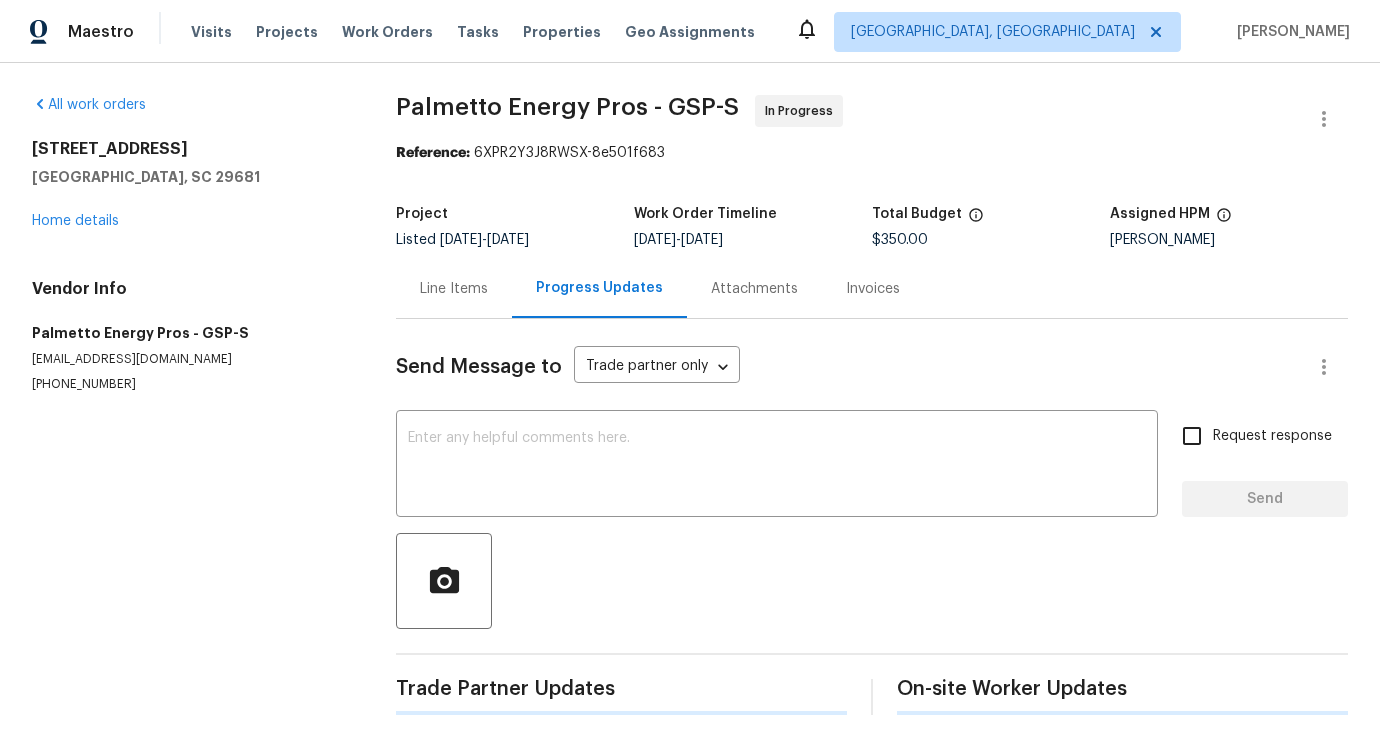 click on "Send Message to Trade partner only Trade partner only ​ x ​ Request response Send Trade Partner Updates On-site Worker Updates" at bounding box center [872, 517] 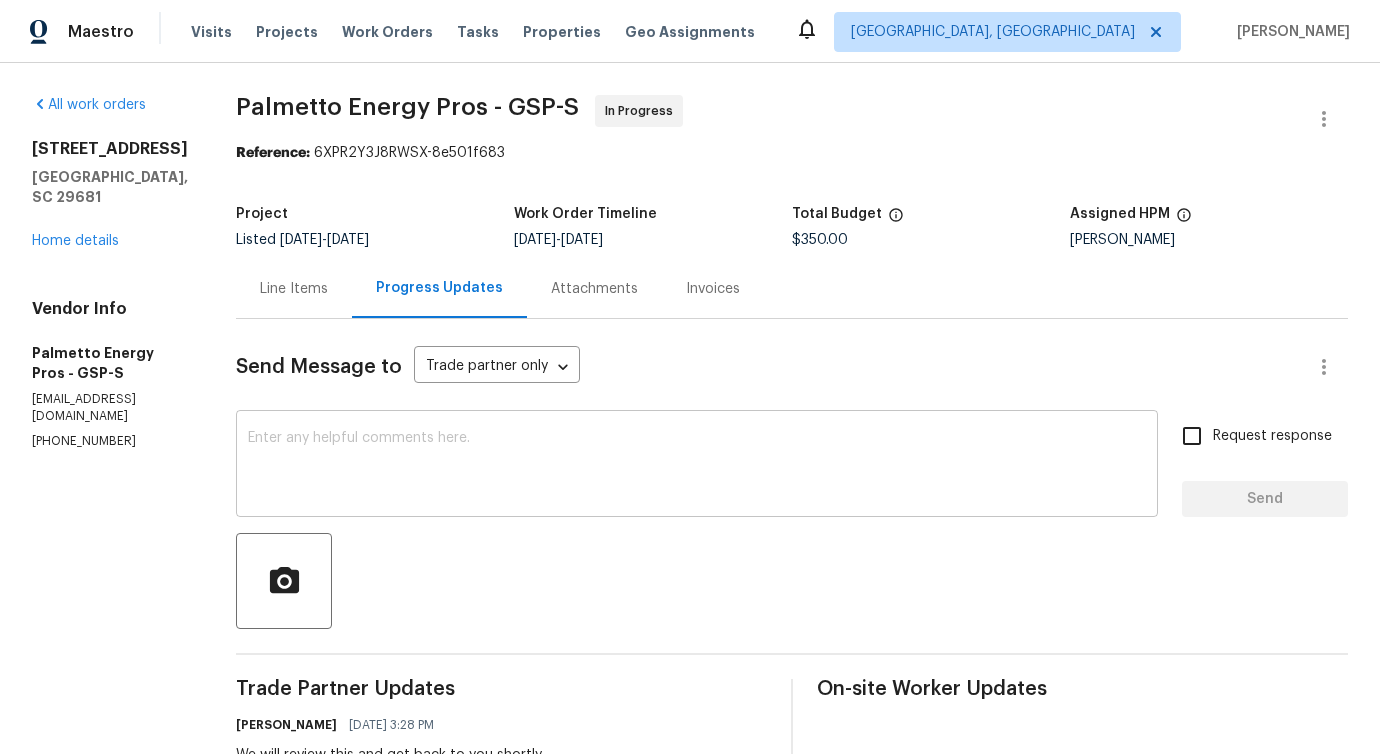 click at bounding box center [697, 466] 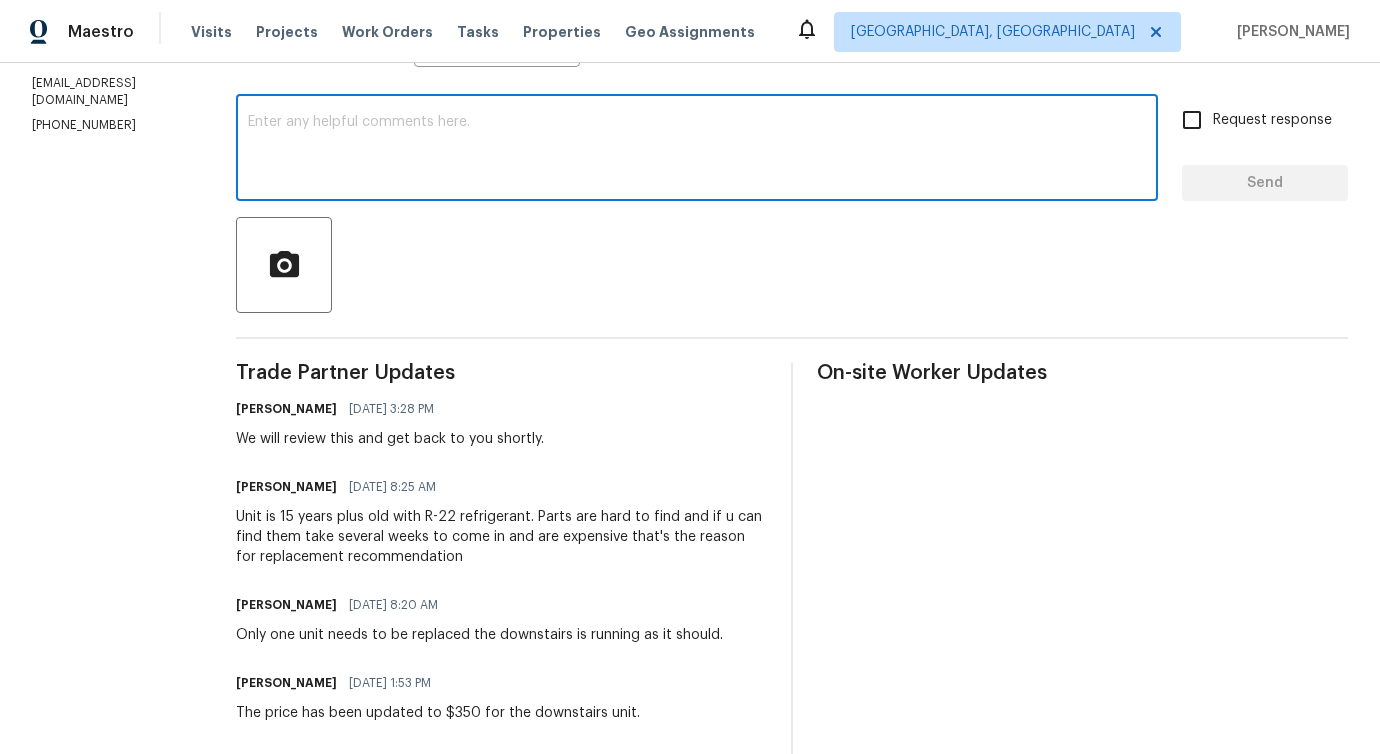 scroll, scrollTop: 477, scrollLeft: 0, axis: vertical 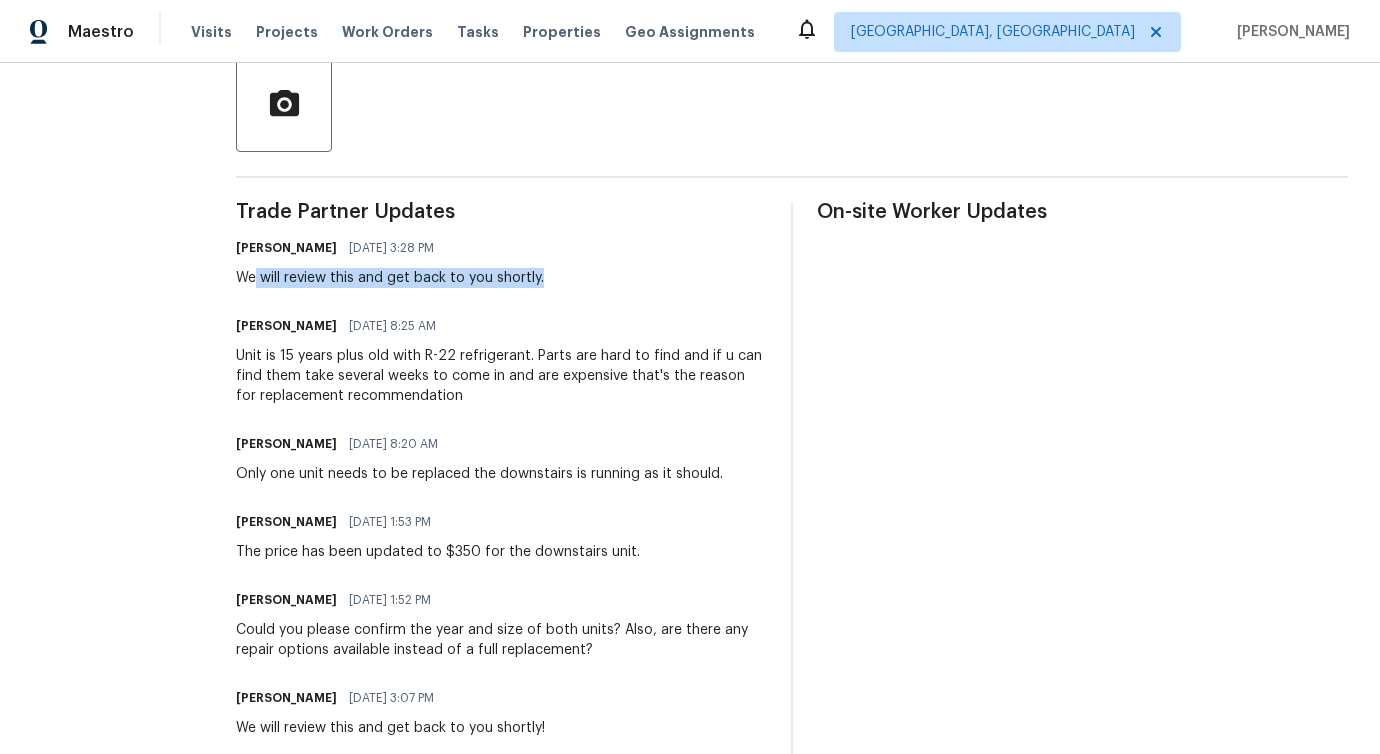 drag, startPoint x: 259, startPoint y: 277, endPoint x: 577, endPoint y: 277, distance: 318 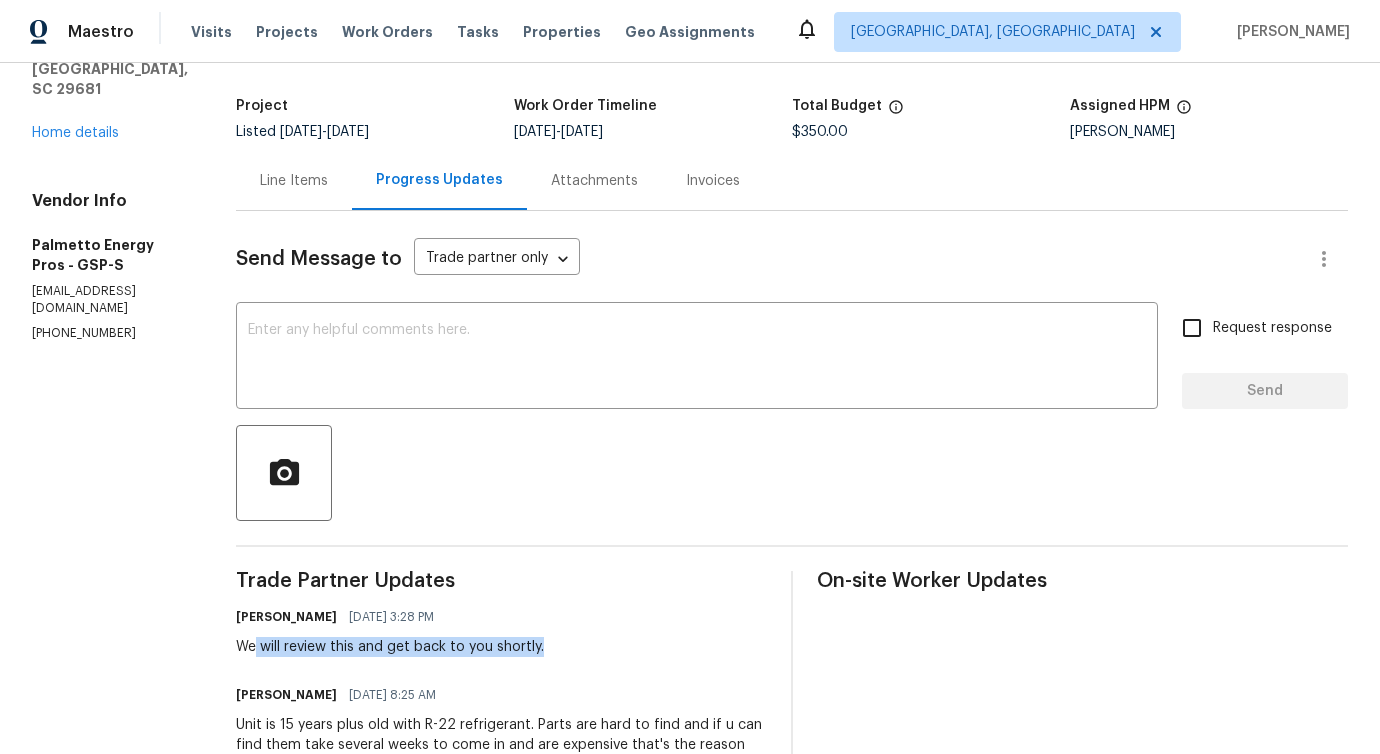 scroll, scrollTop: 0, scrollLeft: 0, axis: both 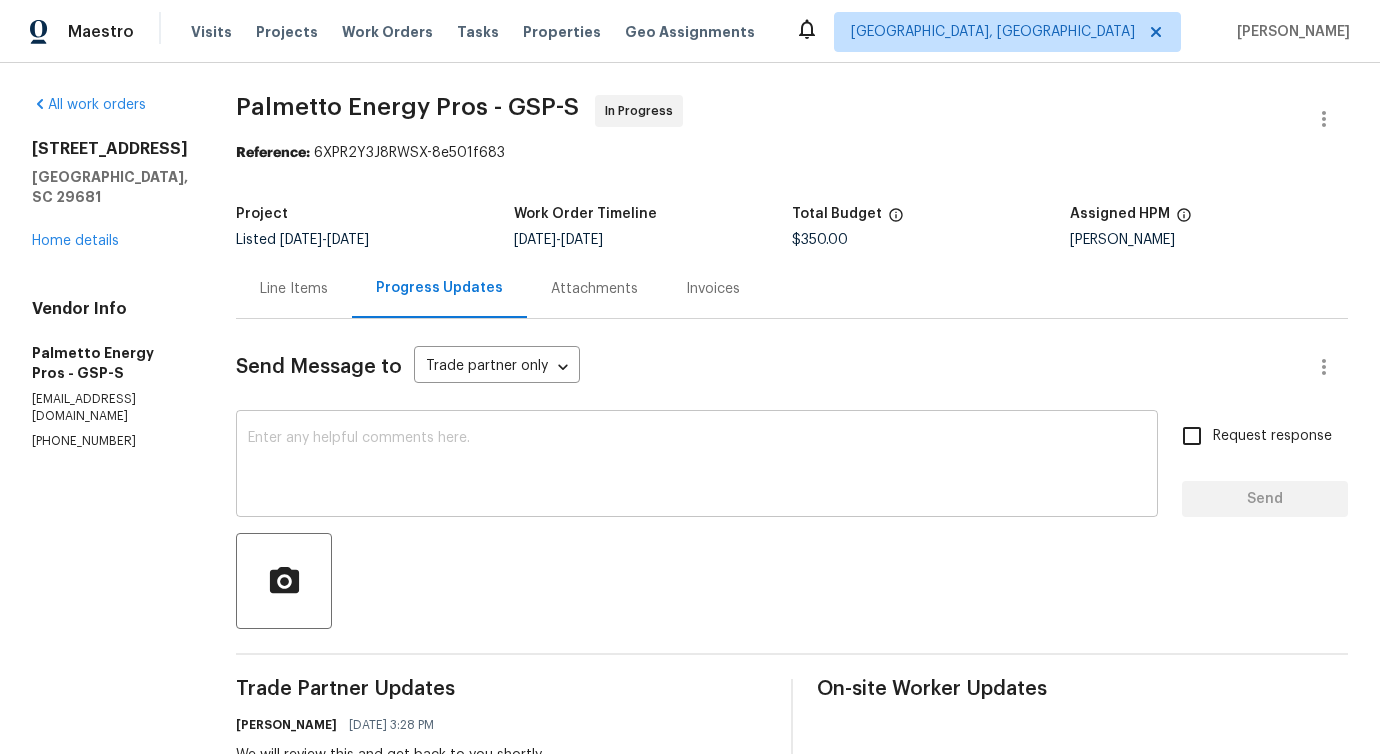 click at bounding box center (697, 466) 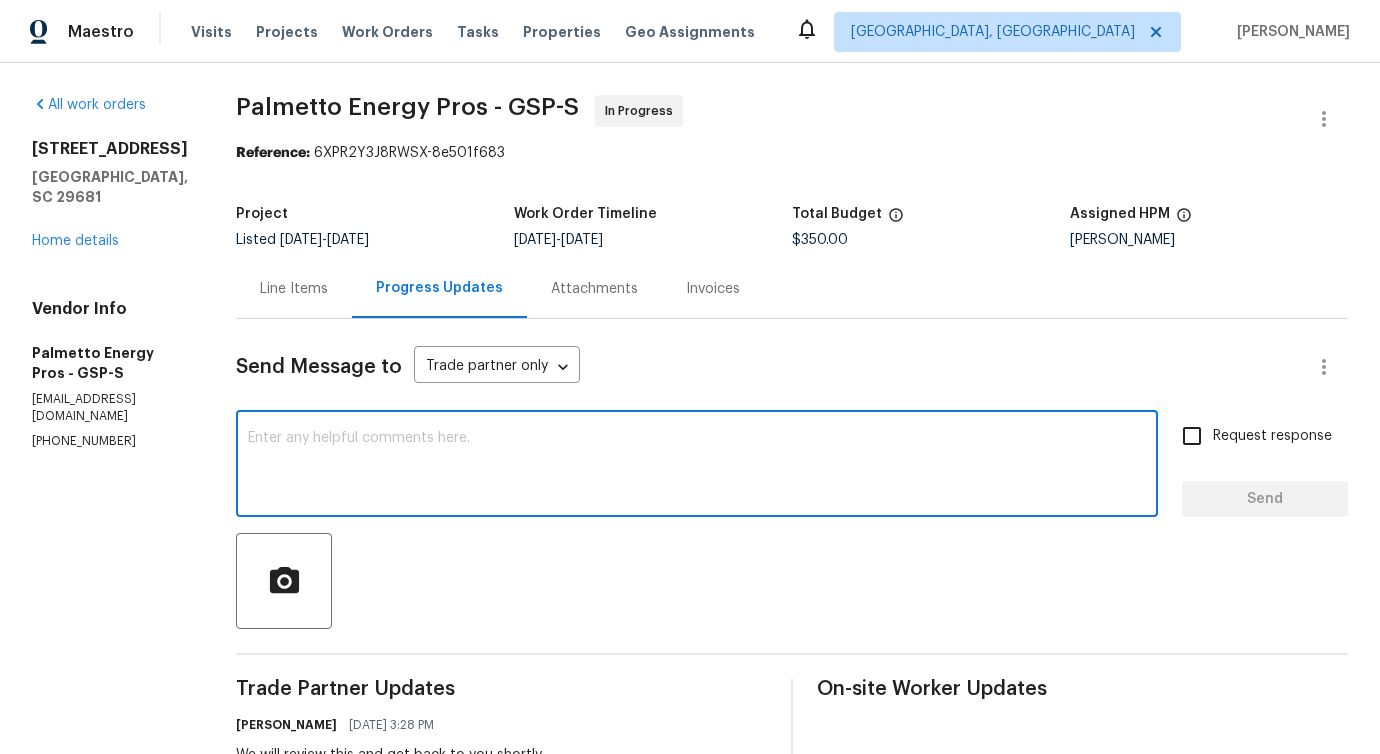paste on "Can you confirm what parts need to be ordered?" 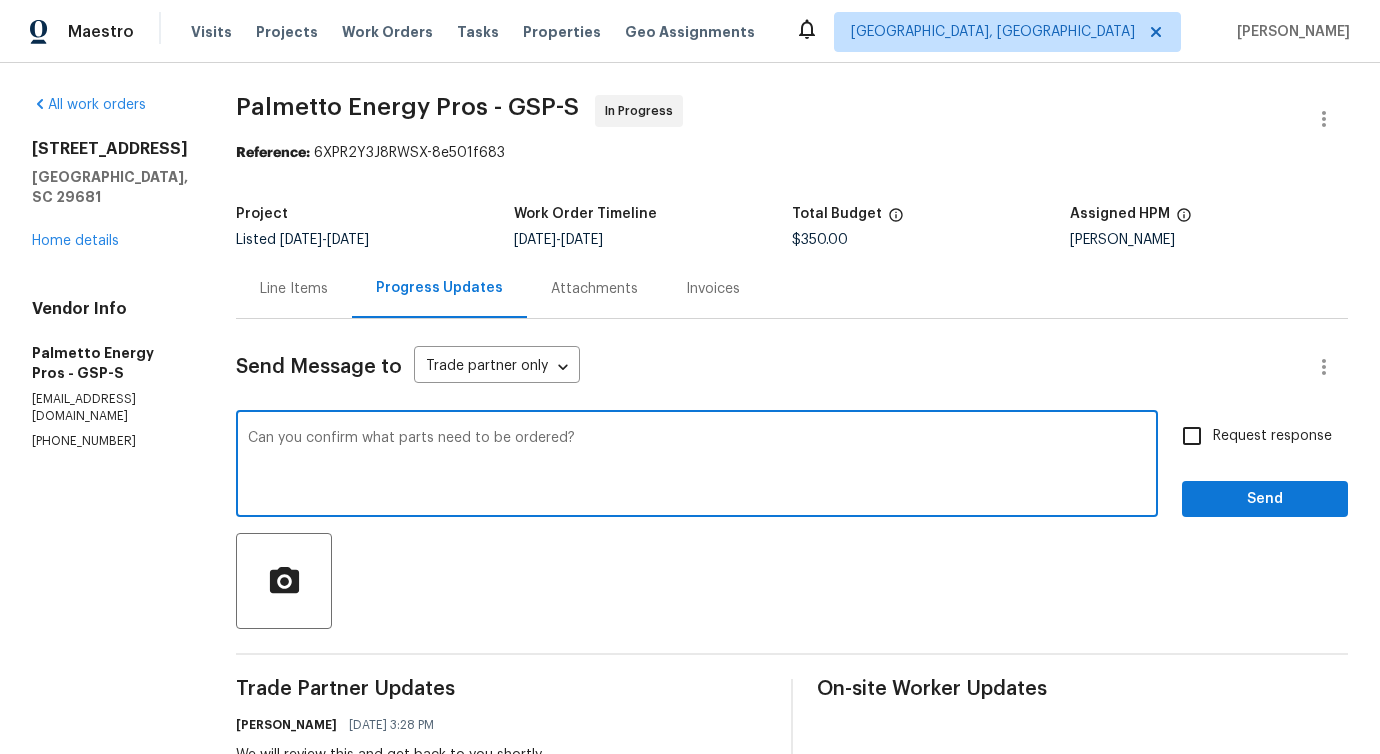 click on "Can you confirm what parts need to be ordered?" at bounding box center [697, 466] 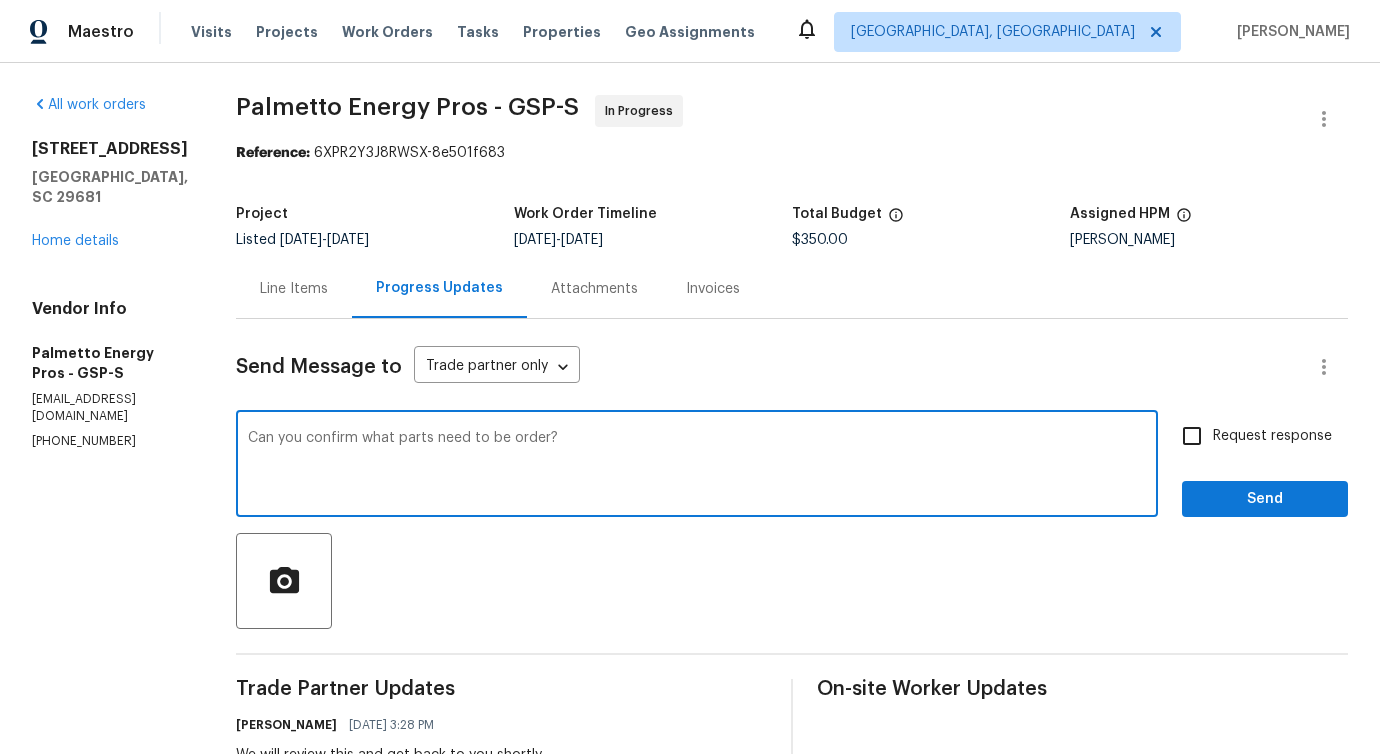 drag, startPoint x: 796, startPoint y: 474, endPoint x: 471, endPoint y: 427, distance: 328.3809 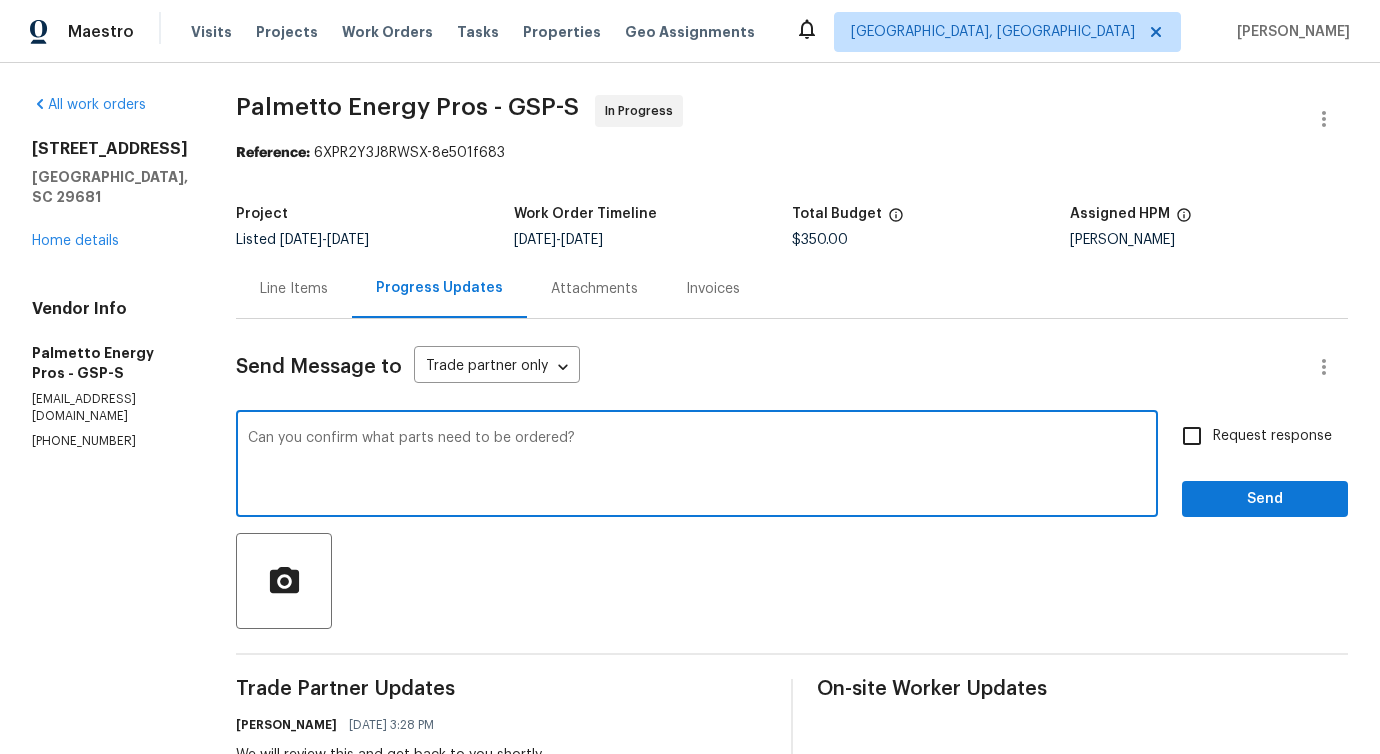 type on "Can you confirm what parts need to be ordered?" 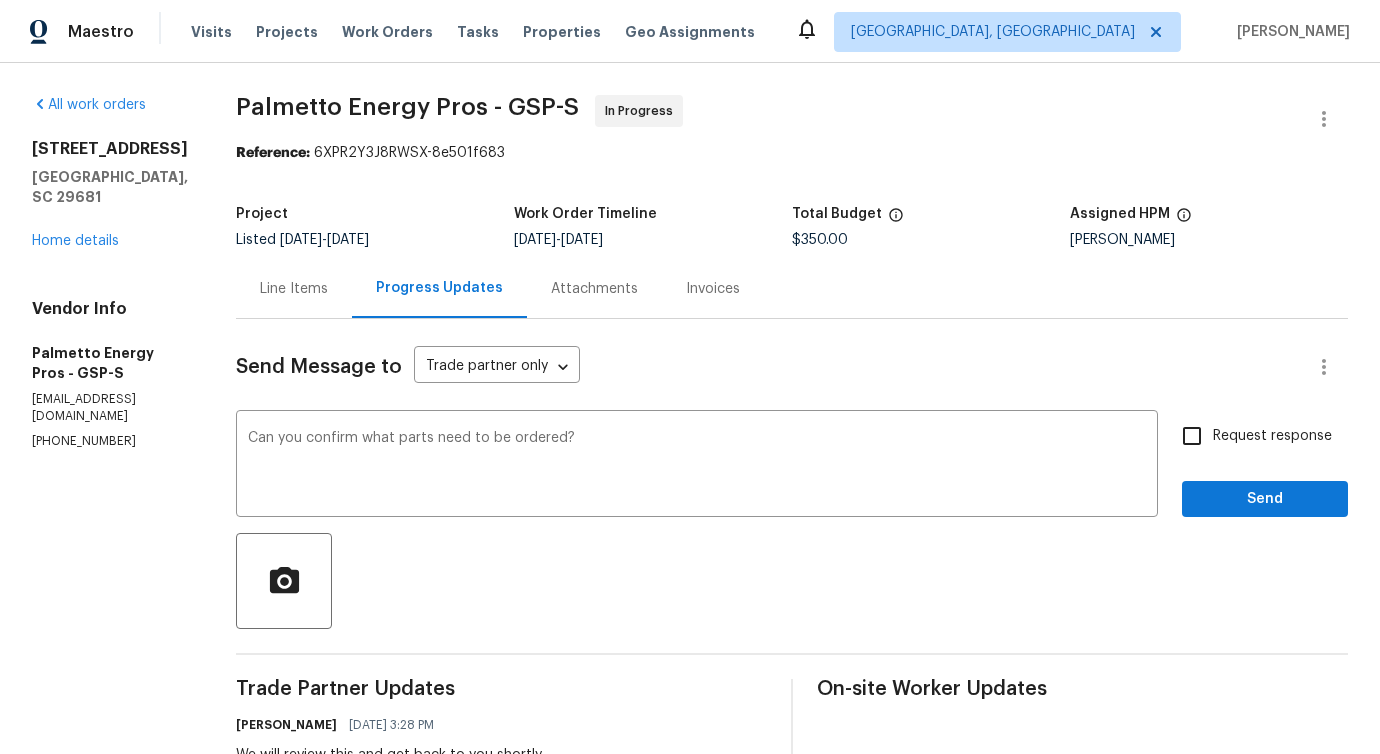 drag, startPoint x: 1208, startPoint y: 436, endPoint x: 1222, endPoint y: 490, distance: 55.7853 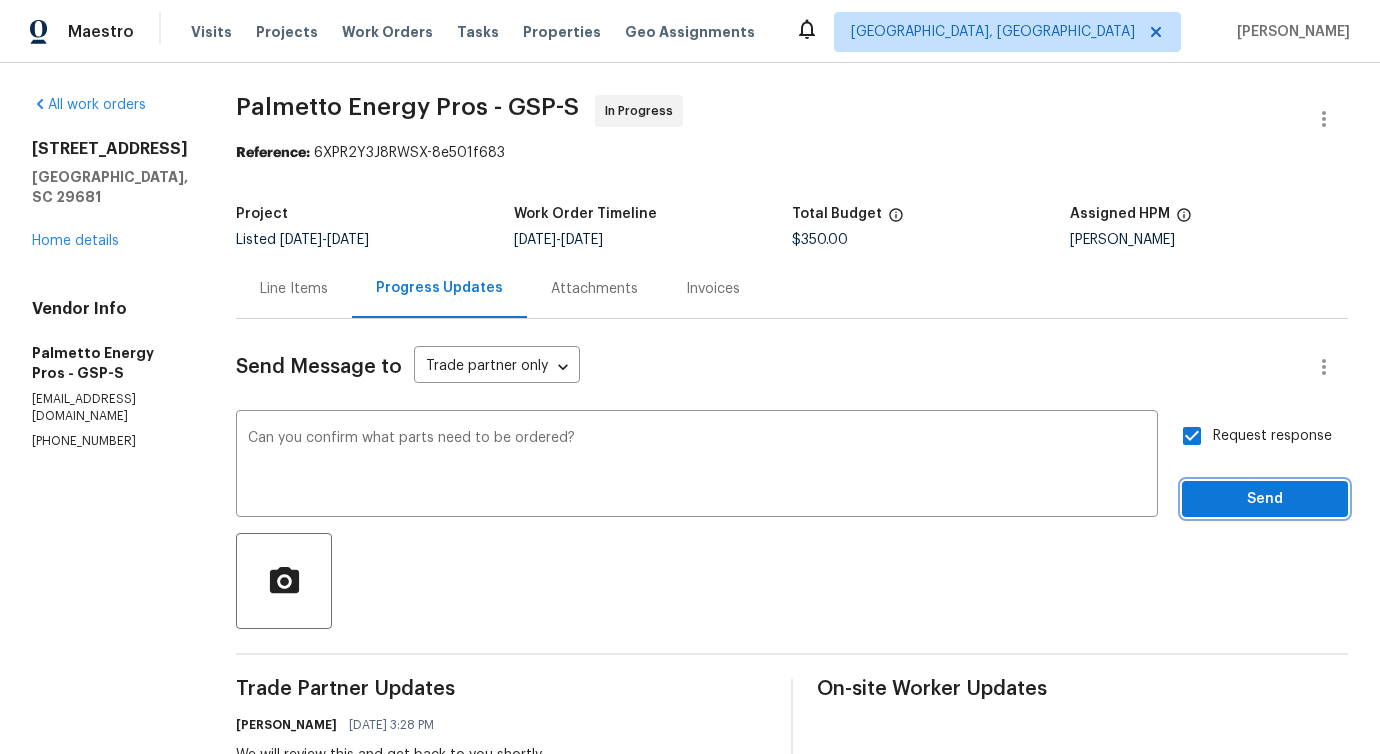 click on "Send" at bounding box center [1265, 499] 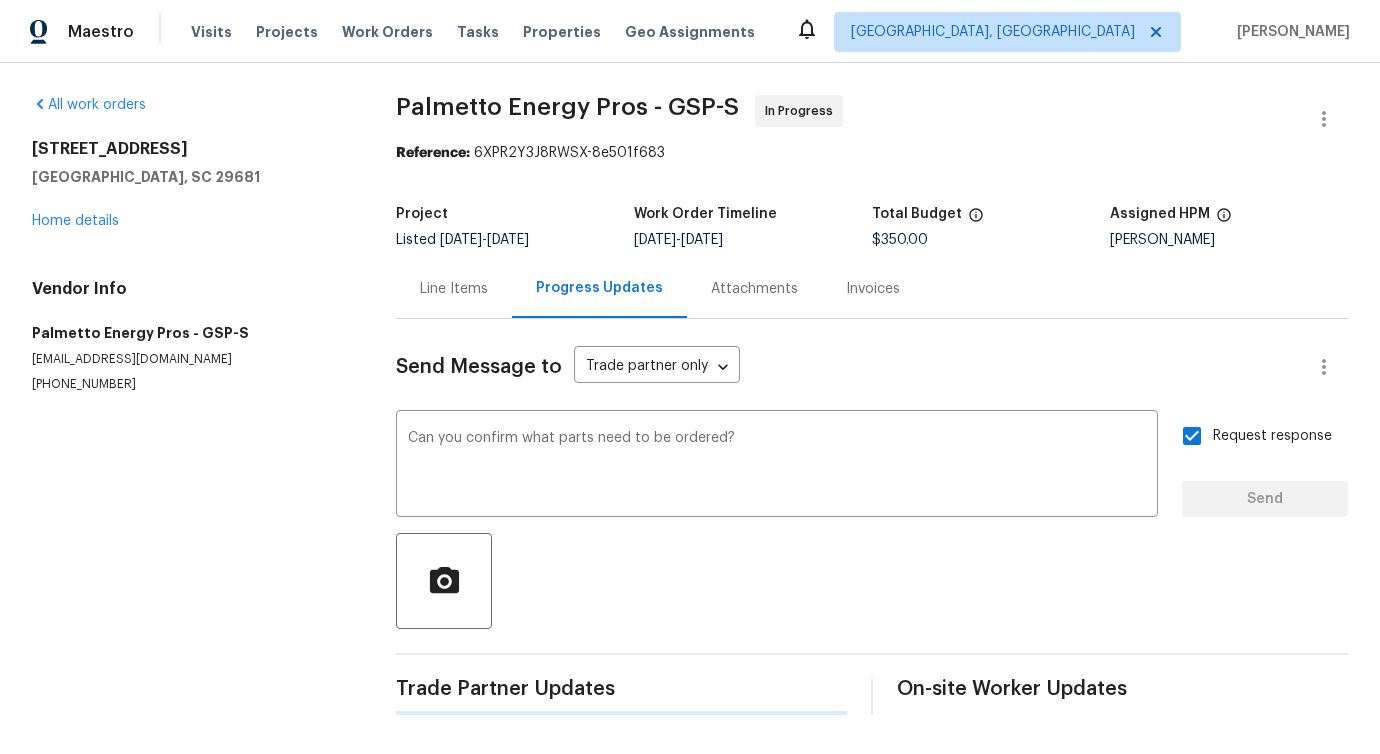 type 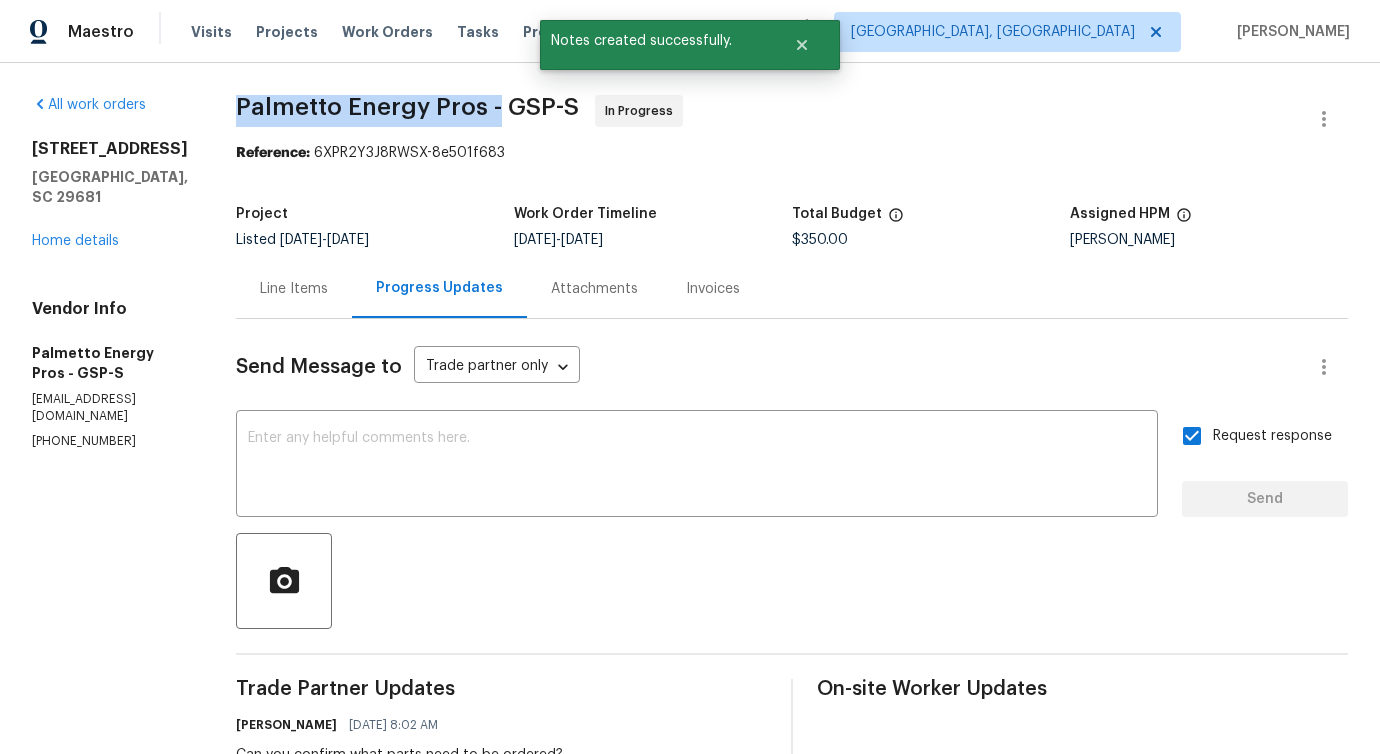 drag, startPoint x: 244, startPoint y: 109, endPoint x: 501, endPoint y: 112, distance: 257.01752 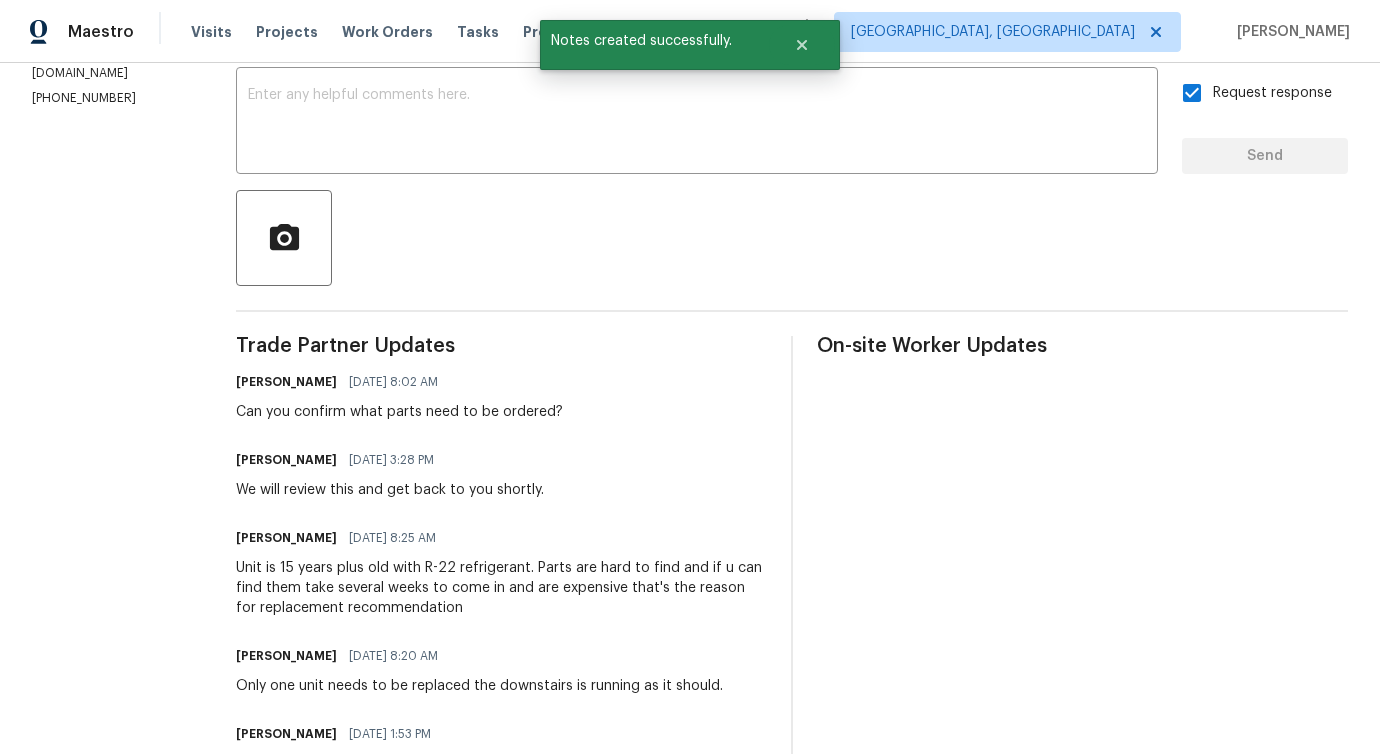scroll, scrollTop: 411, scrollLeft: 0, axis: vertical 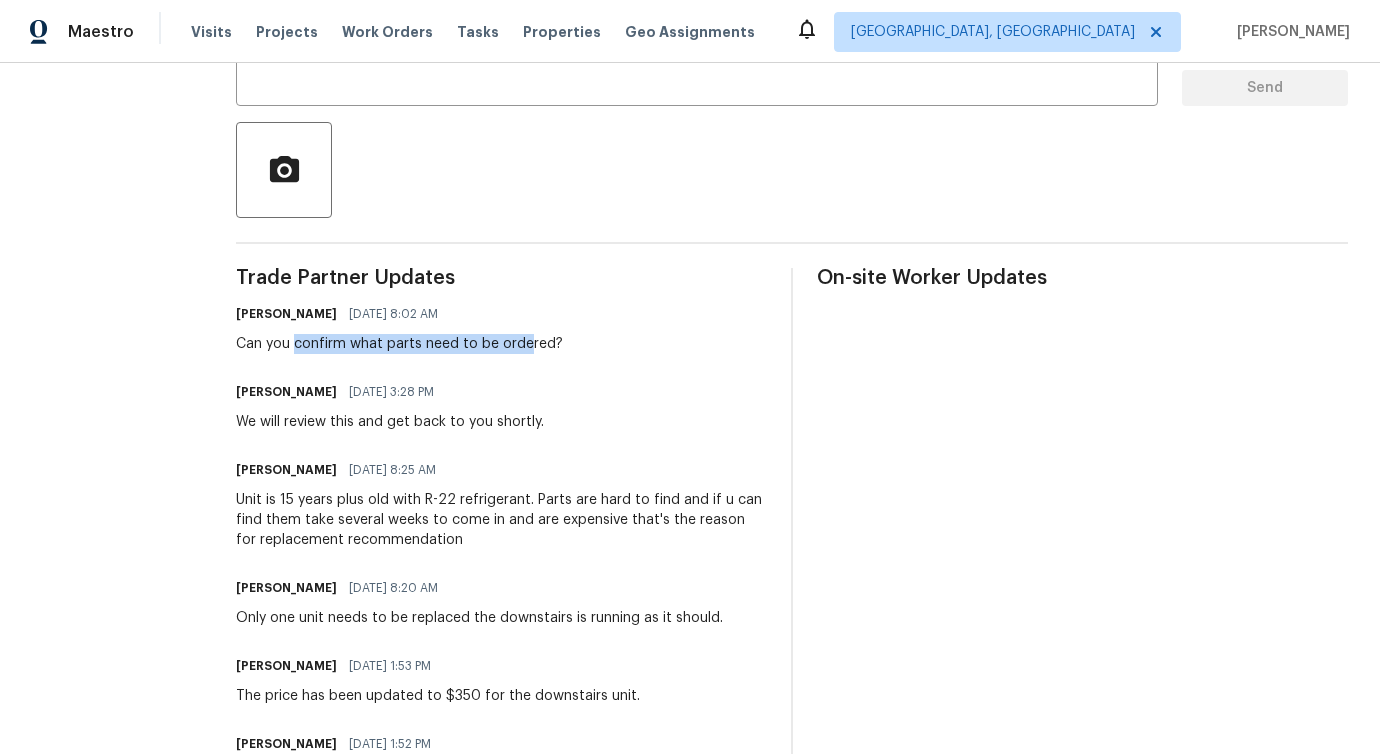 drag, startPoint x: 301, startPoint y: 343, endPoint x: 536, endPoint y: 348, distance: 235.05319 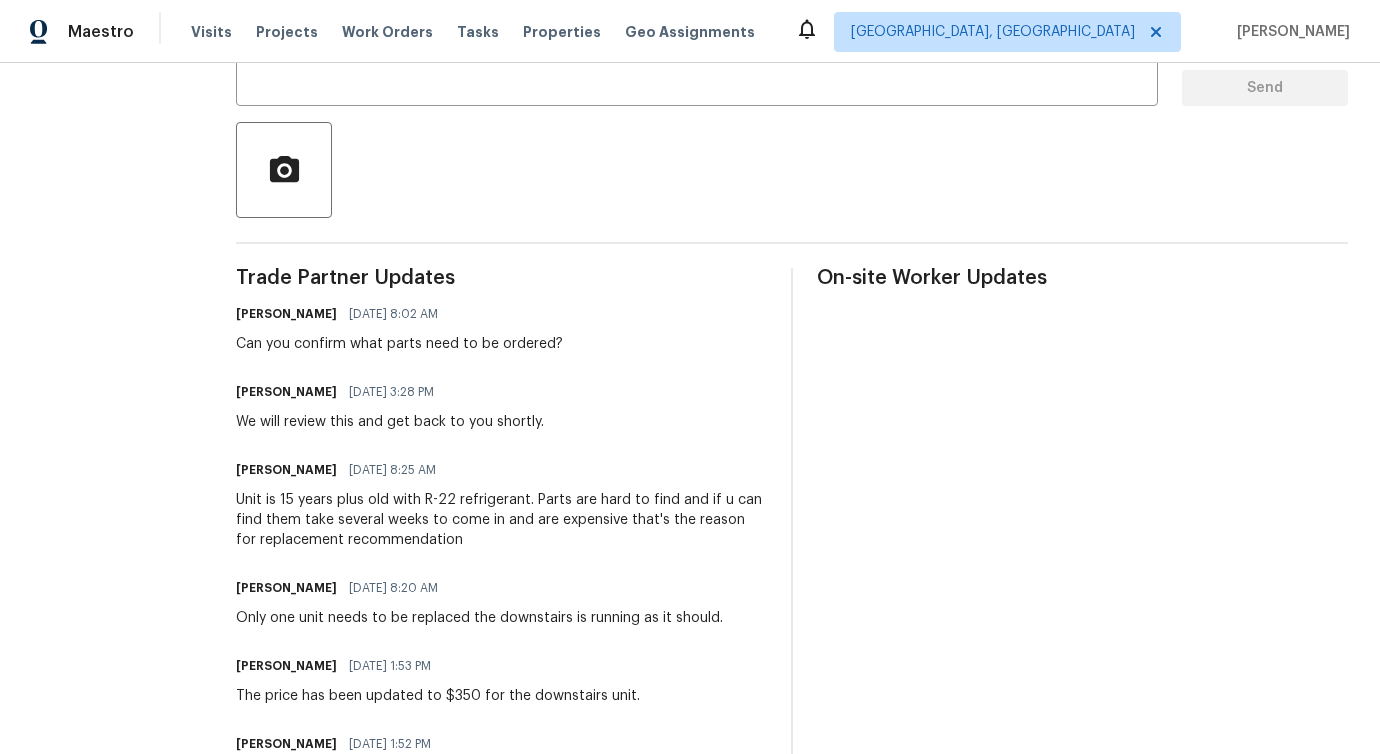 click on "Trade Partner Updates Pavithra Sekar 07/16/2025 8:02 AM Can you confirm what parts need to be ordered? Pavithra Sekar 07/14/2025 3:28 PM We will review this and get back to you shortly. Jeff Green 07/14/2025 8:25 AM Unit is 15 years plus old with R-22 refrigerant. Parts are hard to find and if u can find them take several weeks to come in and are expensive that's the reason for replacement recommendation Jeff Green 07/14/2025 8:20 AM Only one unit needs to be replaced the downstairs is running as it should. Pavithra Sekar 07/11/2025 1:53 PM The price has been updated to $350 for the downstairs unit. Pavithra Sekar 07/11/2025 1:52 PM Could you please confirm the year and size of both units? Also, are there any repair options available instead of a full replacement? Pavithra Sekar 07/10/2025 3:07 PM We will review this and get back to you shortly! Jeff Green 07/09/2025 8:39 PM Pavithra Sekar 07/09/2025 4:18 PM Hi, do you have any updates on the status of the work order? Pavithra Sekar 07/08/2025 11:34 AM" at bounding box center (501, 814) 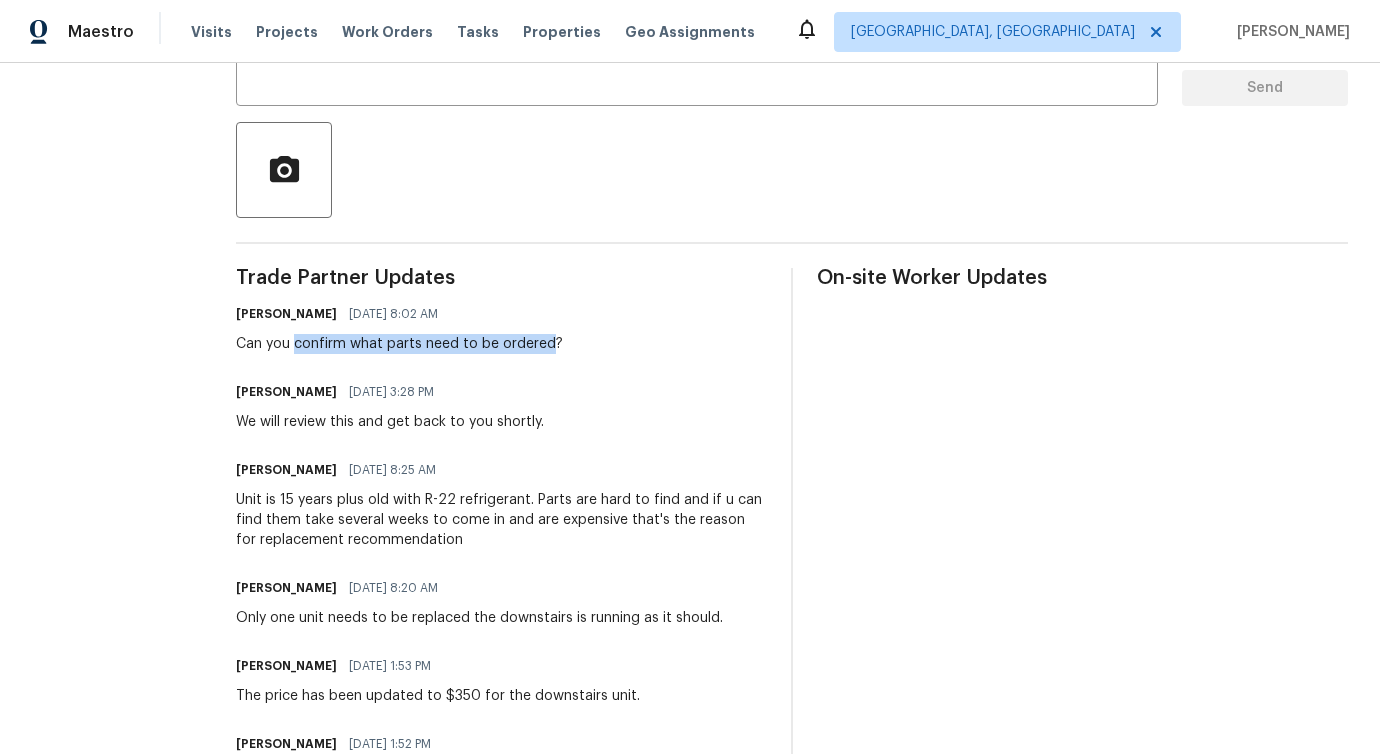 drag, startPoint x: 301, startPoint y: 345, endPoint x: 554, endPoint y: 346, distance: 253.00198 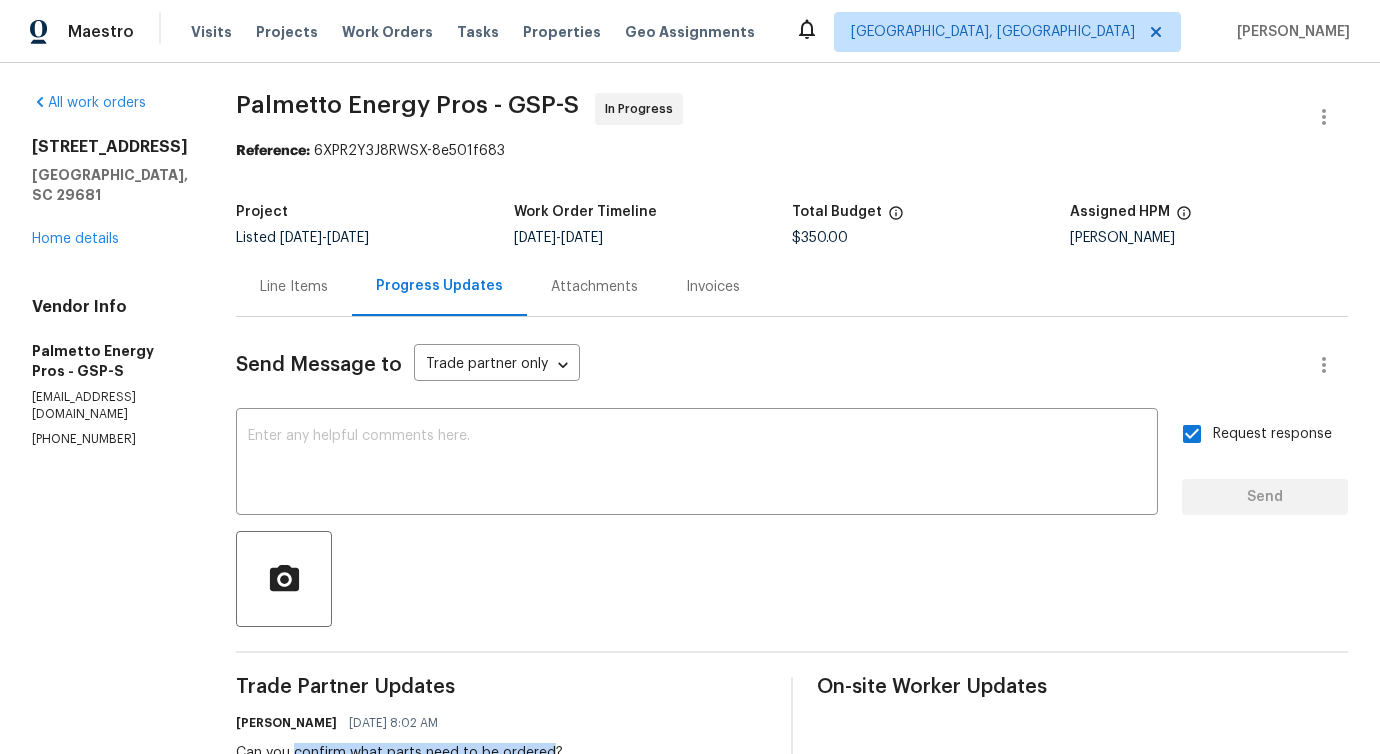 scroll, scrollTop: 0, scrollLeft: 0, axis: both 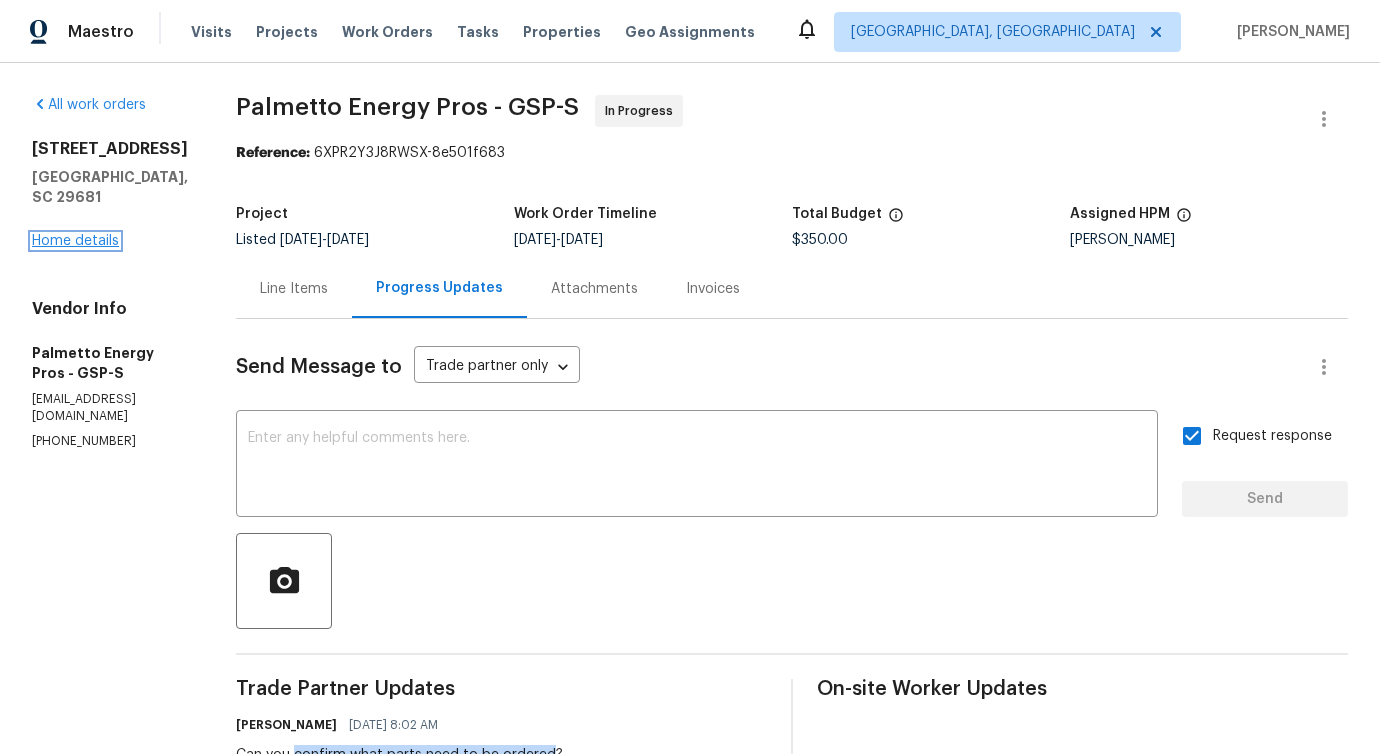 click on "Home details" at bounding box center (75, 241) 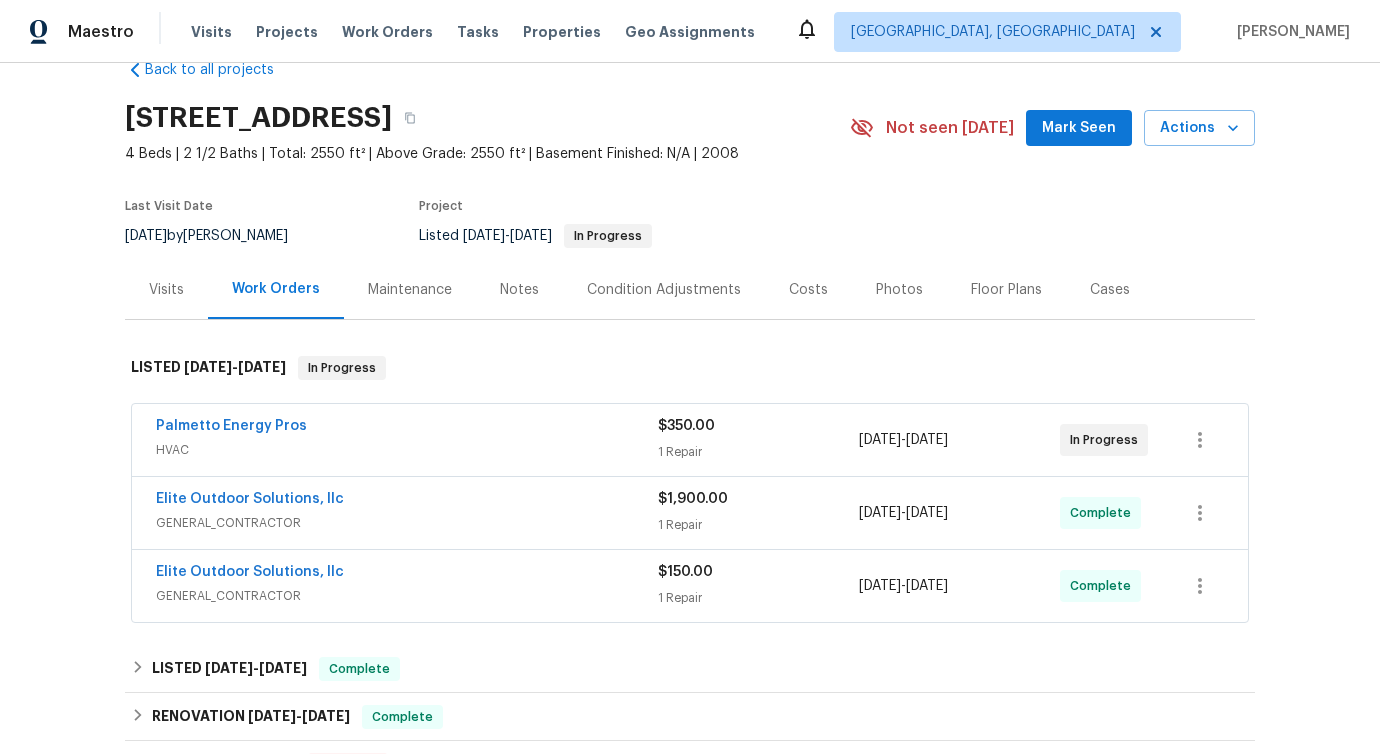 scroll, scrollTop: 146, scrollLeft: 0, axis: vertical 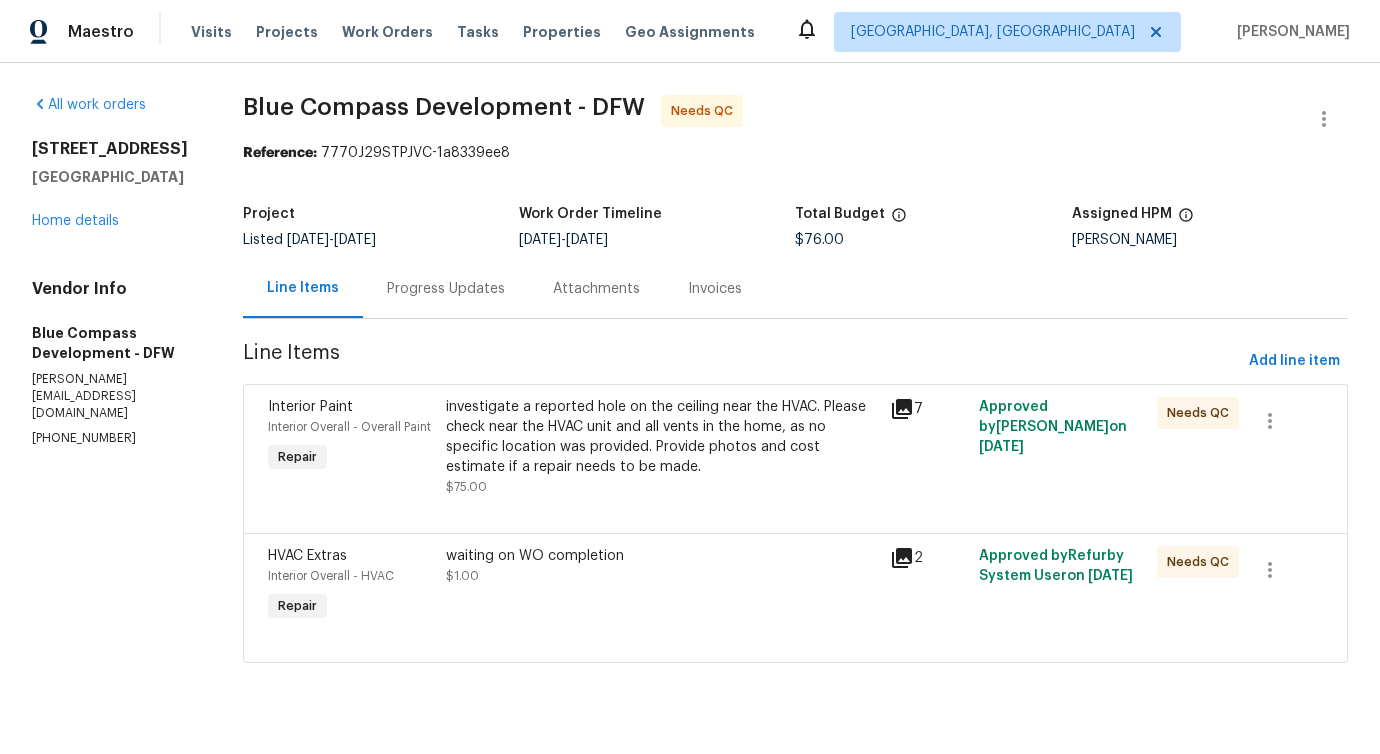 click on "Progress Updates" at bounding box center (446, 288) 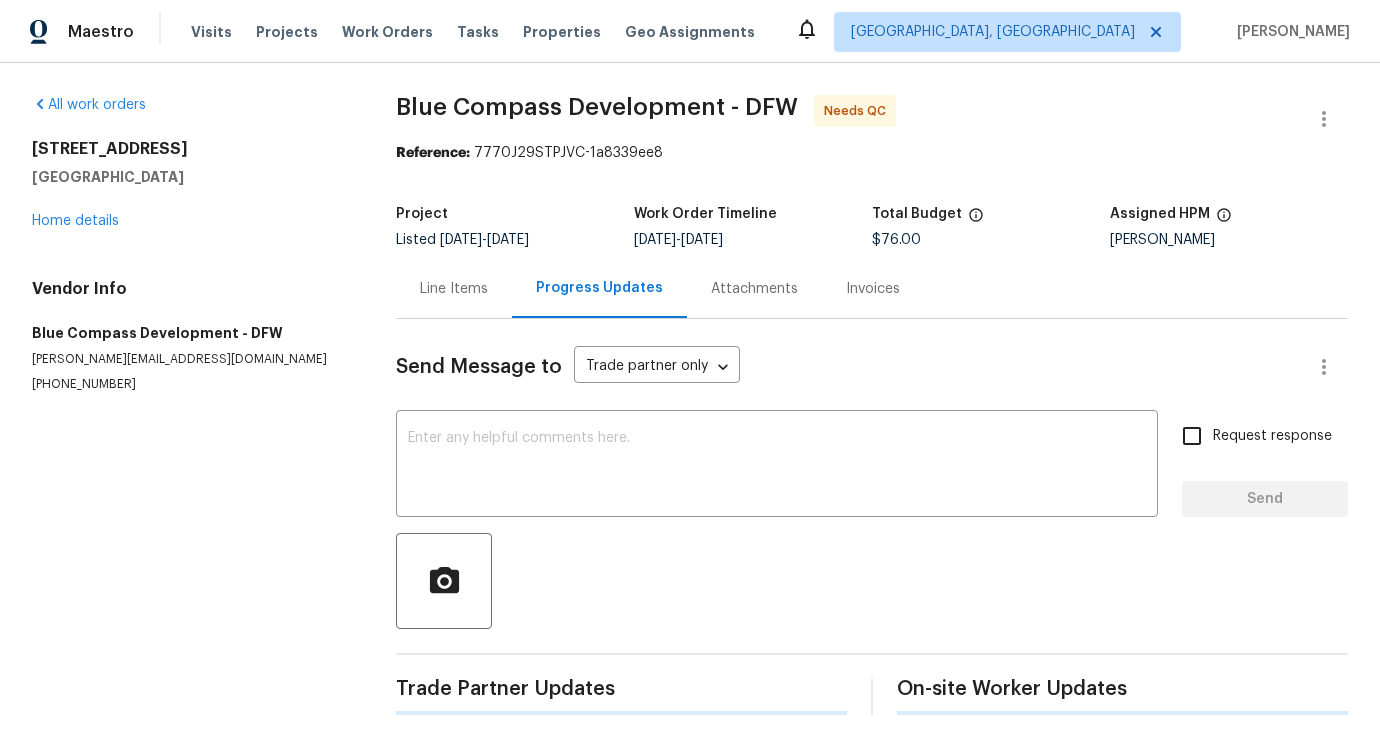click at bounding box center (777, 466) 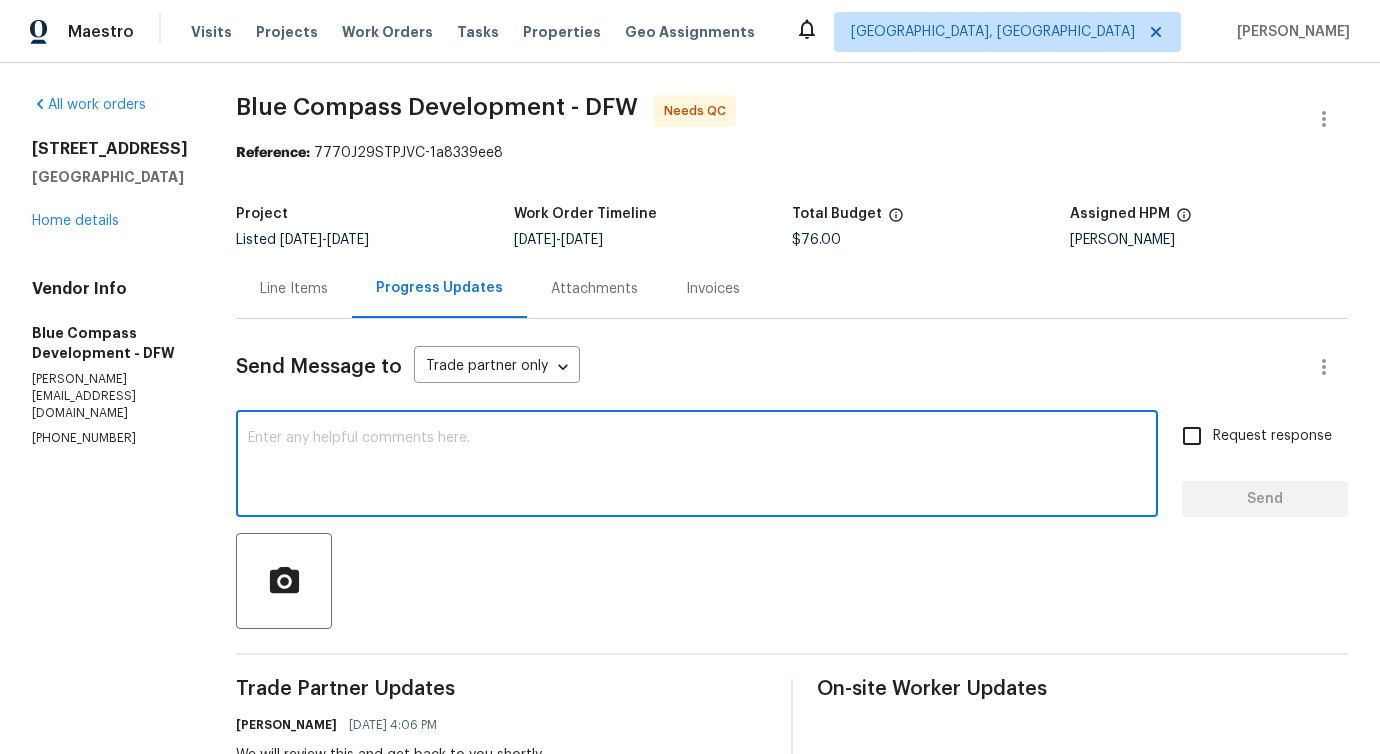 scroll, scrollTop: 354, scrollLeft: 0, axis: vertical 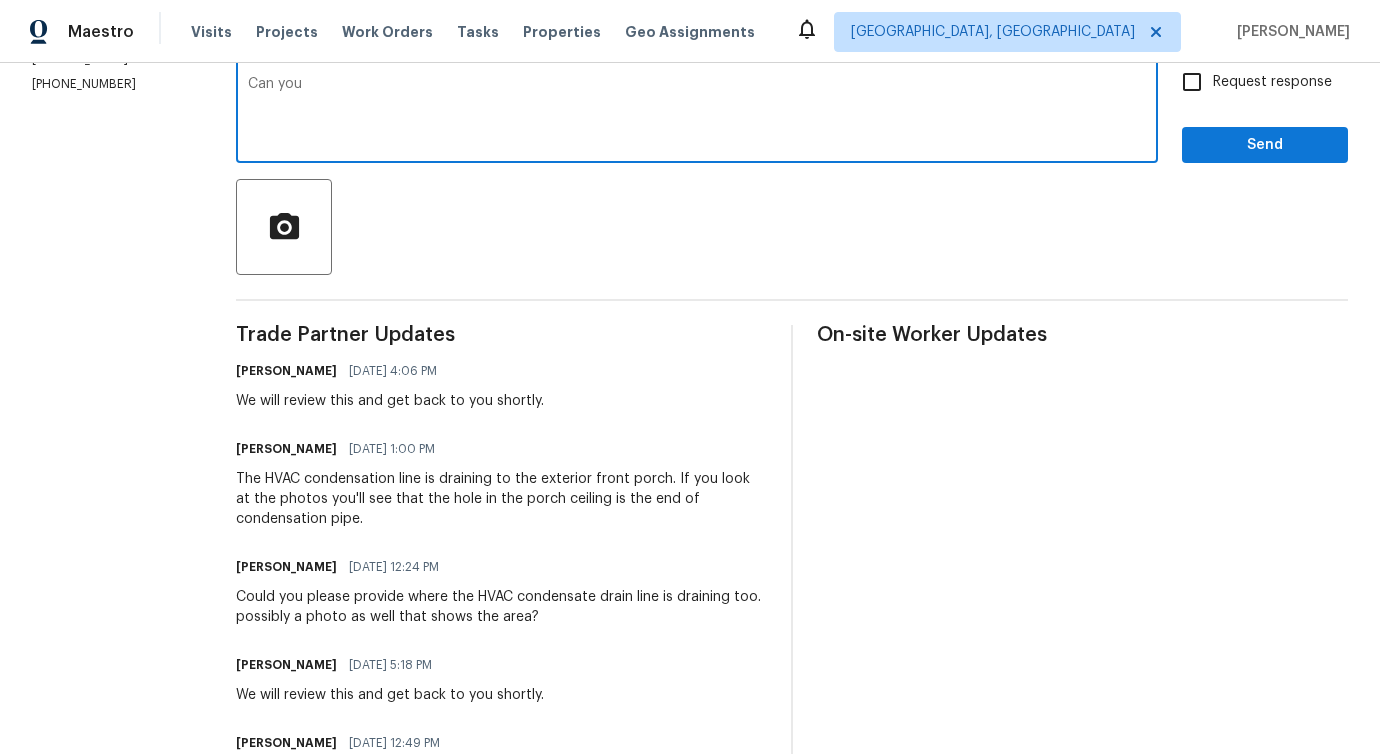 paste on "can extend drain pipe down to ground" 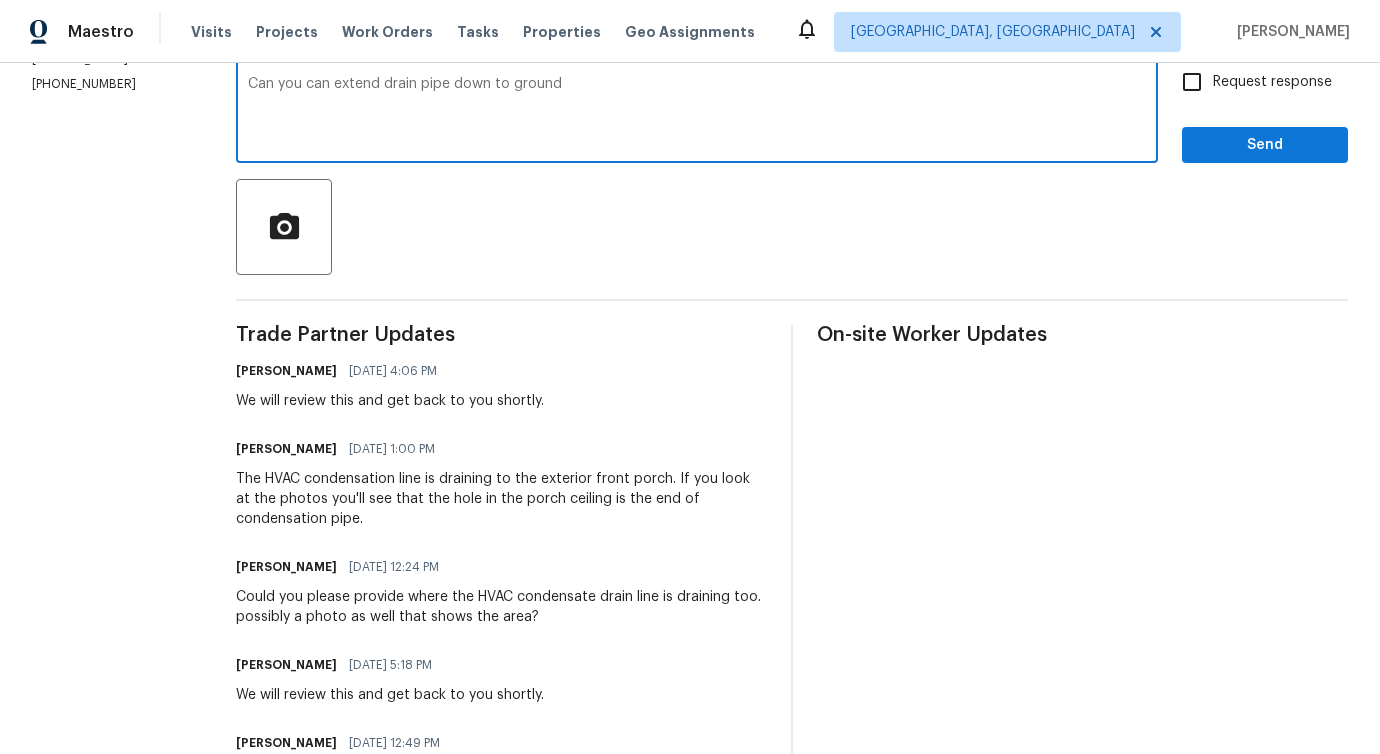 click on "Can you can extend drain pipe down to ground" at bounding box center (697, 112) 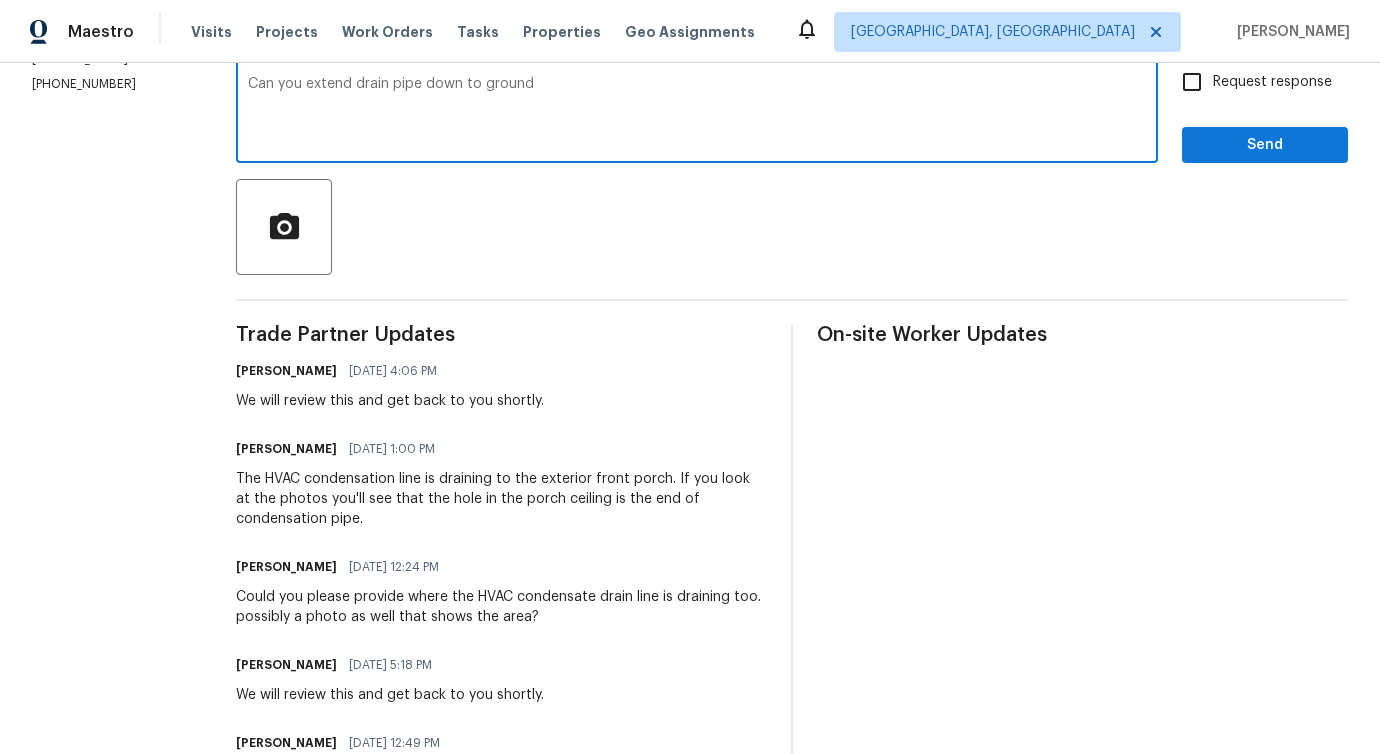 click on "Can you extend drain pipe down to ground" at bounding box center (697, 112) 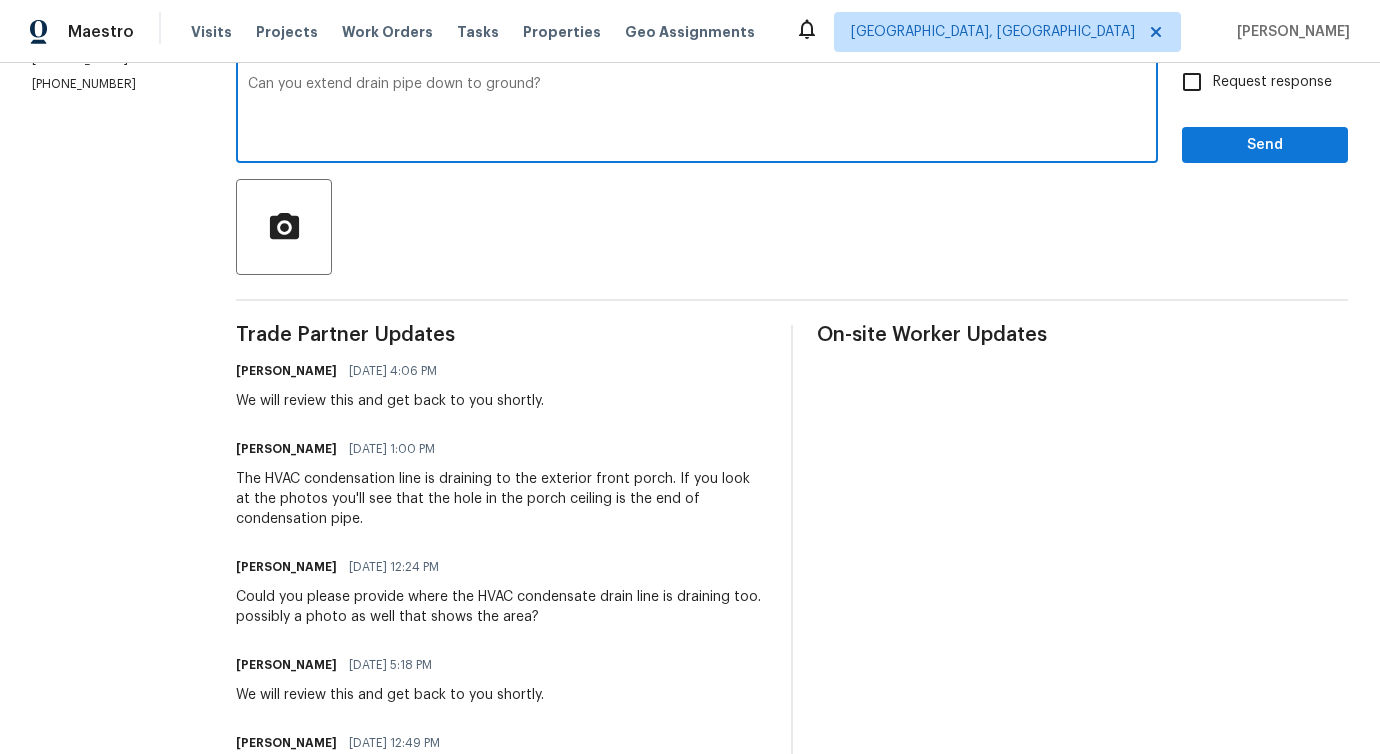 scroll, scrollTop: 93, scrollLeft: 0, axis: vertical 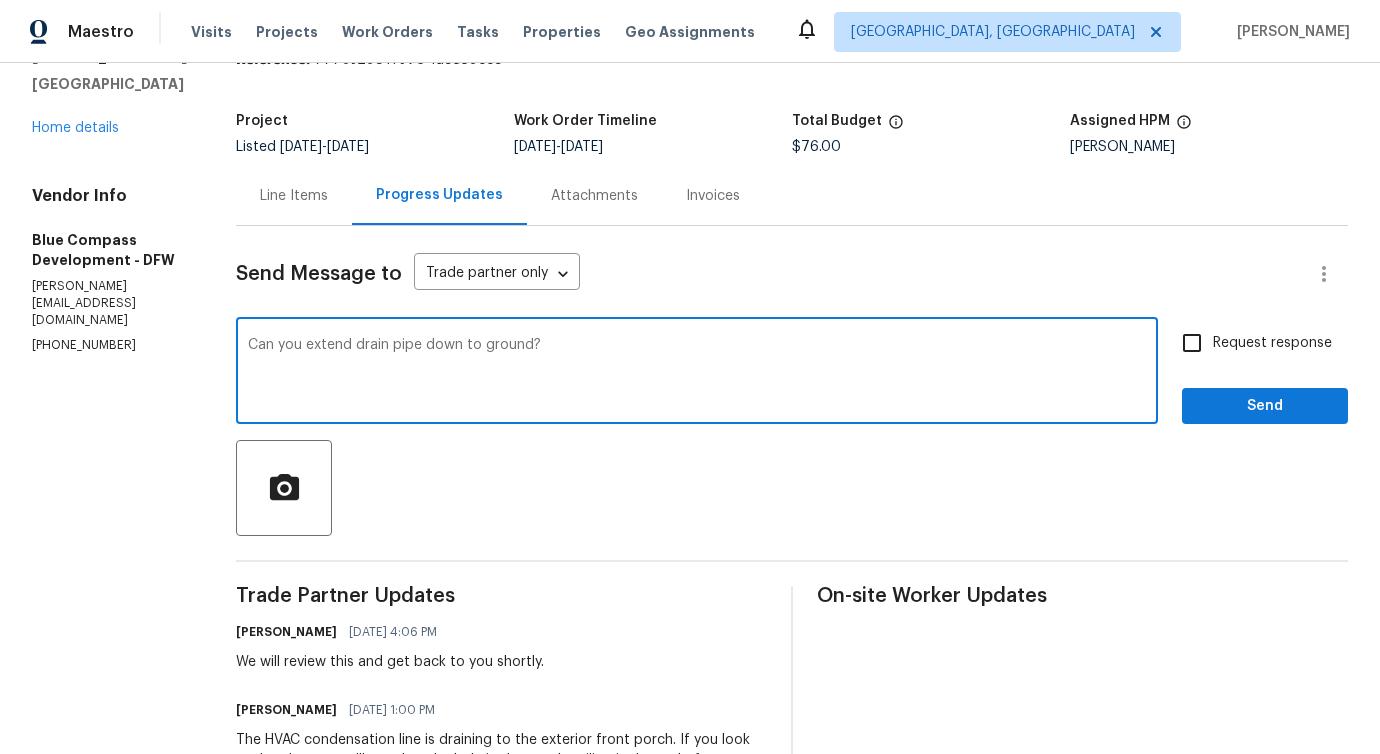 drag, startPoint x: 643, startPoint y: 80, endPoint x: 8, endPoint y: 12, distance: 638.63055 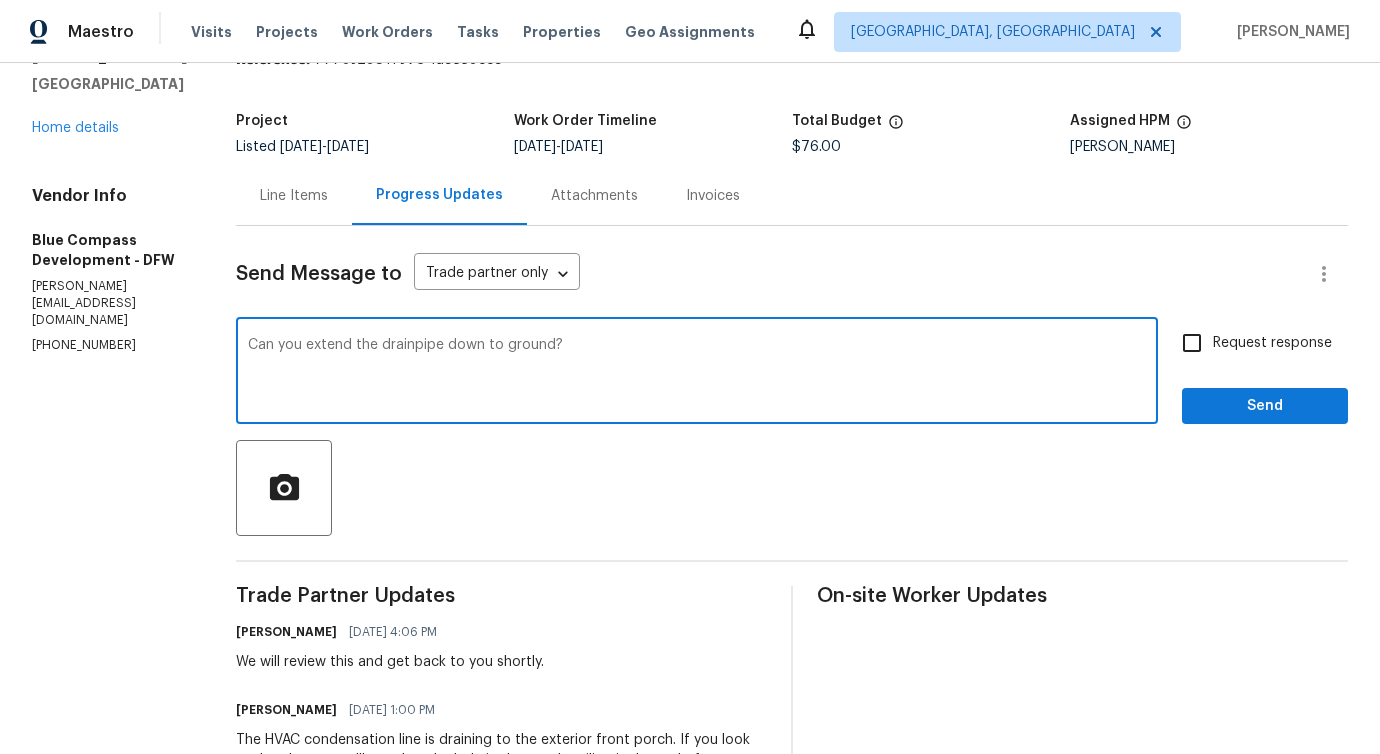 click on "ground?" at bounding box center (0, 0) 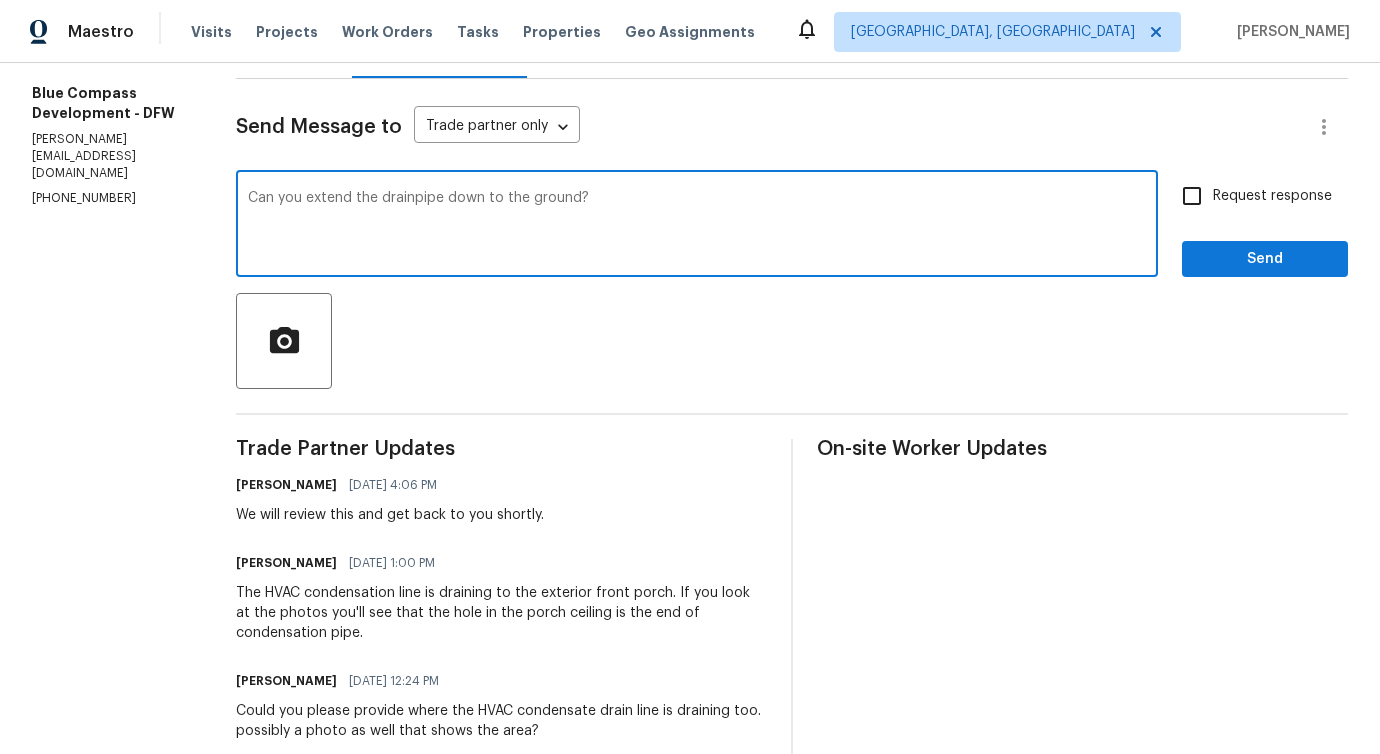 scroll, scrollTop: 244, scrollLeft: 0, axis: vertical 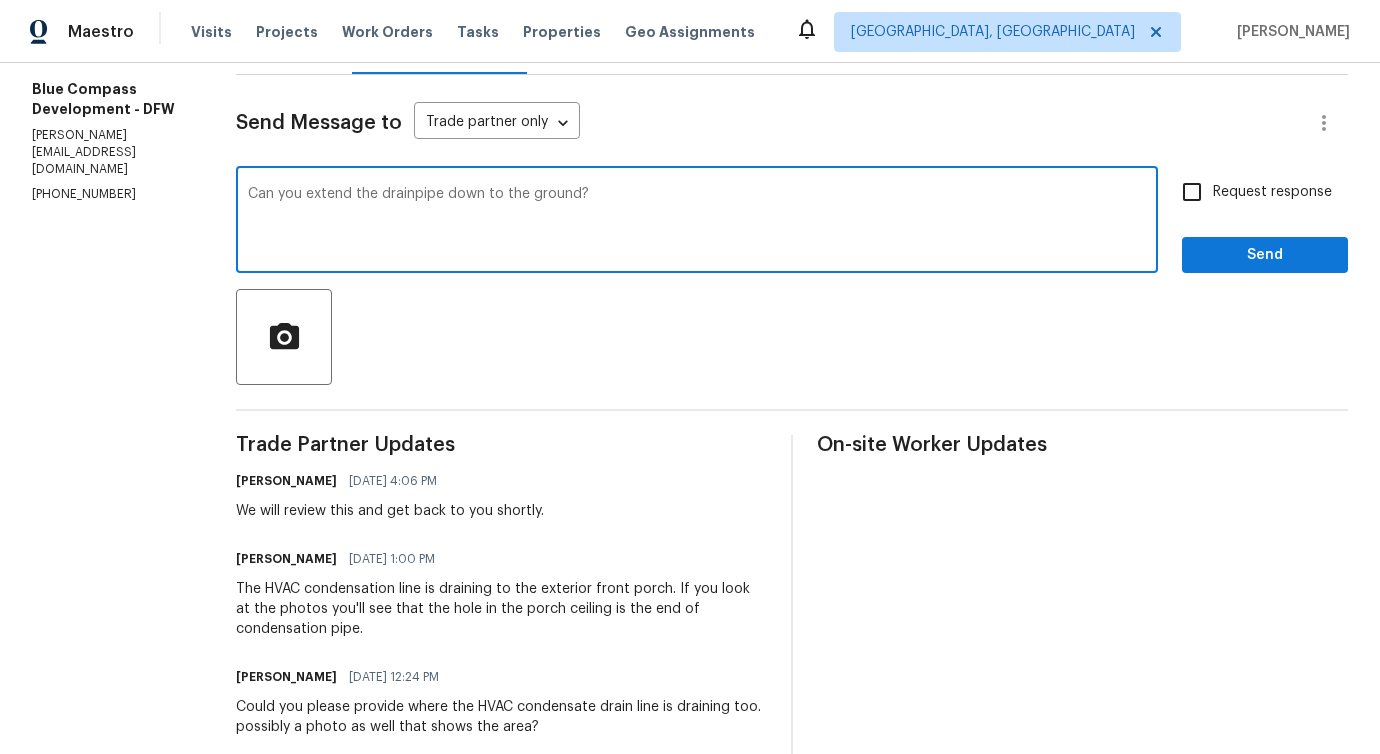 type on "Can you extend the drainpipe down to the ground?" 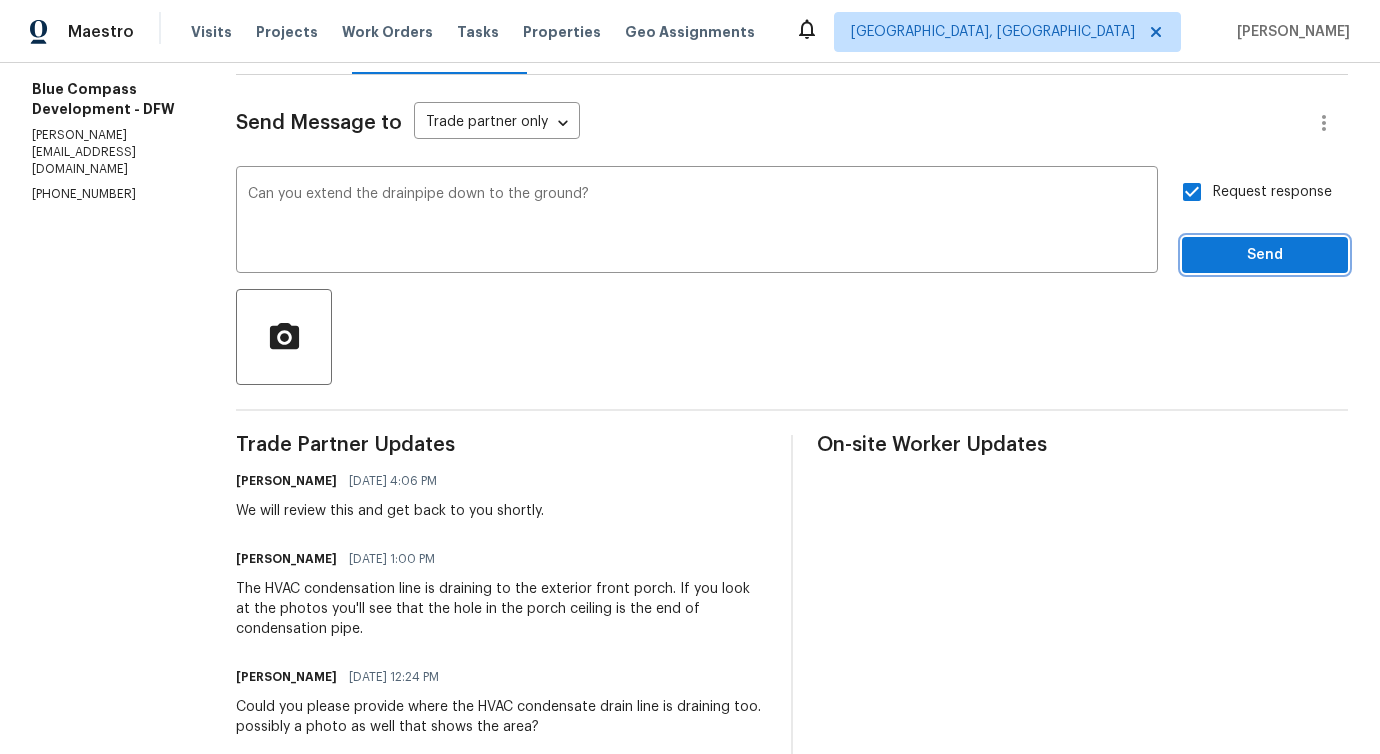 click on "Send" at bounding box center [1265, 255] 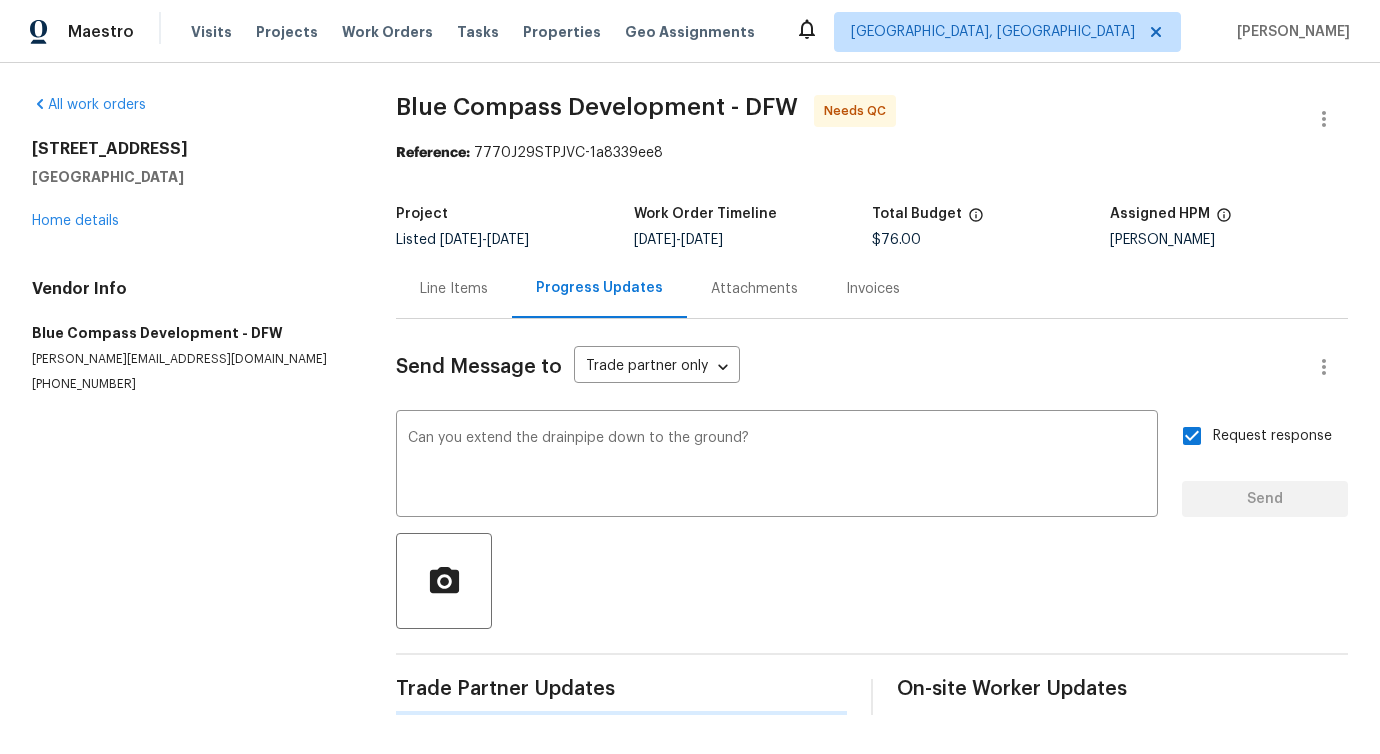 type 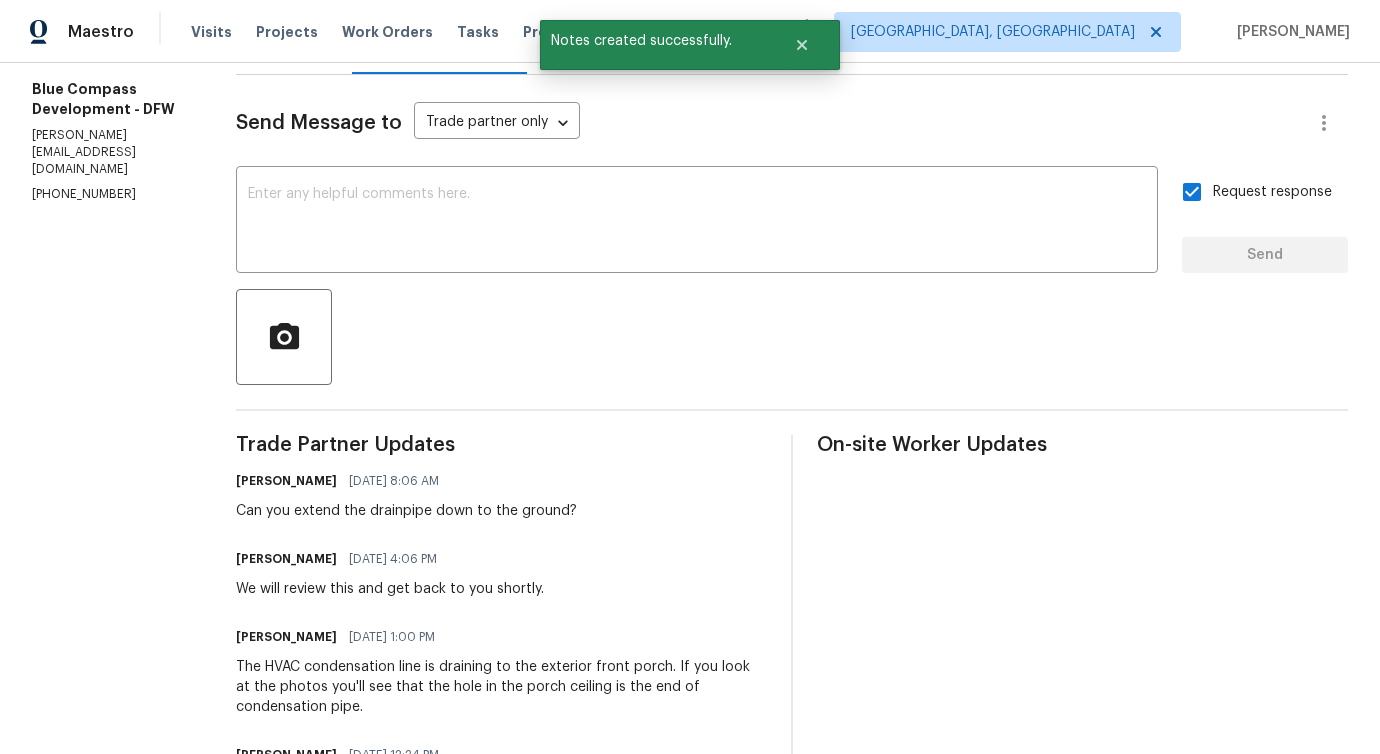 scroll, scrollTop: 0, scrollLeft: 0, axis: both 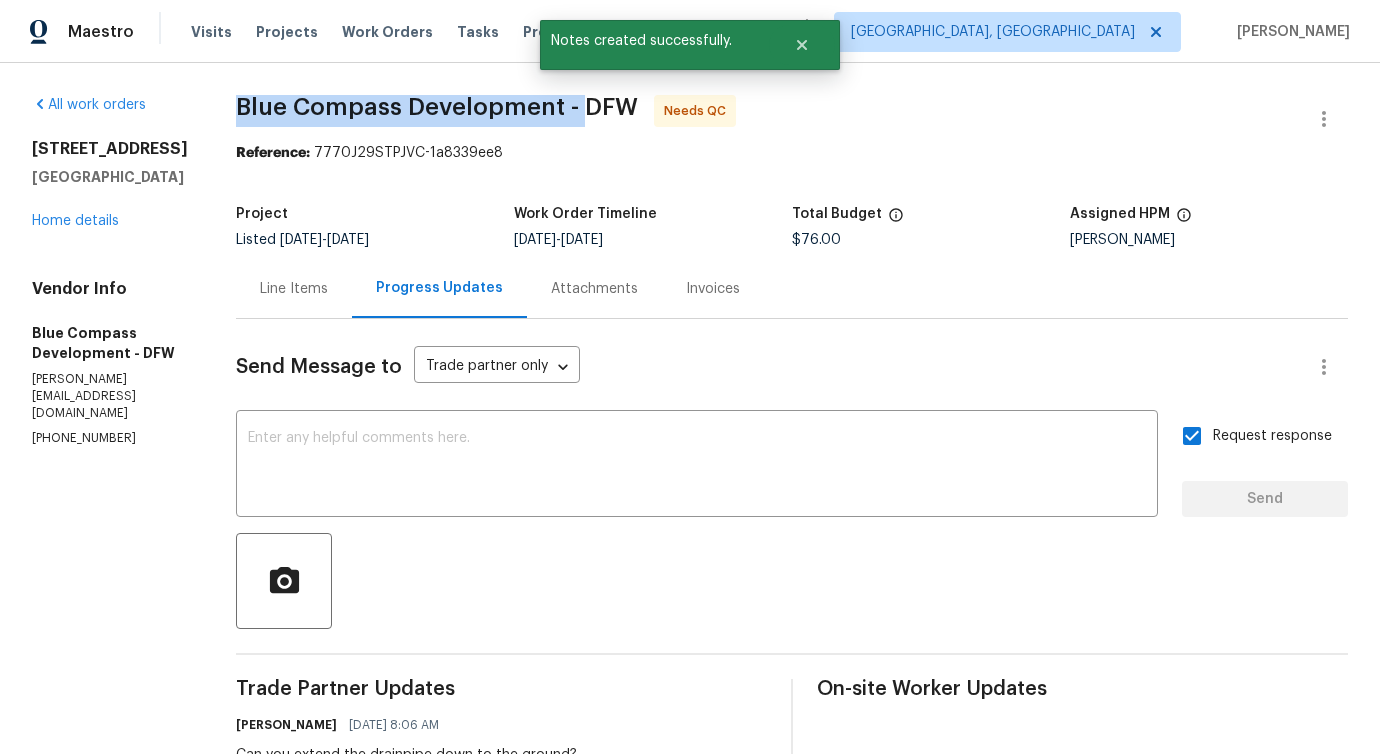 drag, startPoint x: 652, startPoint y: 105, endPoint x: 635, endPoint y: 108, distance: 17.262676 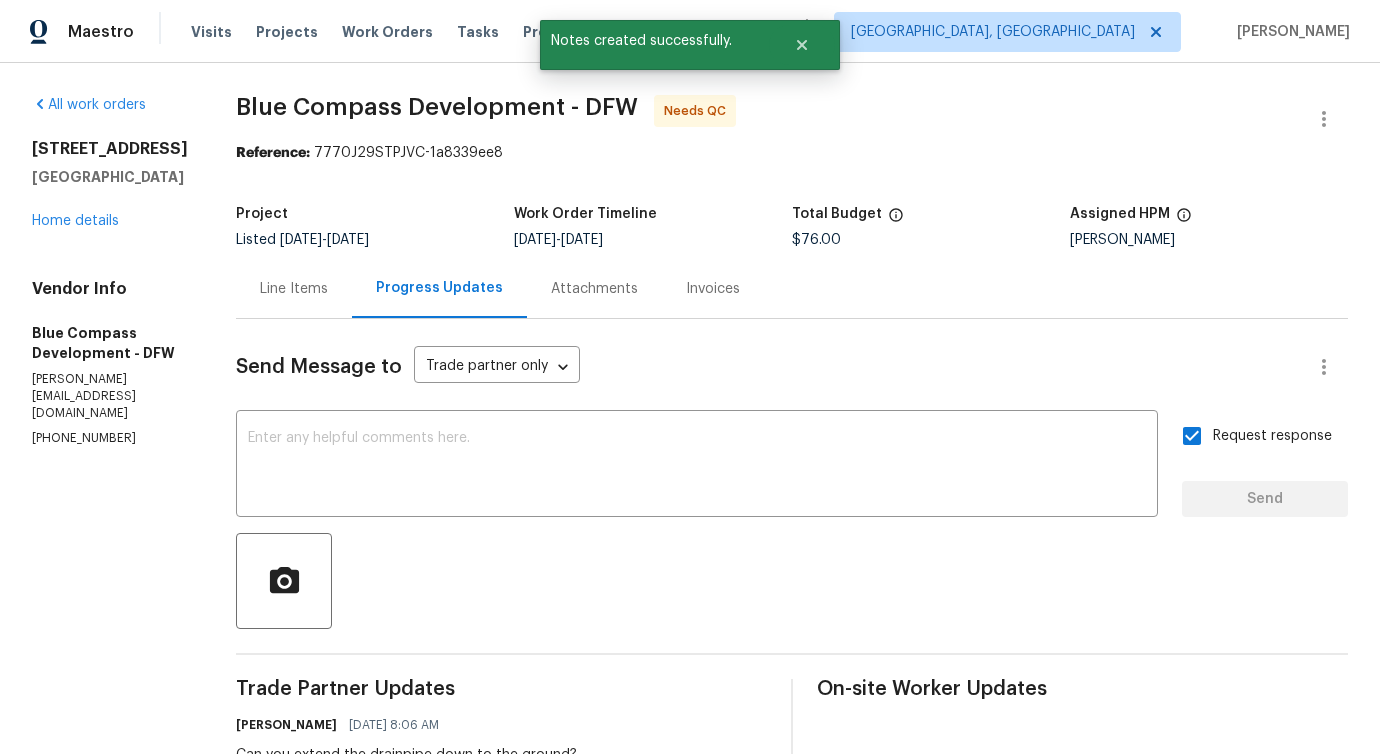 click on "Line Items" at bounding box center (294, 289) 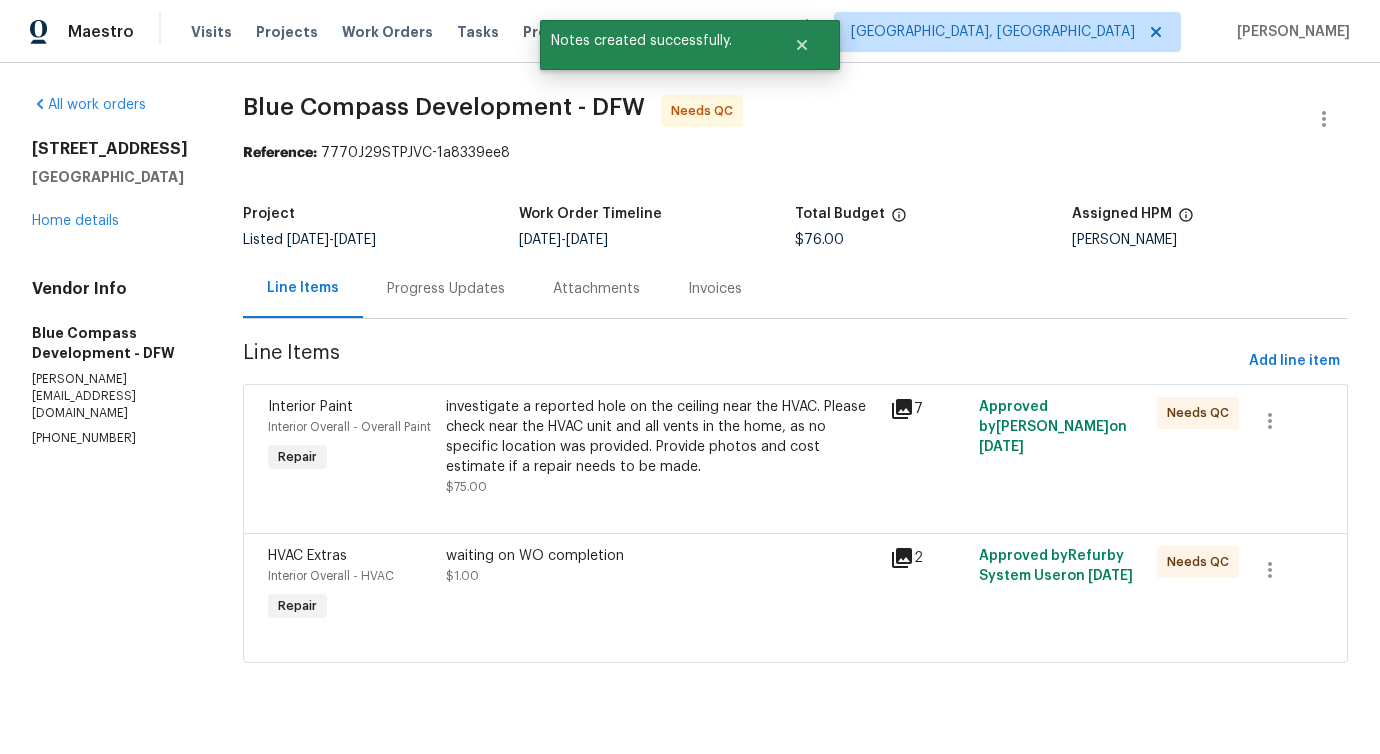click on "waiting on WO completion $1.00" at bounding box center [662, 566] 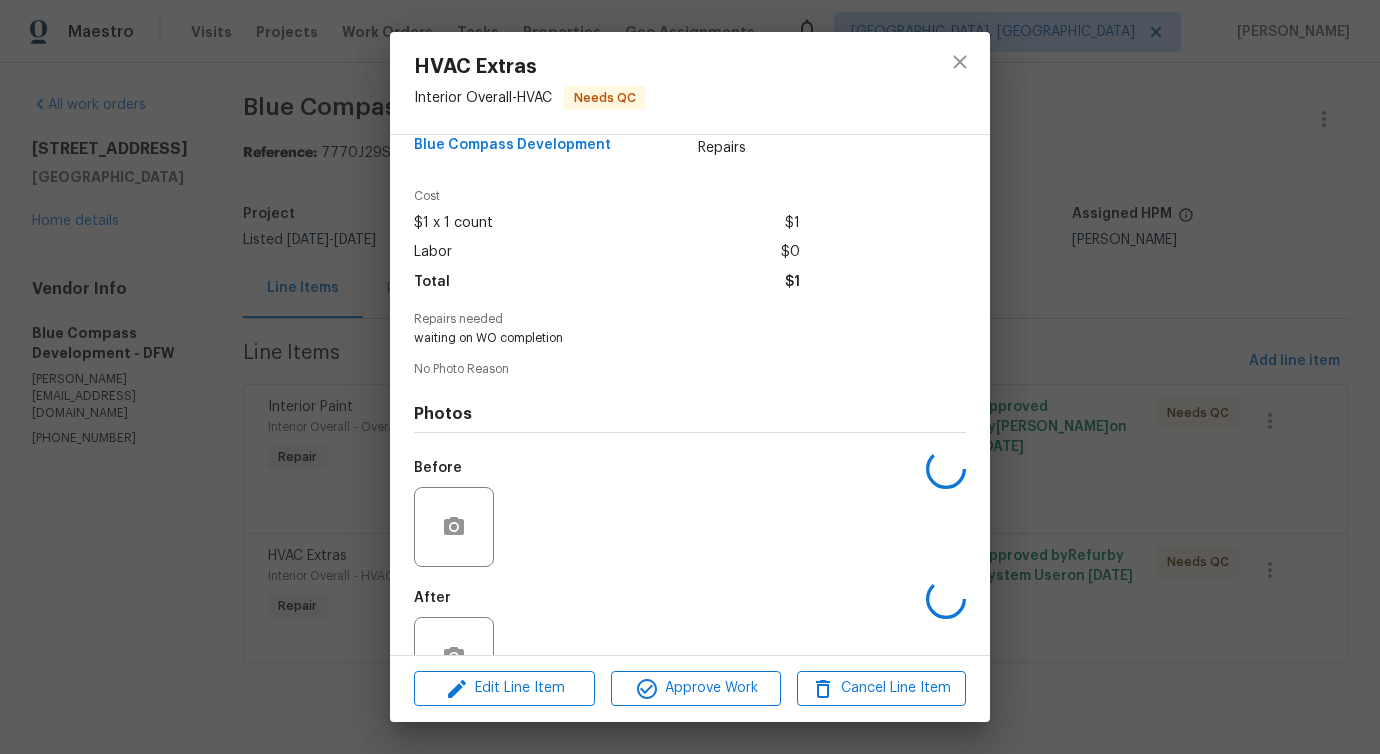 scroll, scrollTop: 100, scrollLeft: 0, axis: vertical 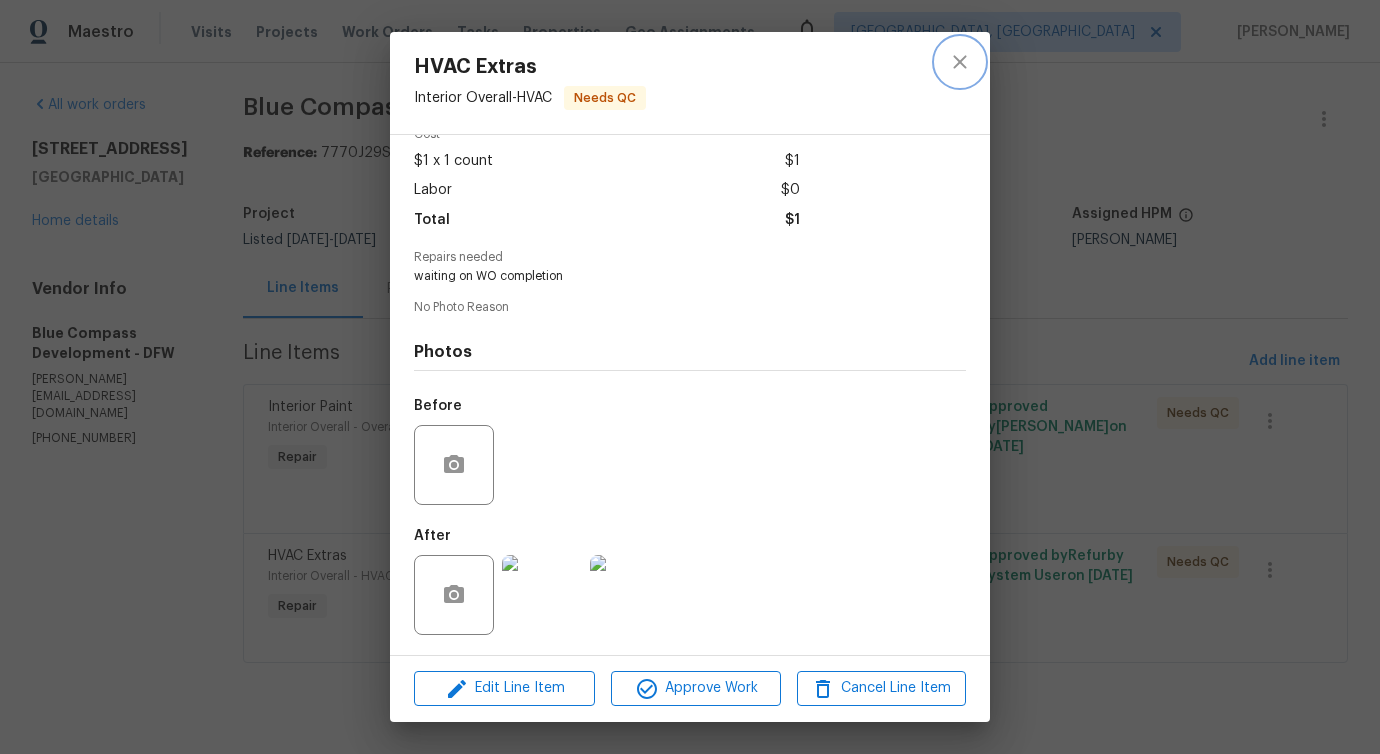 click 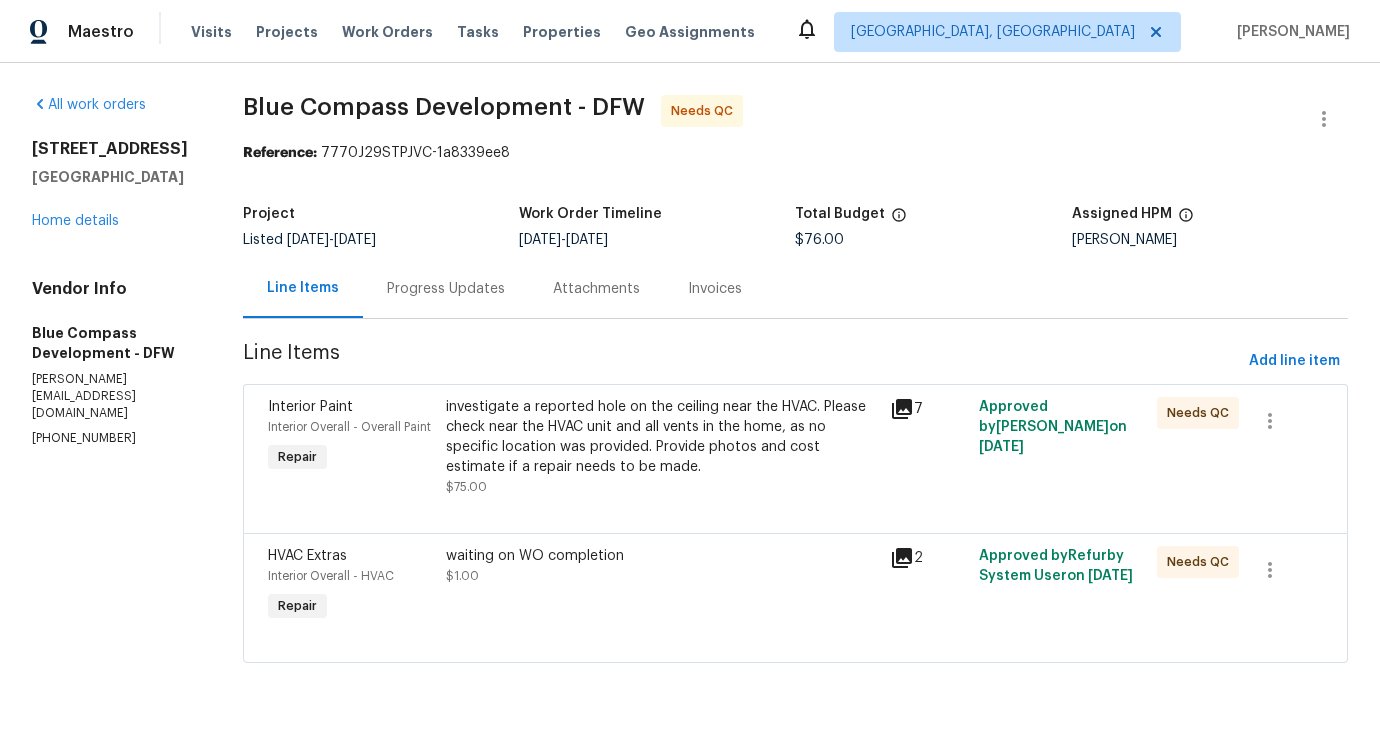 click on "investigate a reported hole on the ceiling near the HVAC. Please check near the HVAC unit and all vents in the home, as no specific location was provided. Provide photos and cost estimate if a repair needs to be made." at bounding box center (662, 437) 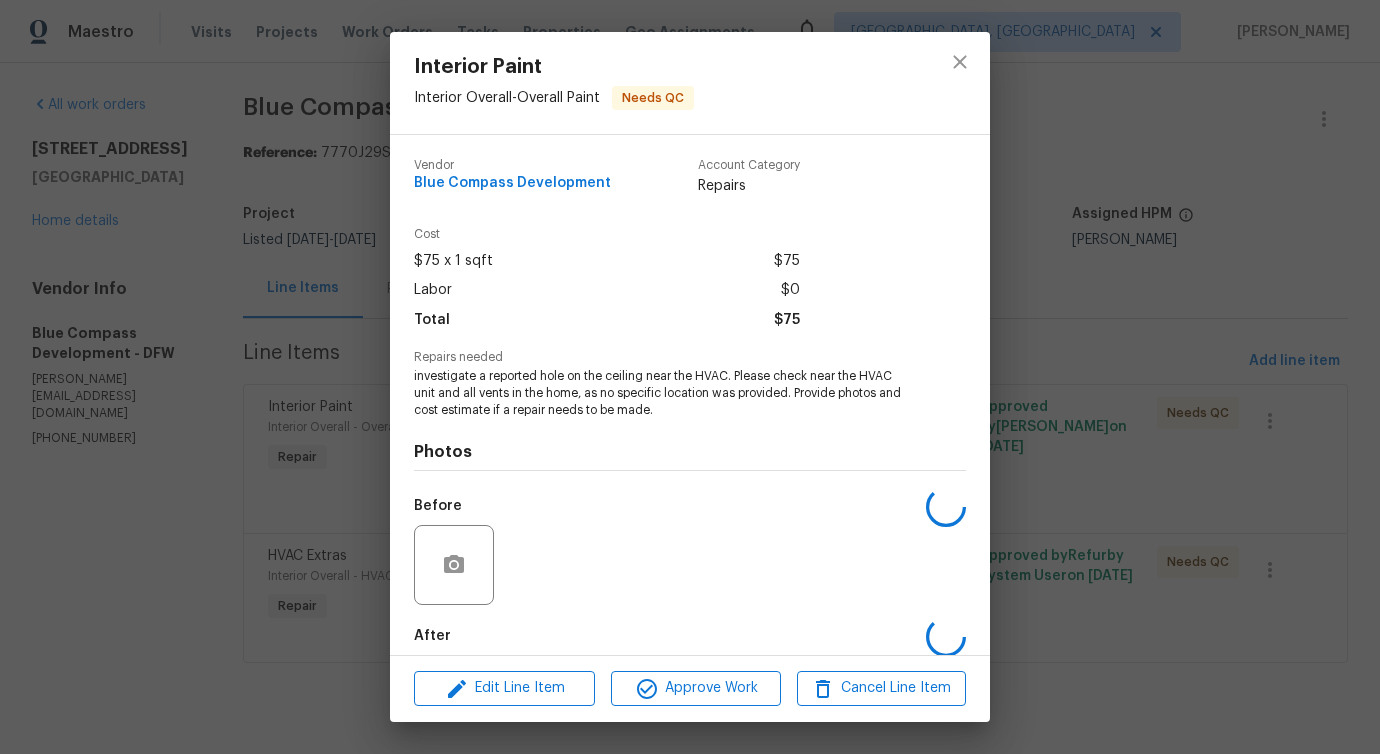 scroll, scrollTop: 100, scrollLeft: 0, axis: vertical 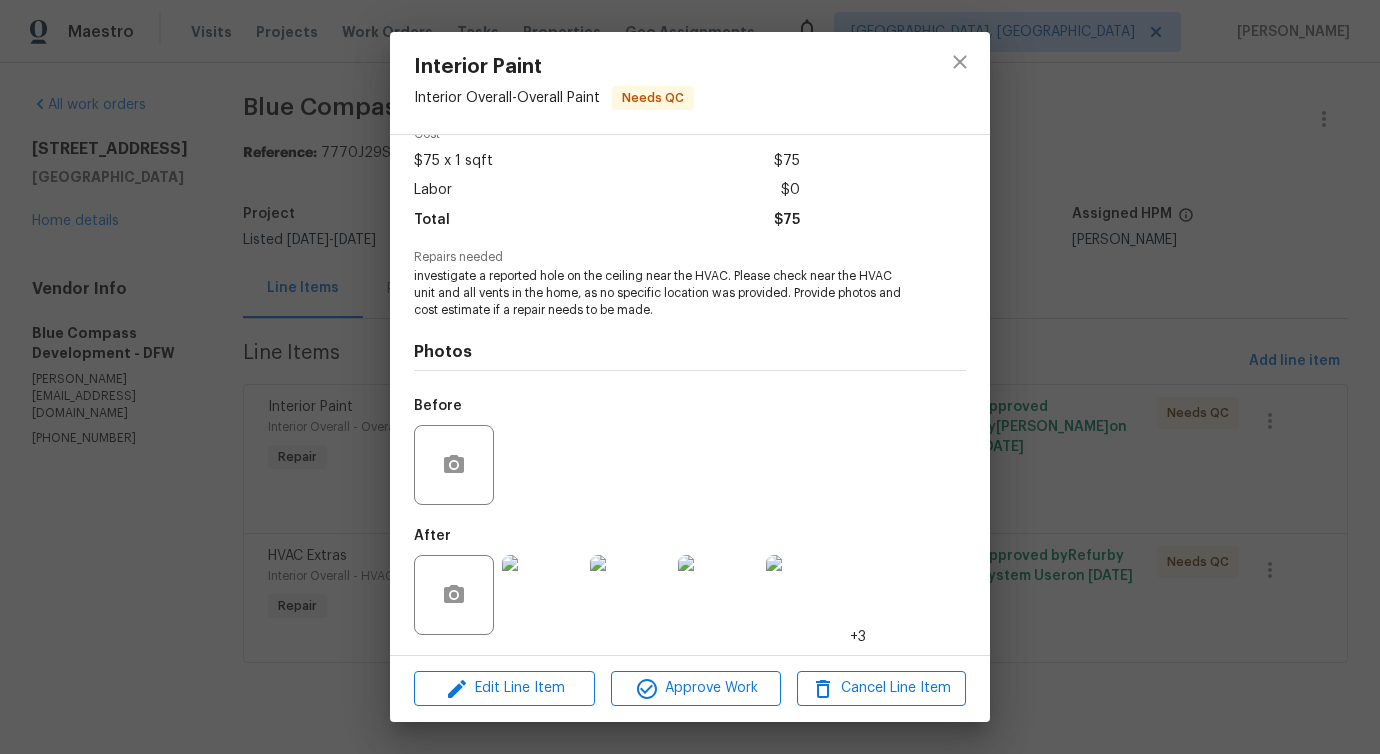 click on "+3" at bounding box center [858, 637] 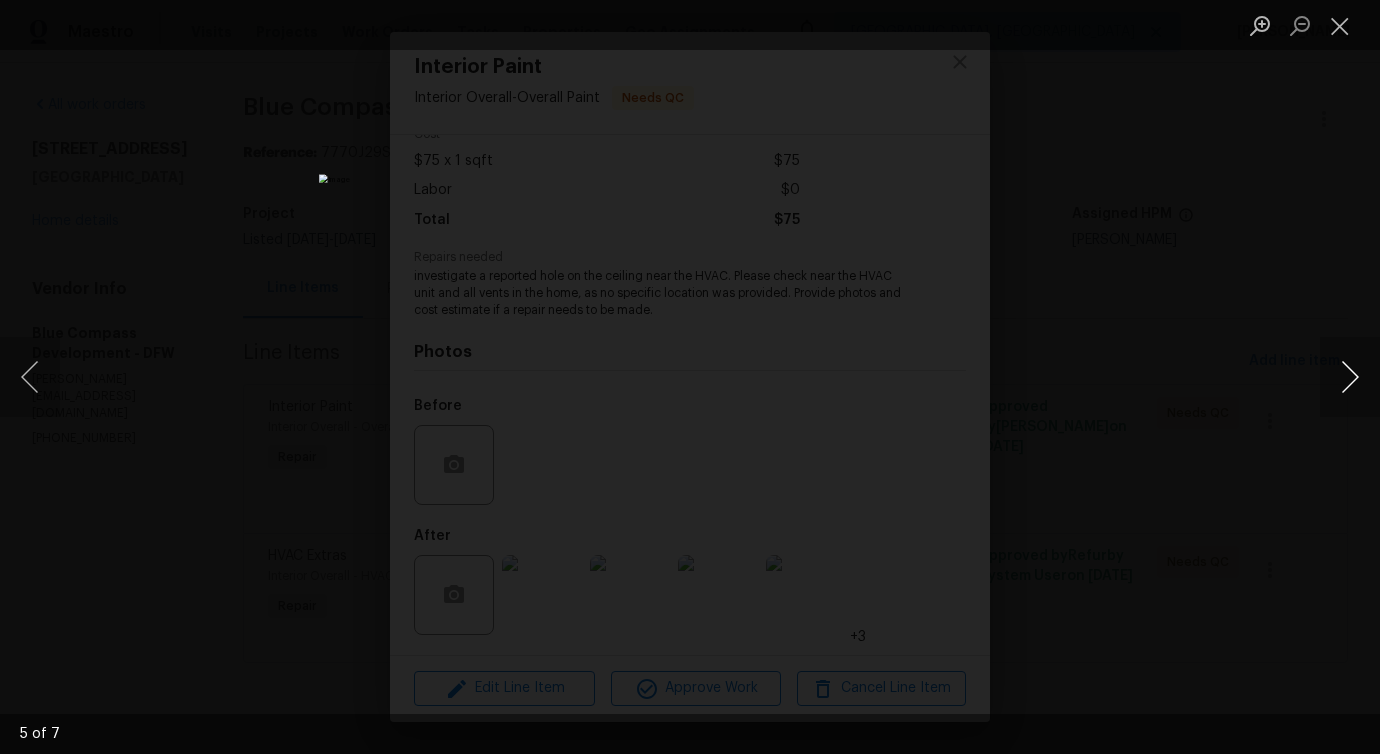 click at bounding box center (1350, 377) 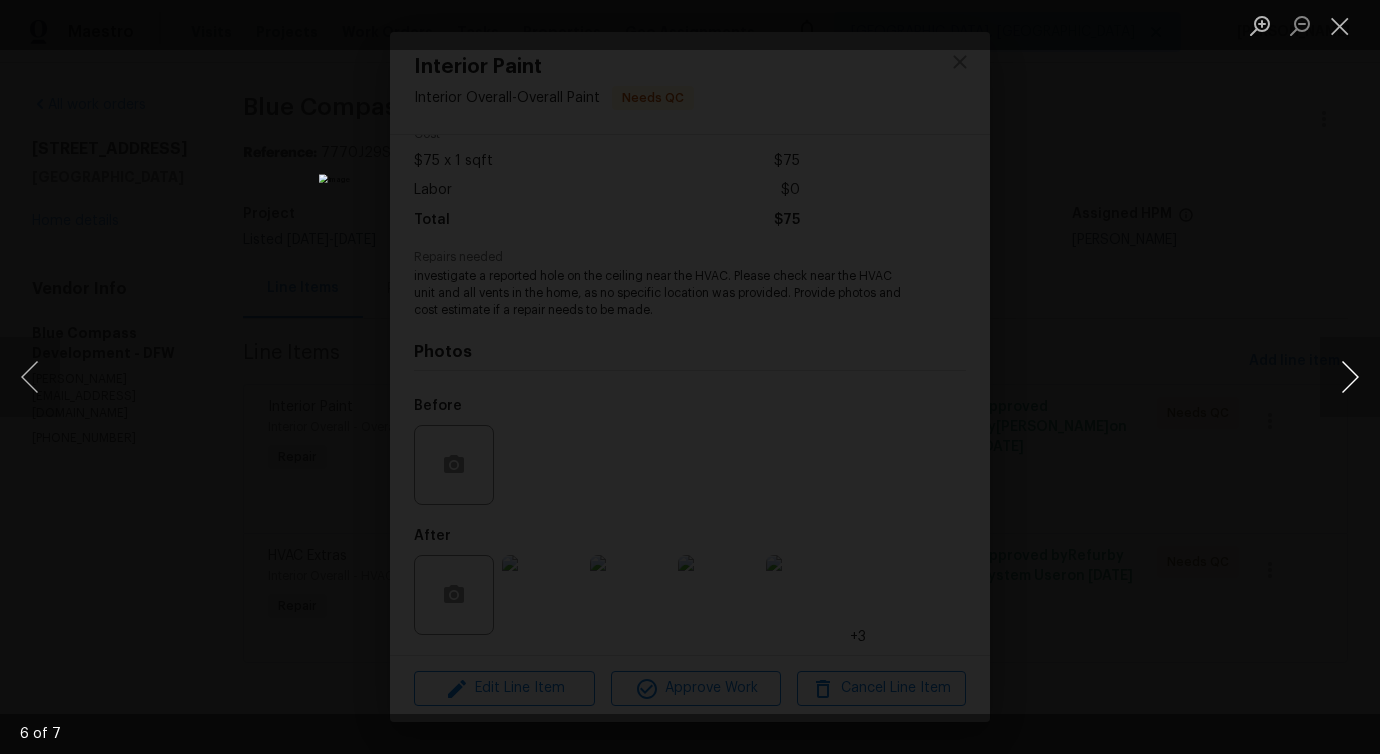 click at bounding box center [1350, 377] 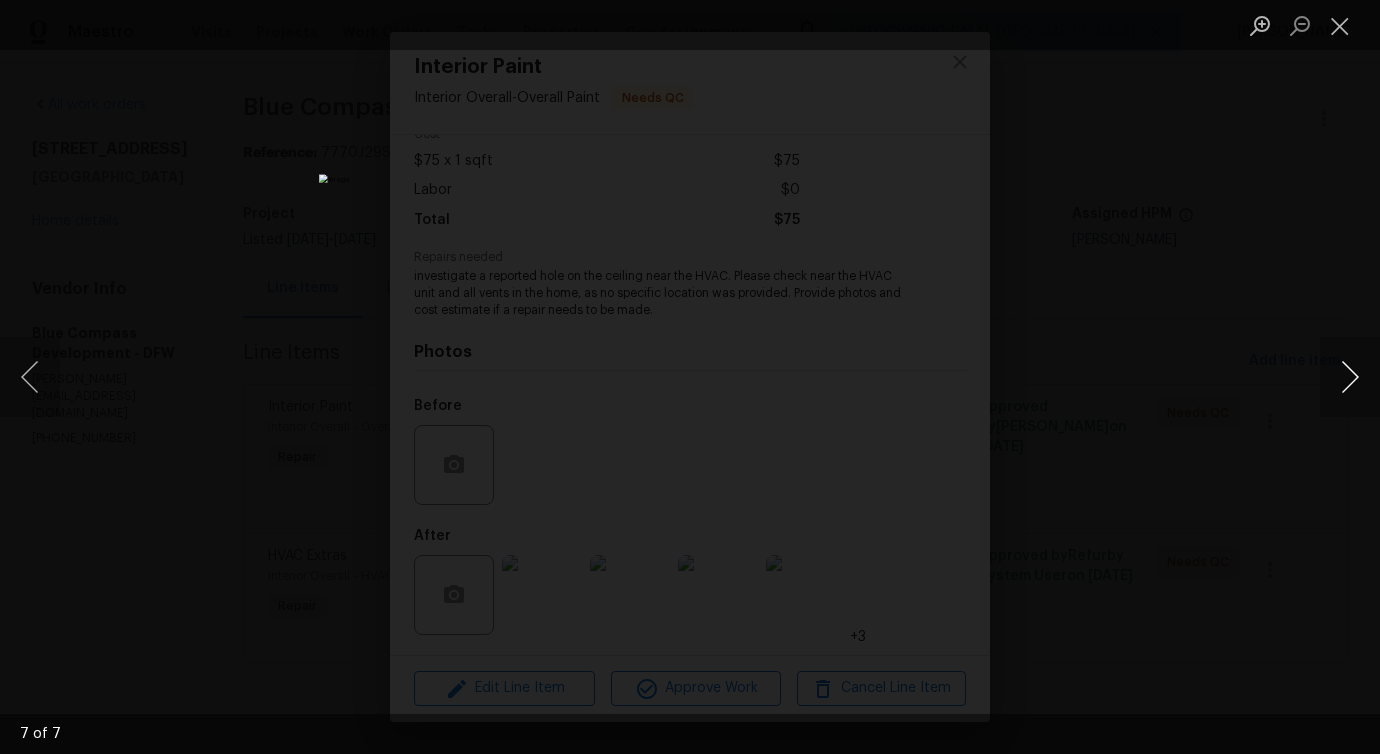 click at bounding box center (1350, 377) 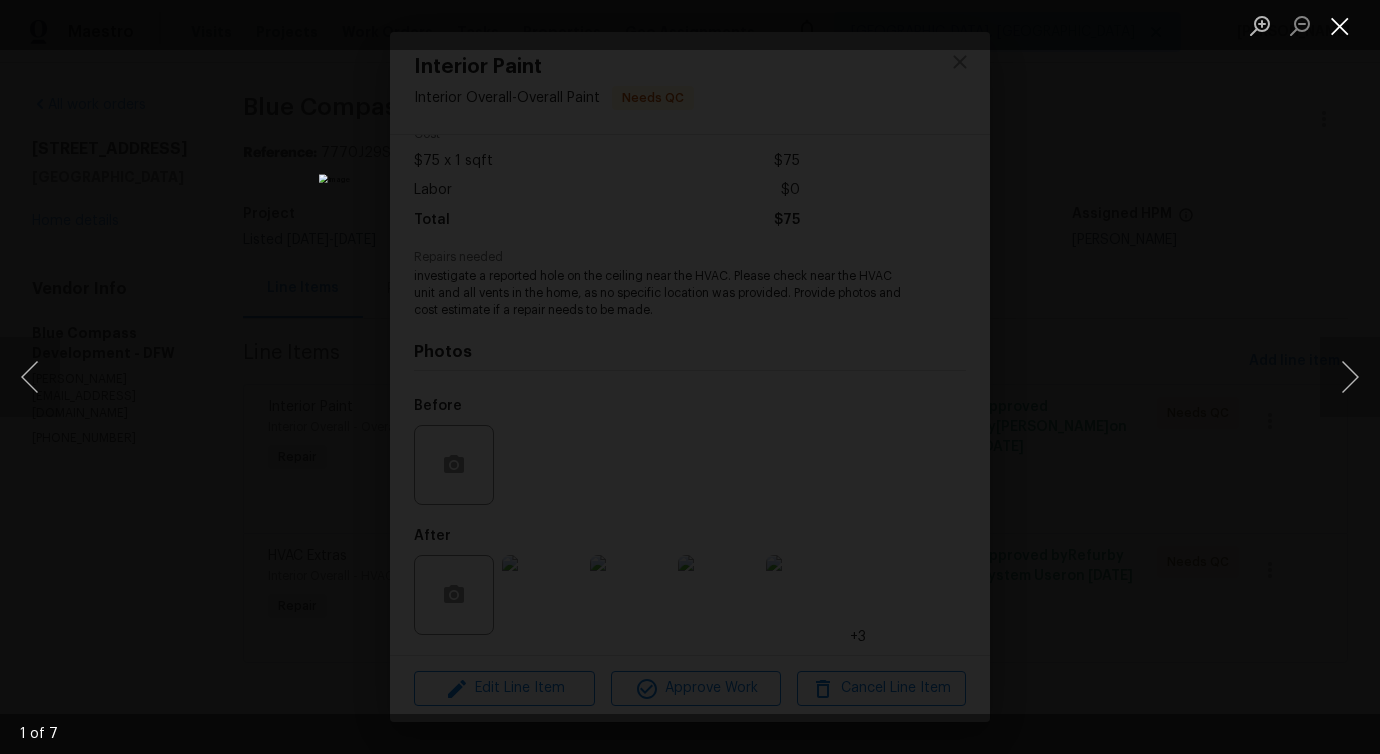 click at bounding box center [1340, 25] 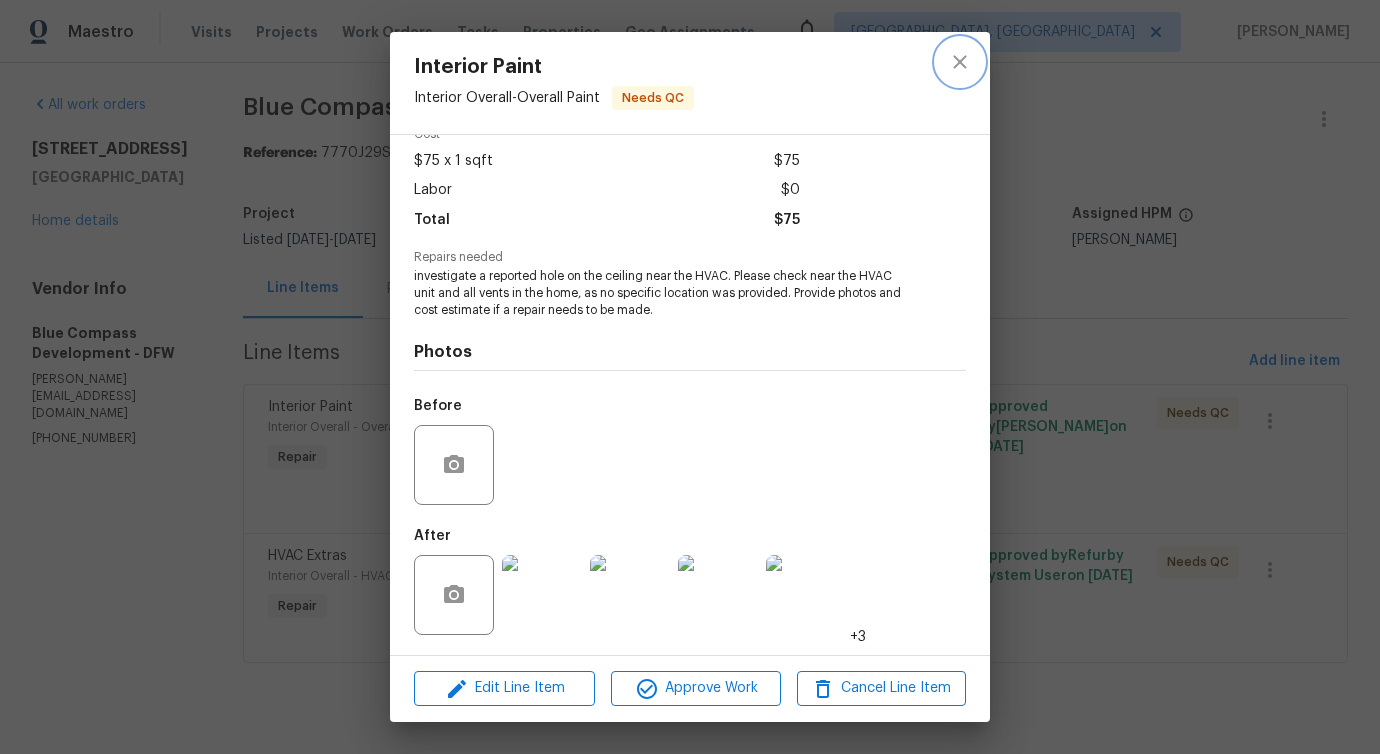 click 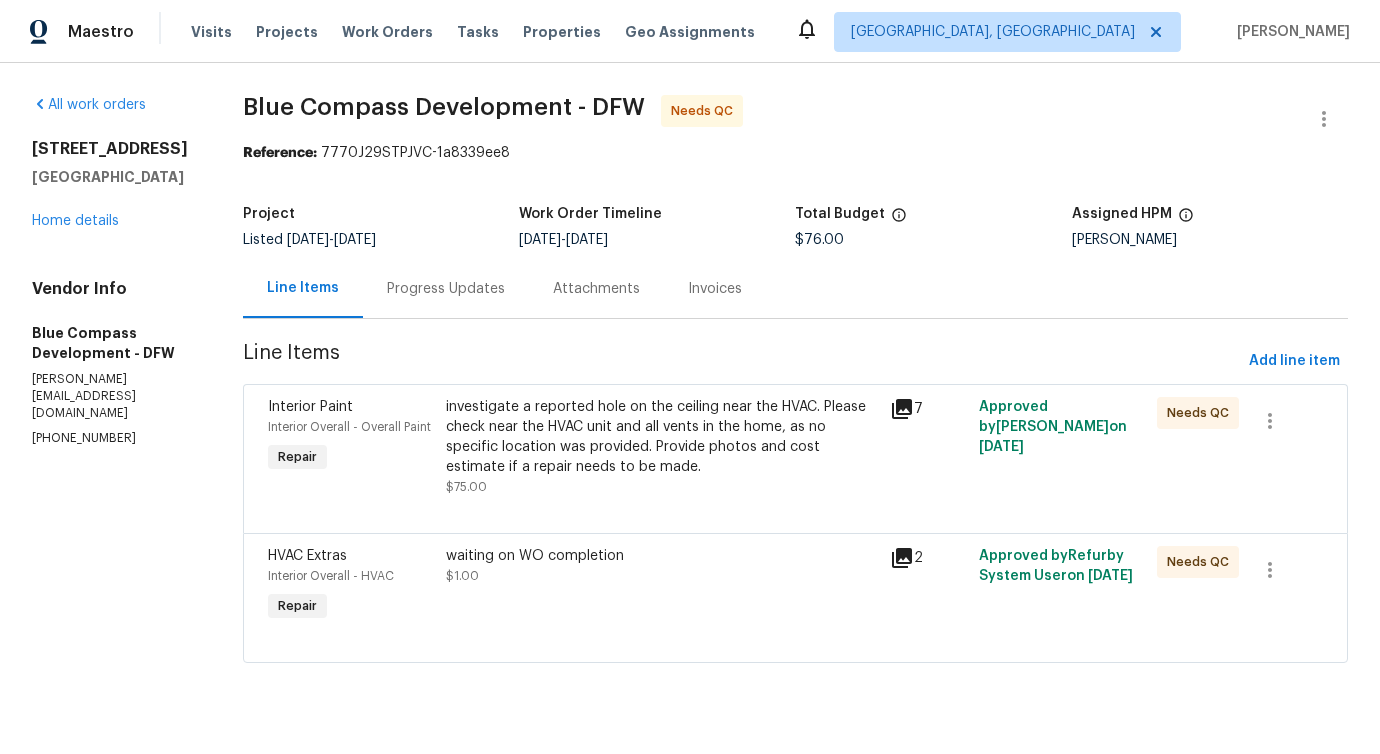 click on "waiting on WO completion" at bounding box center [662, 556] 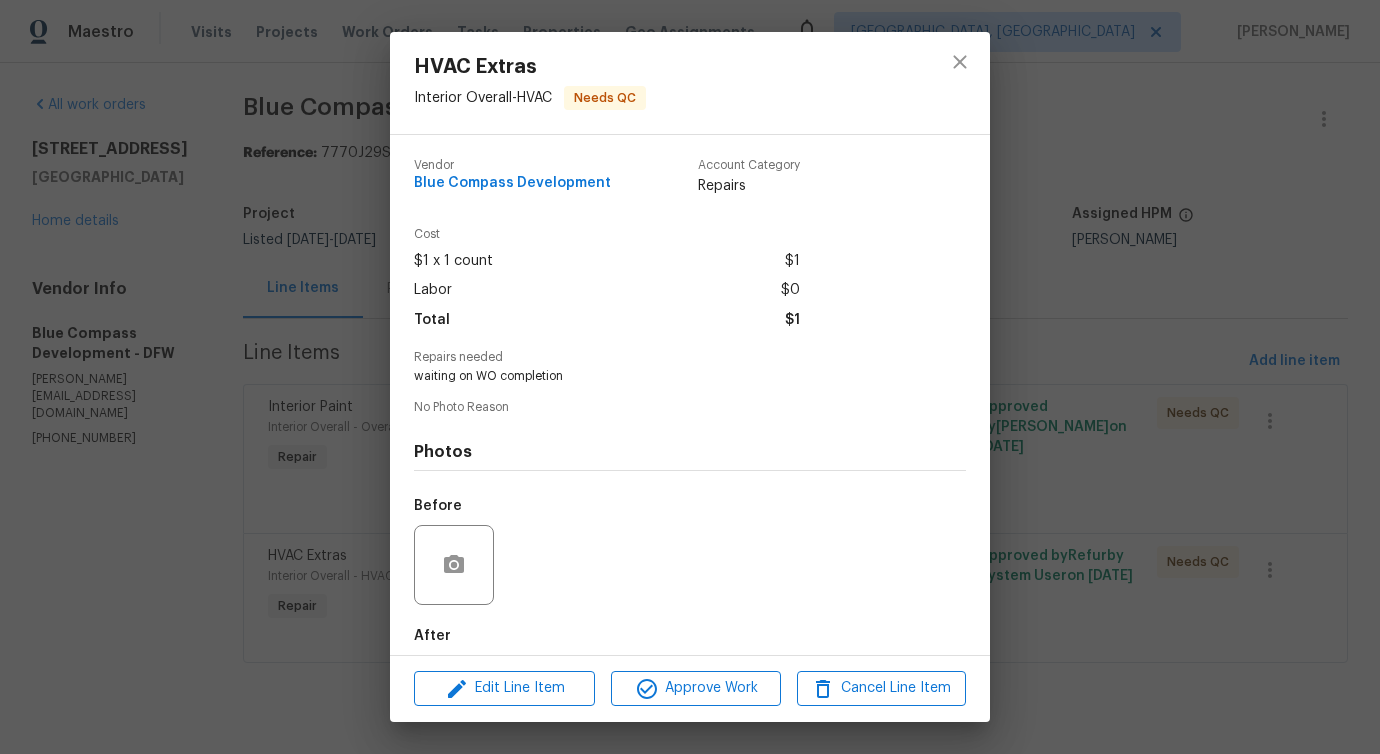 scroll, scrollTop: 100, scrollLeft: 0, axis: vertical 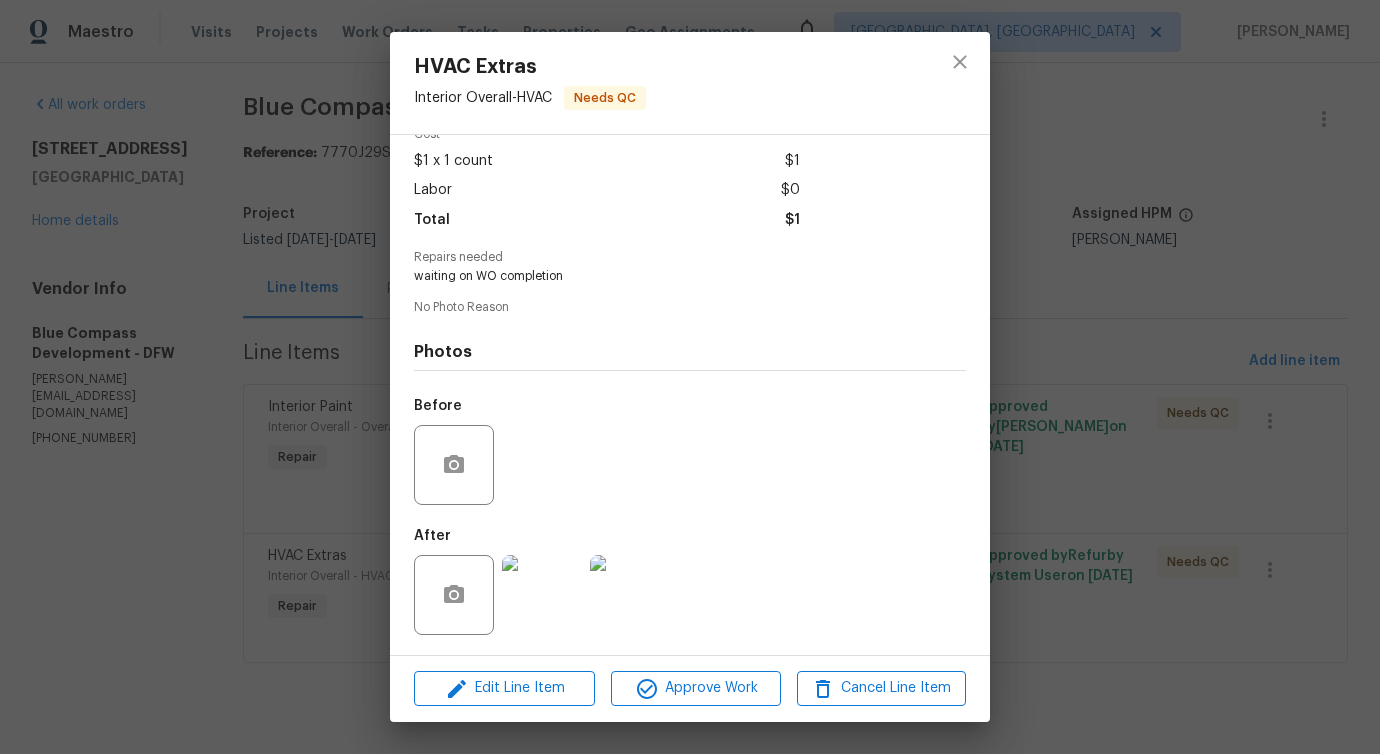 click at bounding box center (542, 595) 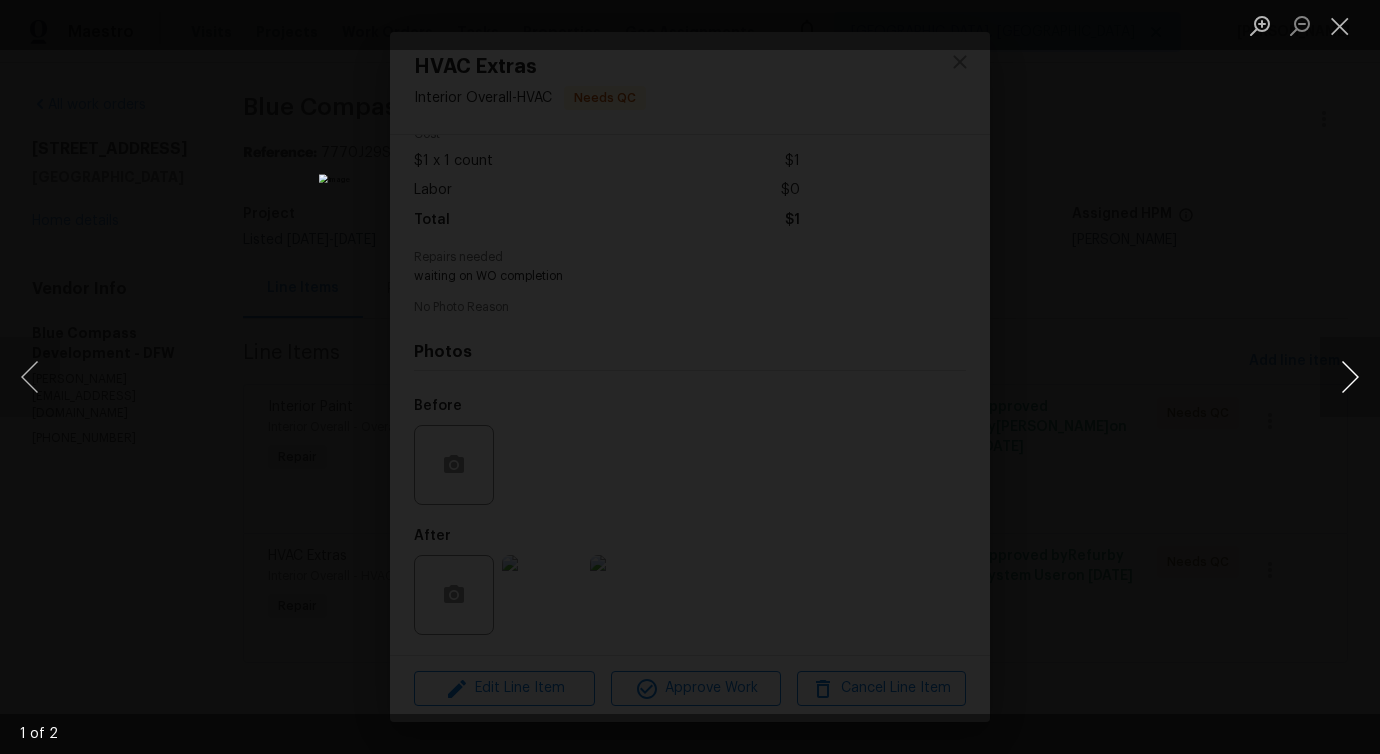 click at bounding box center (1350, 377) 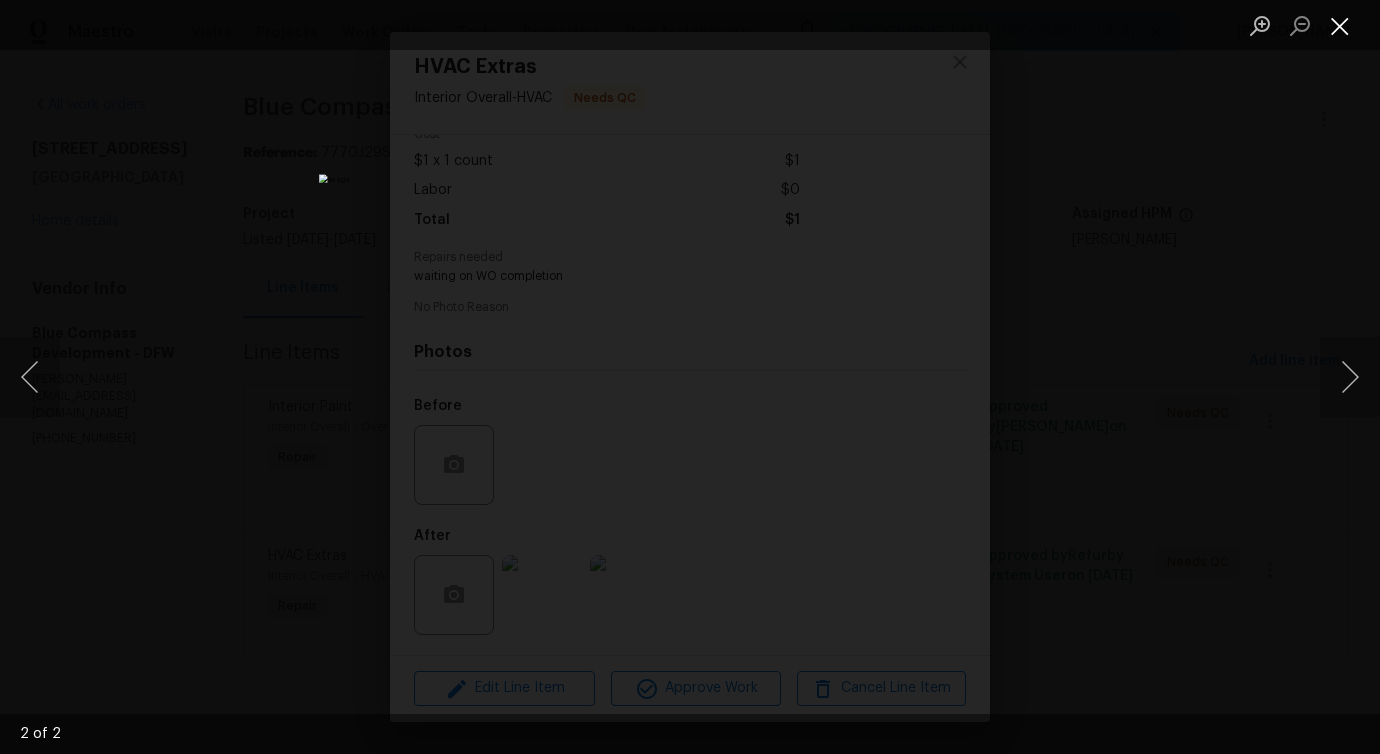 click at bounding box center (1340, 25) 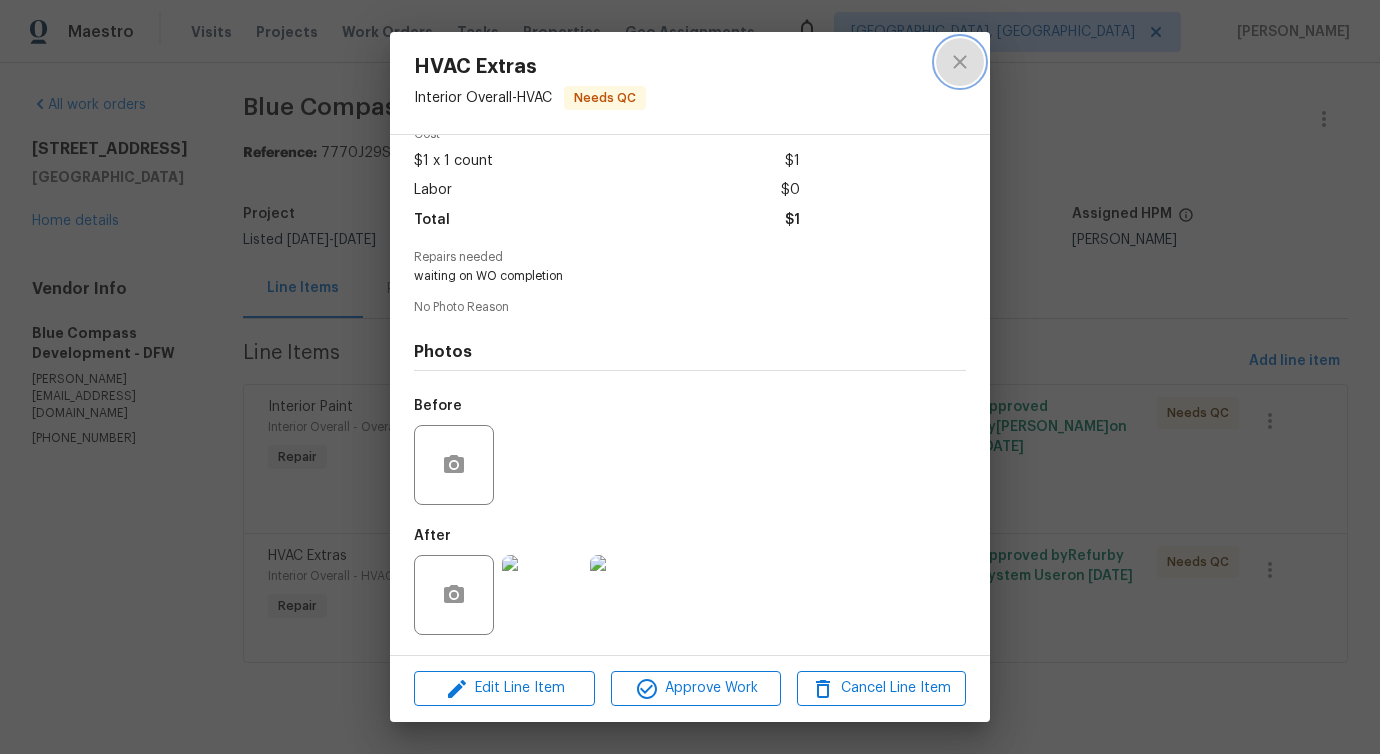 click 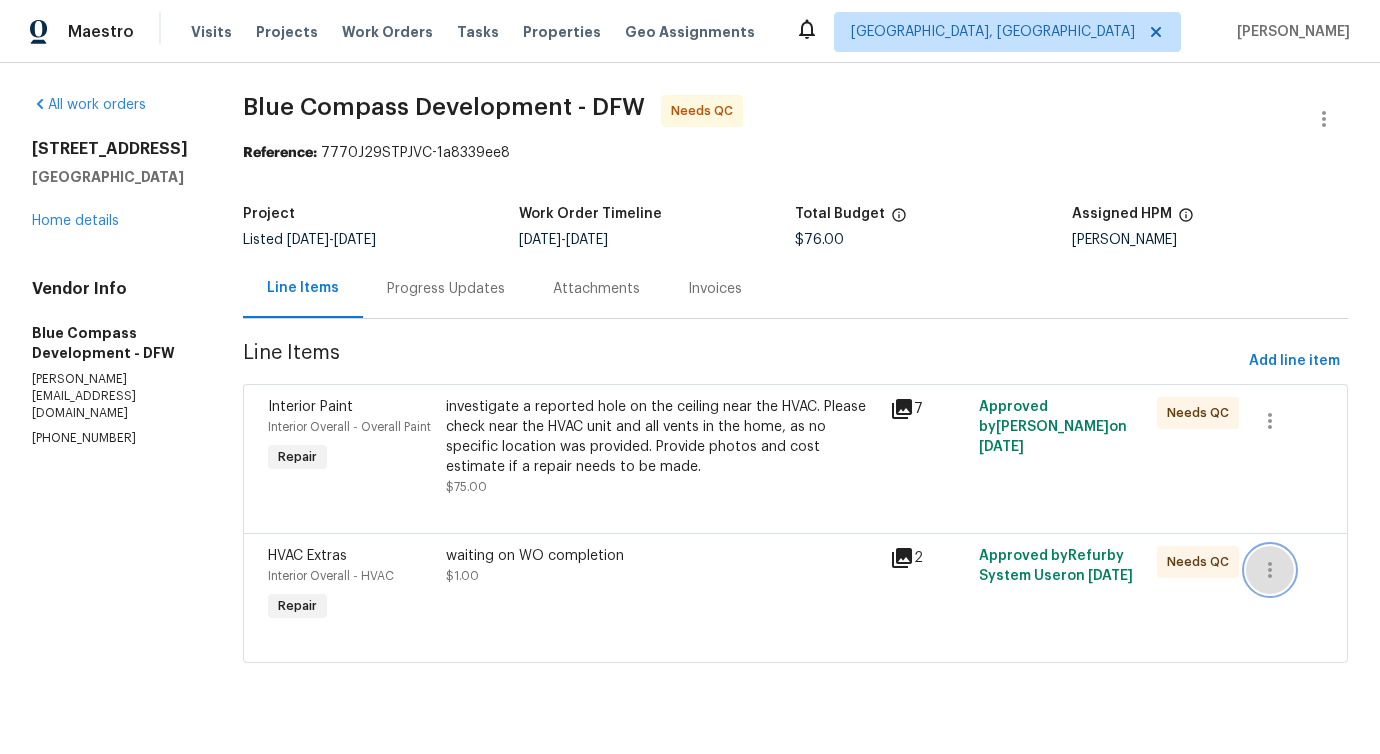 click 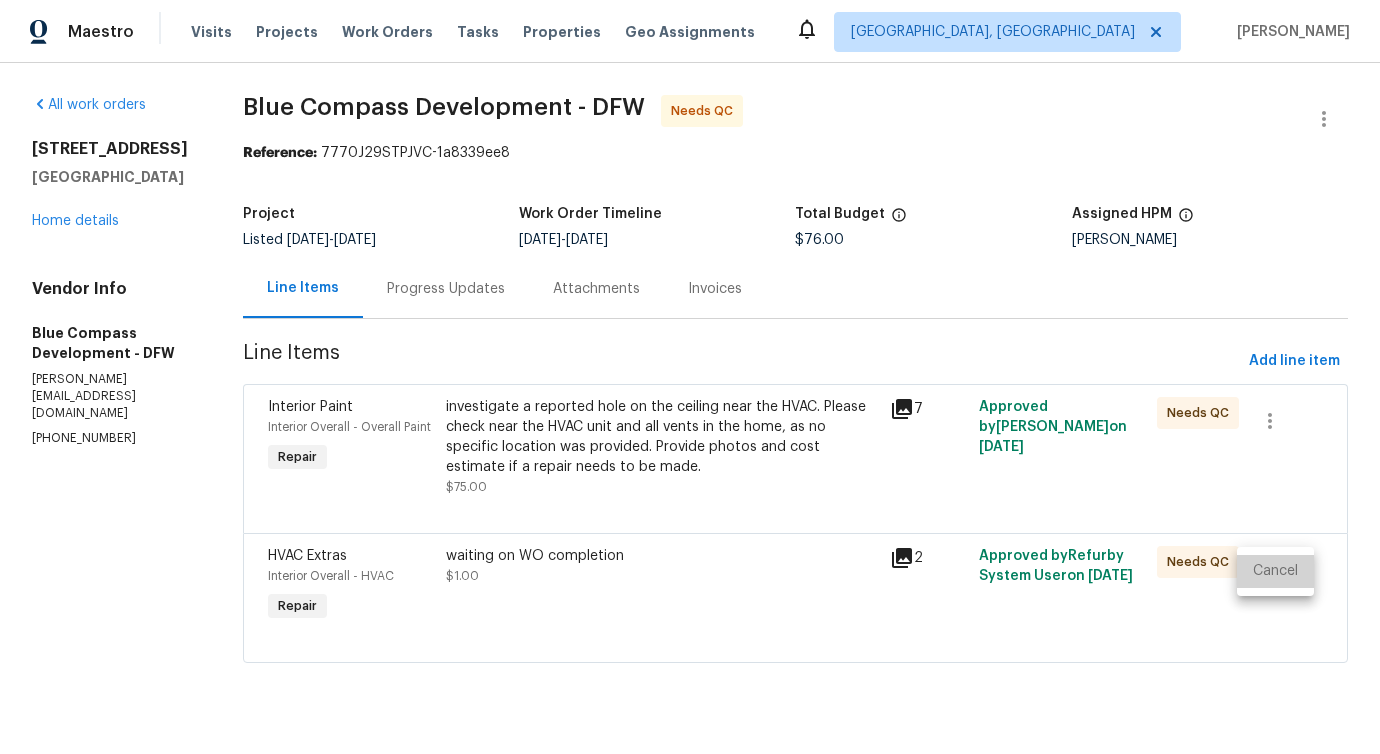 click on "Cancel" at bounding box center (1275, 571) 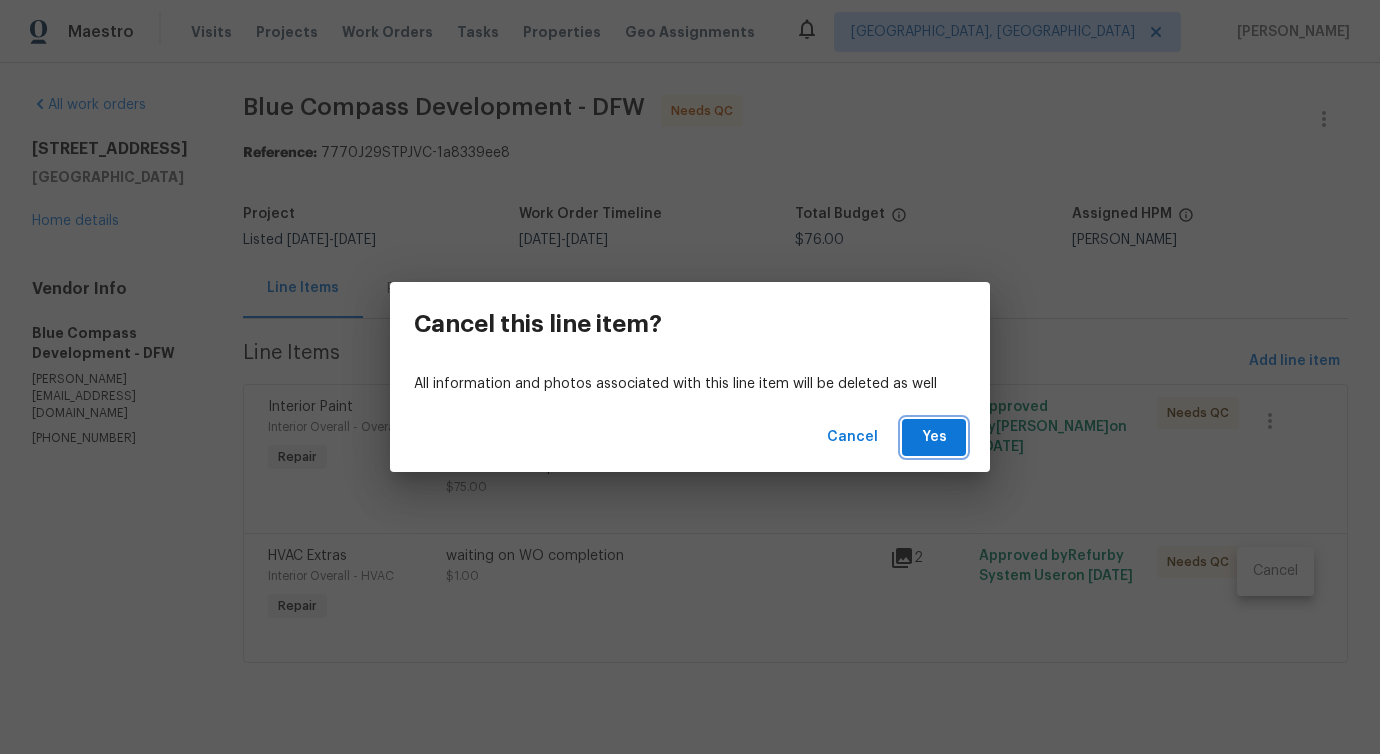 click on "Yes" at bounding box center [934, 437] 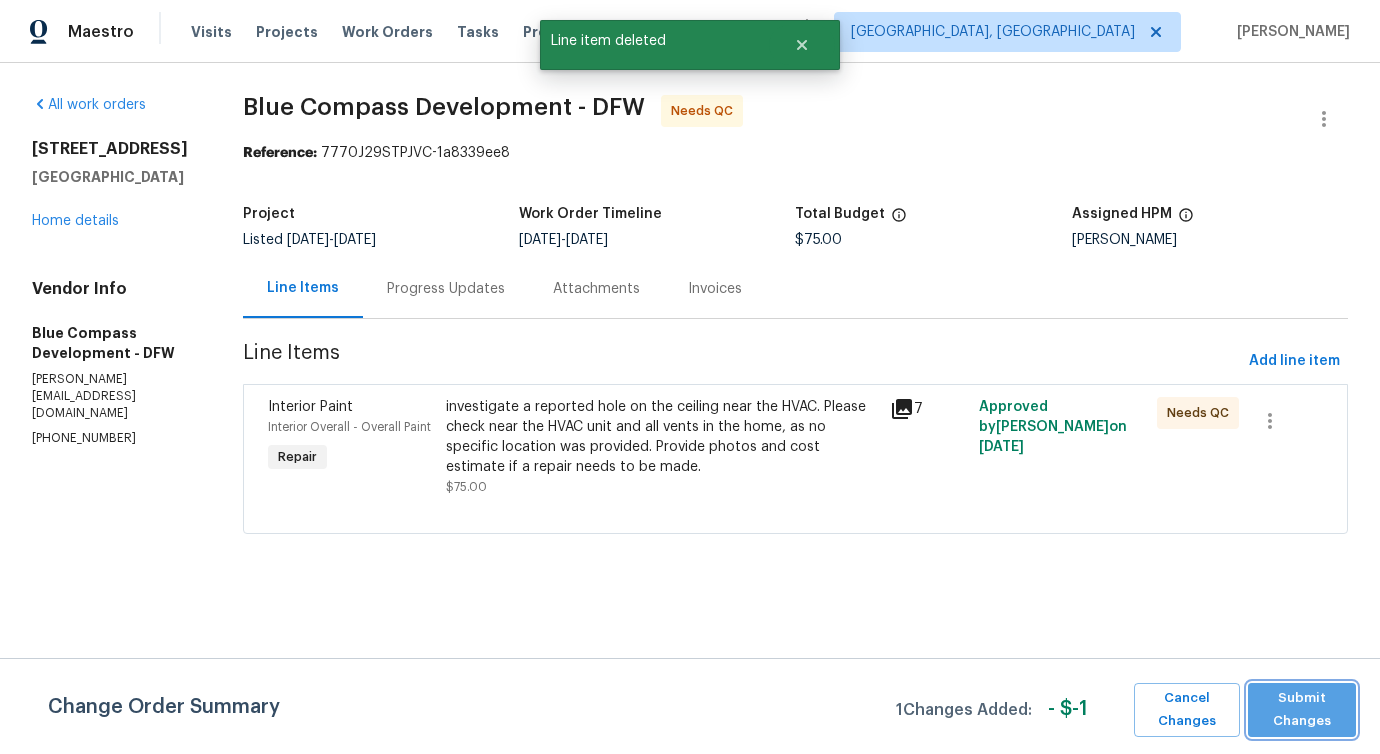 click on "Submit Changes" at bounding box center [1302, 710] 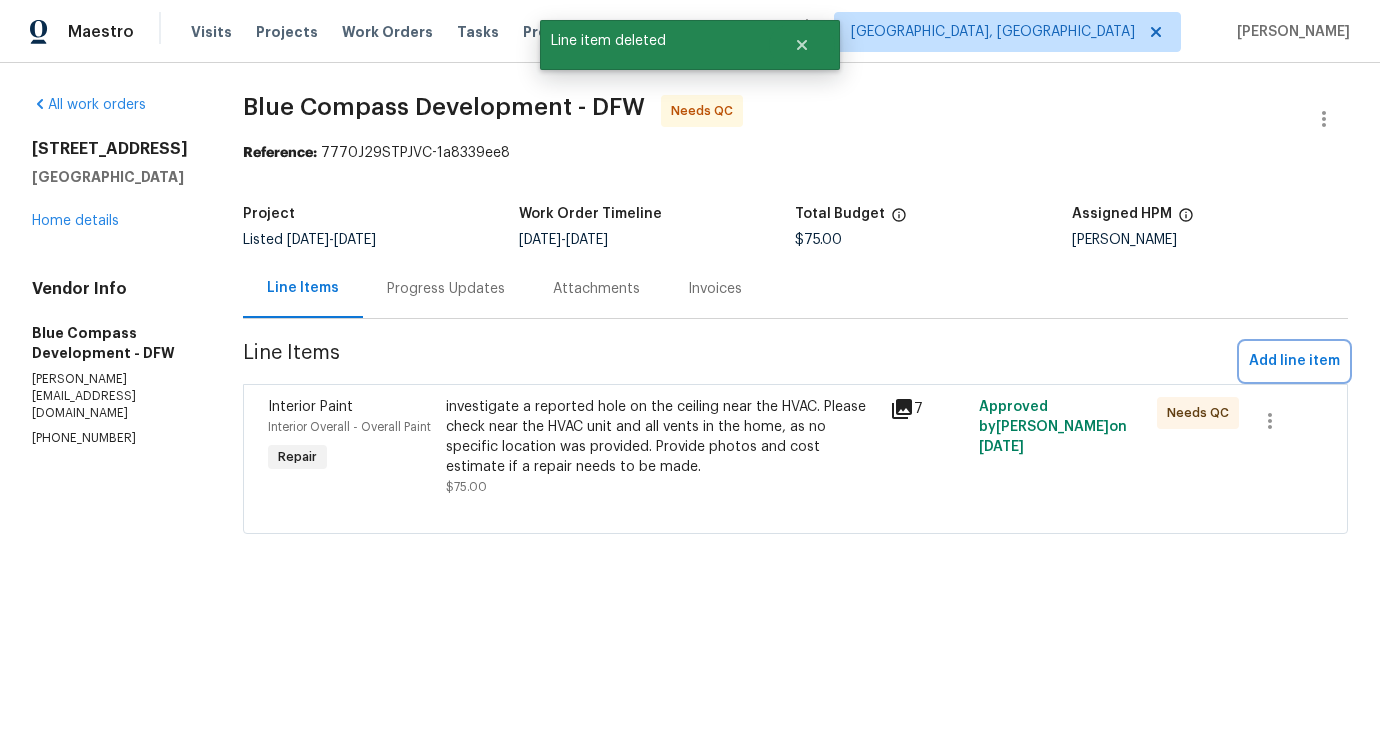 click on "Add line item" at bounding box center [1294, 361] 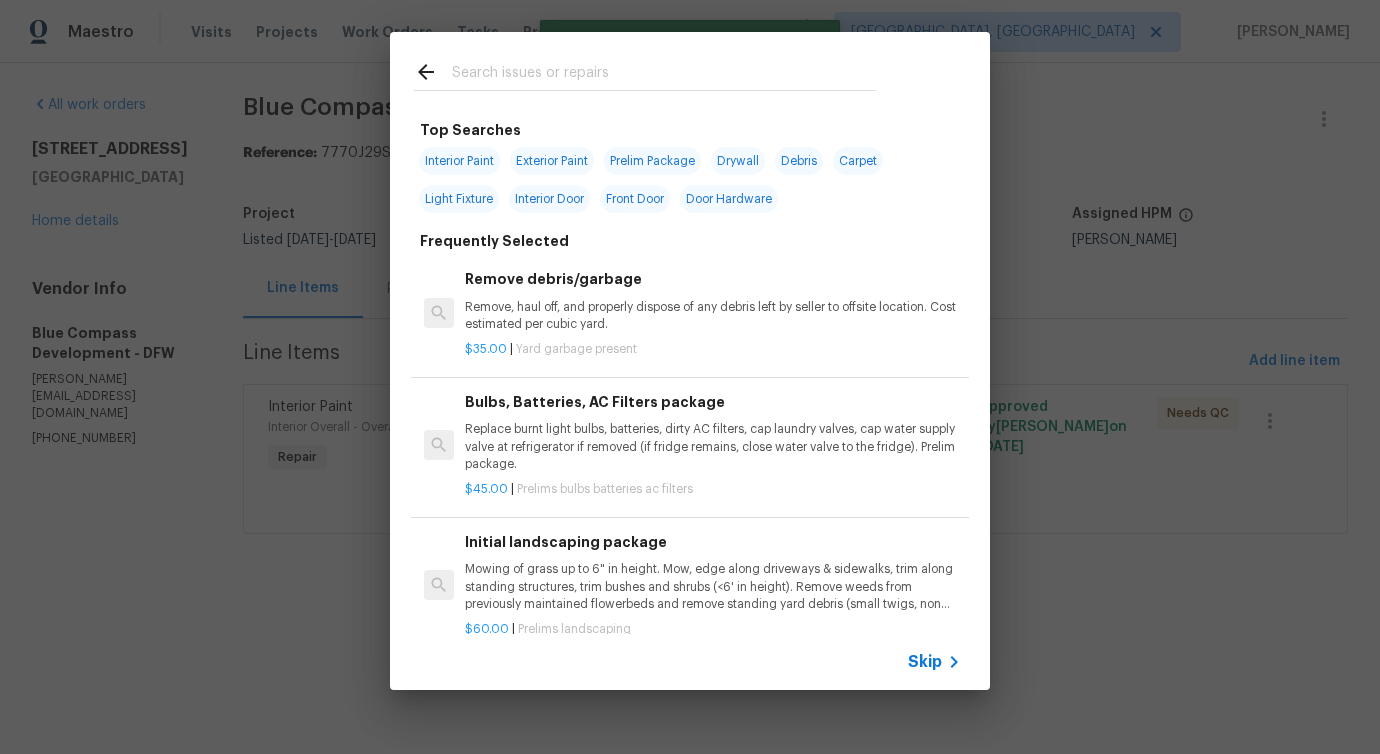 click at bounding box center [664, 75] 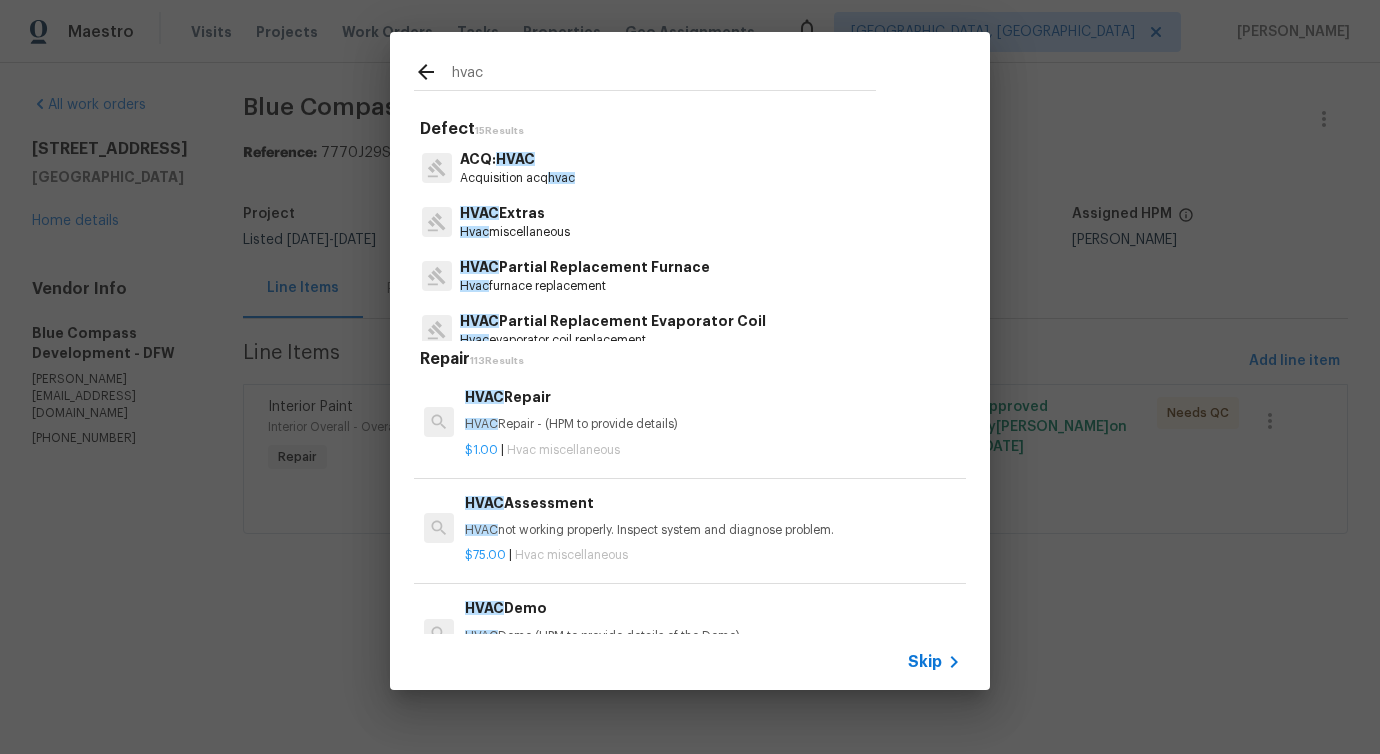 type on "hvac" 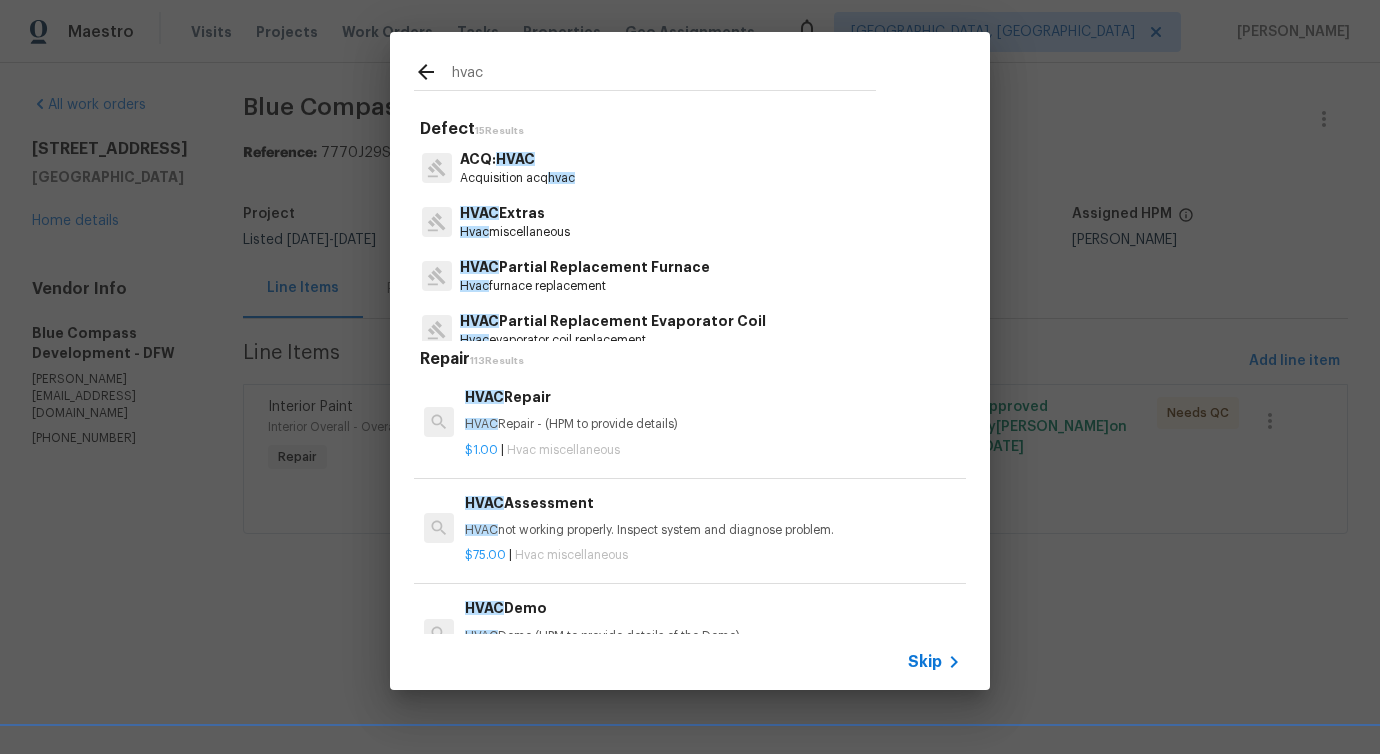 click on "HVAC  Extras" at bounding box center (515, 213) 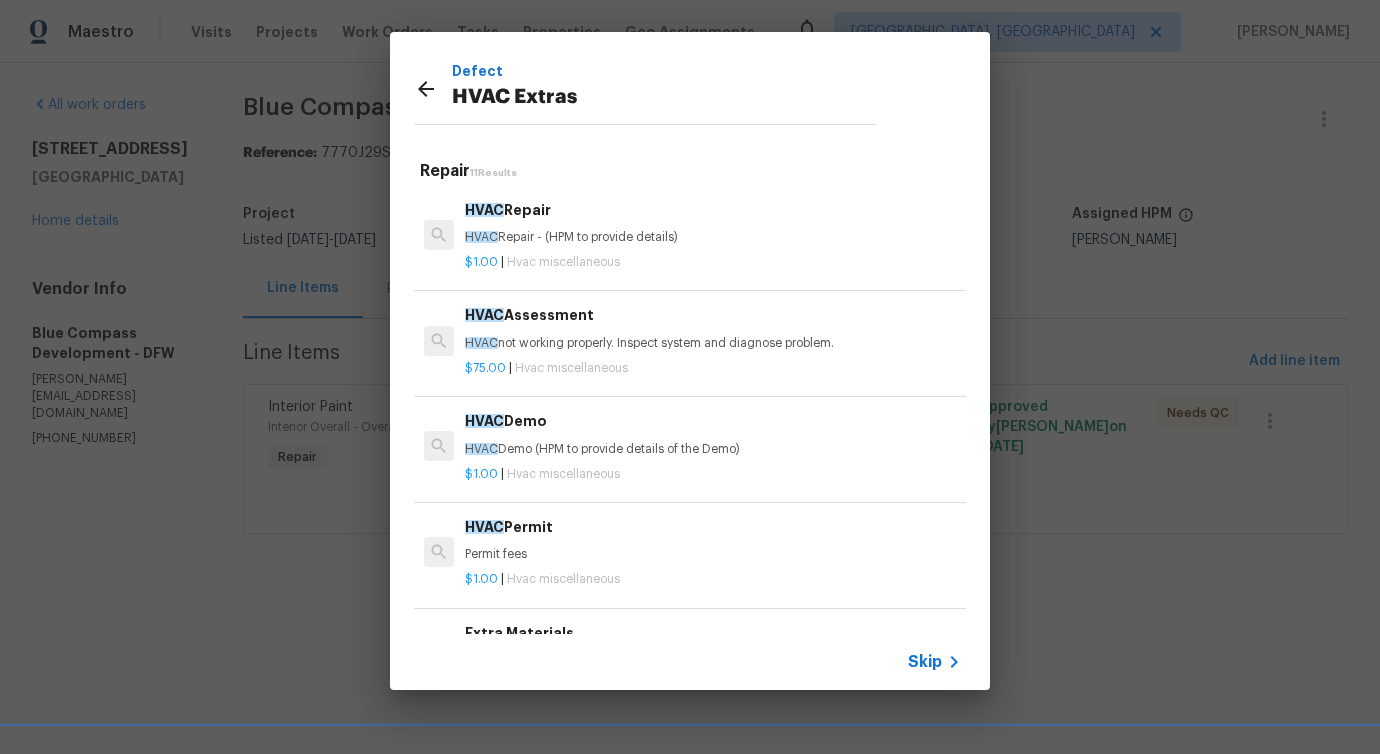 click on "HVAC  Repair - (HPM to provide details)" at bounding box center (713, 237) 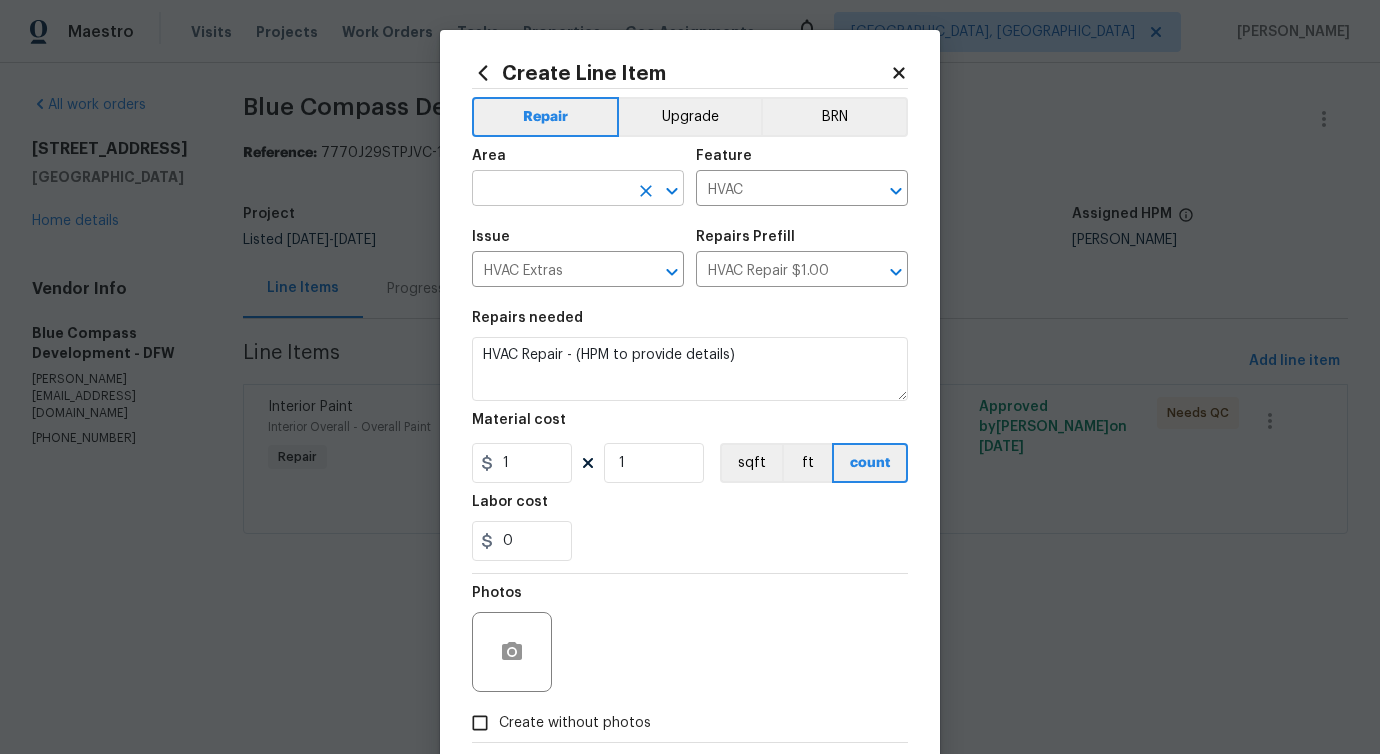 click at bounding box center [550, 190] 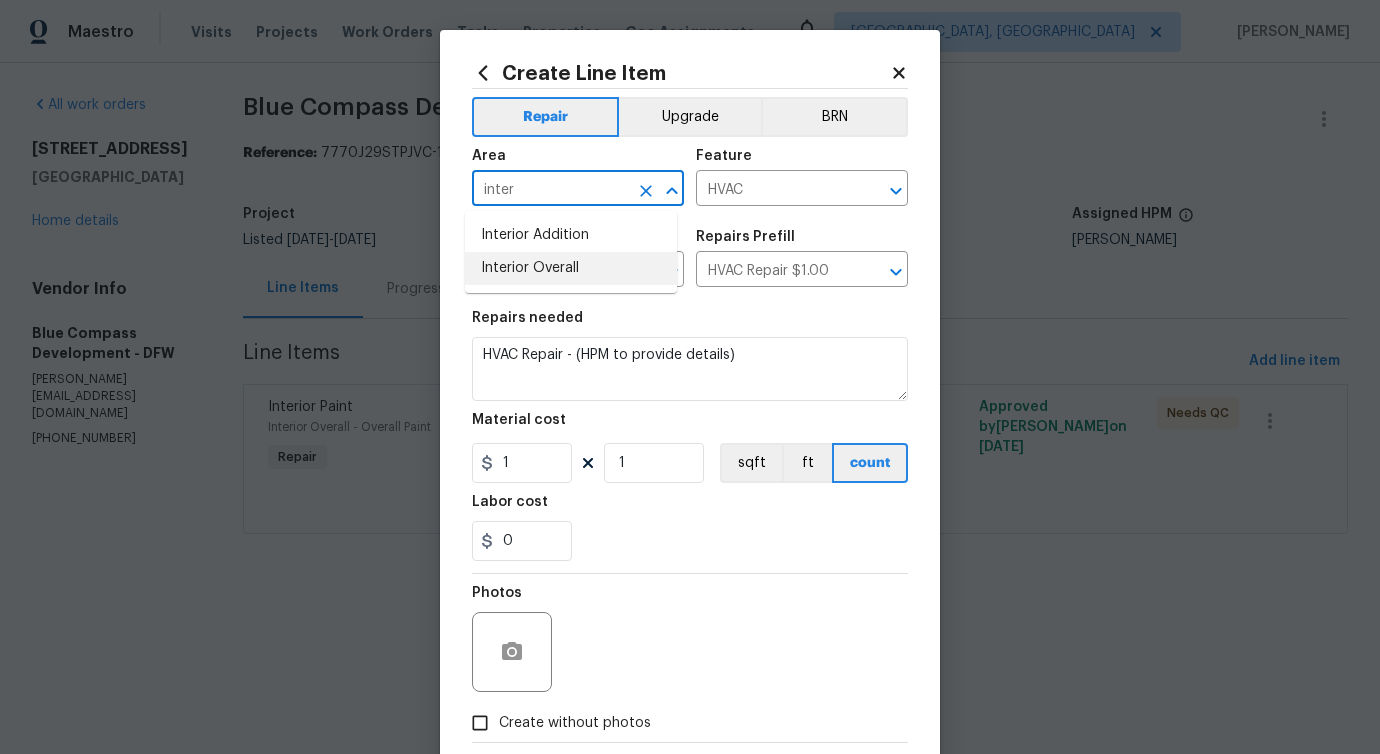click on "Interior Overall" at bounding box center (571, 268) 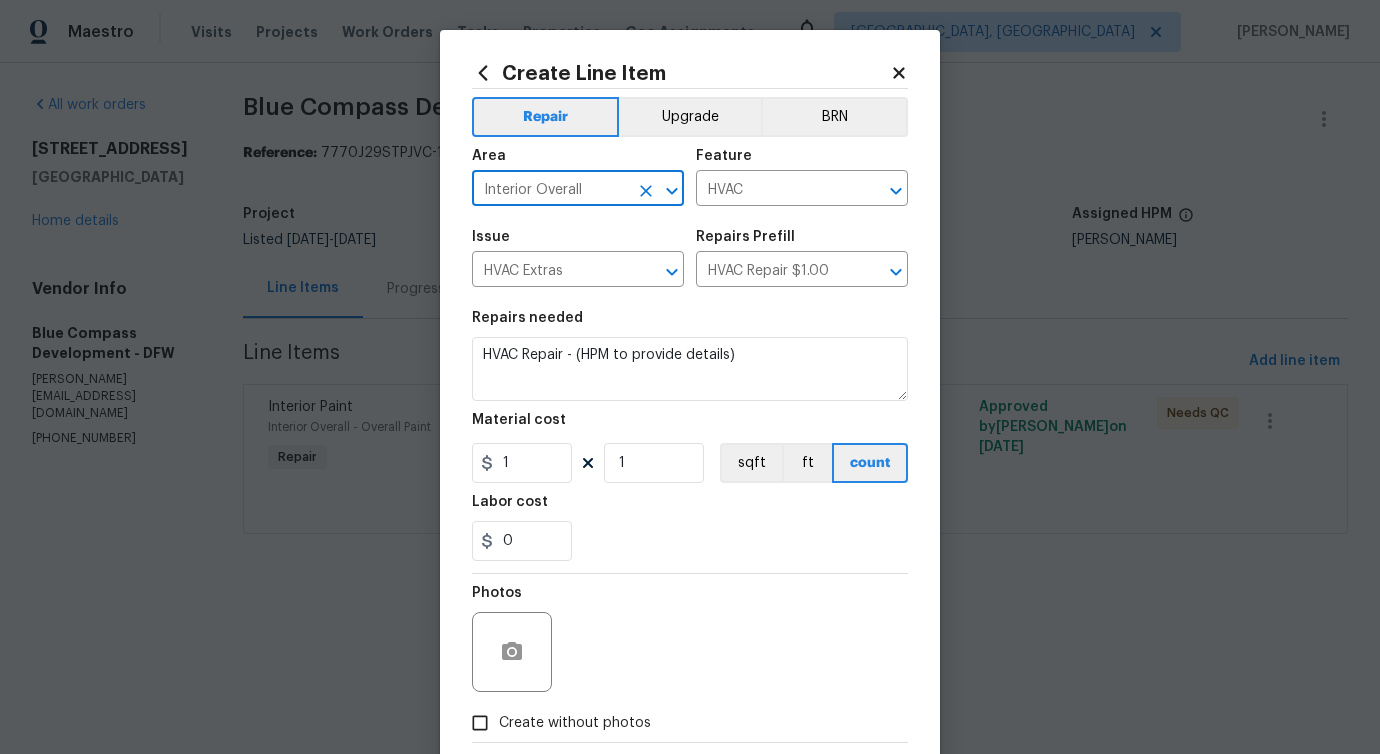 type on "Interior Overall" 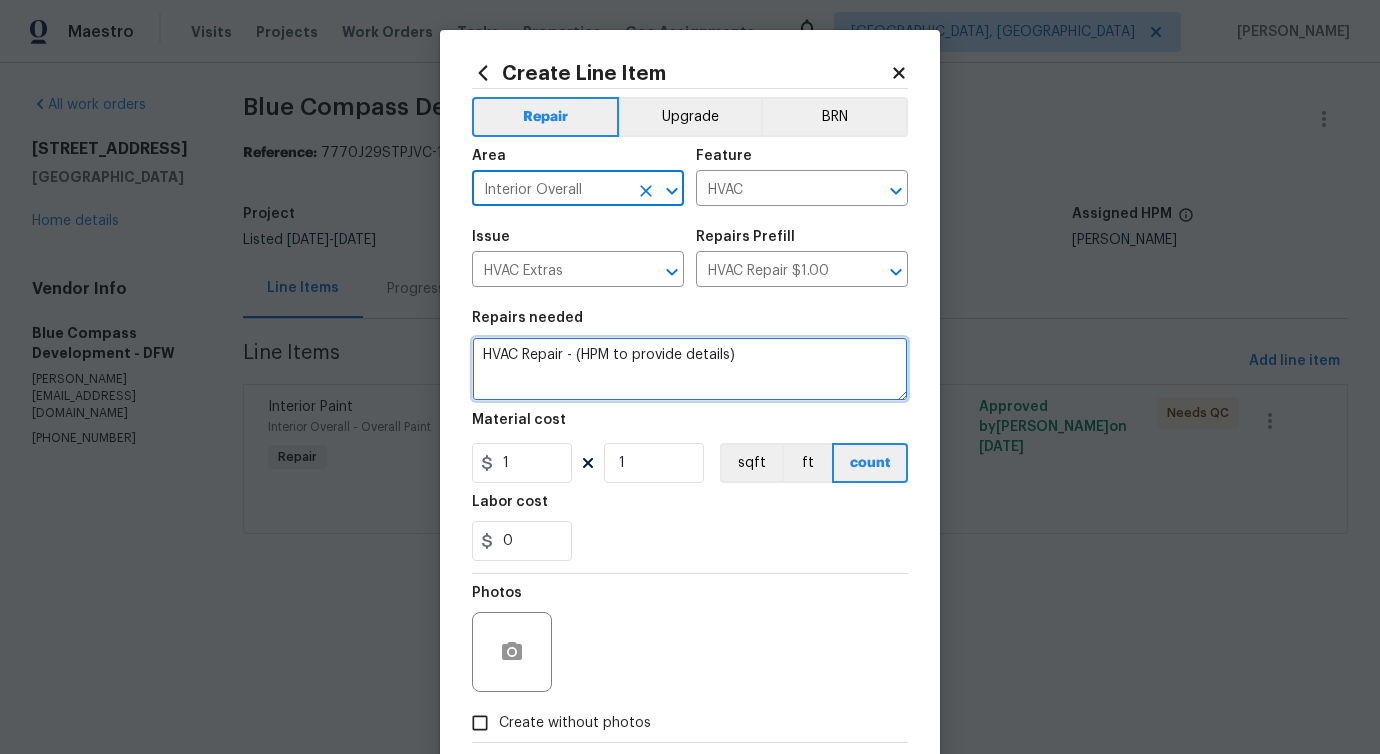 click on "HVAC Repair - (HPM to provide details)" at bounding box center [690, 369] 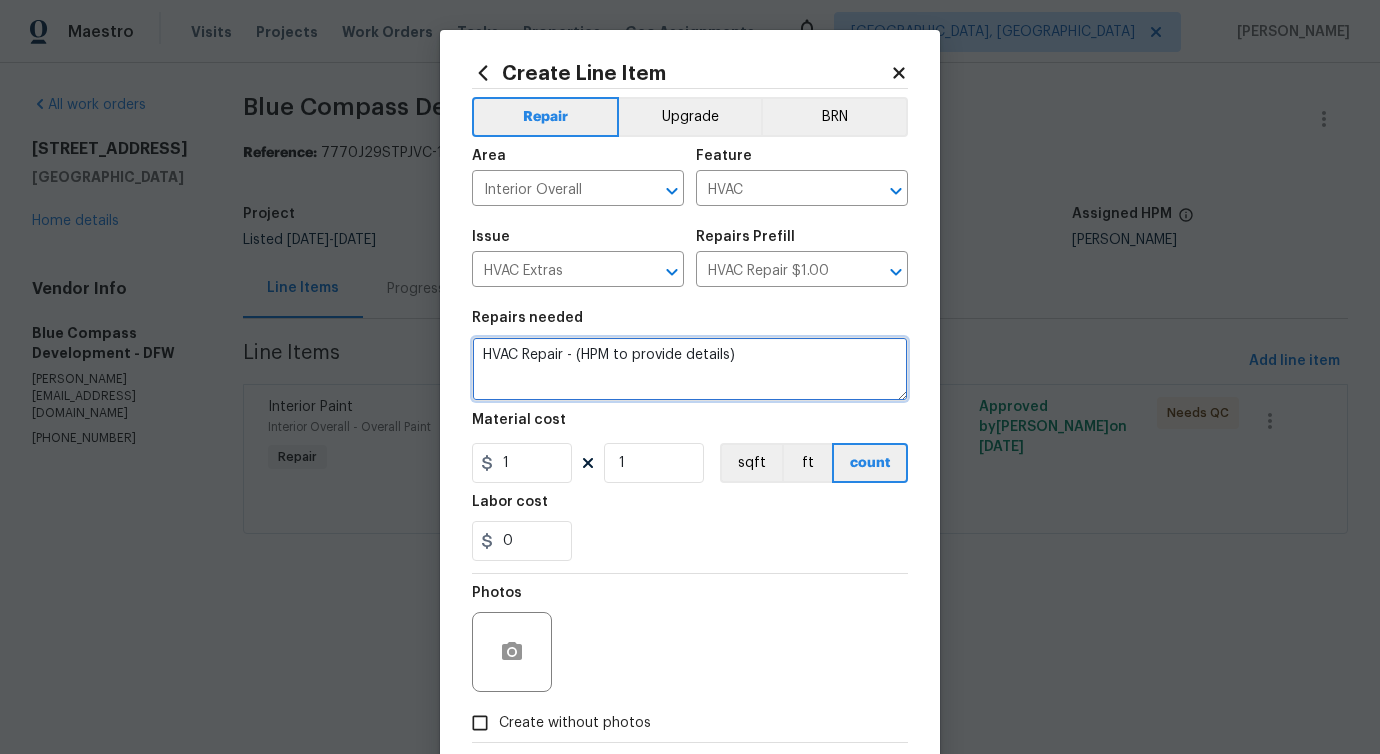 click on "HVAC Repair - (HPM to provide details)" at bounding box center (690, 369) 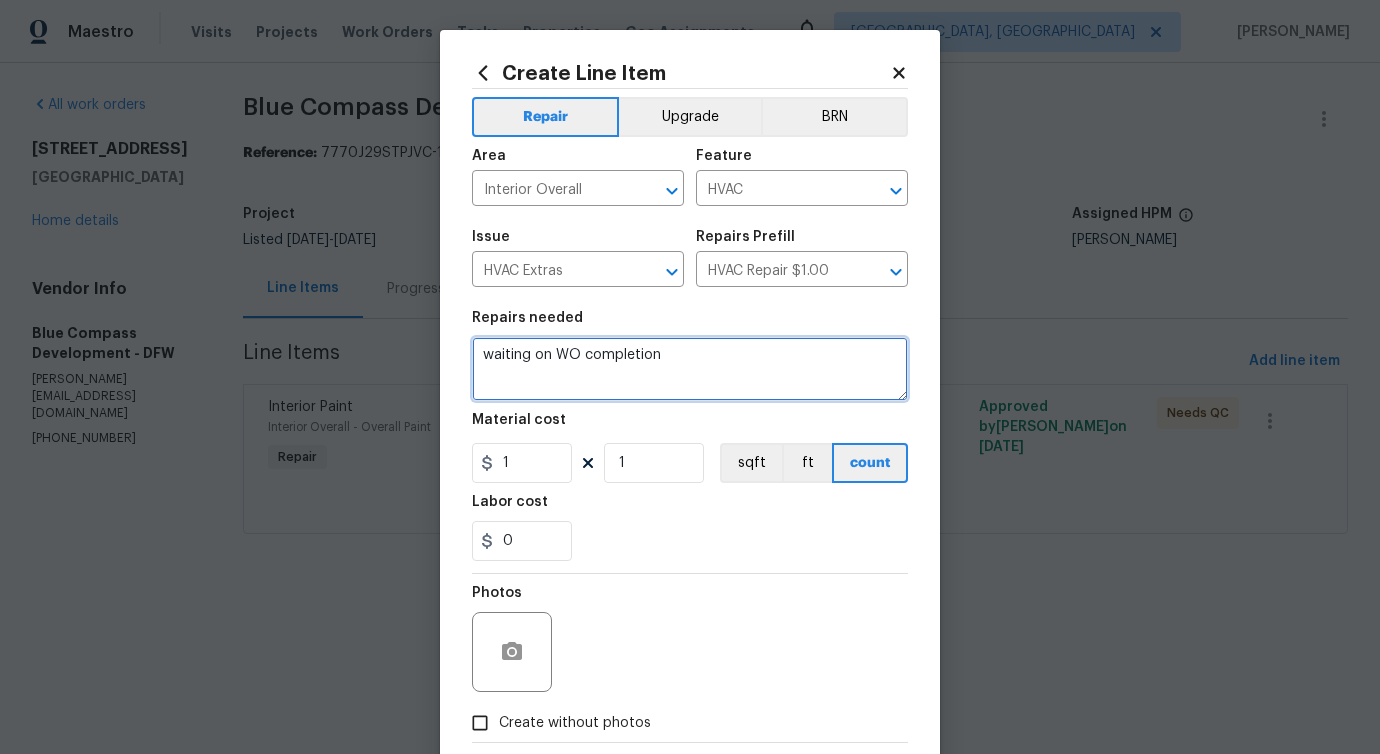 scroll, scrollTop: 108, scrollLeft: 0, axis: vertical 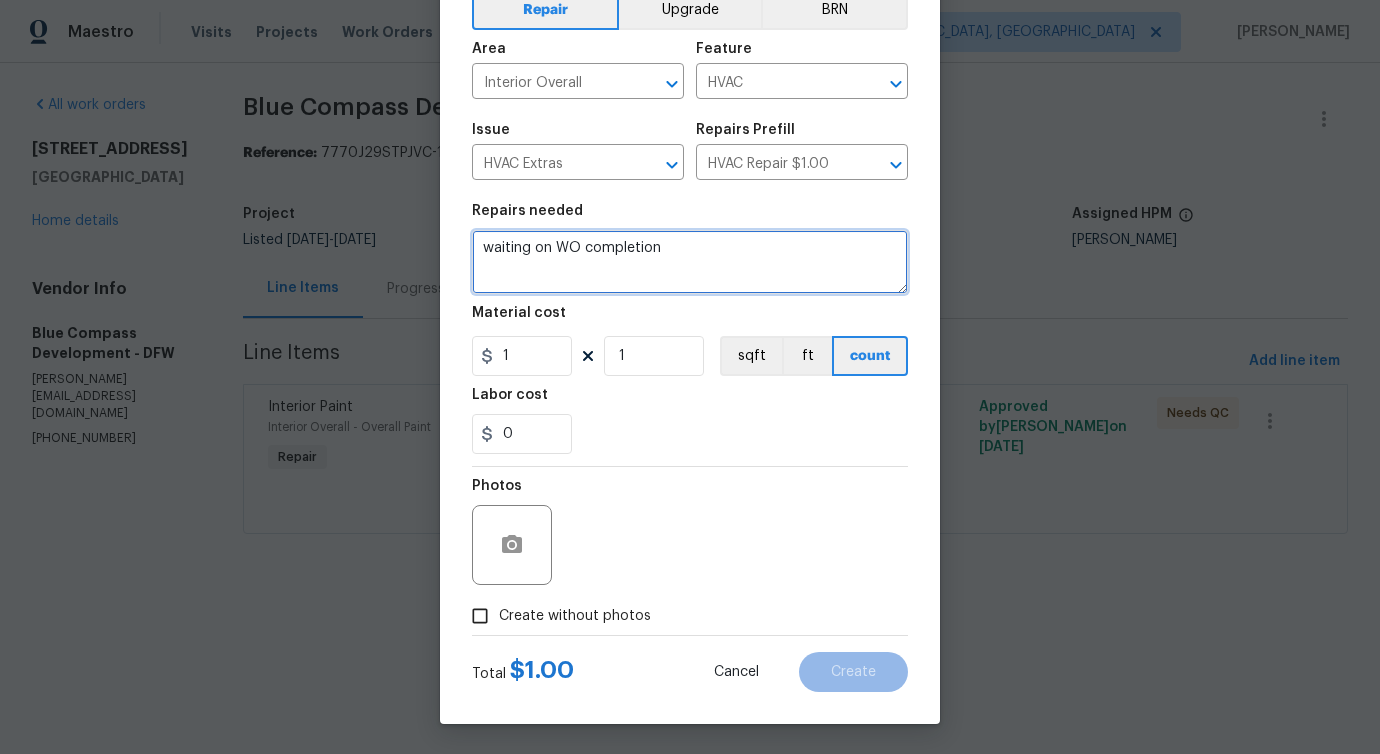 type on "waiting on WO completion" 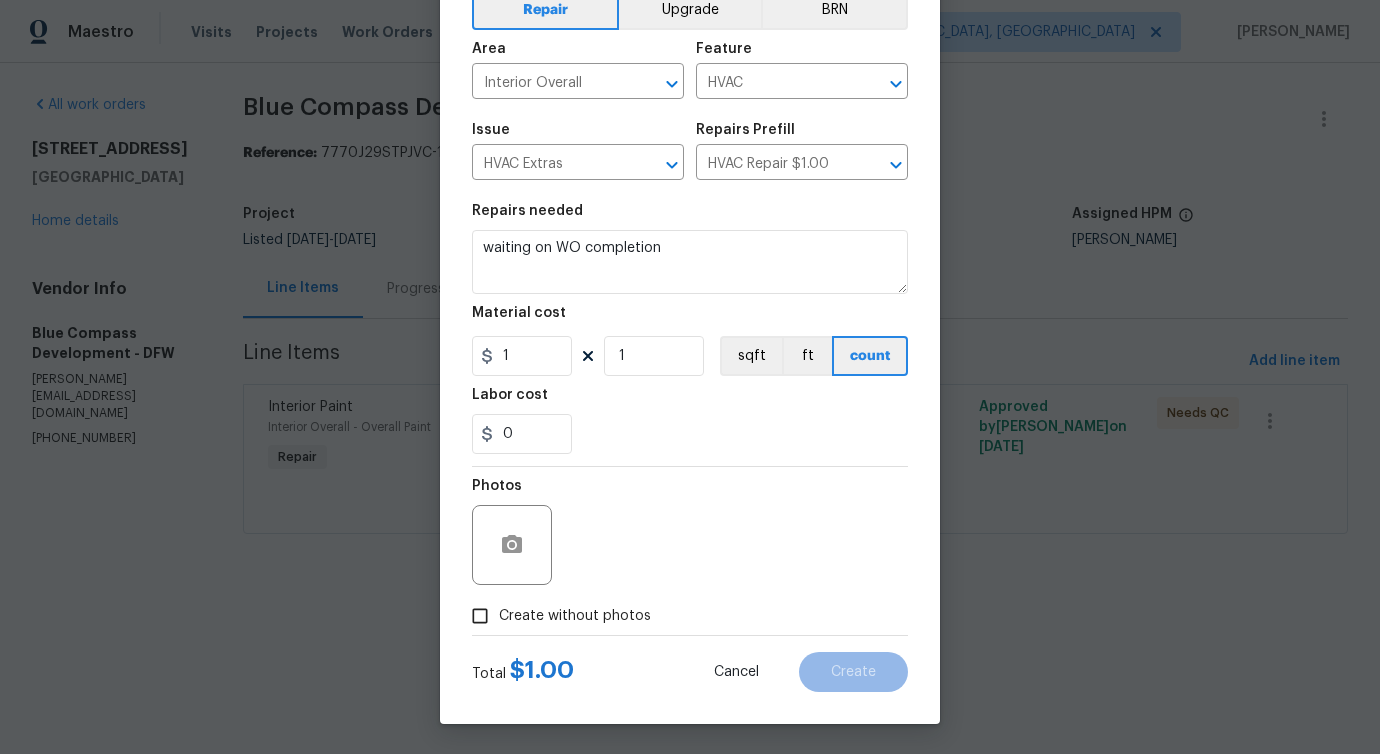 click on "Create without photos" at bounding box center [575, 616] 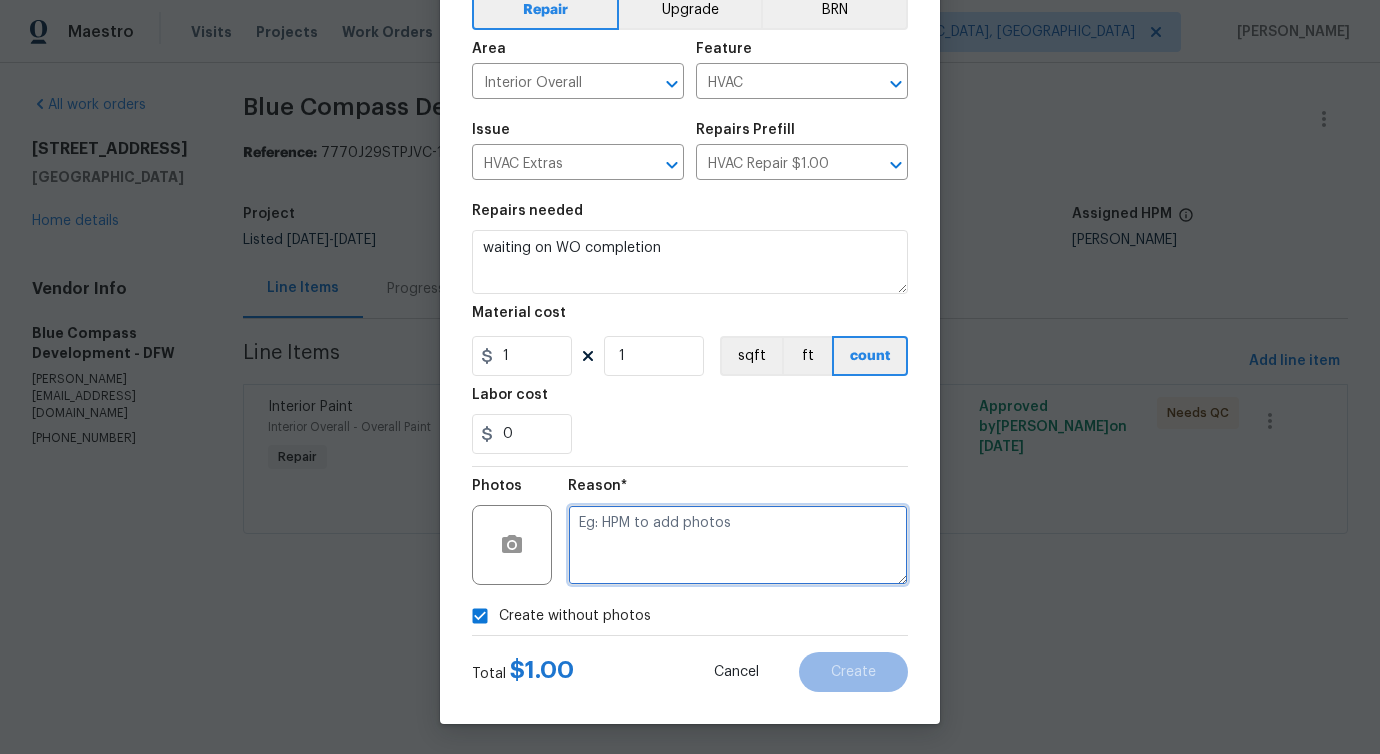 click at bounding box center (738, 545) 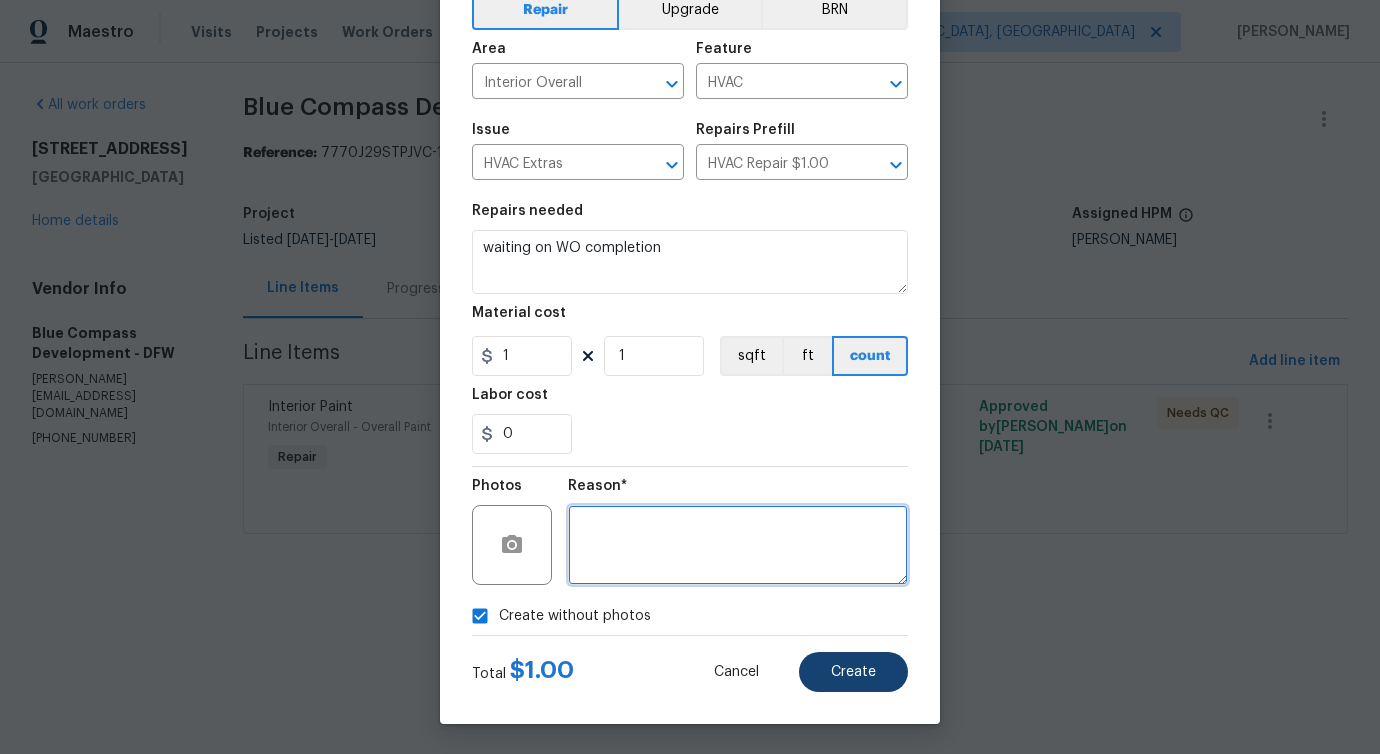 type 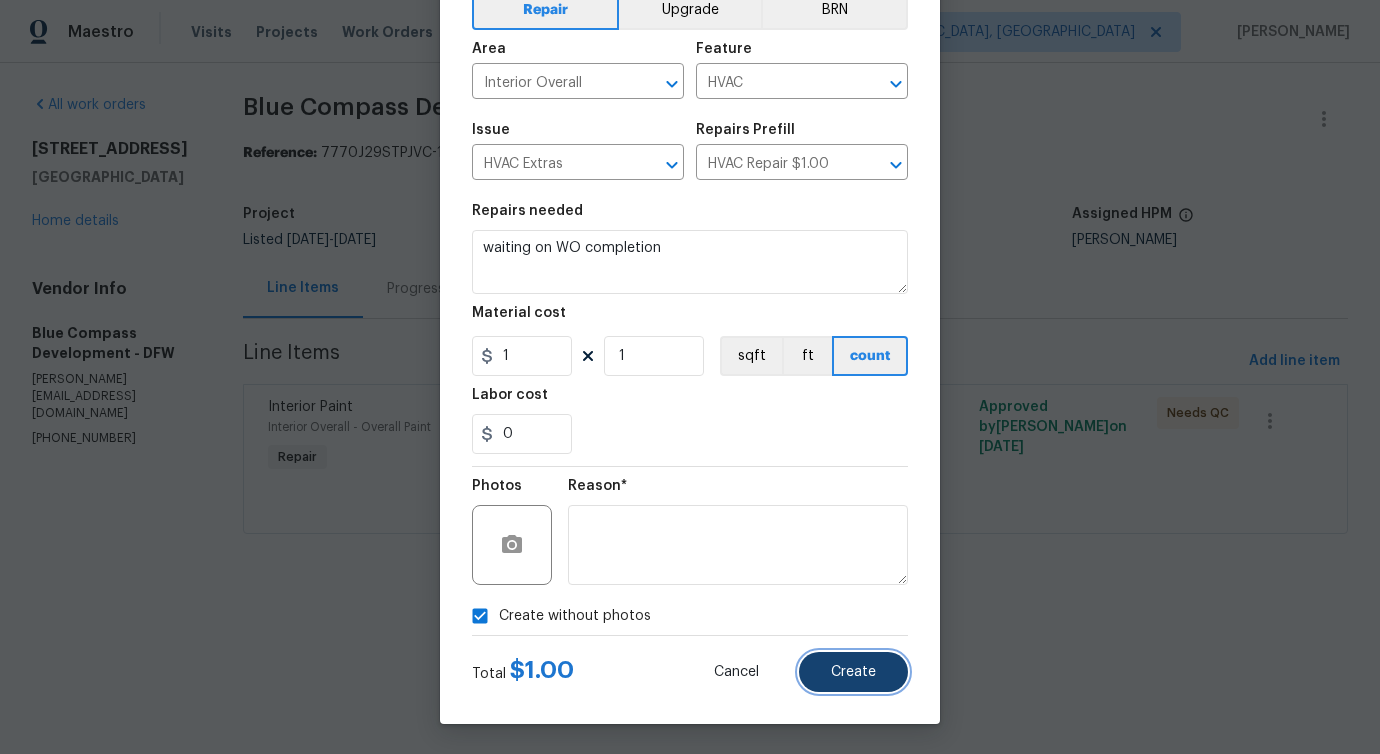 click on "Create" at bounding box center [853, 672] 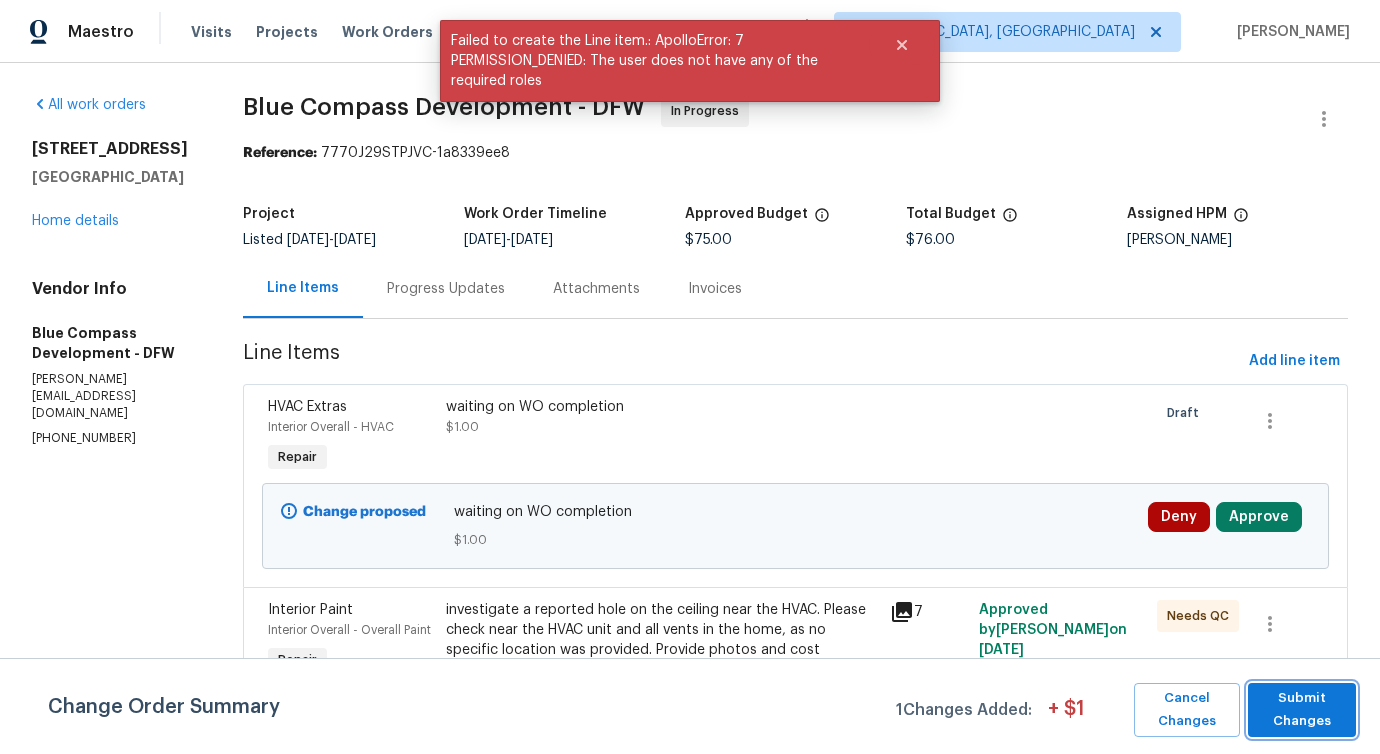 click on "Submit Changes" at bounding box center (1302, 710) 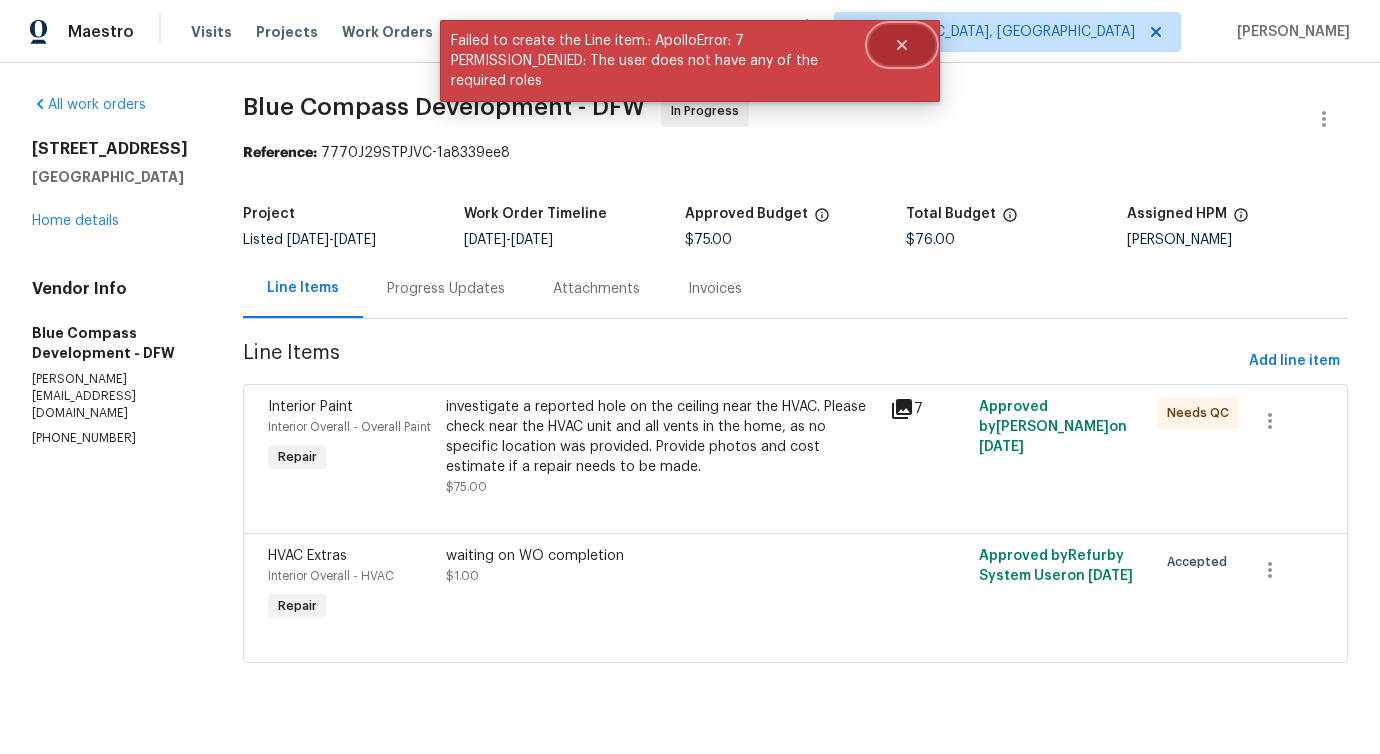 click 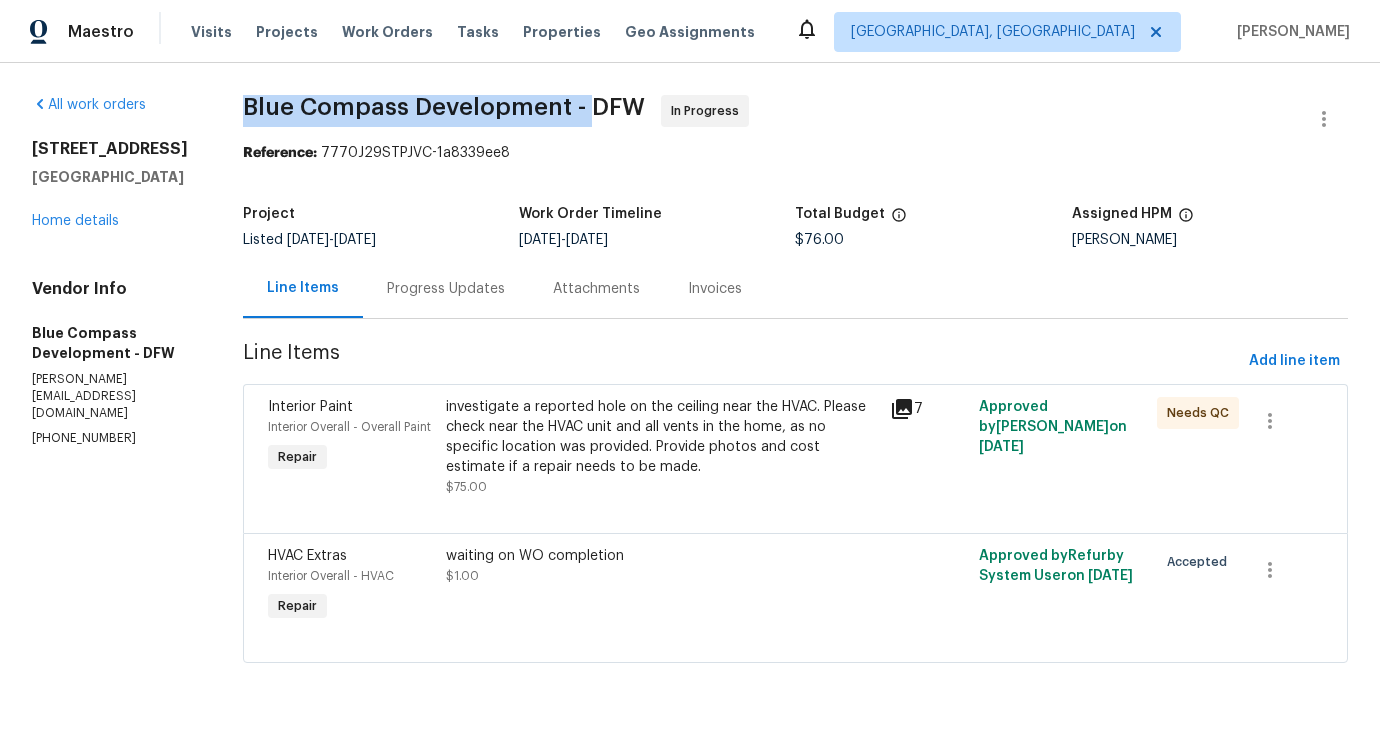drag, startPoint x: 293, startPoint y: 104, endPoint x: 633, endPoint y: 106, distance: 340.0059 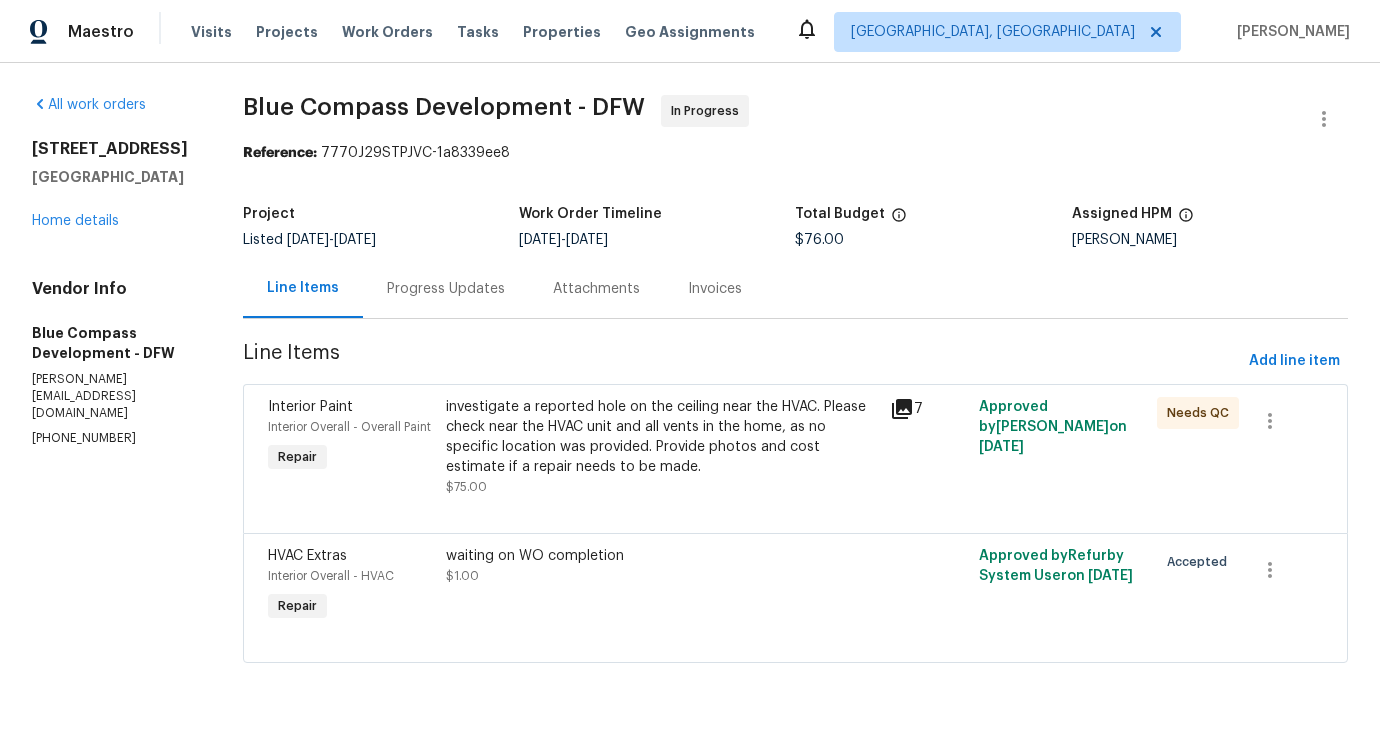 click on "Progress Updates" at bounding box center [446, 289] 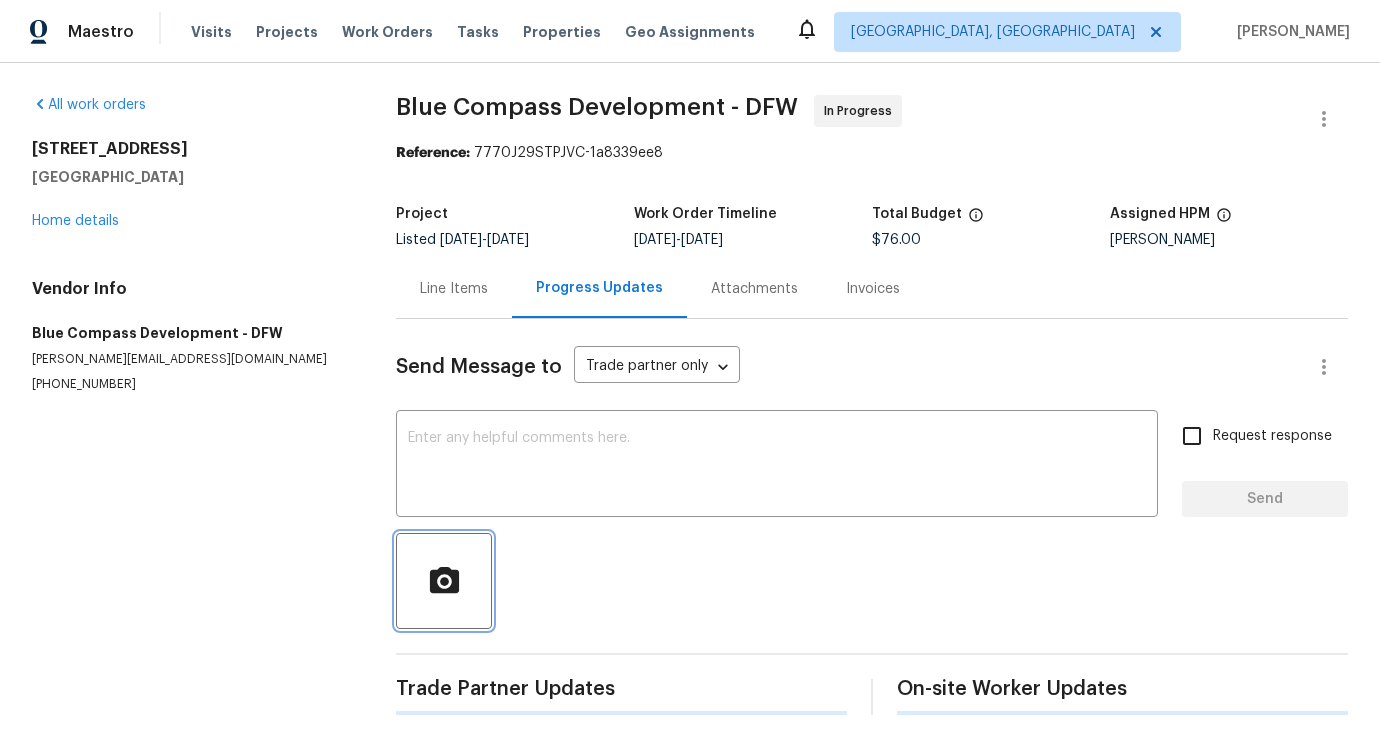click at bounding box center [444, 581] 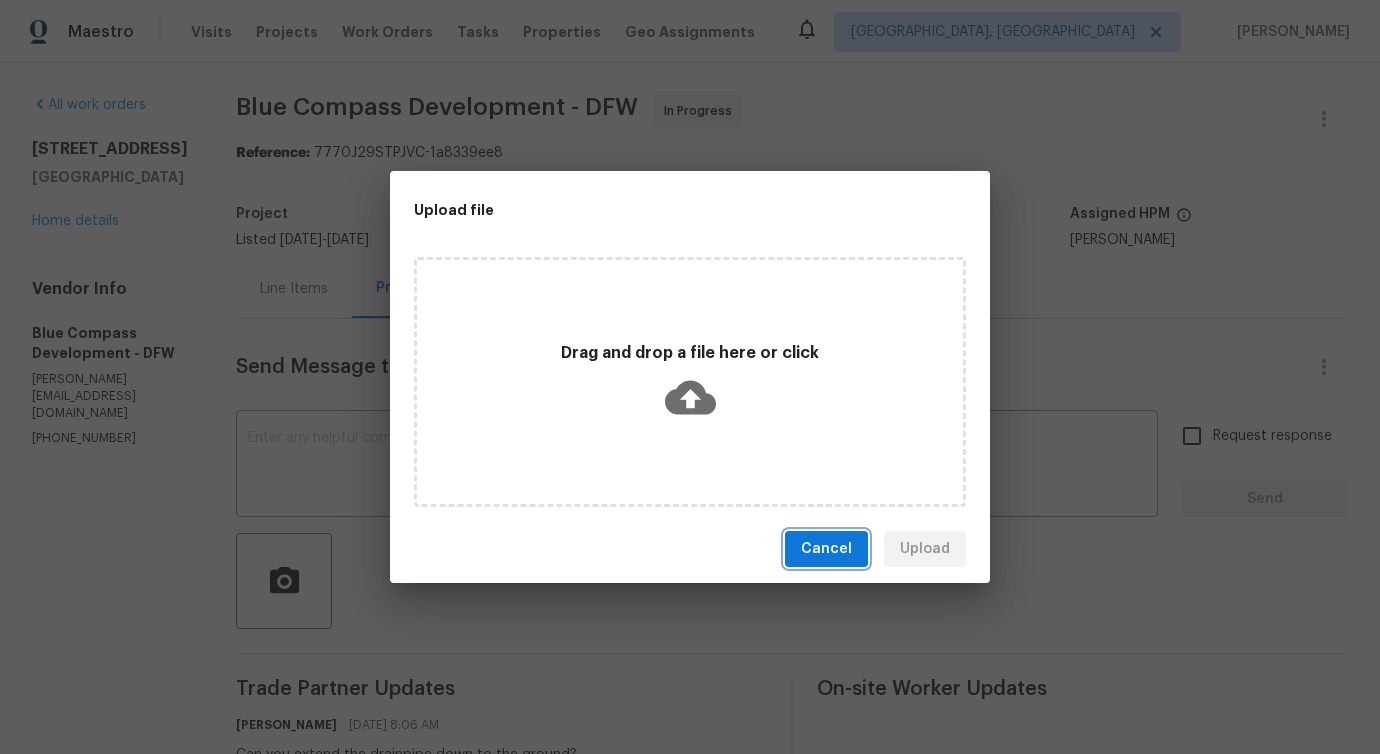 click on "Cancel" at bounding box center [826, 549] 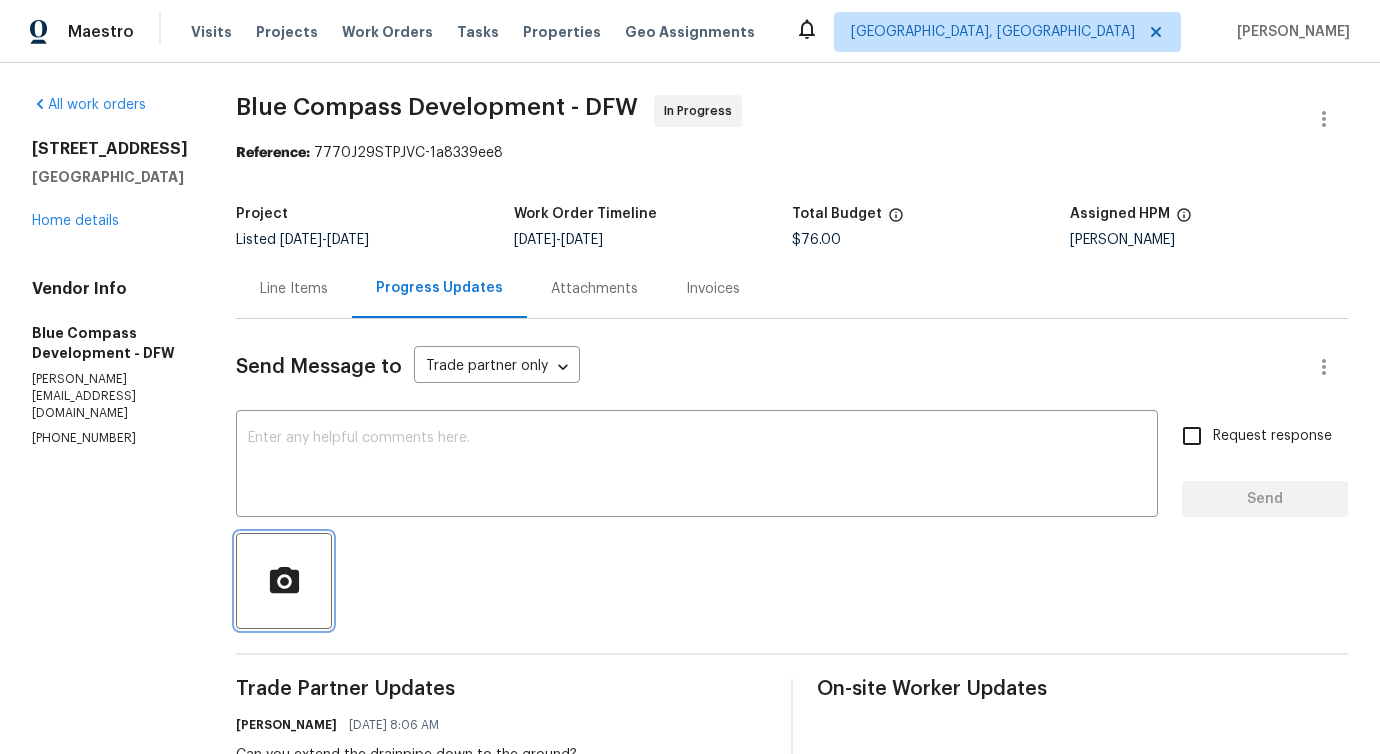 scroll, scrollTop: 393, scrollLeft: 0, axis: vertical 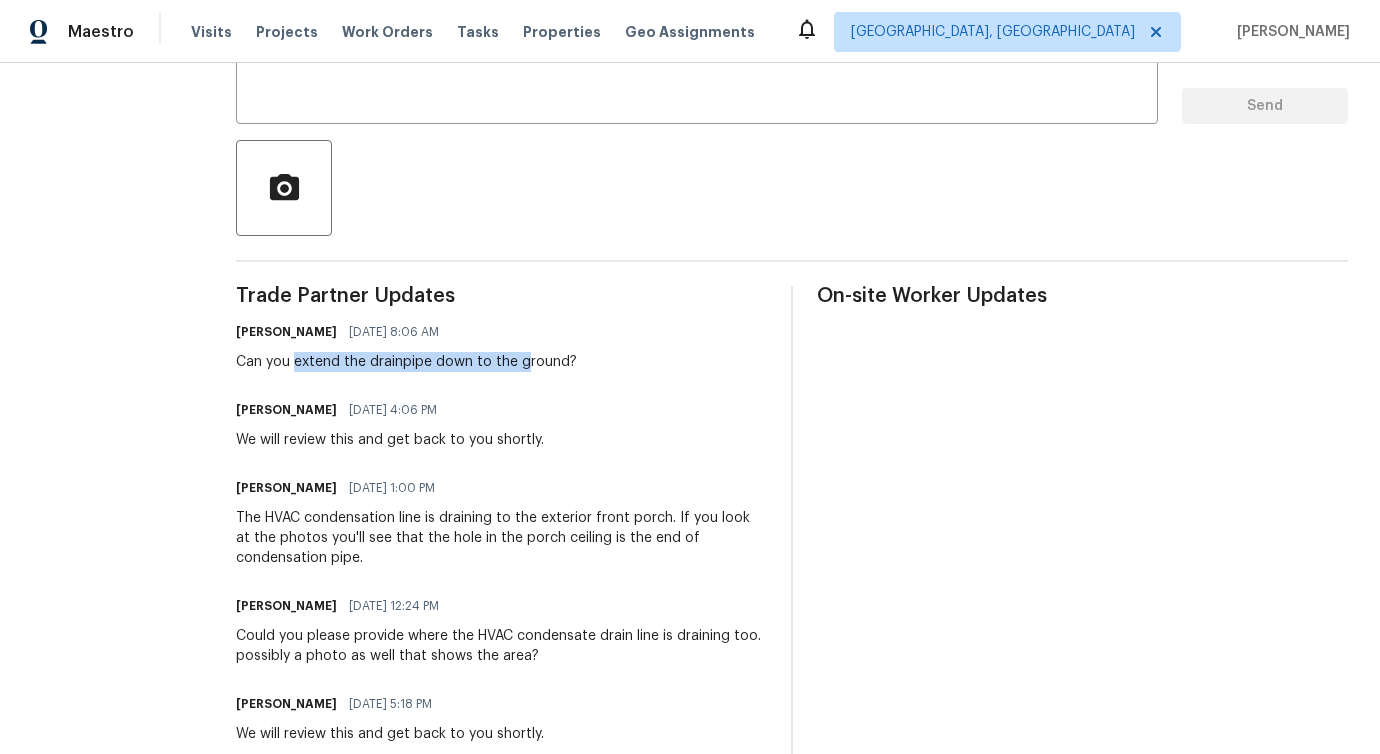 drag, startPoint x: 352, startPoint y: 361, endPoint x: 578, endPoint y: 363, distance: 226.00885 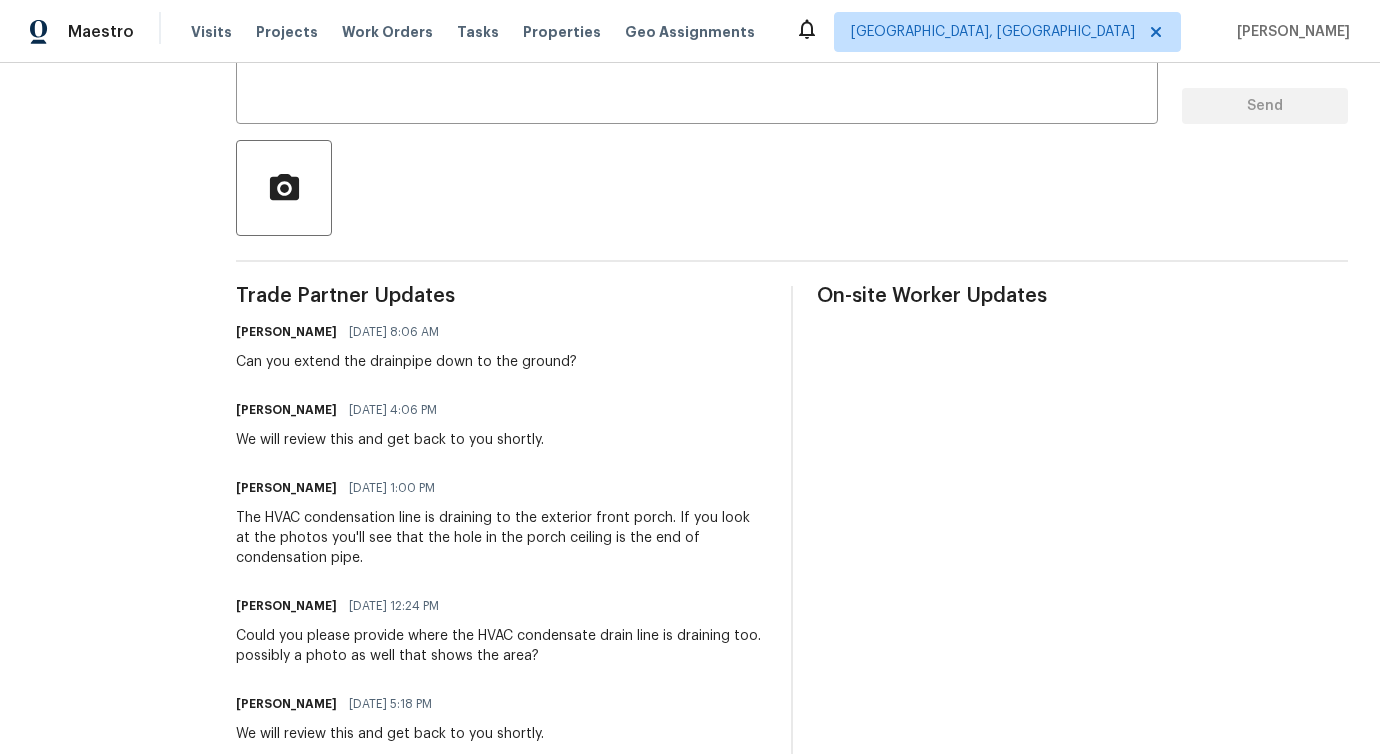 click on "All work orders 2602 Shalimar Dr Garland, TX 75040 Home details Vendor Info Blue Compass Development - DFW ryan@bluecompassdevelopment.com (678) 360-7249 Blue Compass Development - DFW In Progress Reference:   7770J29STPJVC-1a8339ee8 Project Listed   7/3/2025  -  7/11/2025 Work Order Timeline 7/9/2025  -  7/11/2025 Total Budget $76.00 Assigned HPM Brad Limes Line Items Progress Updates Attachments Invoices Send Message to Trade partner only Trade partner only ​ x ​ Request response Send Trade Partner Updates Pavithra Sekar 07/16/2025 8:06 AM Can you extend the drainpipe down to the ground? Pavithra Sekar 07/15/2025 4:06 PM We will review this and get back to you shortly. Ryan Taylor 07/14/2025 1:00 PM The HVAC condensation line is draining to the exterior front porch. If you look at the photos you'll see that the hole in the porch ceiling is the end of condensation pipe. Pavithra Sekar 07/14/2025 12:24 PM Pavithra Sekar 07/11/2025 5:18 PM We will review this and get back to you shortly. Ryan Taylor" at bounding box center [690, 580] 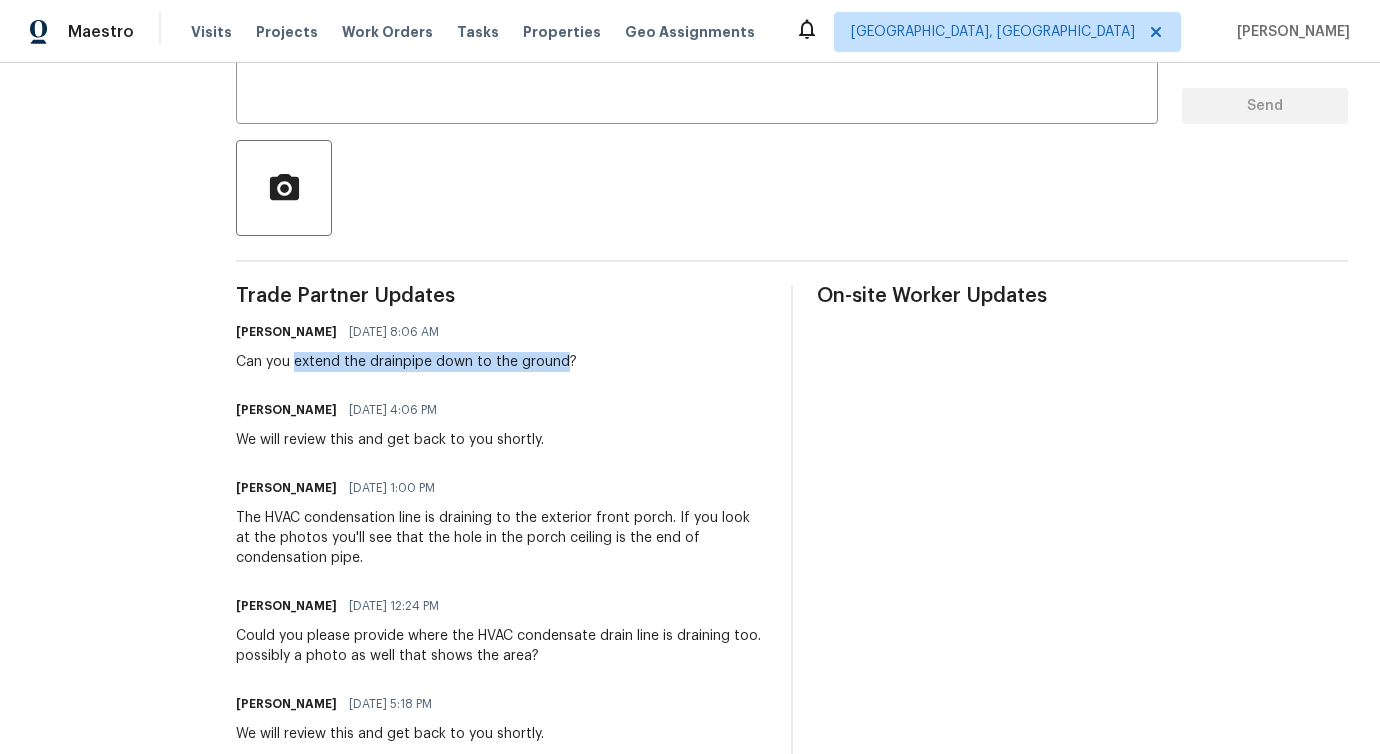 drag, startPoint x: 351, startPoint y: 361, endPoint x: 620, endPoint y: 364, distance: 269.01672 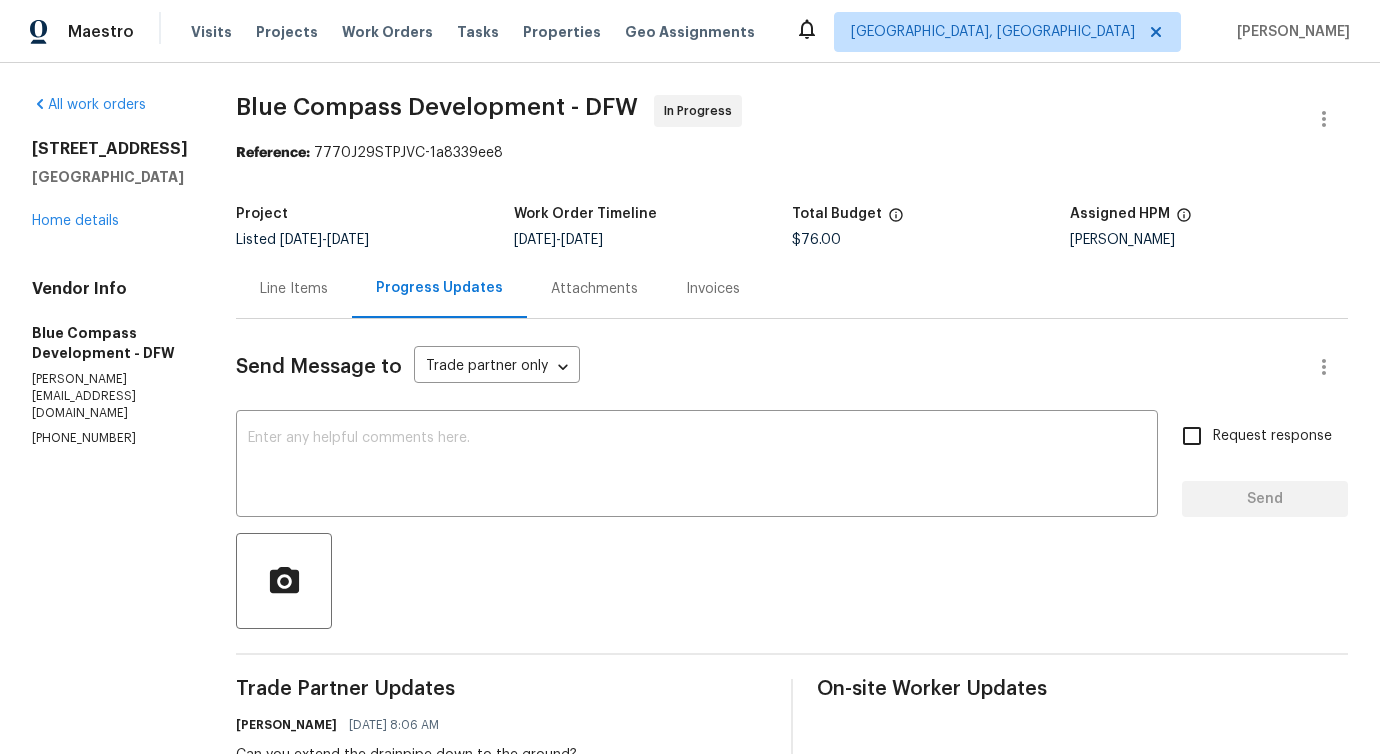 click on "2602 Shalimar Dr Garland, TX 75040 Home details" at bounding box center (110, 185) 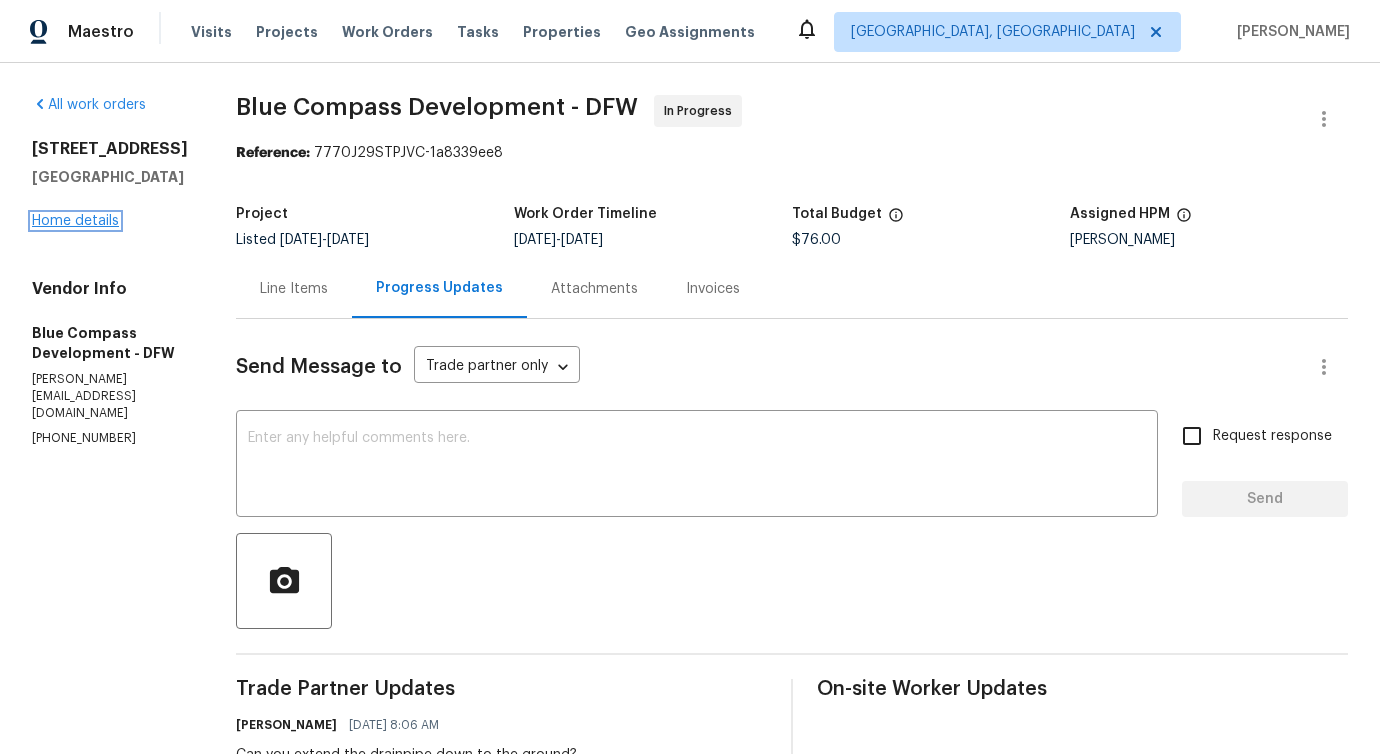 click on "Home details" at bounding box center (75, 221) 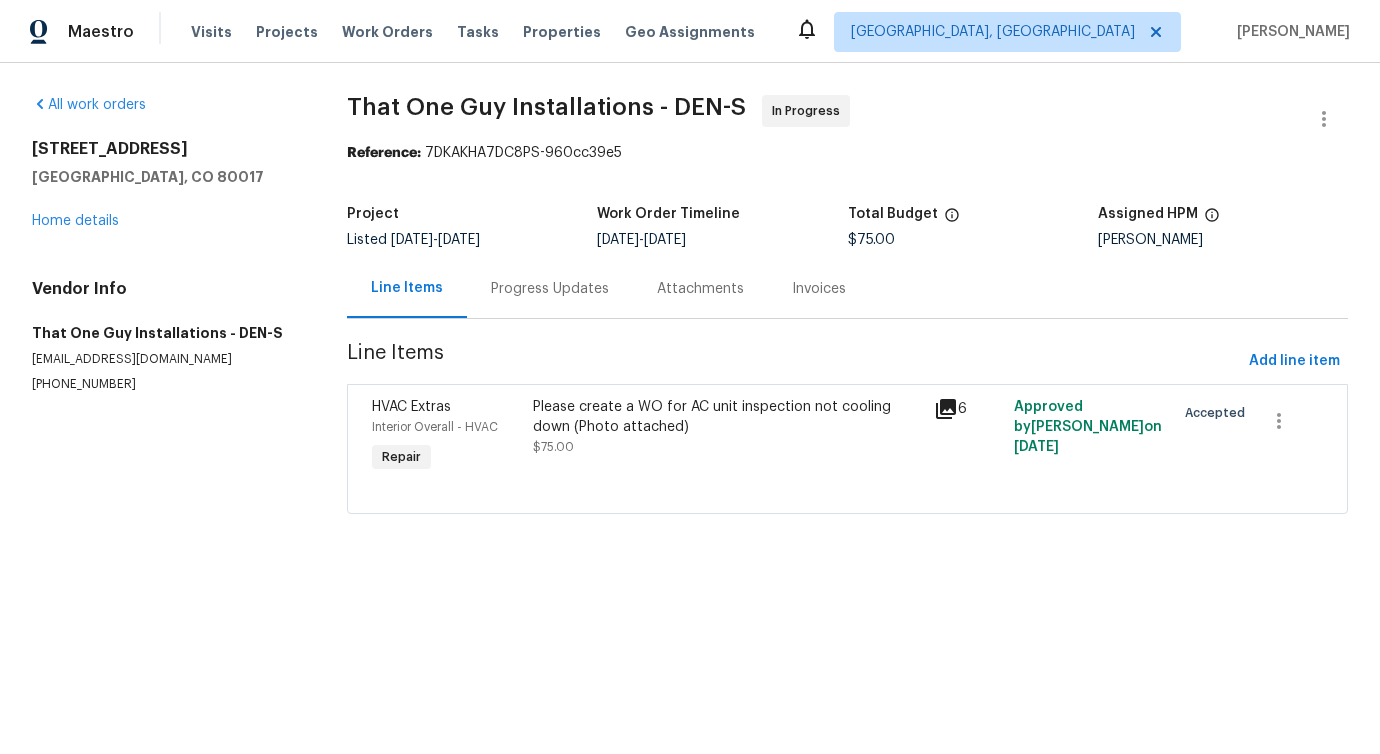 scroll, scrollTop: 0, scrollLeft: 0, axis: both 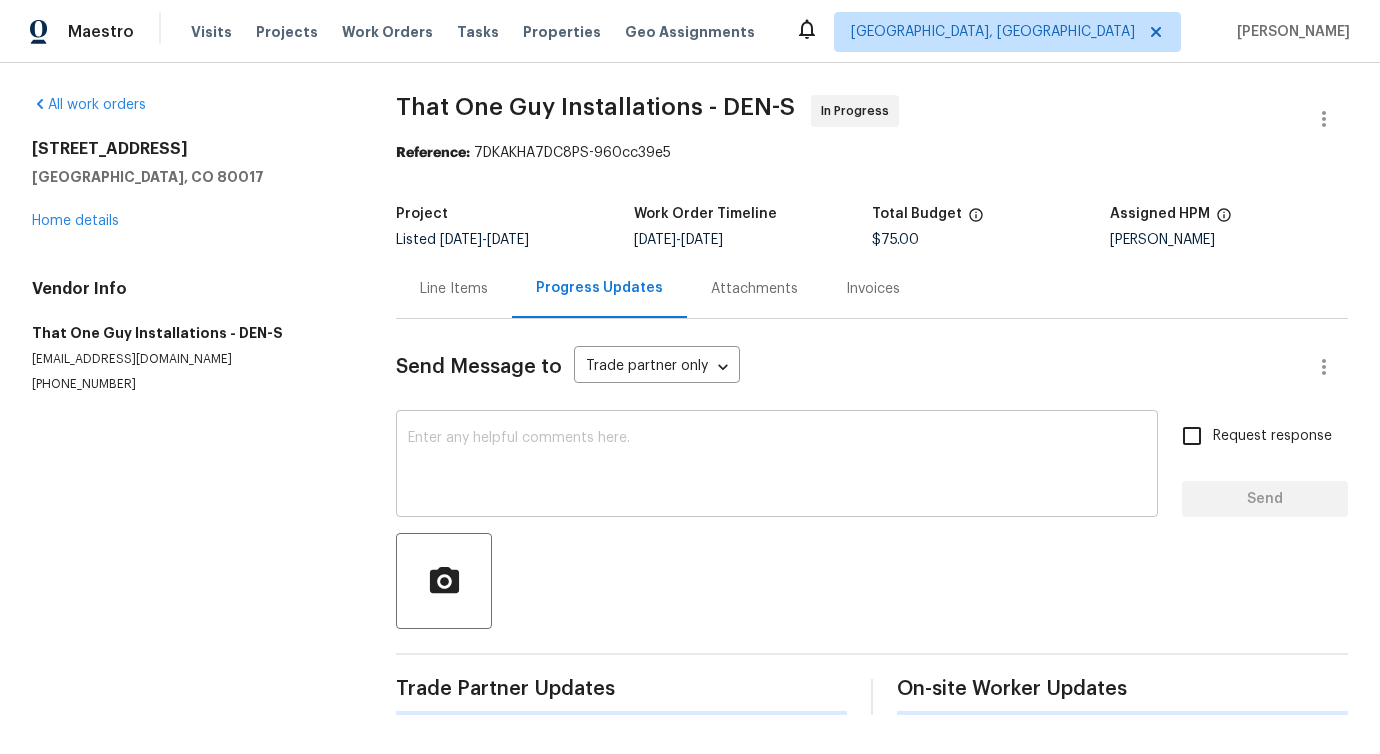 click at bounding box center [777, 466] 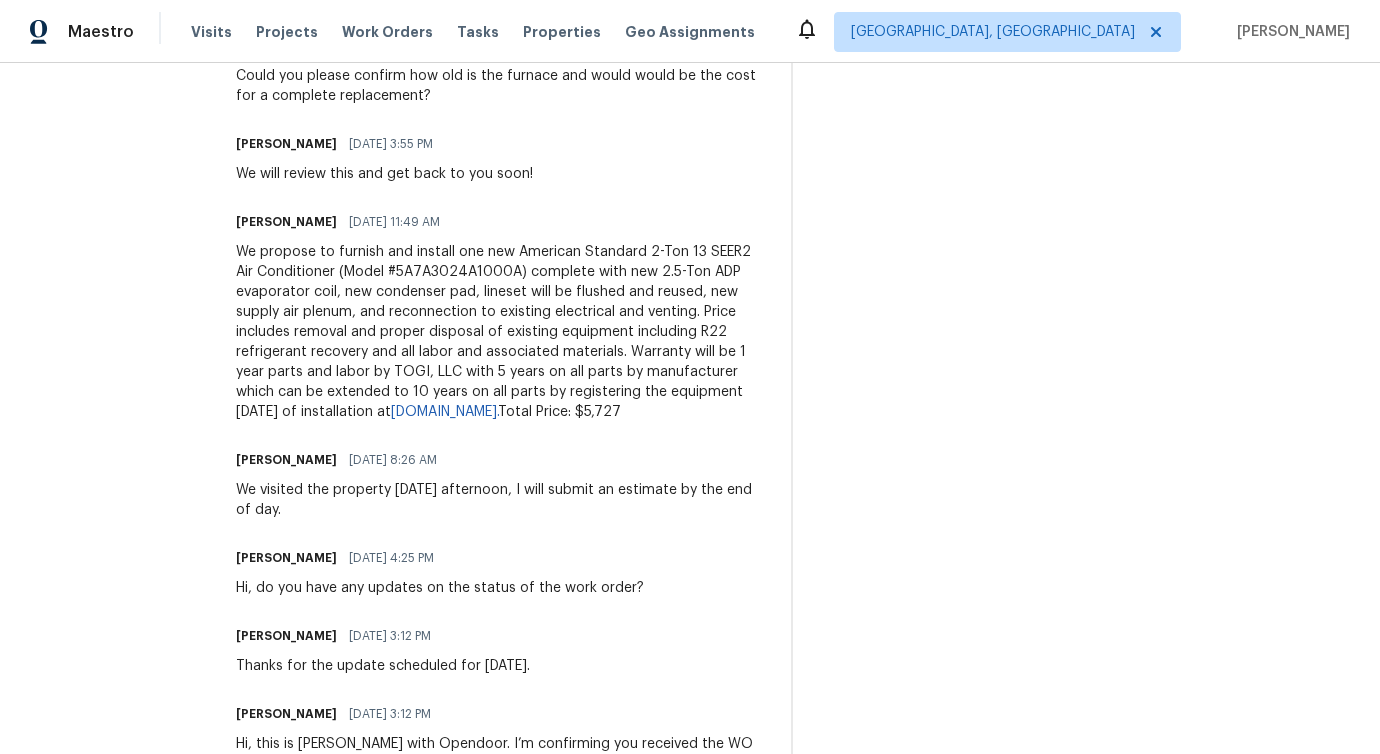 scroll, scrollTop: 851, scrollLeft: 0, axis: vertical 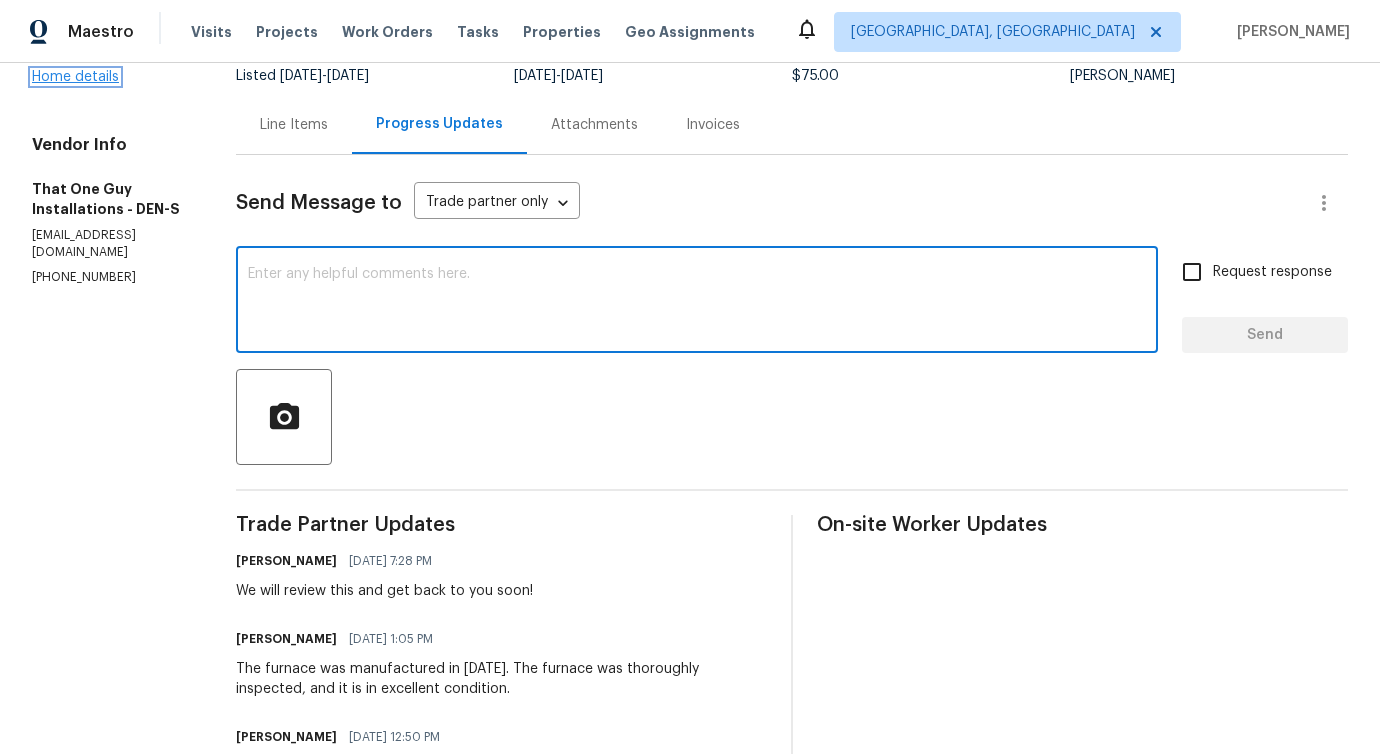 click on "Home details" at bounding box center [75, 77] 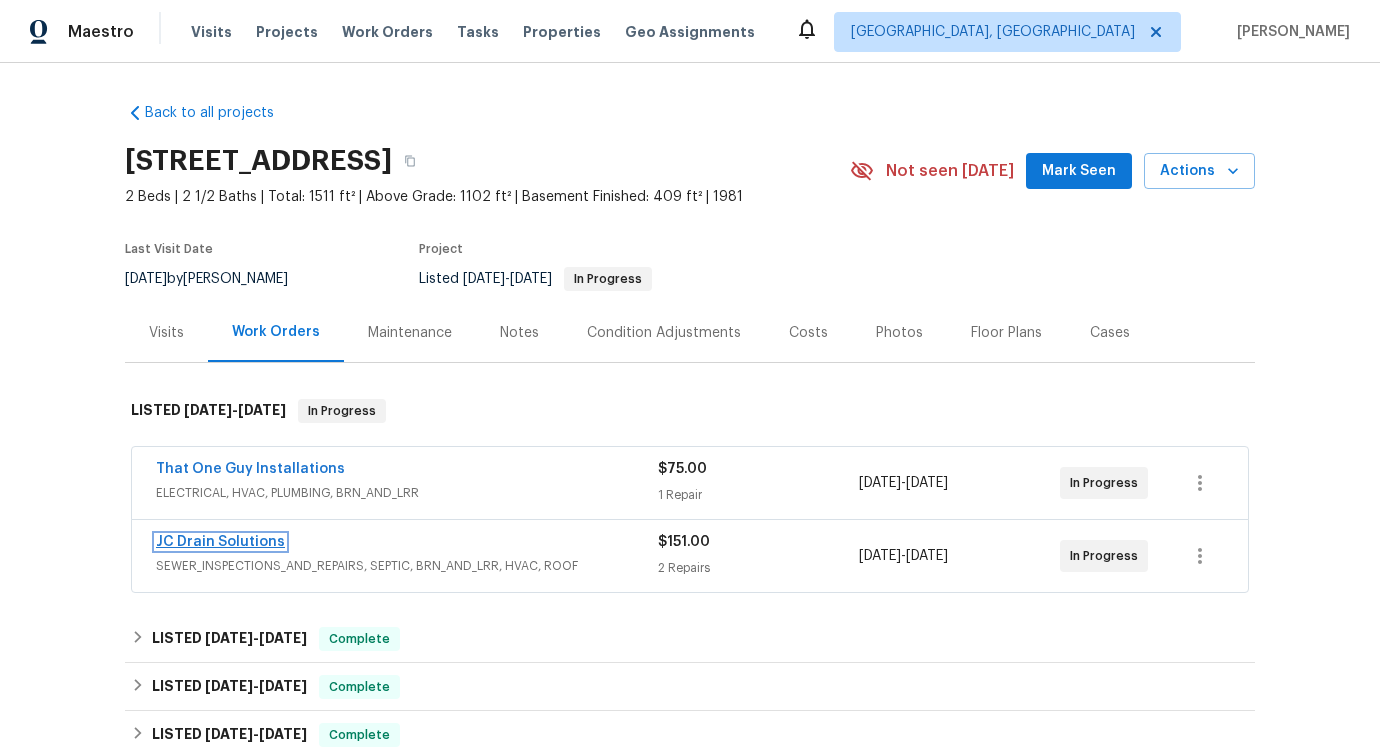 click on "JC Drain Solutions" at bounding box center [220, 542] 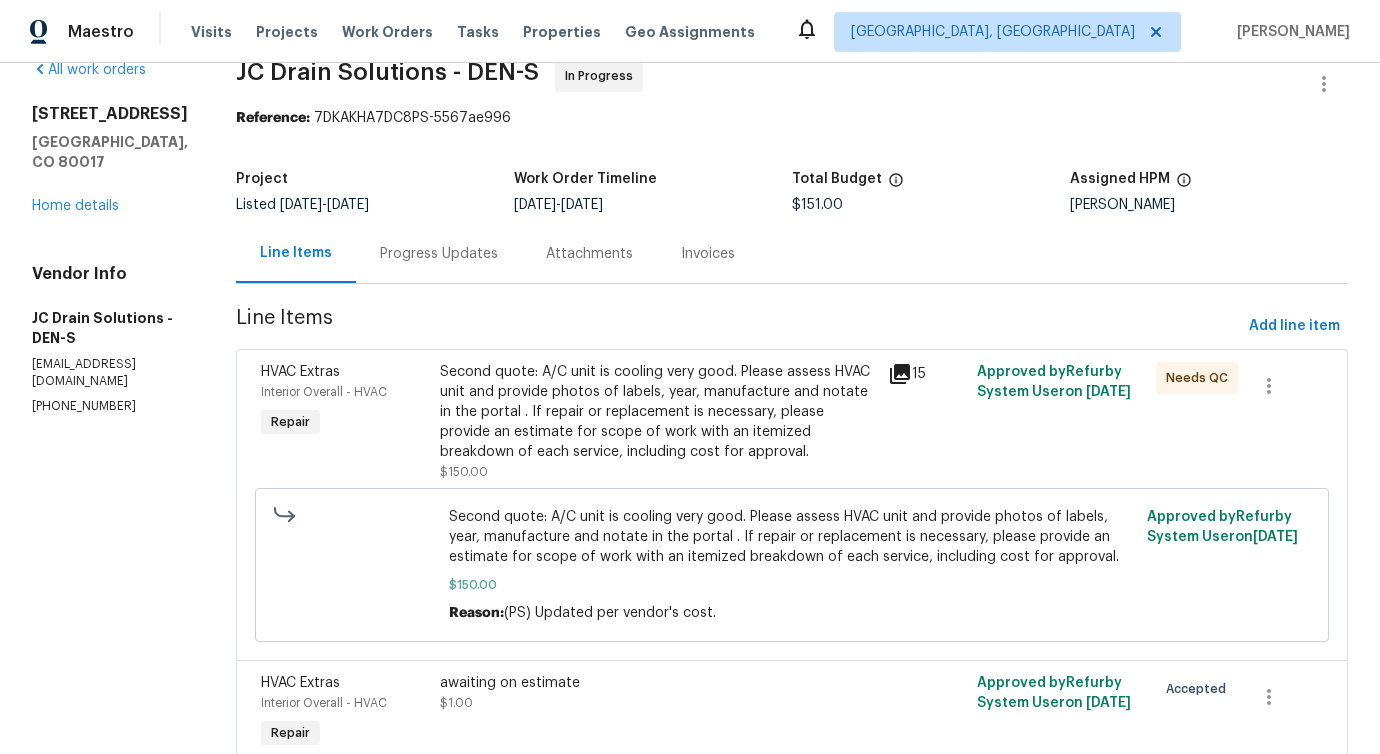scroll, scrollTop: 0, scrollLeft: 0, axis: both 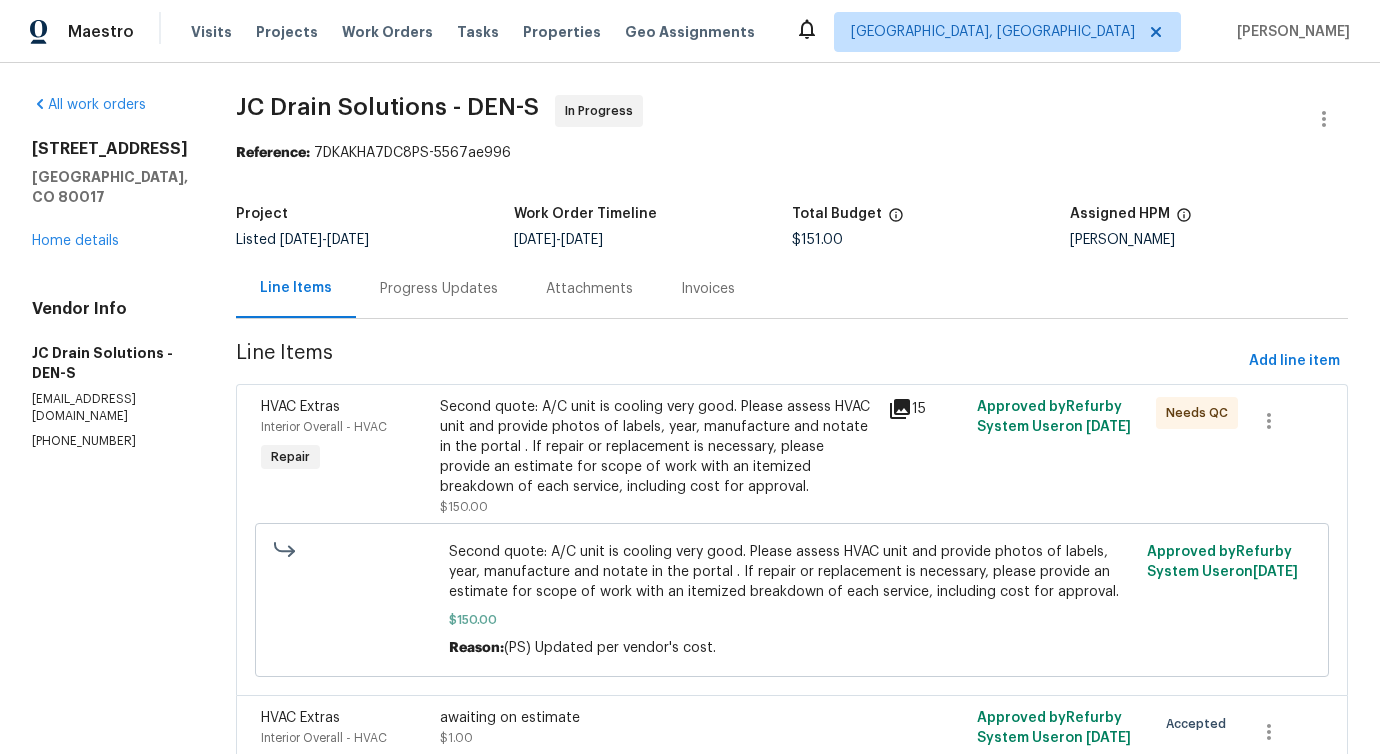 click on "Progress Updates" at bounding box center [439, 289] 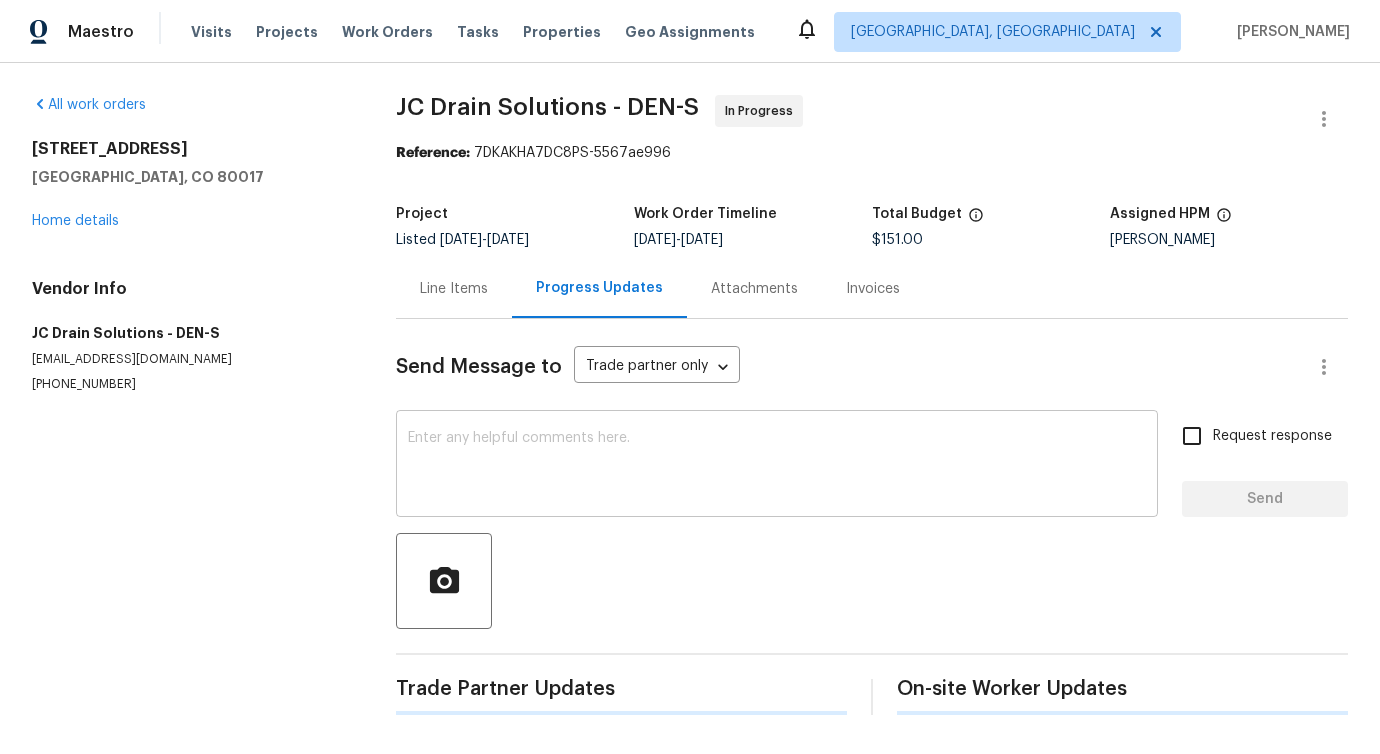 click at bounding box center [777, 466] 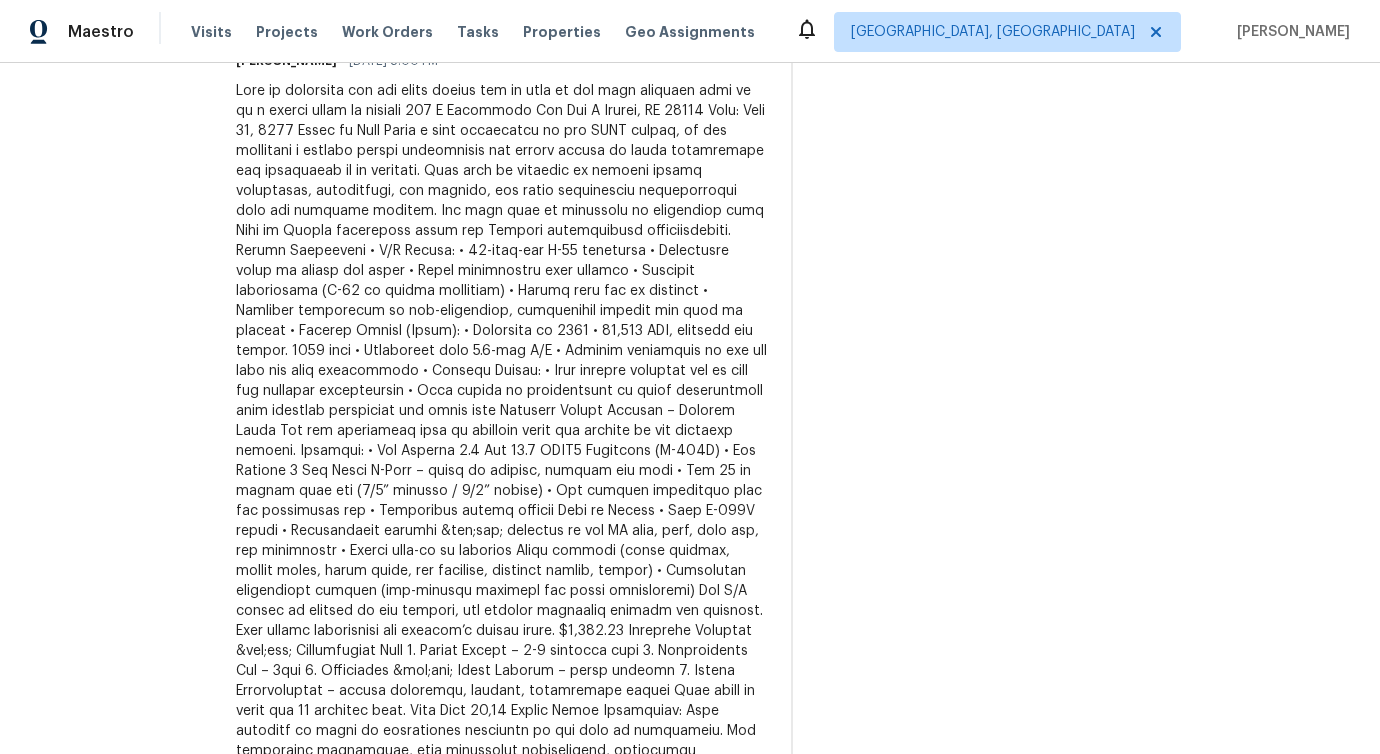 scroll, scrollTop: 732, scrollLeft: 0, axis: vertical 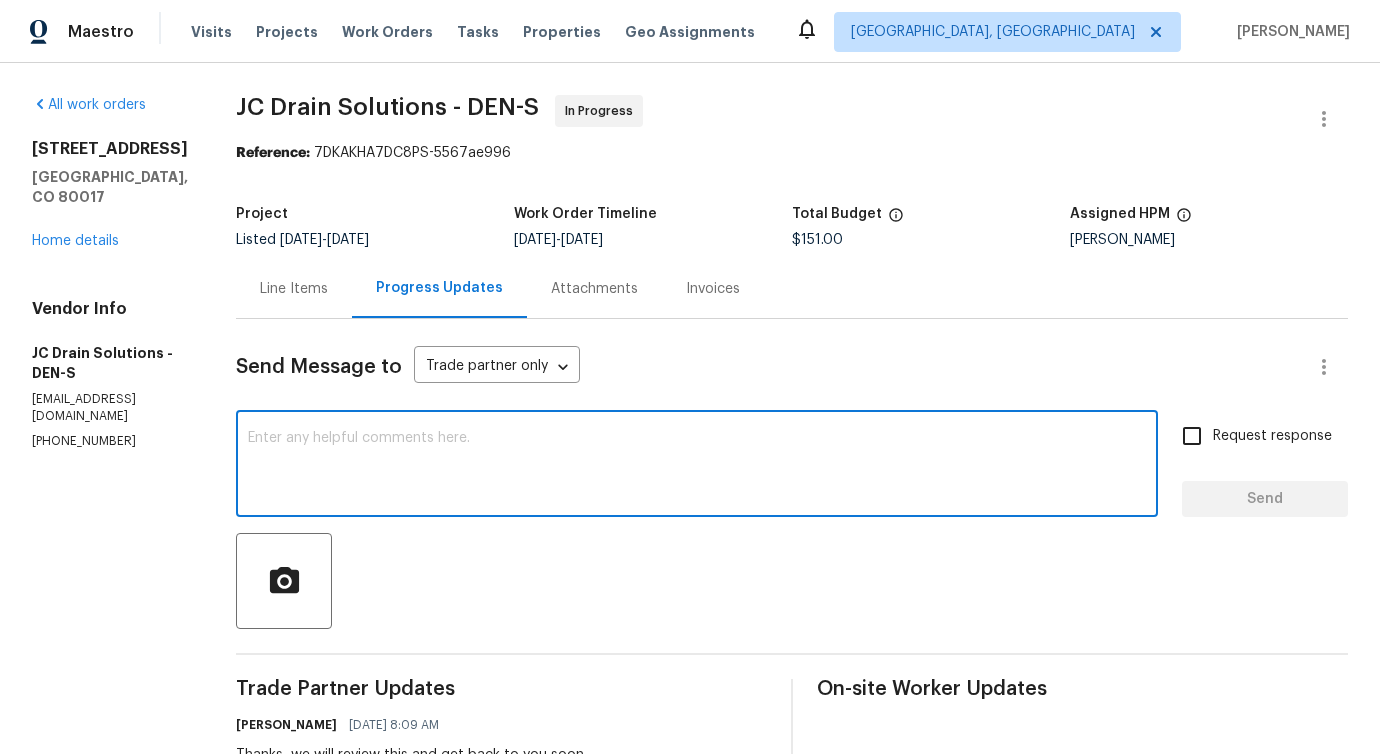 click at bounding box center [697, 466] 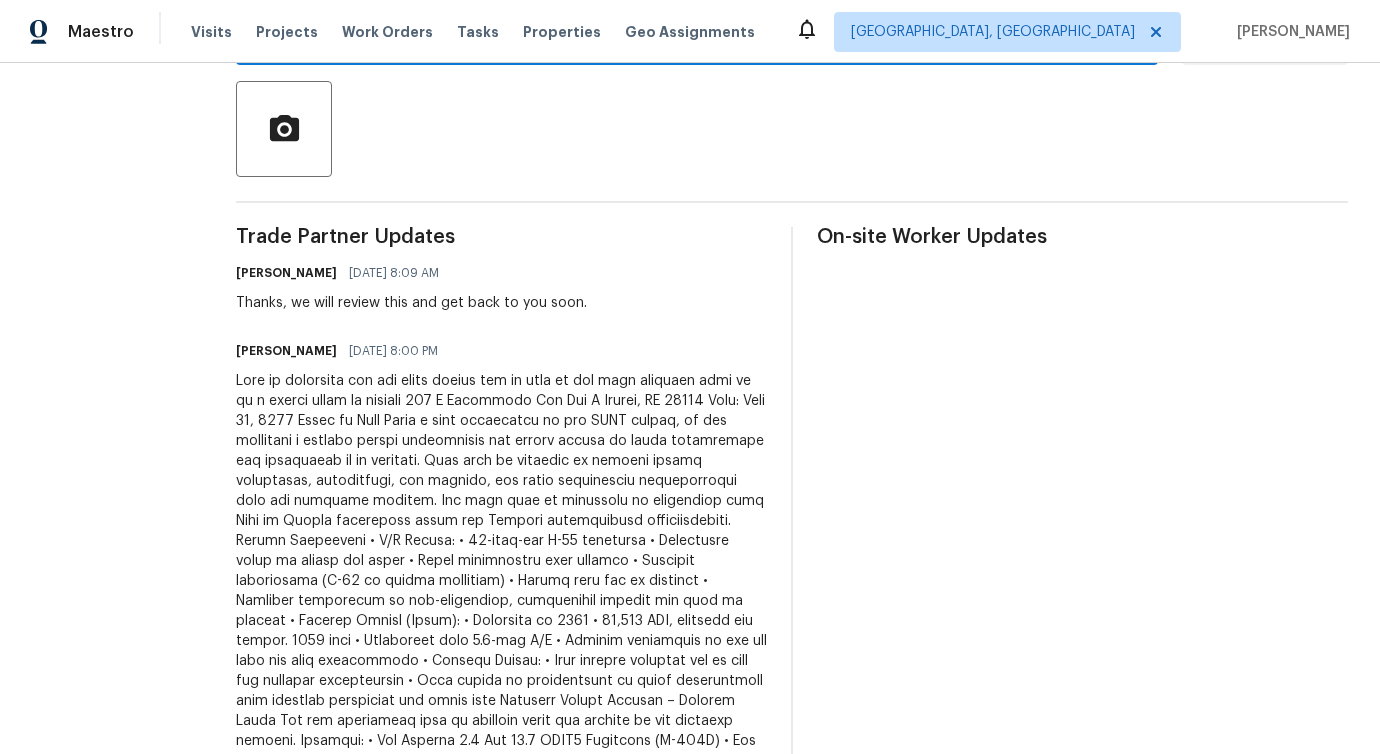 scroll, scrollTop: 0, scrollLeft: 0, axis: both 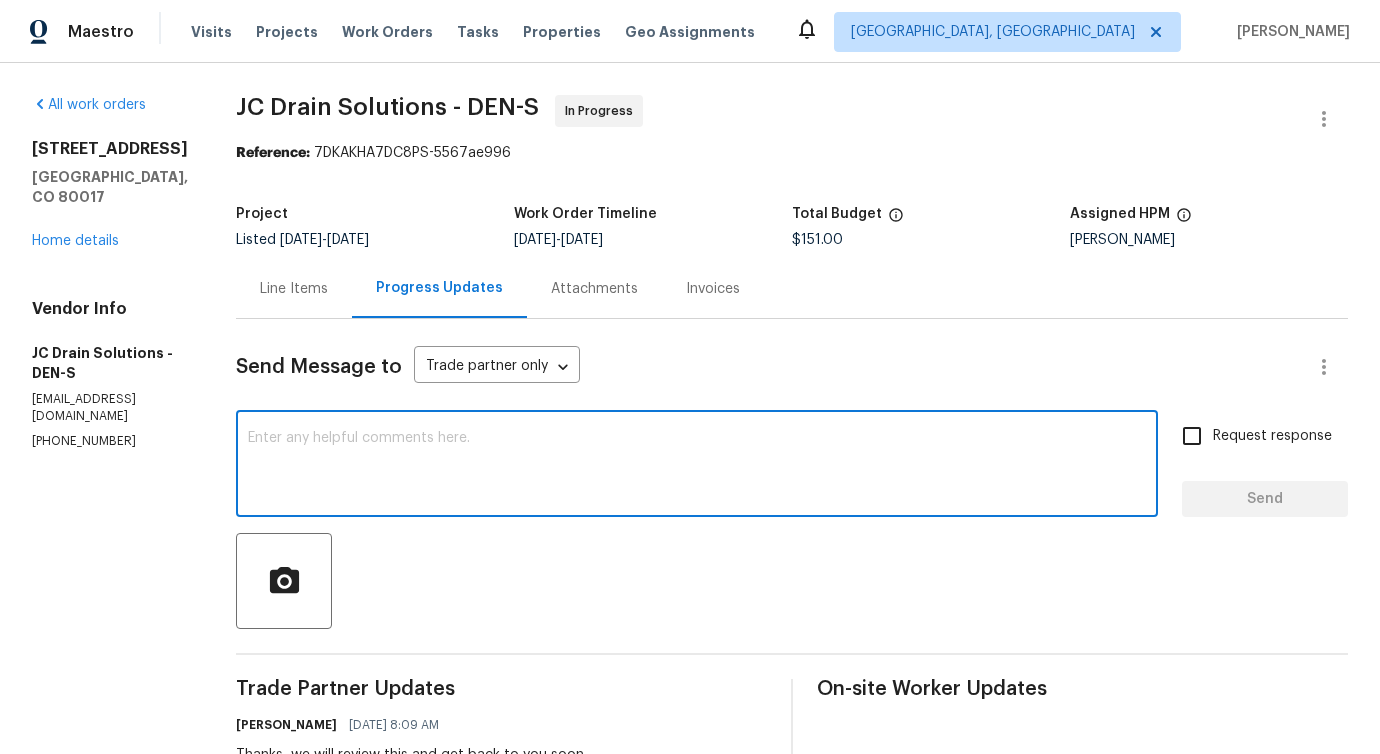 click on "Line Items" at bounding box center [294, 288] 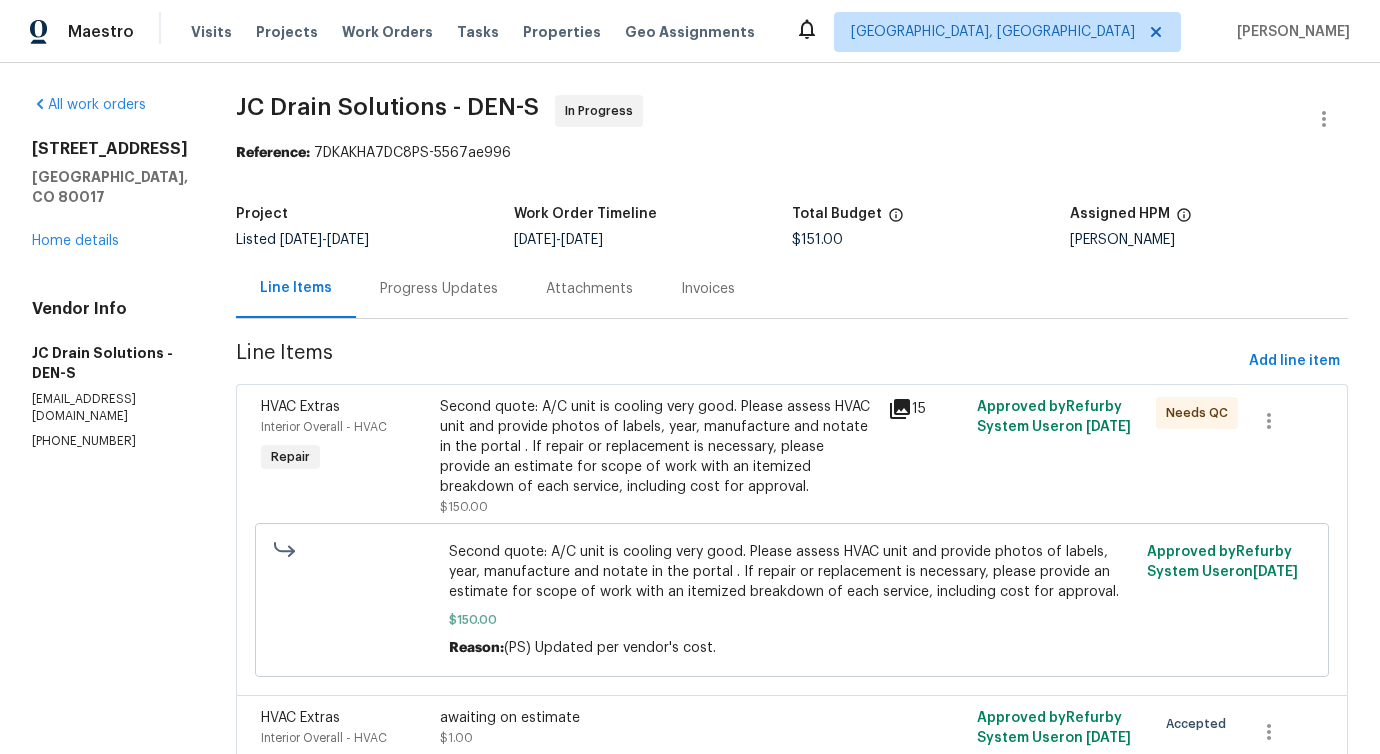click on "Second quote: A/C unit is cooling very good.  Please assess HVAC unit and provide photos of labels, year, manufacture and notate in the portal . If repair or replacement is necessary, please provide an estimate for scope of work with an itemized breakdown of each service, including cost for approval." at bounding box center [658, 447] 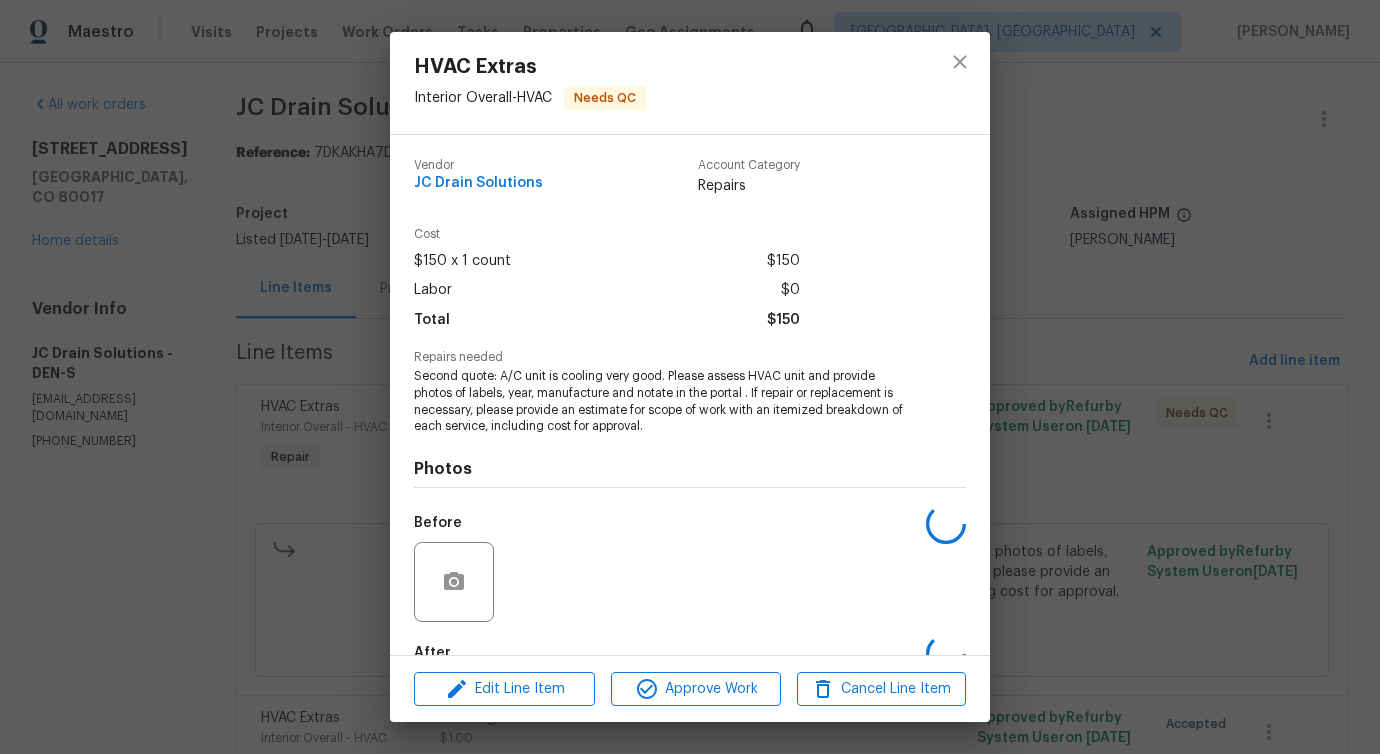 scroll, scrollTop: 117, scrollLeft: 0, axis: vertical 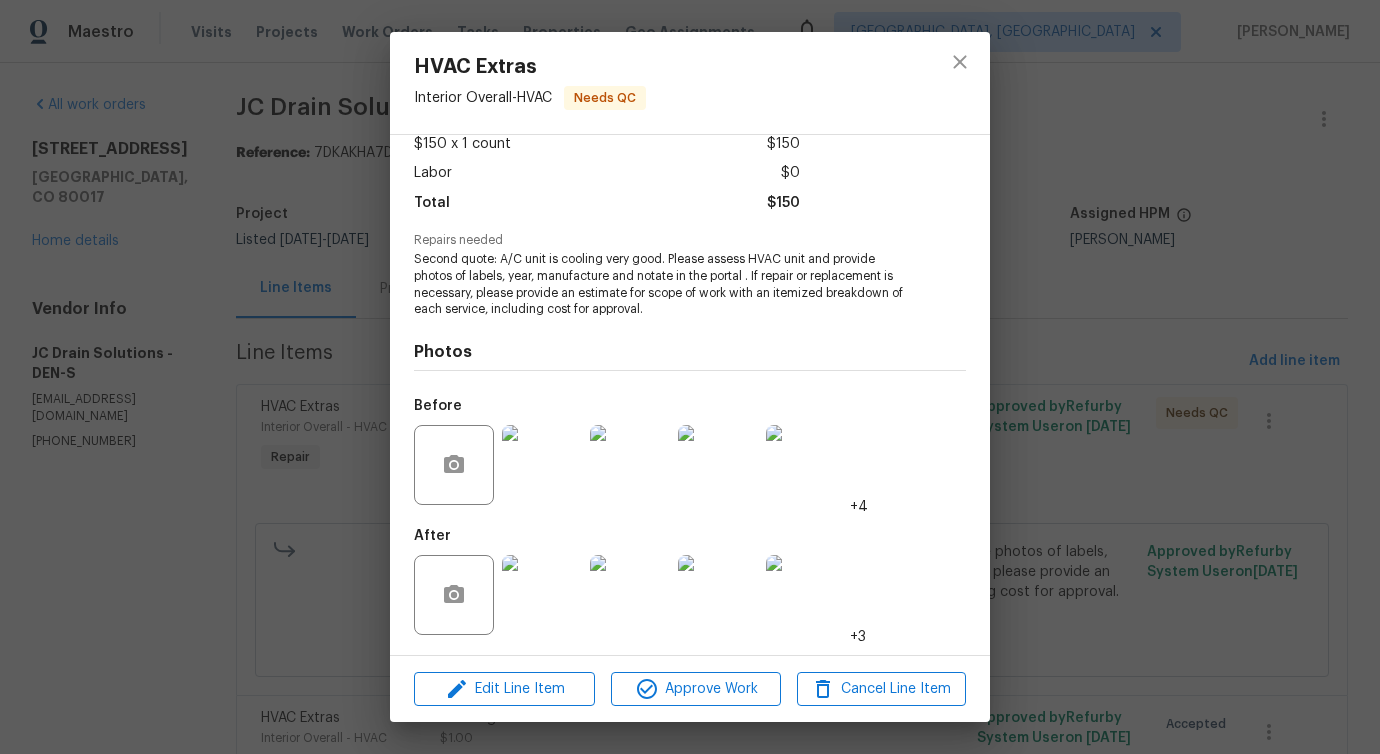 click on "+3" at bounding box center [858, 637] 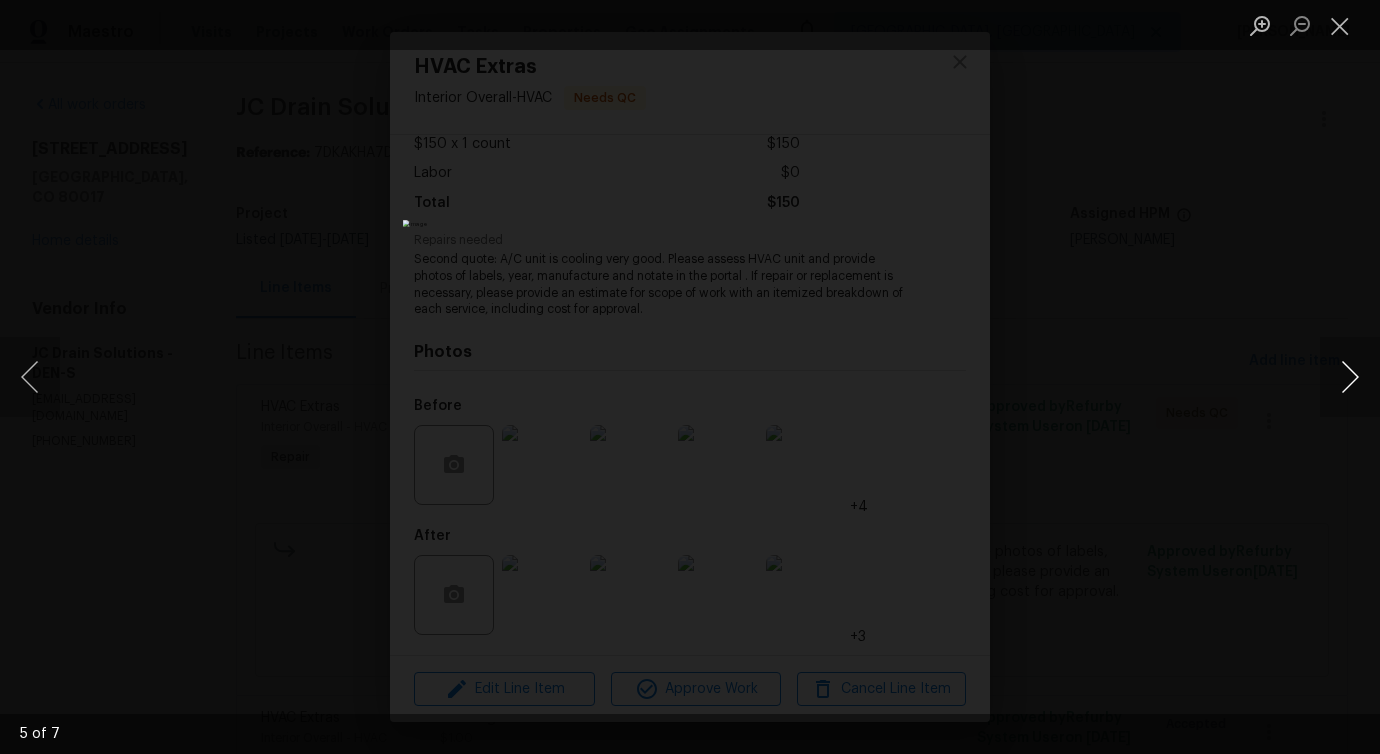 click at bounding box center (1350, 377) 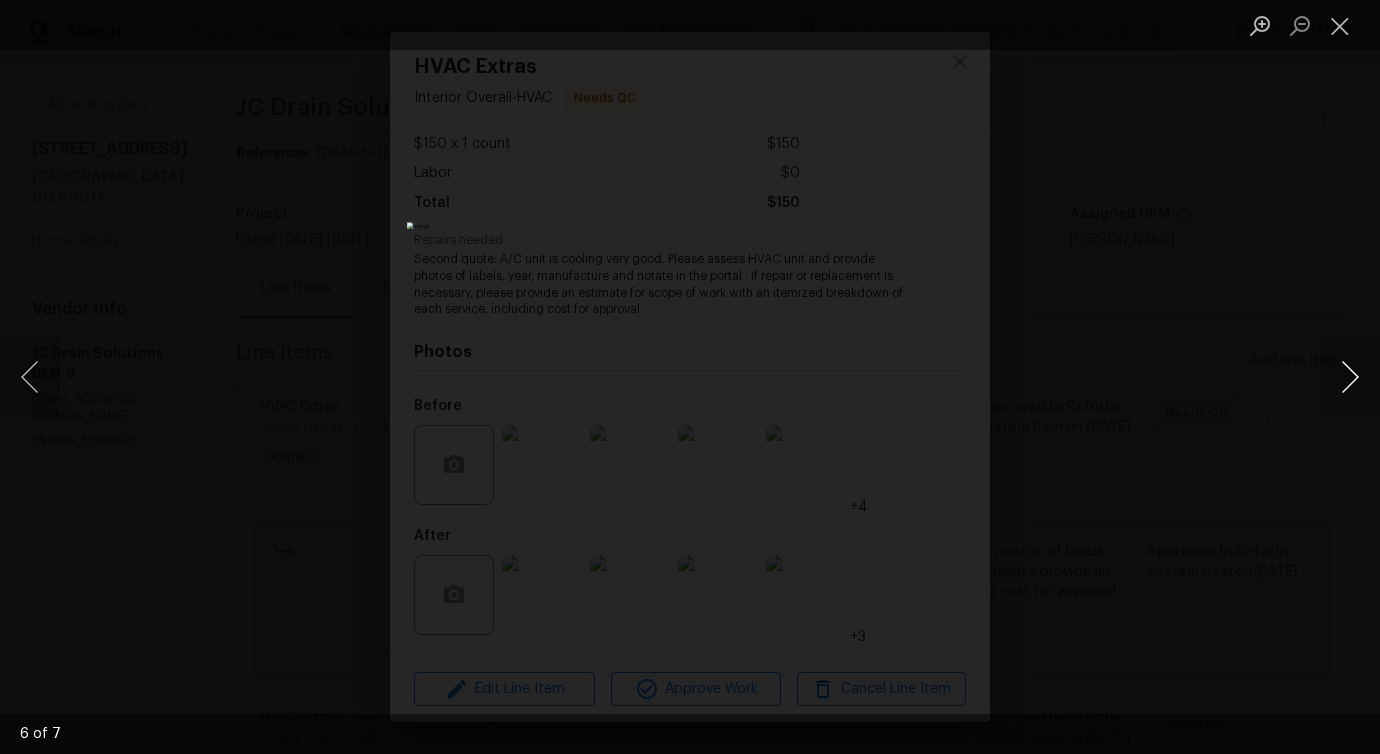 click at bounding box center [1350, 377] 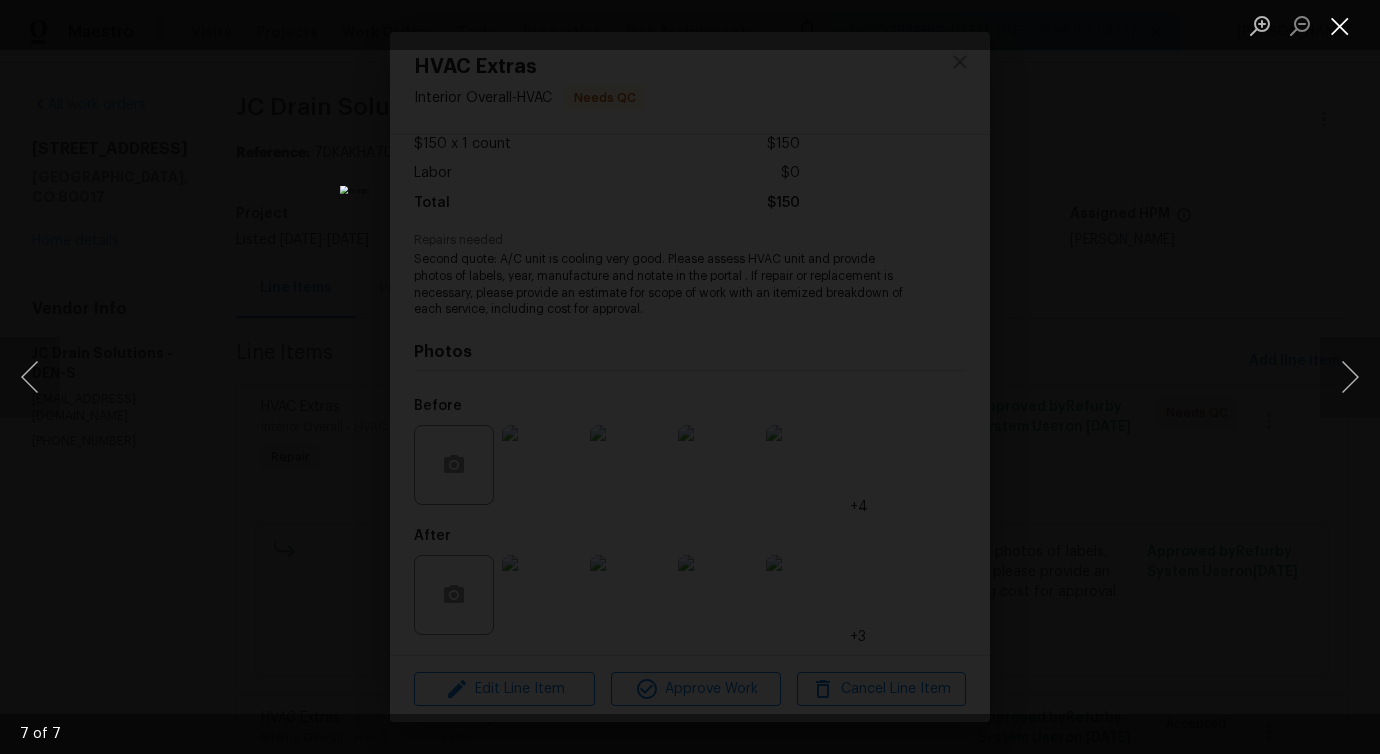 click at bounding box center (1340, 25) 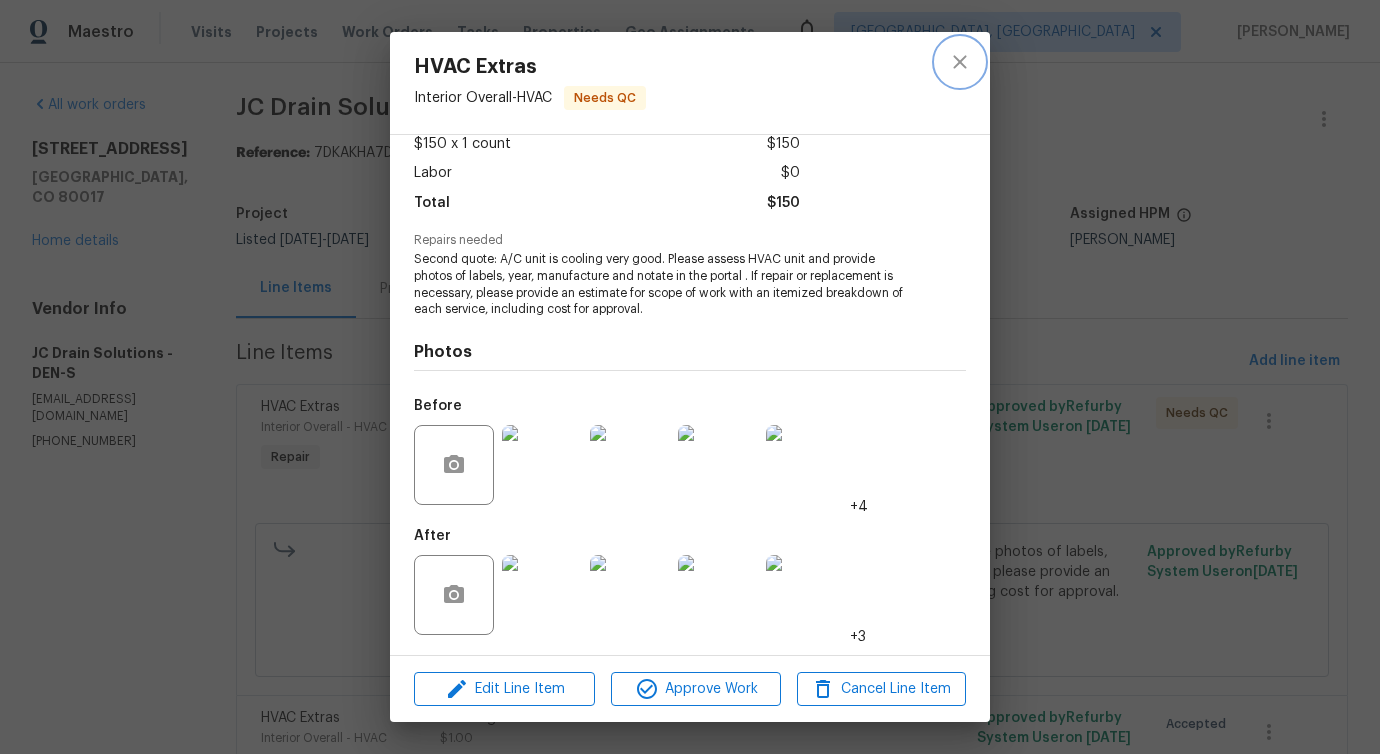 click 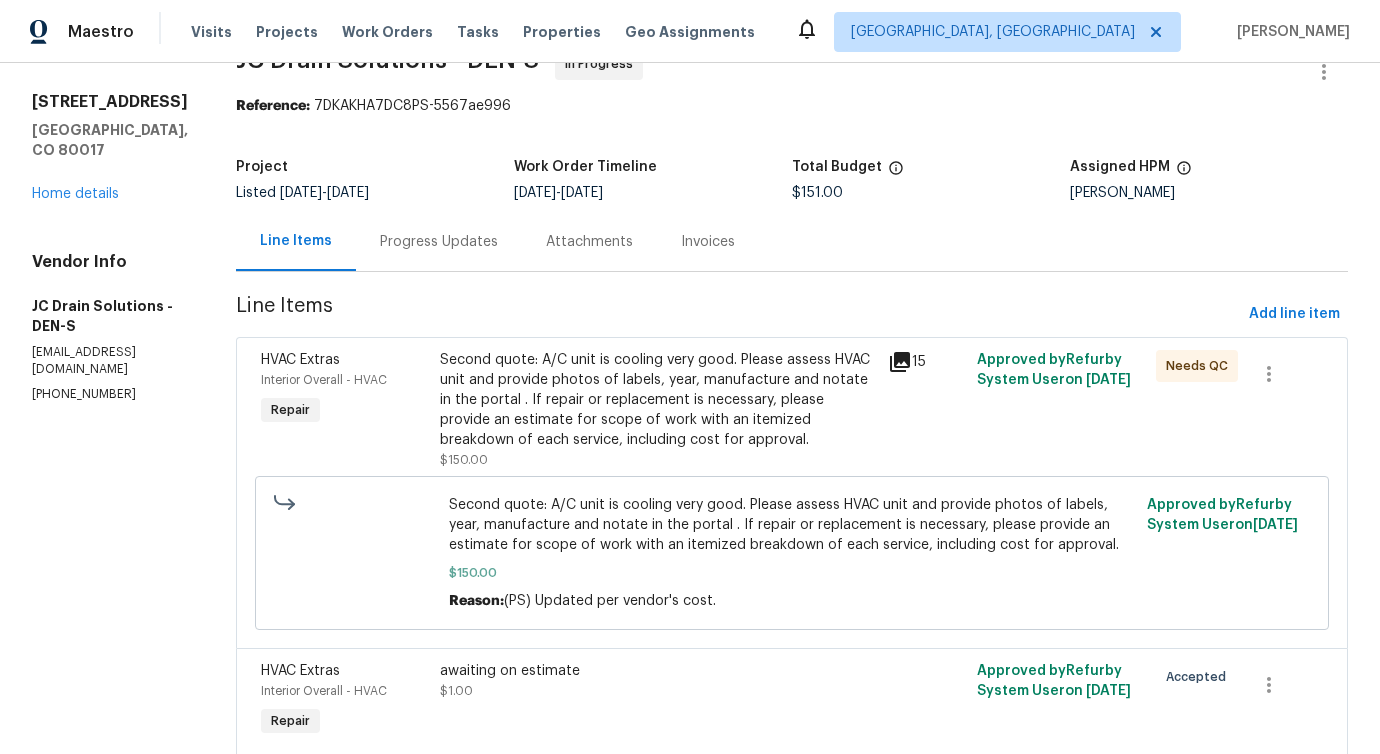 scroll, scrollTop: 0, scrollLeft: 0, axis: both 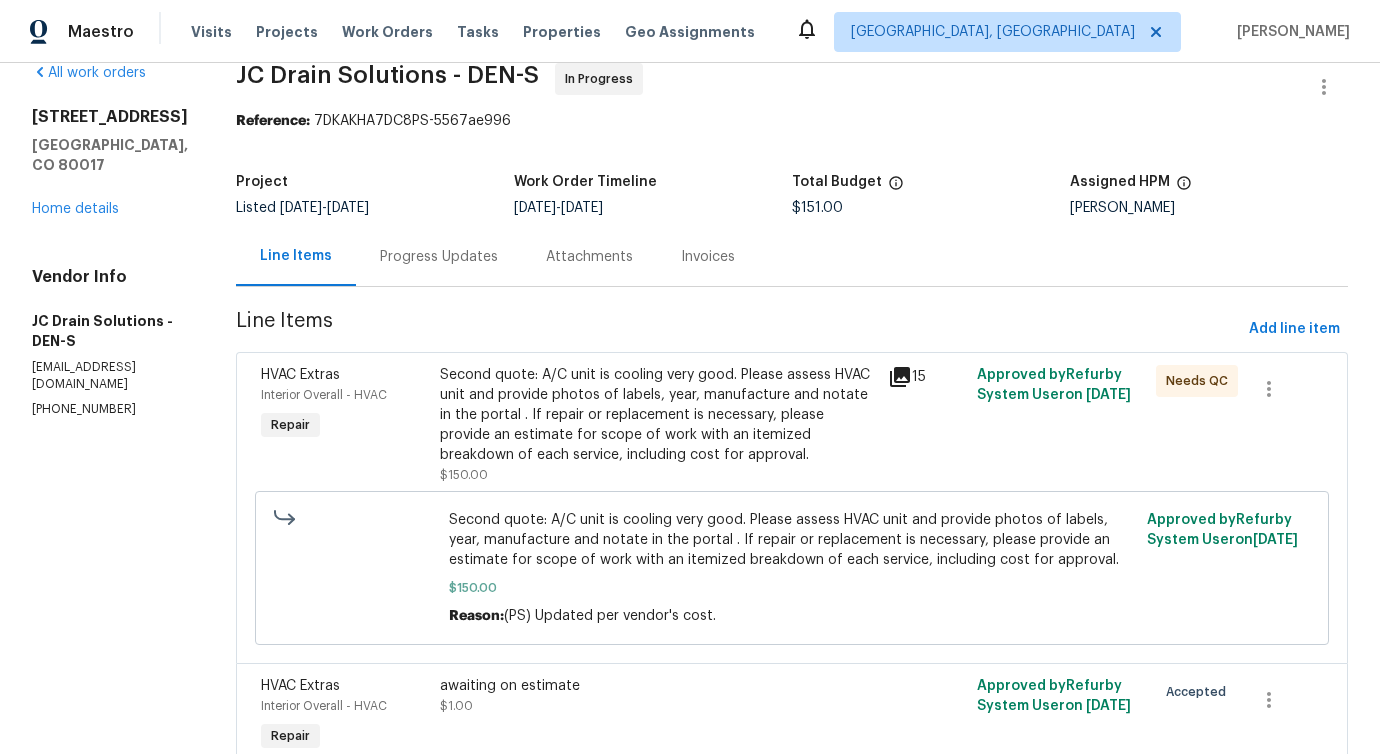 click on "Progress Updates" at bounding box center [439, 256] 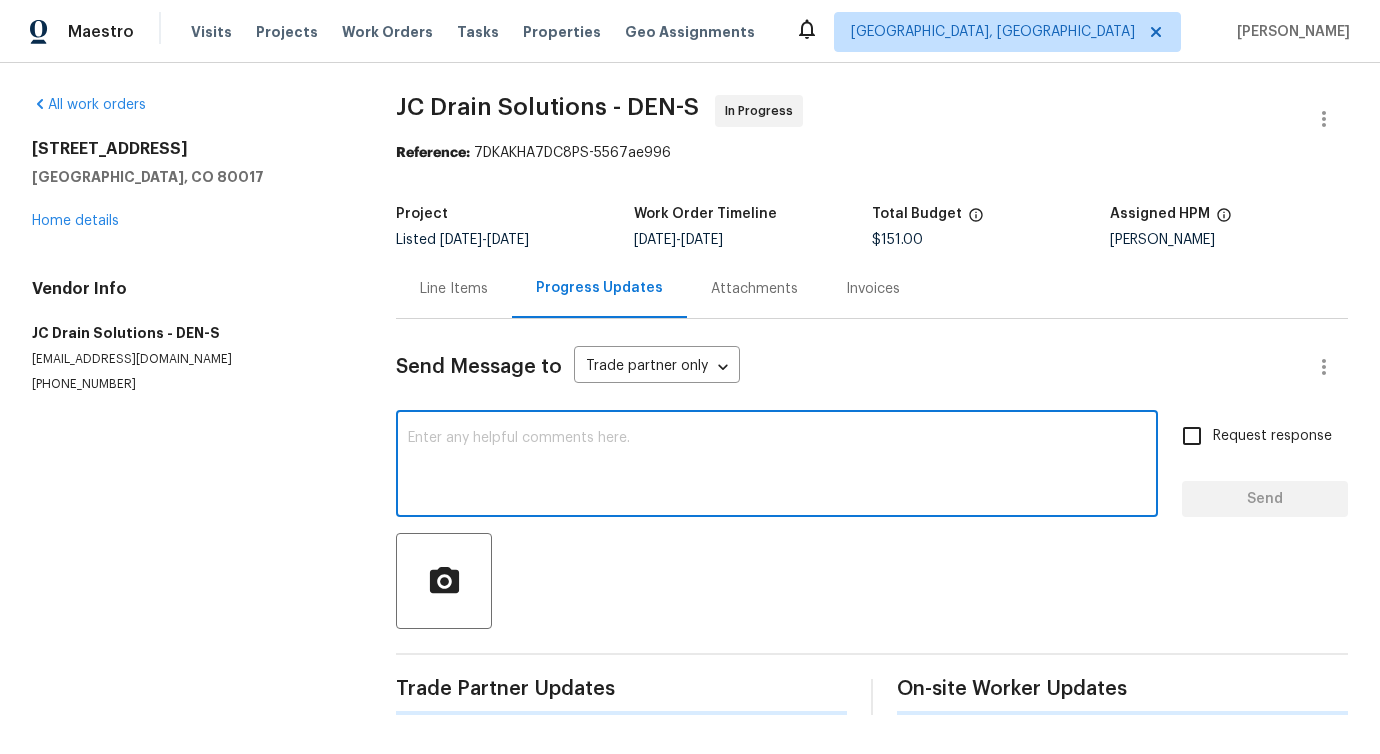 click at bounding box center [777, 466] 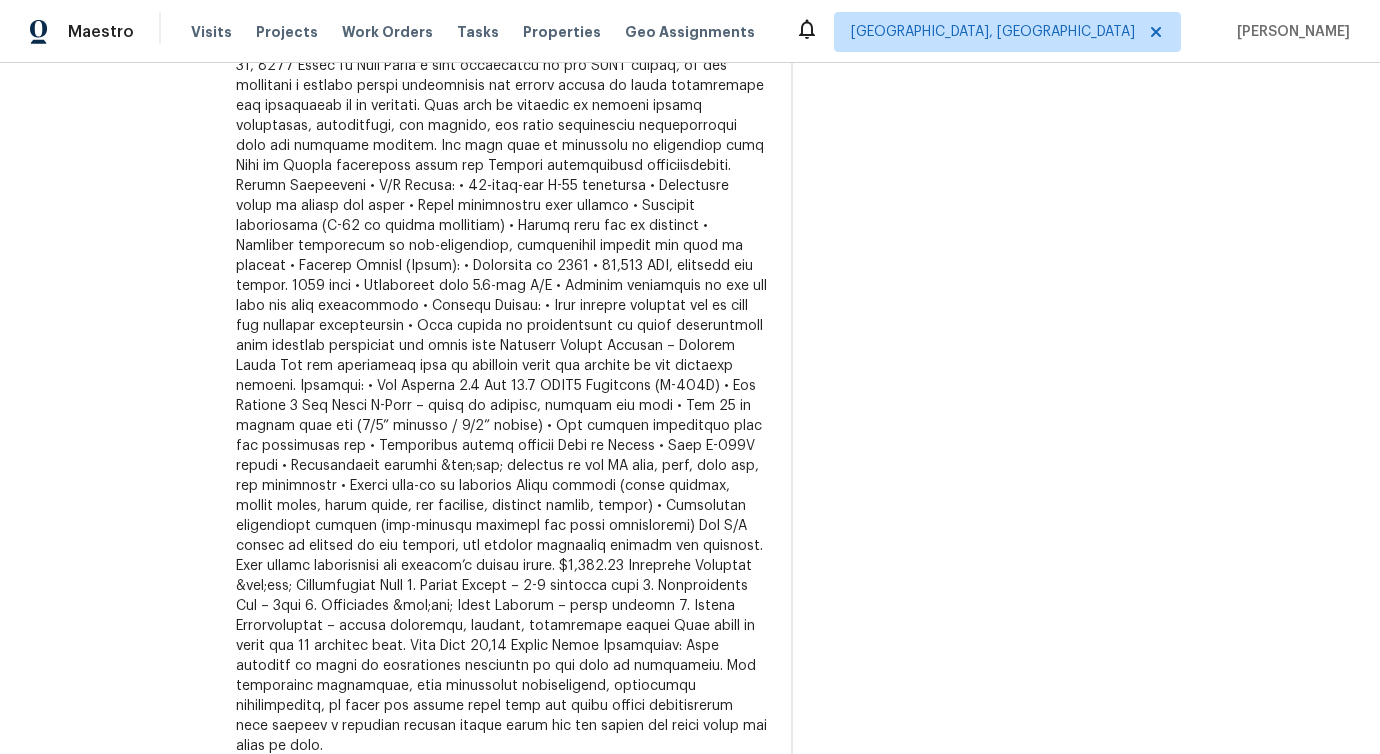 scroll, scrollTop: 811, scrollLeft: 0, axis: vertical 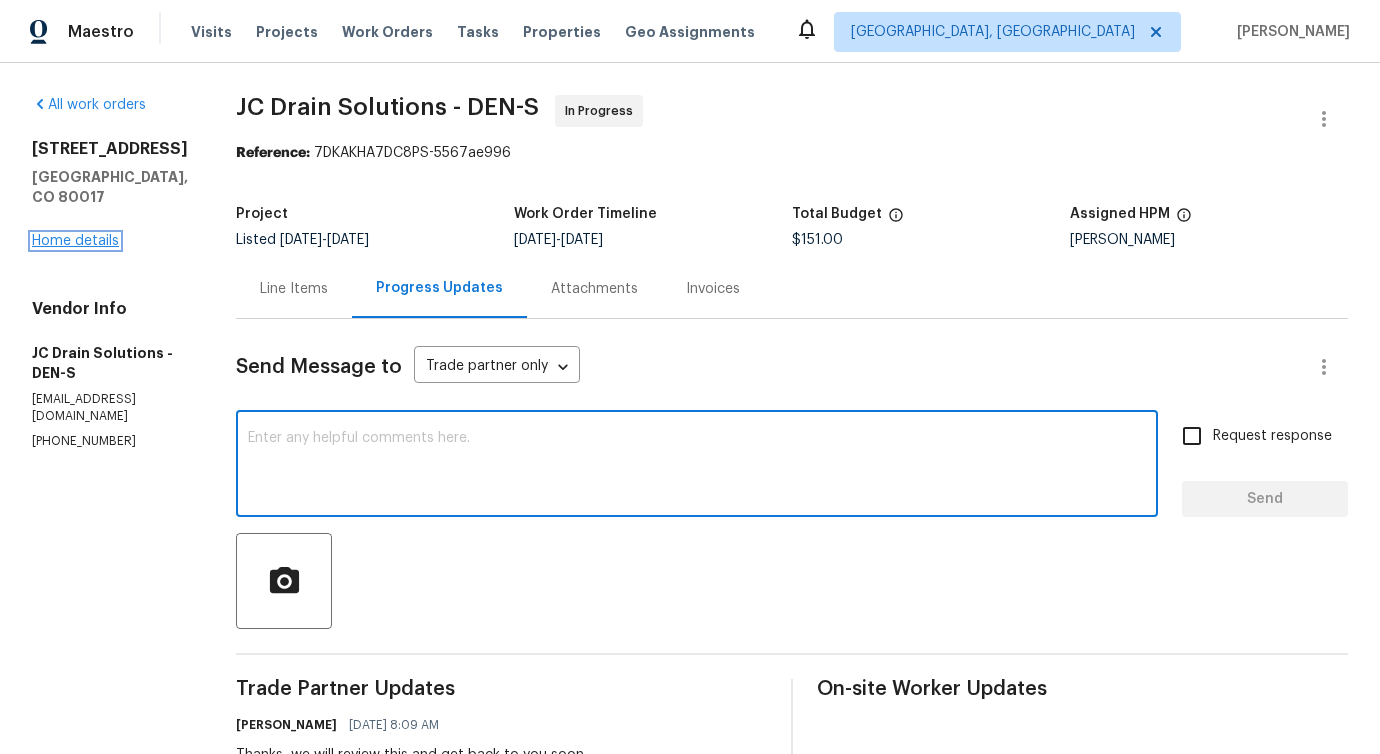 click on "Home details" at bounding box center (75, 241) 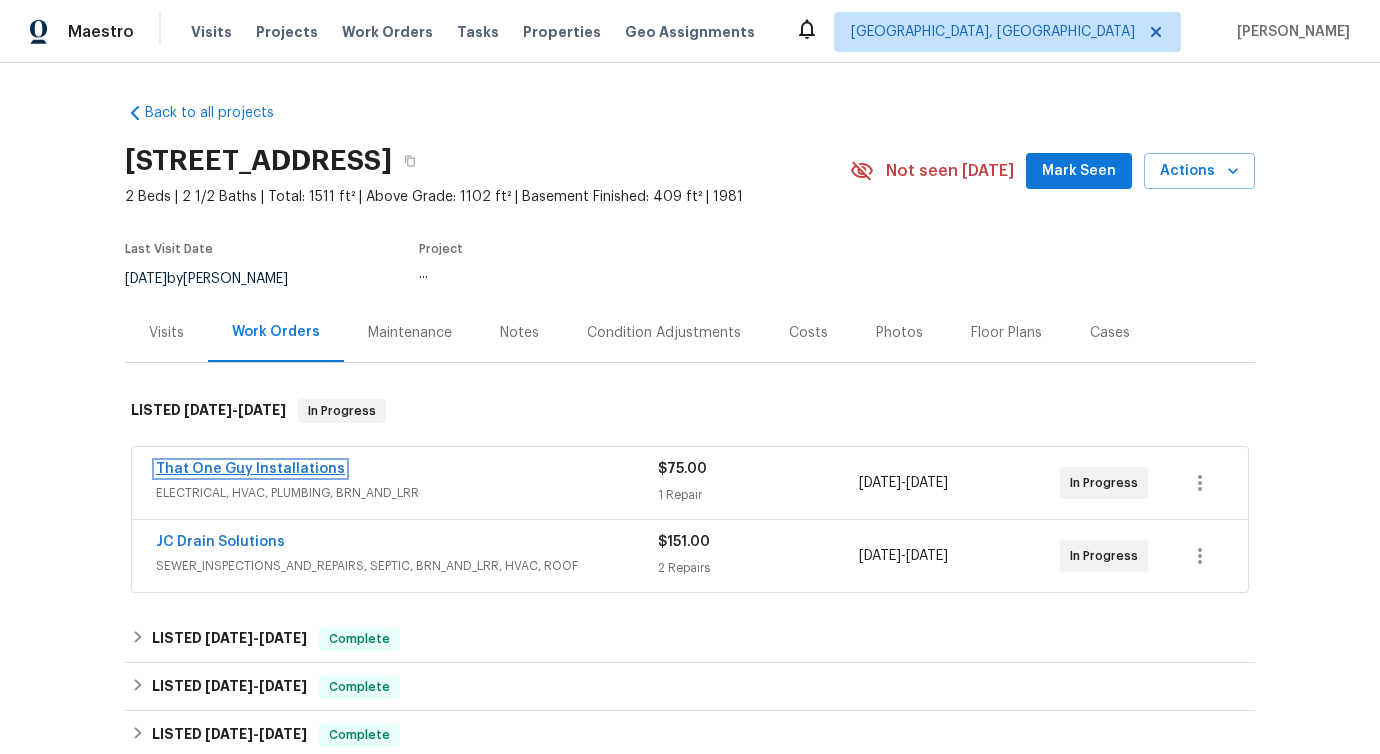 click on "That One Guy Installations" at bounding box center [250, 469] 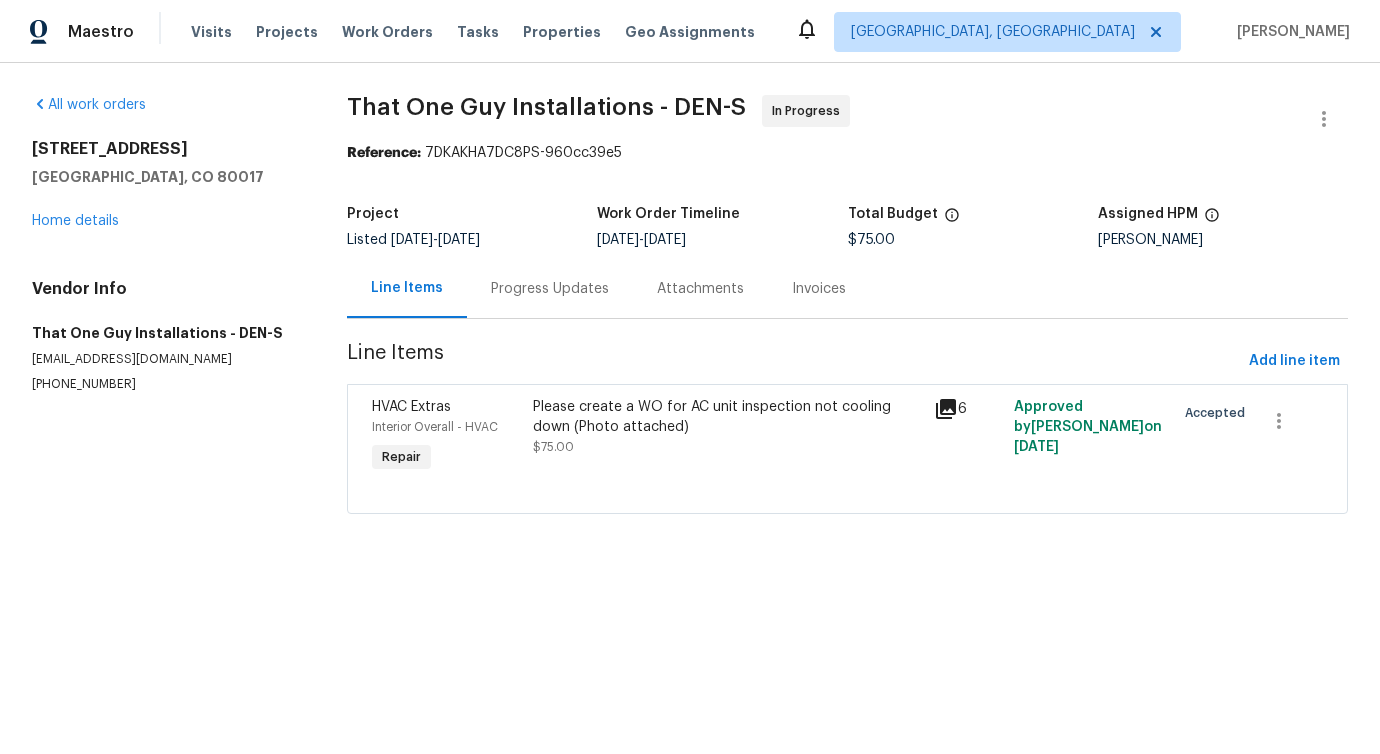click on "Please create a WO for AC unit inspection not cooling down (Photo attached)" at bounding box center (727, 417) 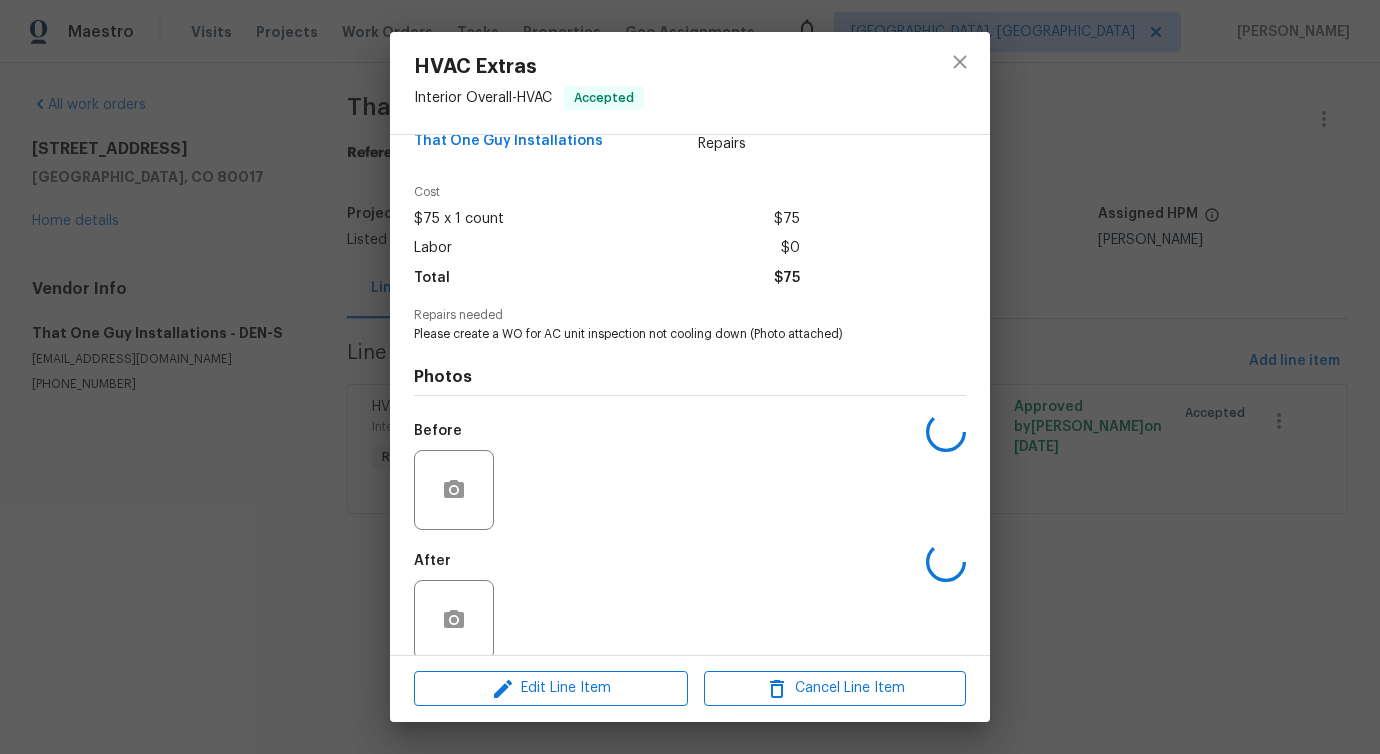 scroll, scrollTop: 67, scrollLeft: 0, axis: vertical 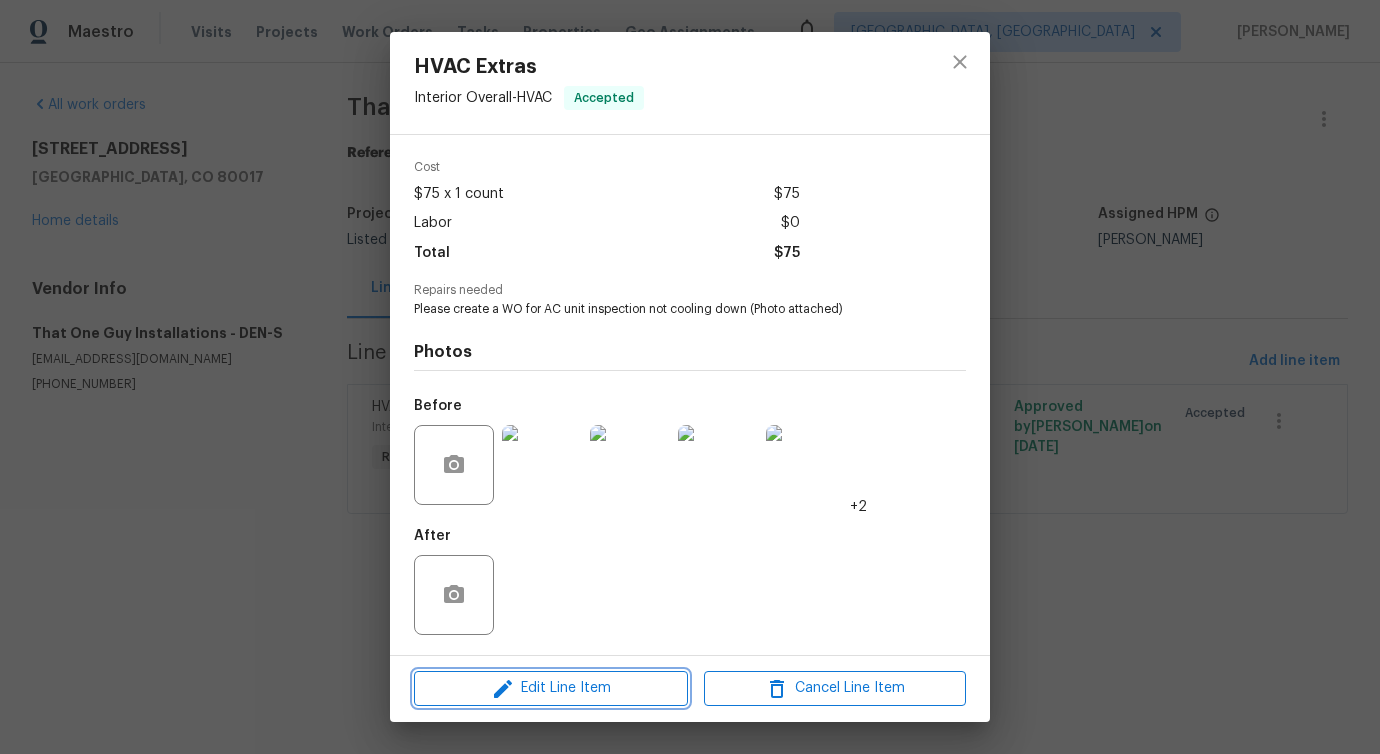 click on "Edit Line Item" at bounding box center (551, 688) 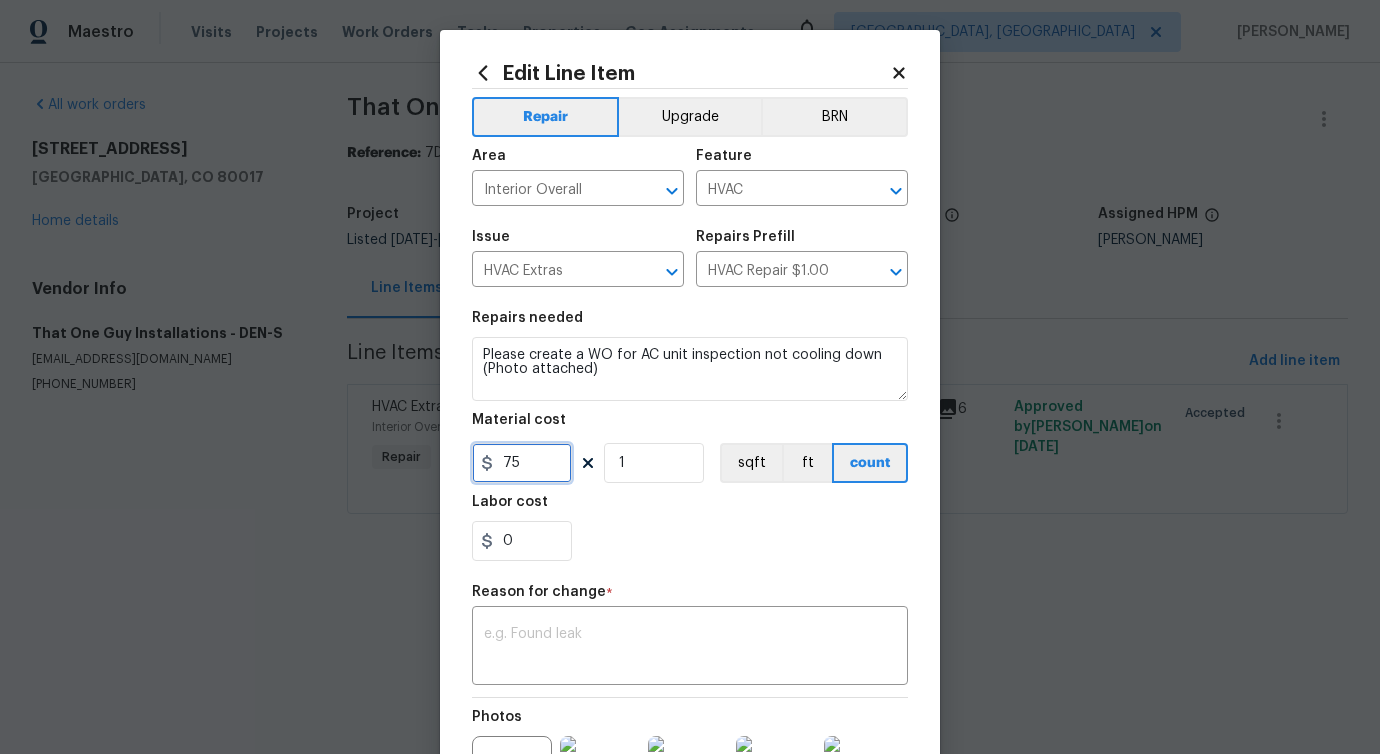 click on "75" at bounding box center [522, 463] 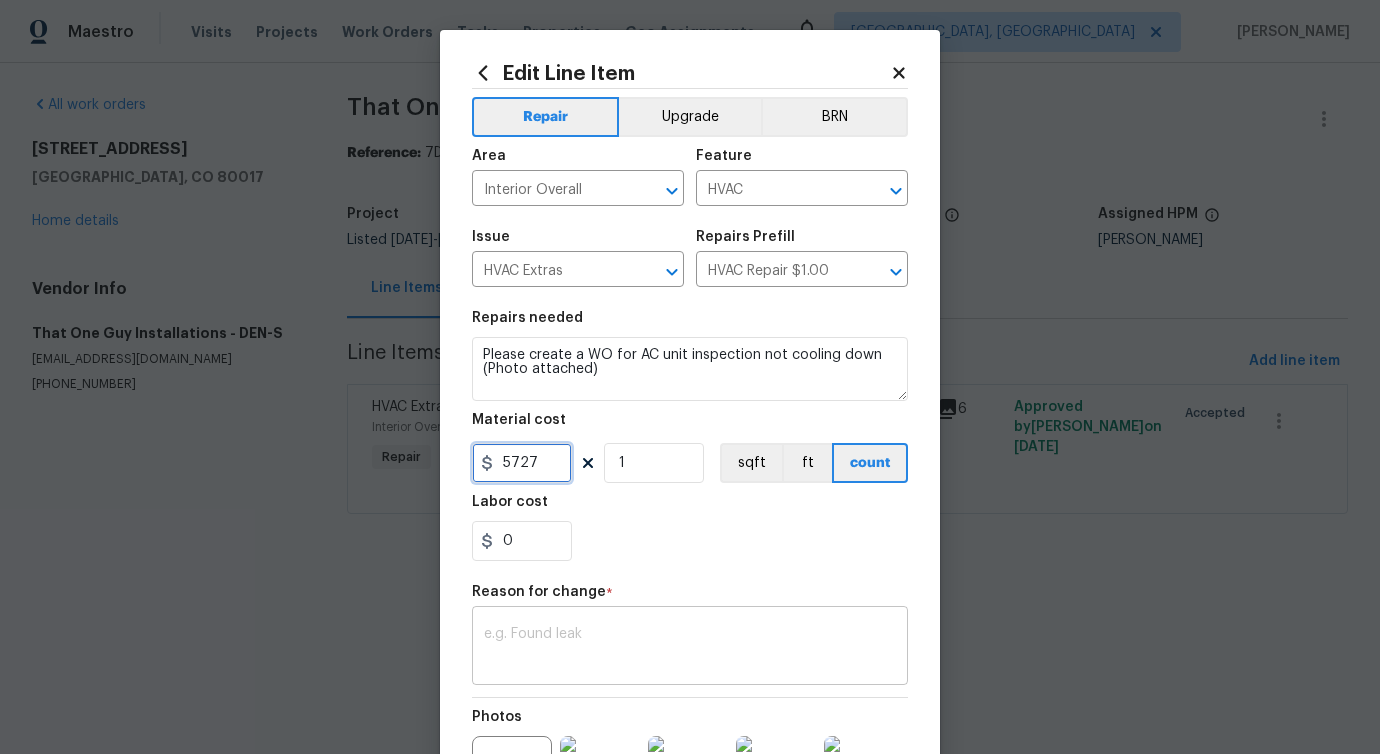 type on "5727" 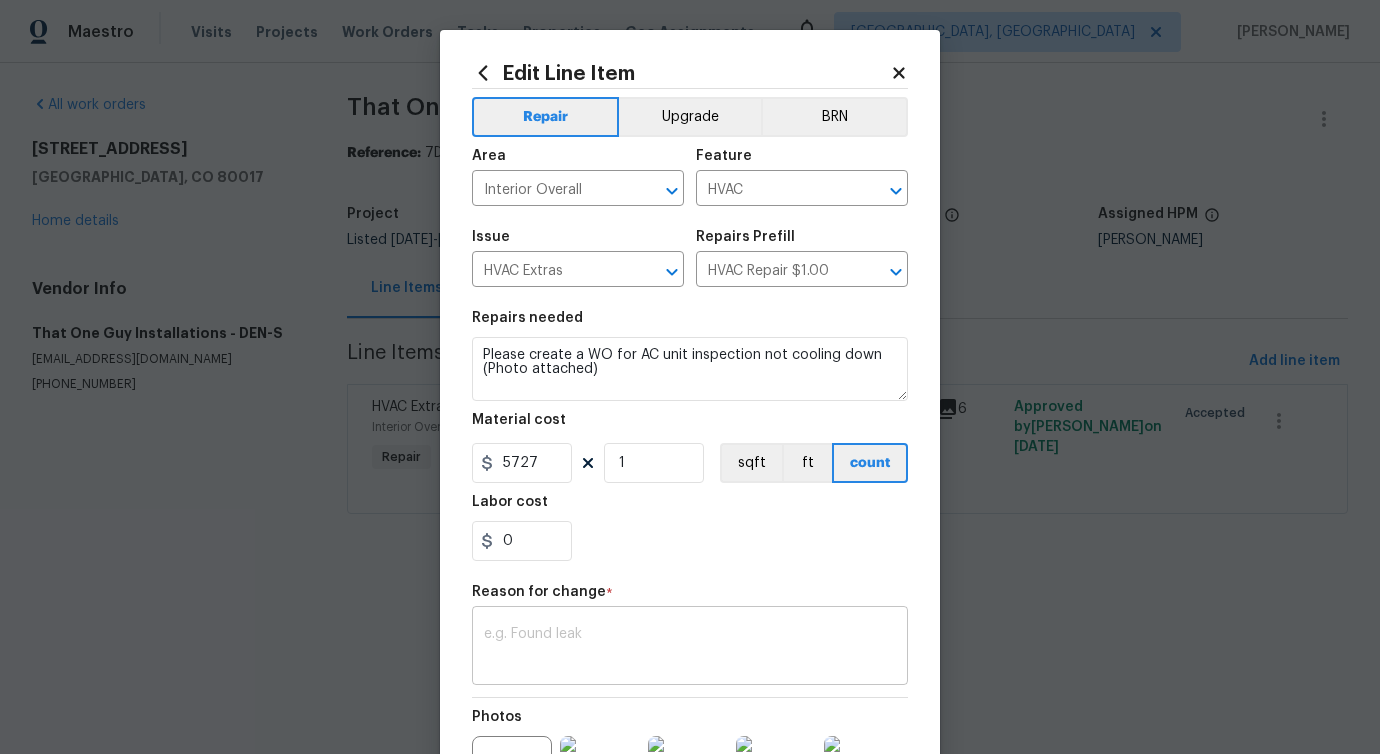 click at bounding box center (690, 648) 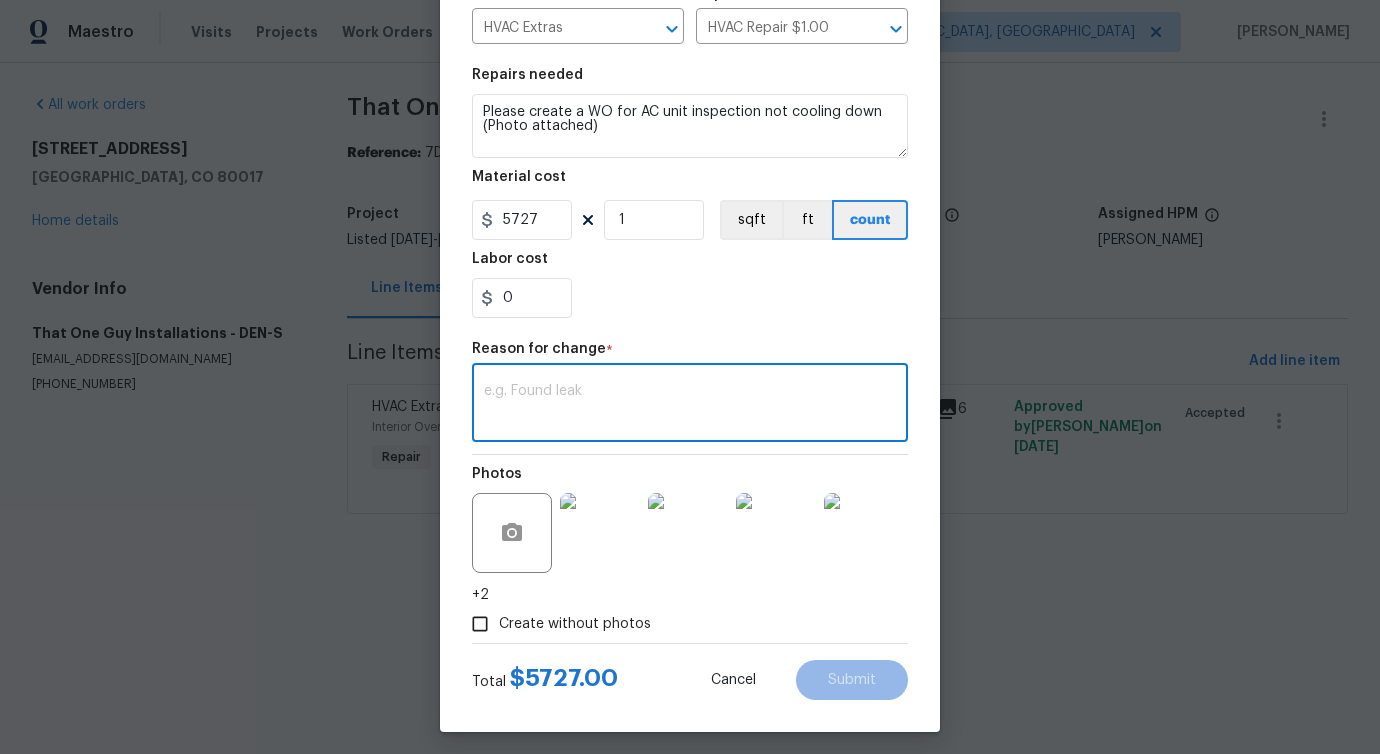 scroll, scrollTop: 252, scrollLeft: 0, axis: vertical 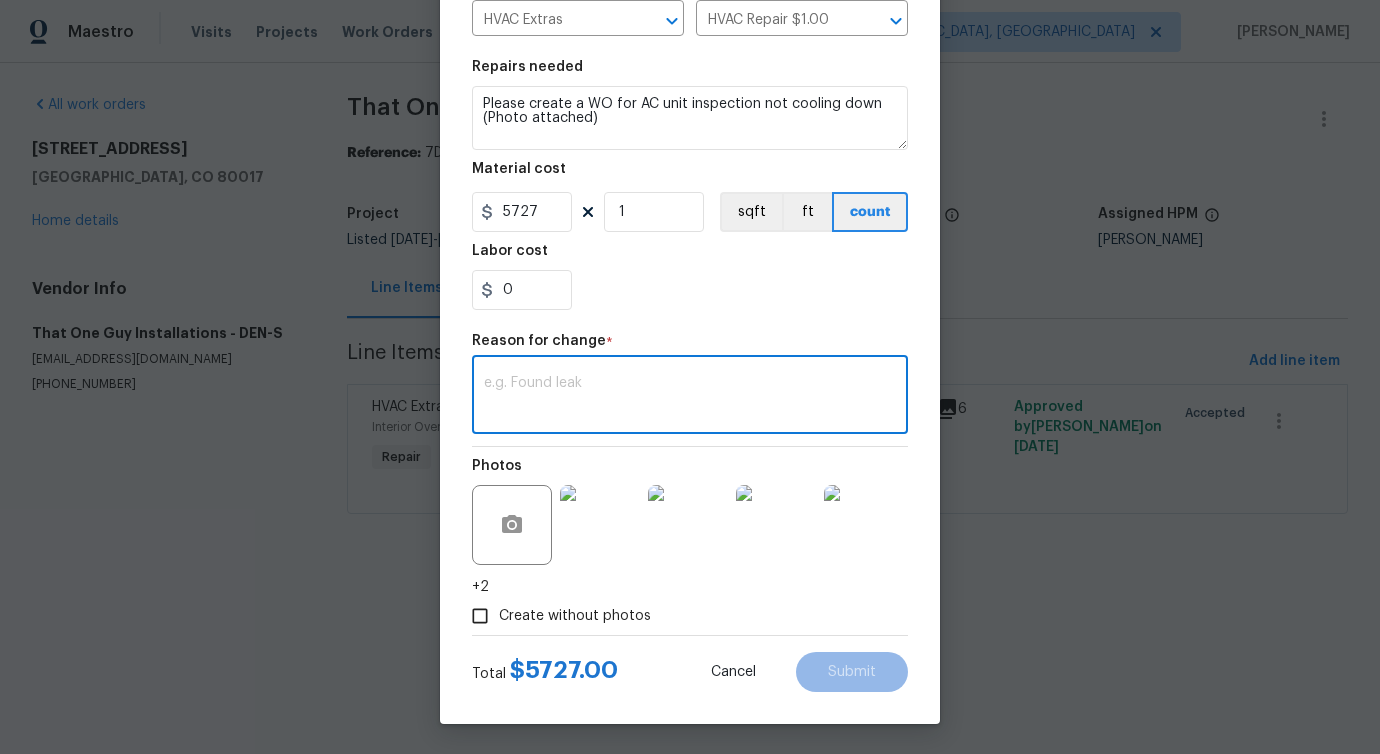 click at bounding box center (690, 397) 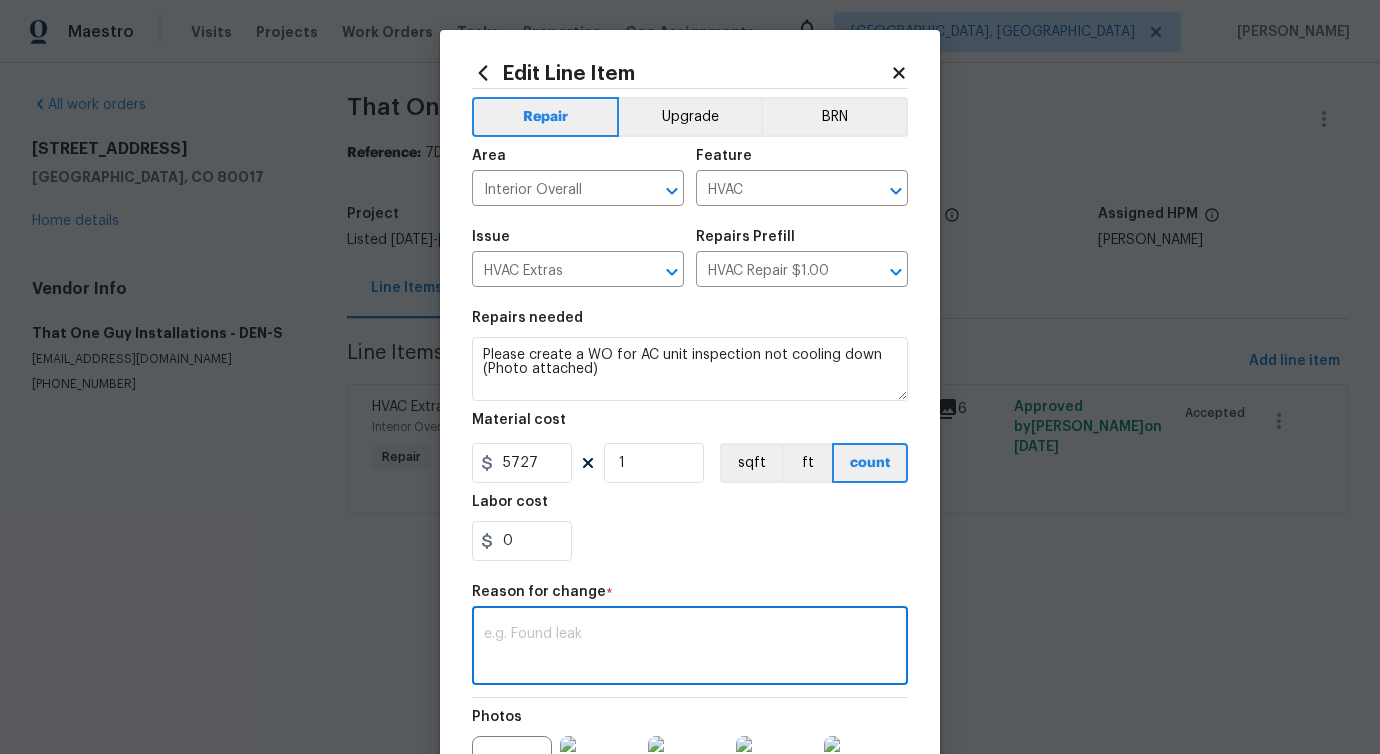 scroll, scrollTop: 252, scrollLeft: 0, axis: vertical 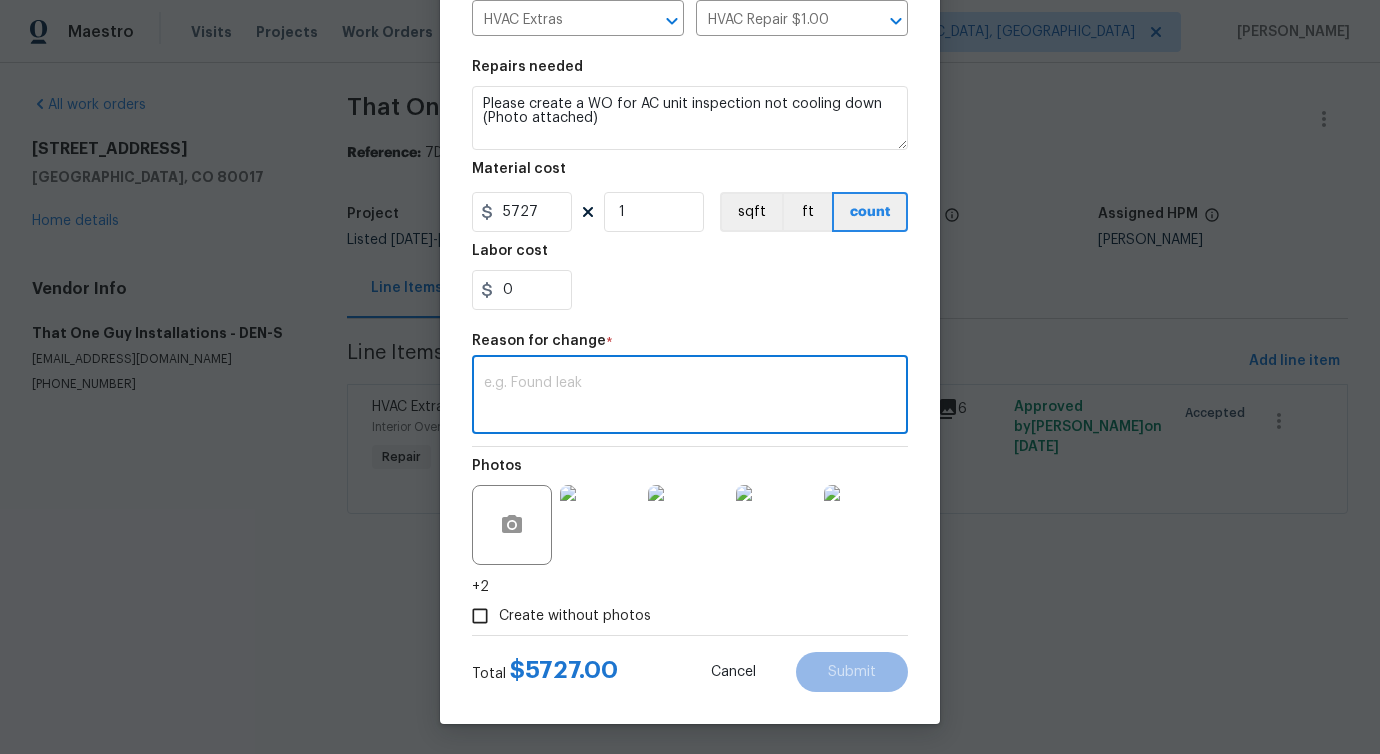 click at bounding box center [690, 397] 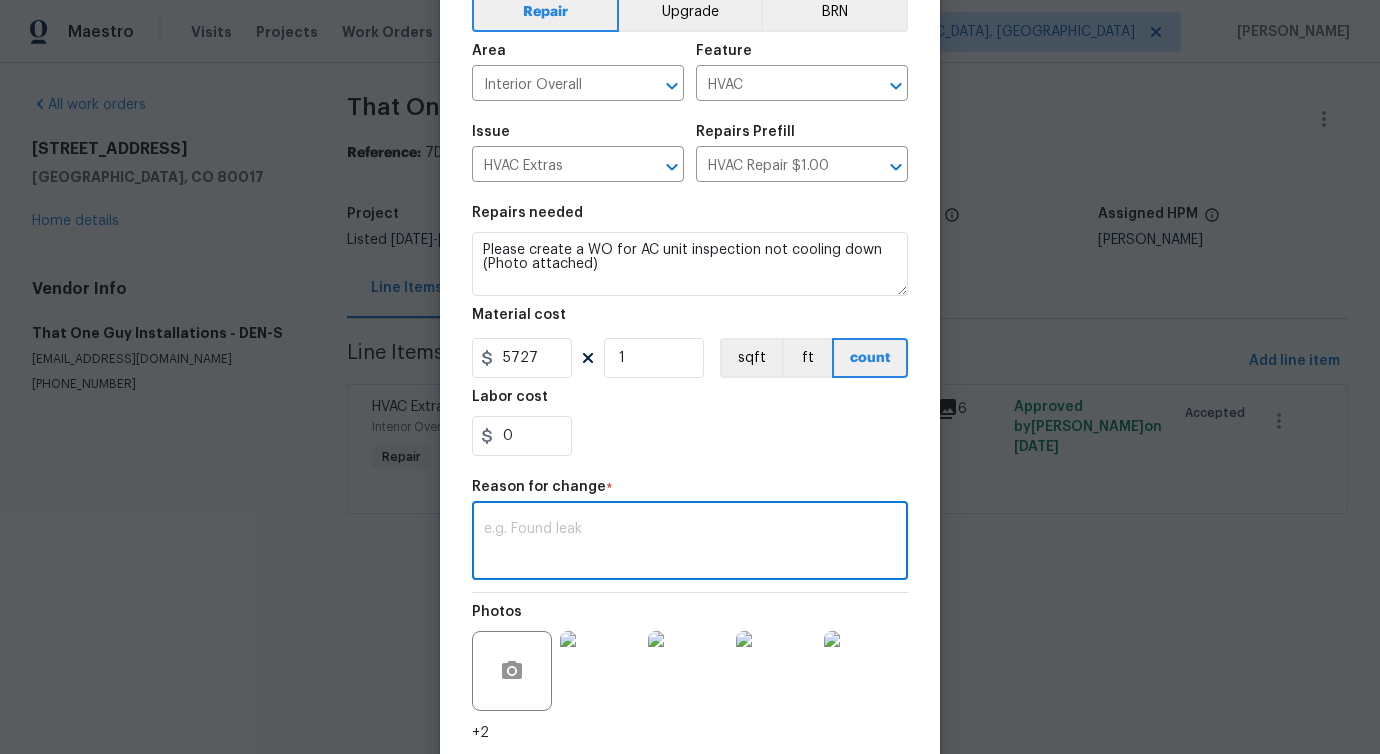 scroll, scrollTop: 252, scrollLeft: 0, axis: vertical 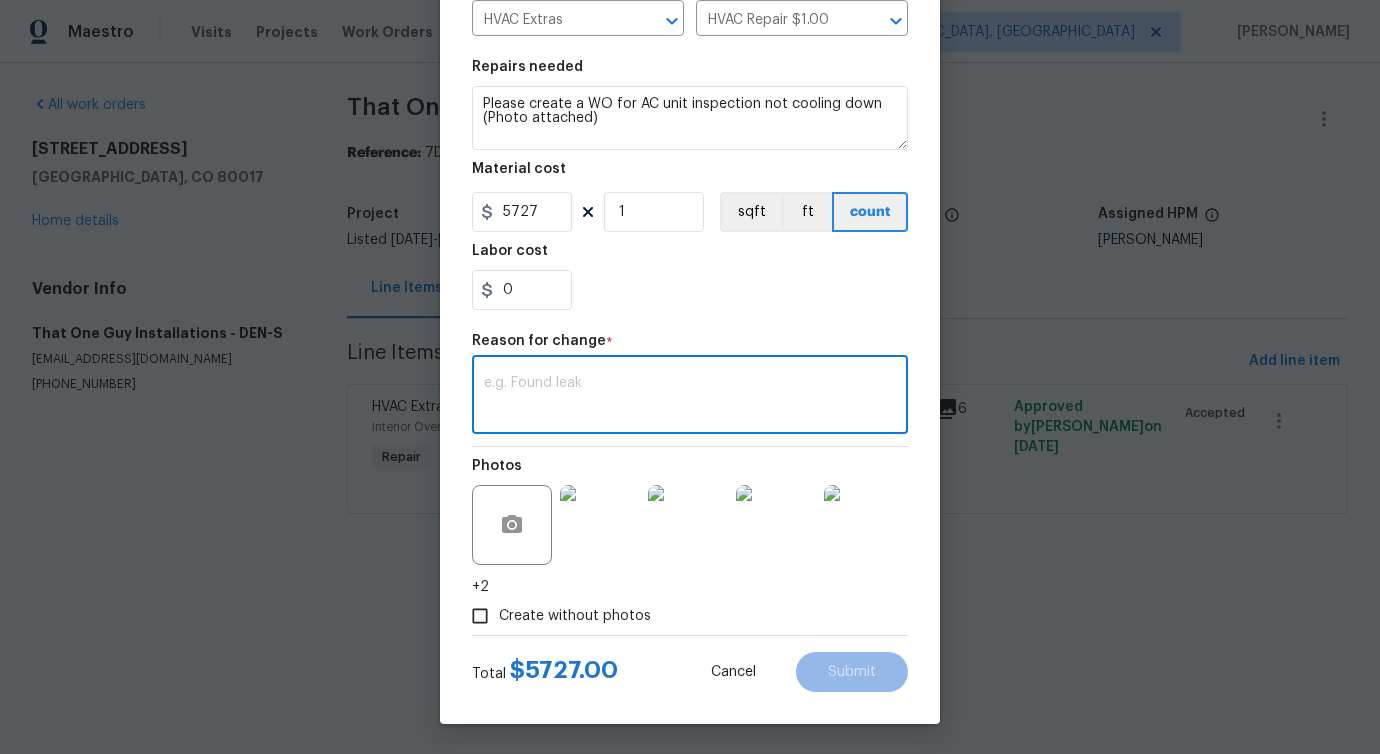 click on "x ​" at bounding box center (690, 397) 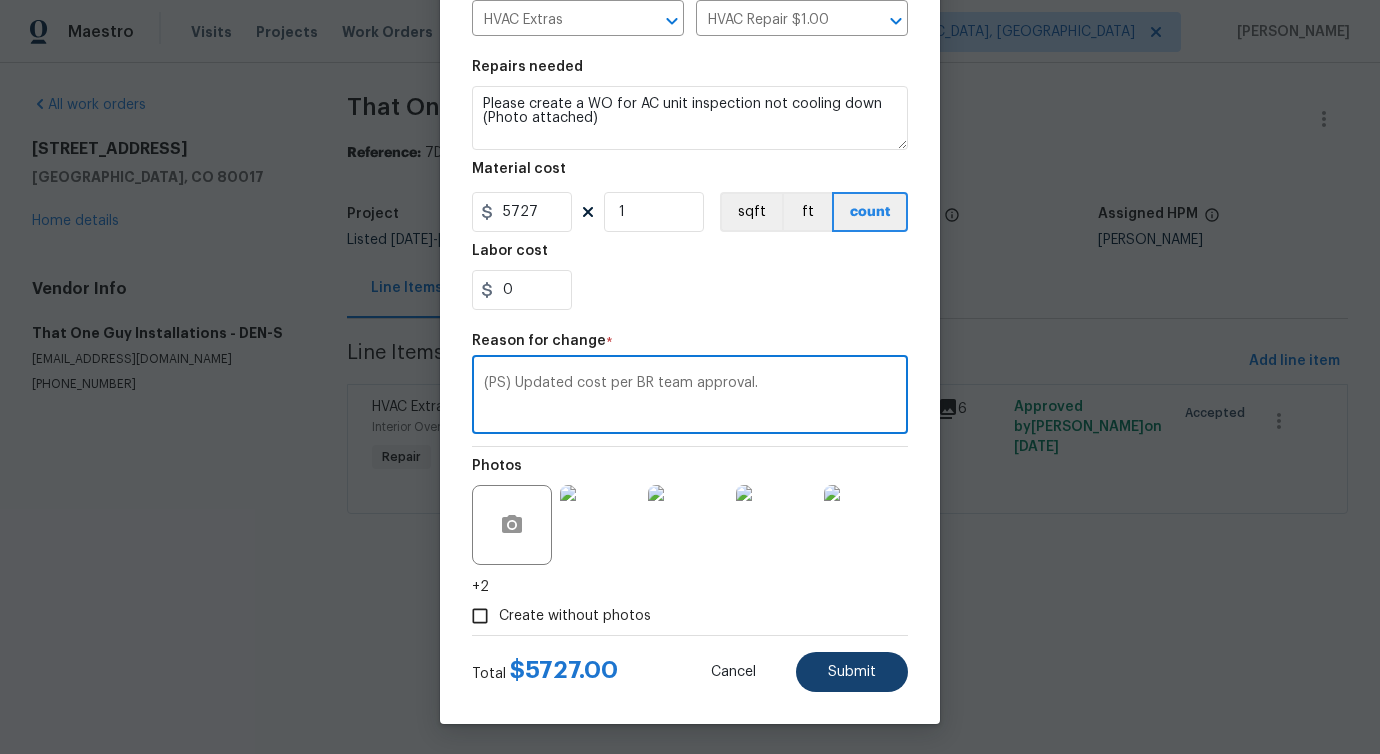 type on "(PS) Updated cost per BR team approval." 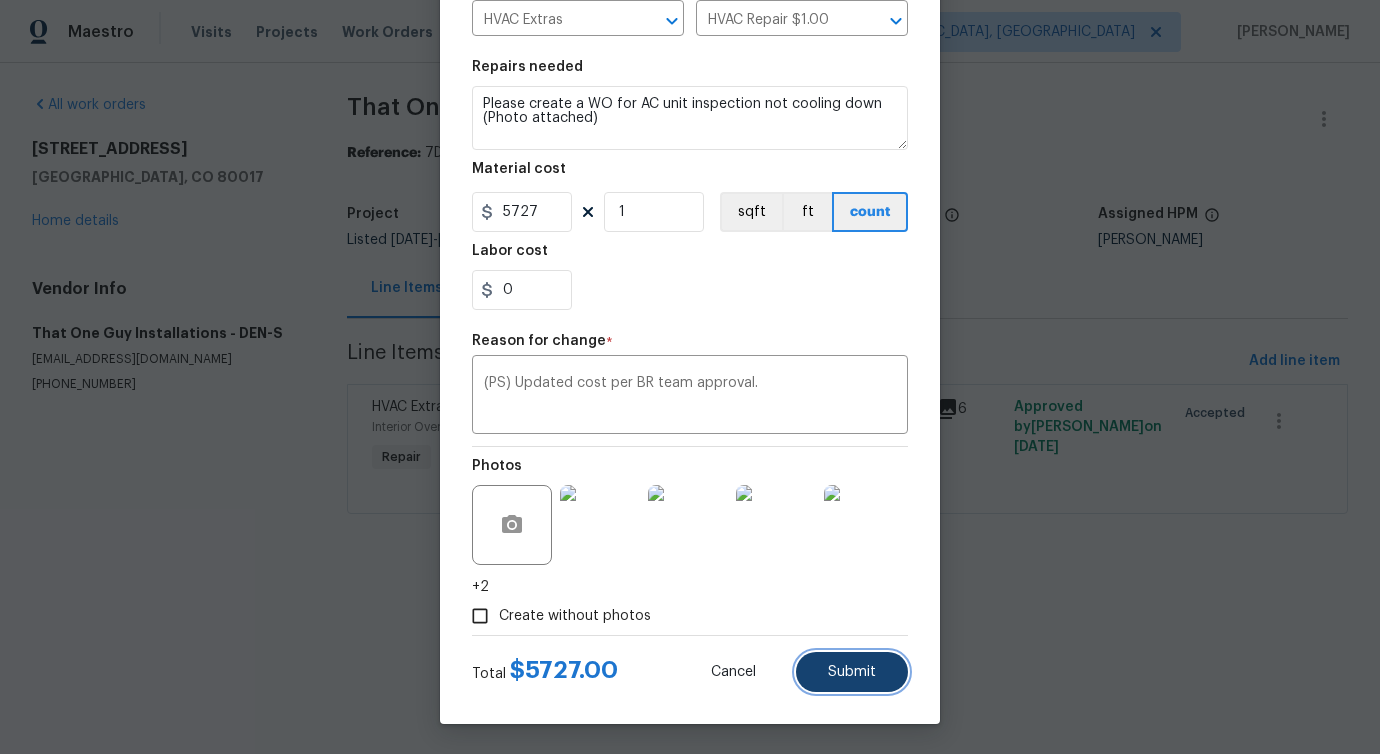 click on "Submit" at bounding box center [852, 672] 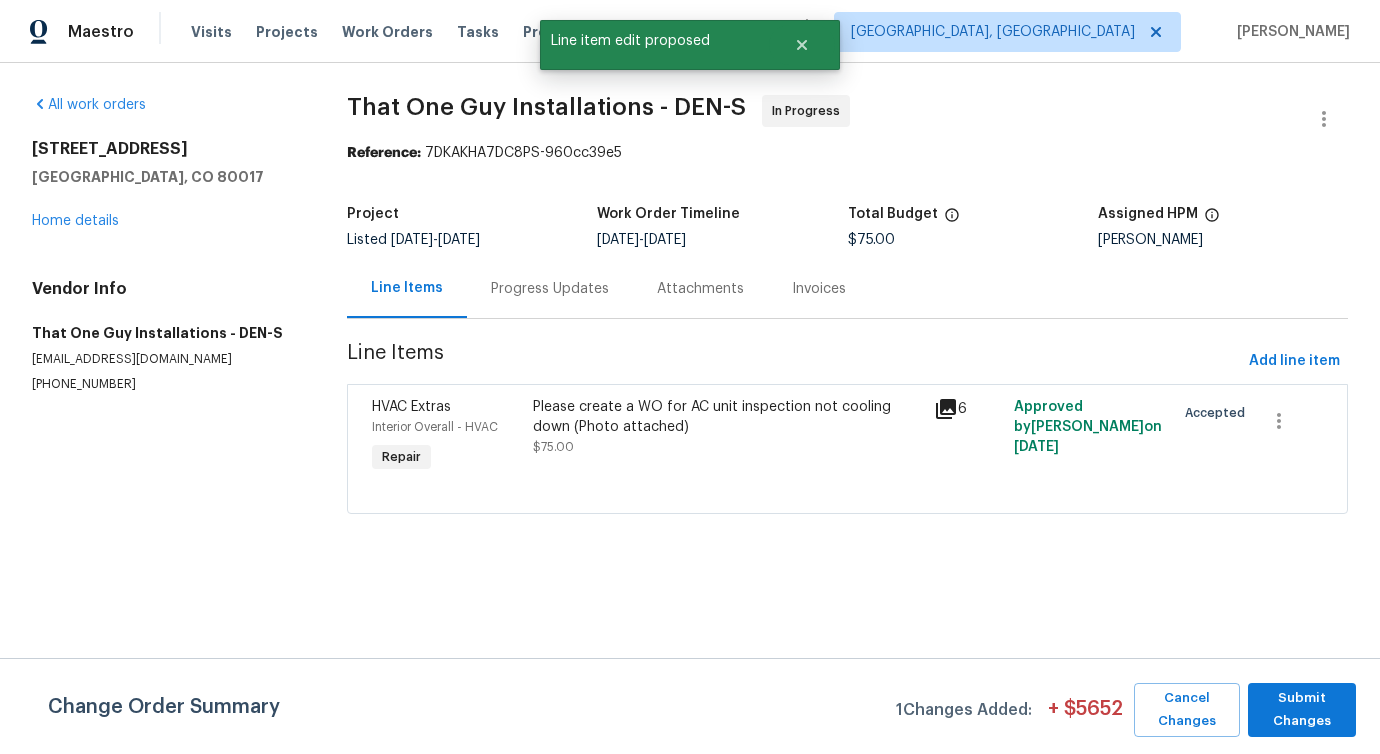 scroll, scrollTop: 0, scrollLeft: 0, axis: both 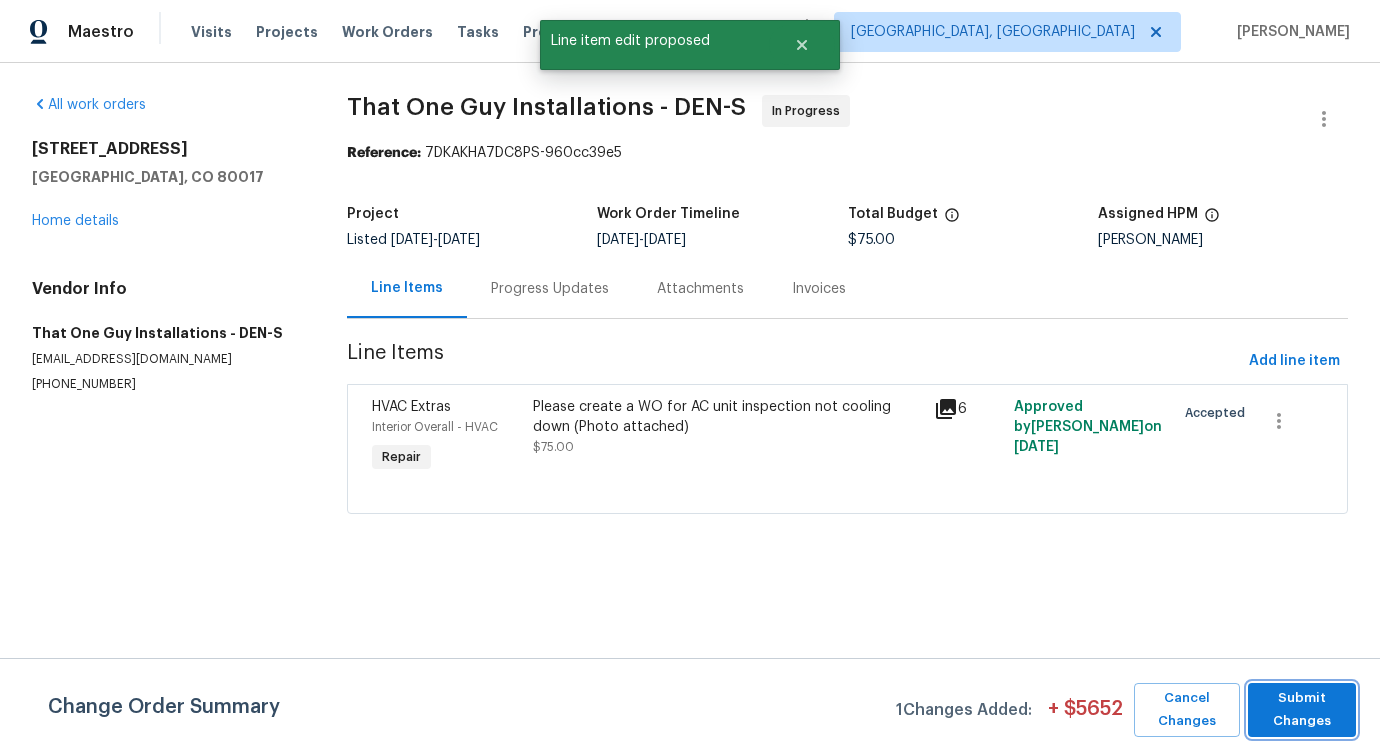 click on "Submit Changes" at bounding box center [1302, 710] 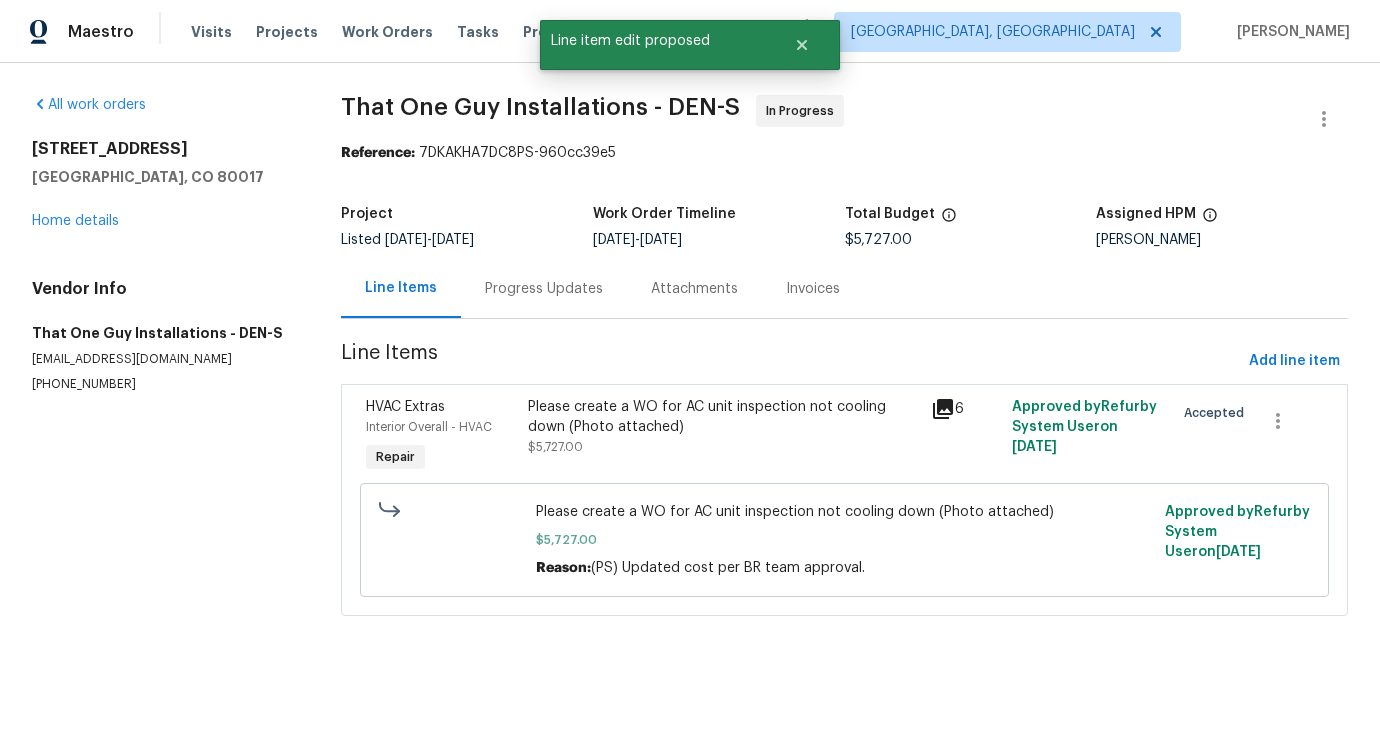 click on "Progress Updates" at bounding box center [544, 289] 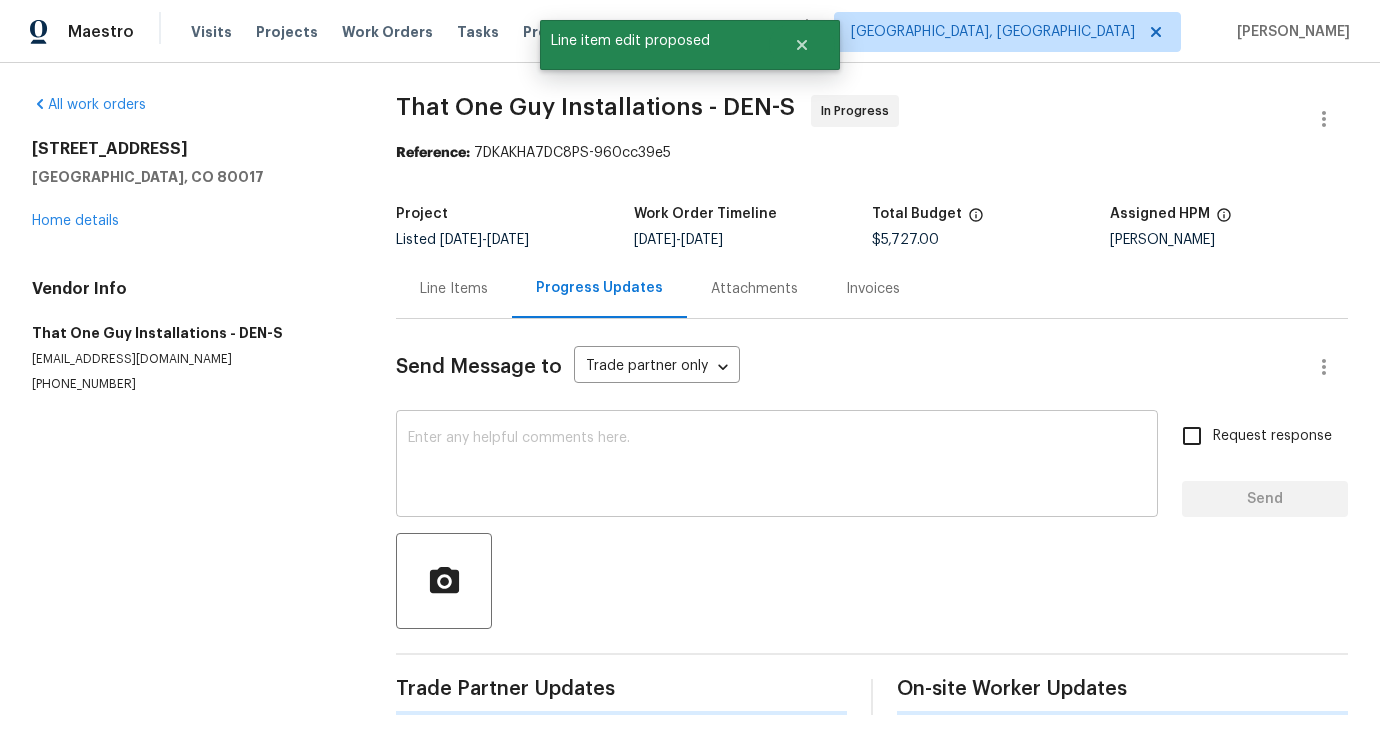 click at bounding box center (777, 466) 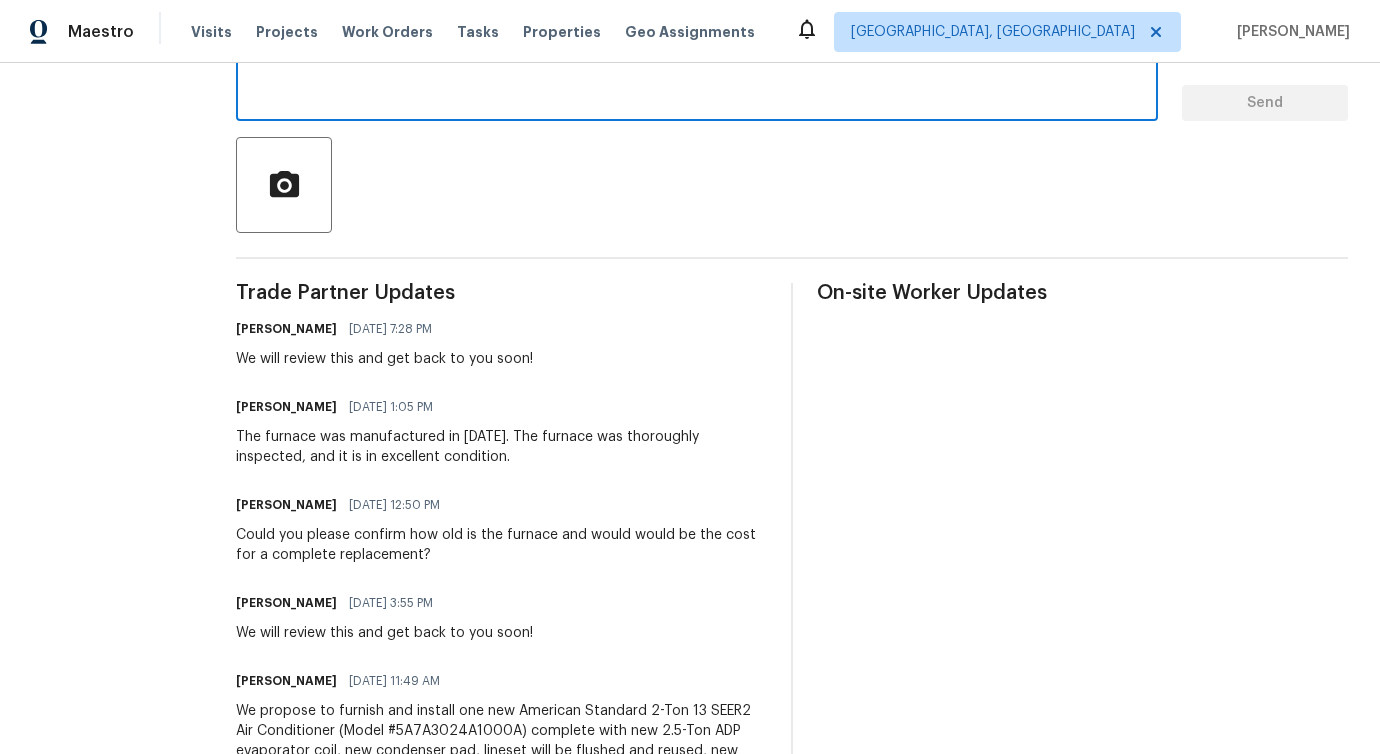 scroll, scrollTop: 0, scrollLeft: 0, axis: both 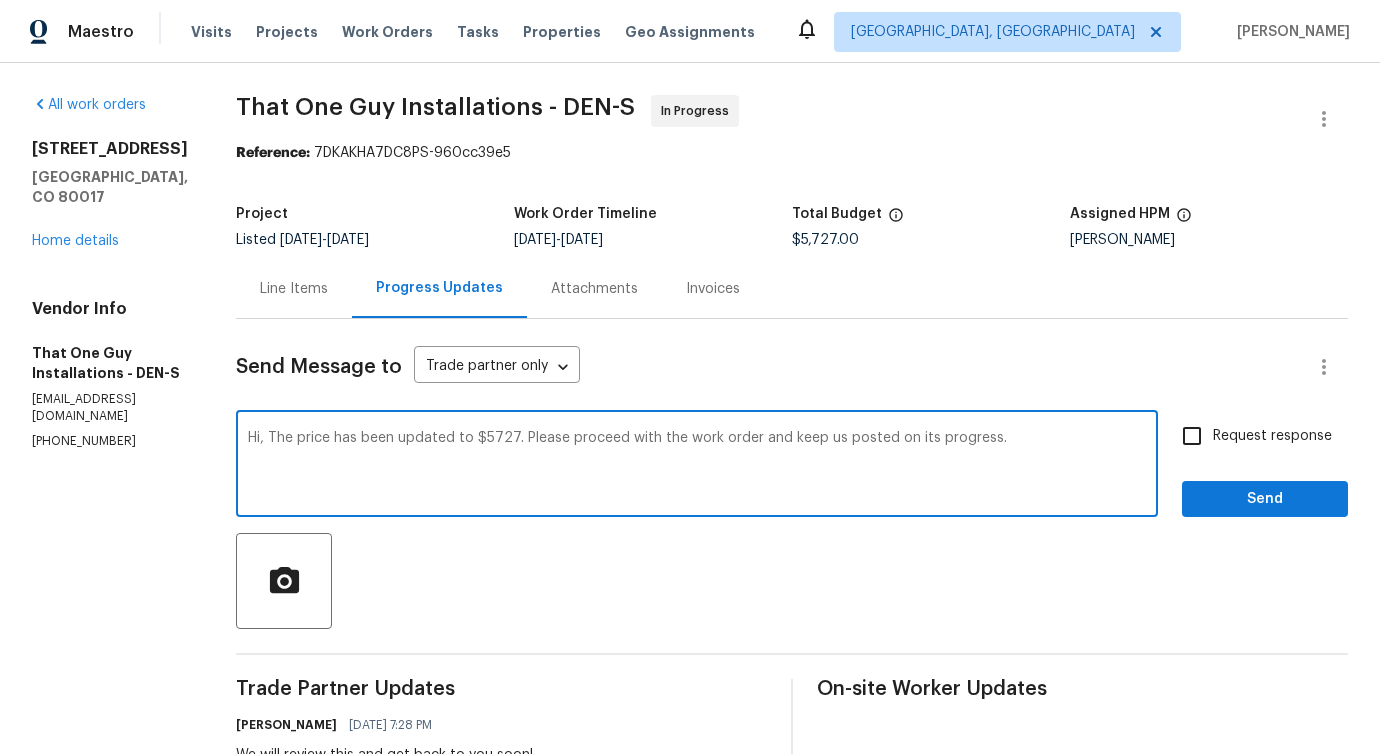 type on "Hi, The price has been updated to $5727. Please proceed with the work order and keep us posted on its progress." 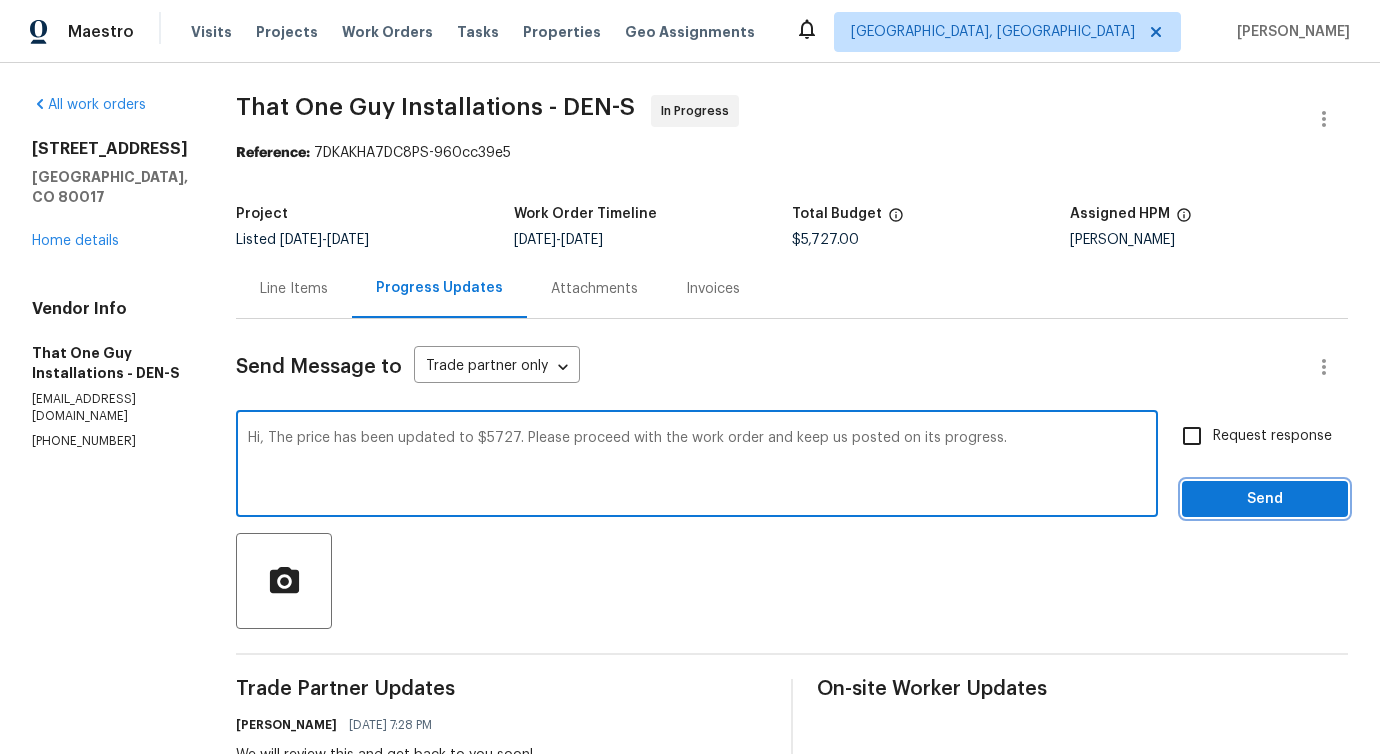 click on "Send" at bounding box center (1265, 499) 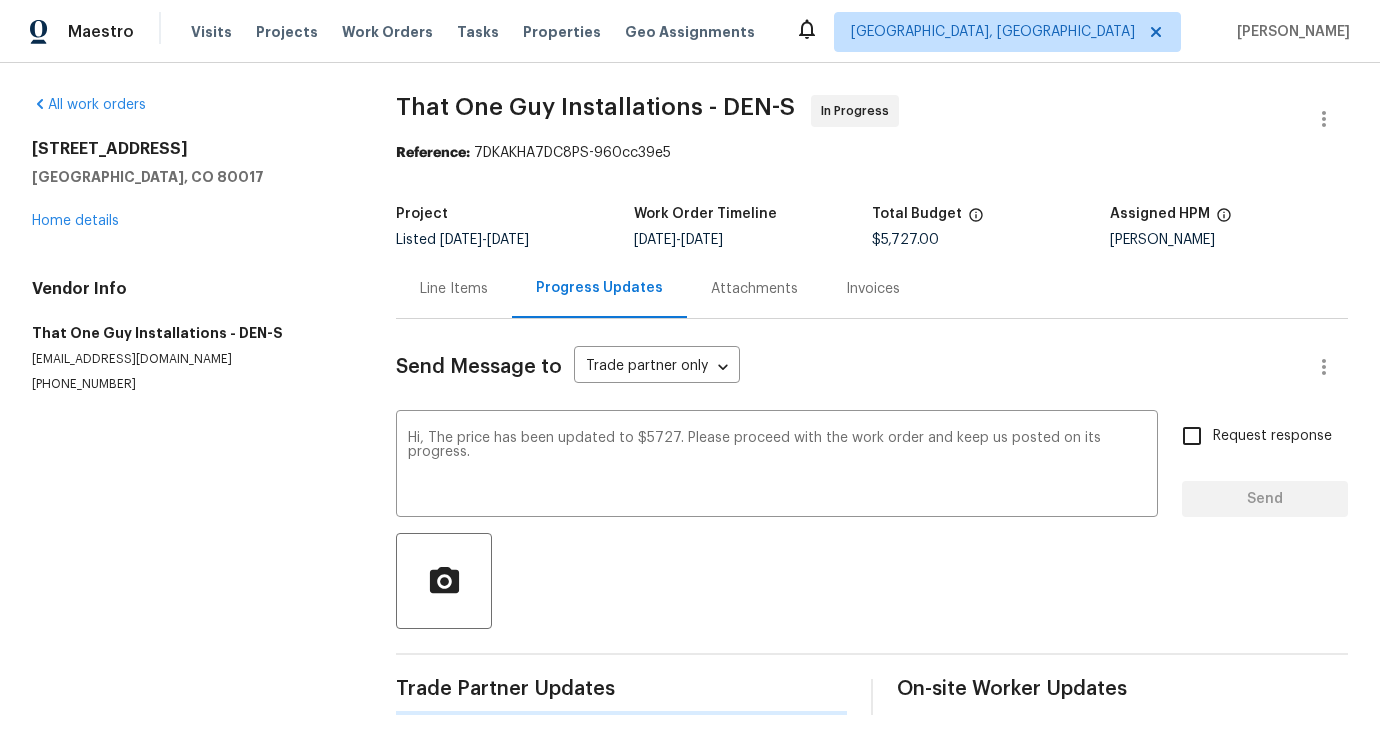 type 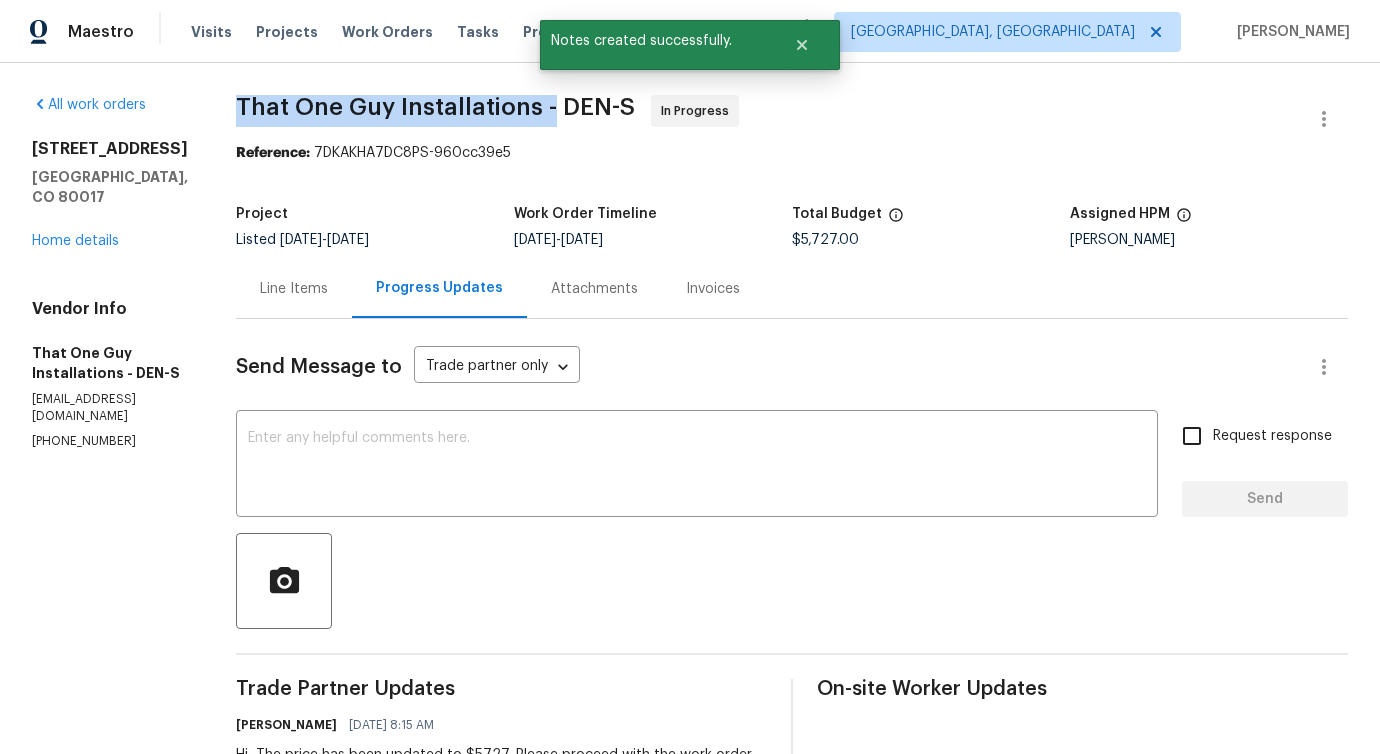 drag, startPoint x: 196, startPoint y: 102, endPoint x: 510, endPoint y: 115, distance: 314.26898 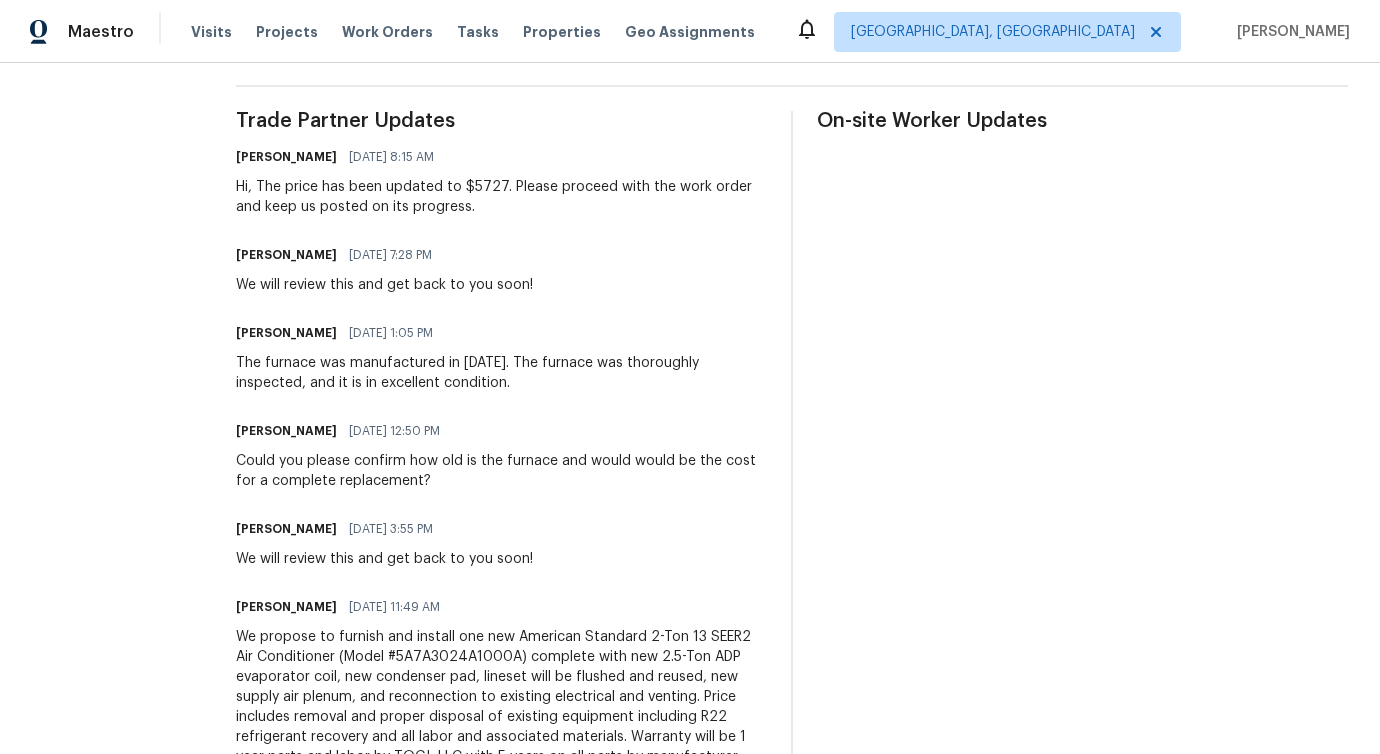 scroll, scrollTop: 463, scrollLeft: 0, axis: vertical 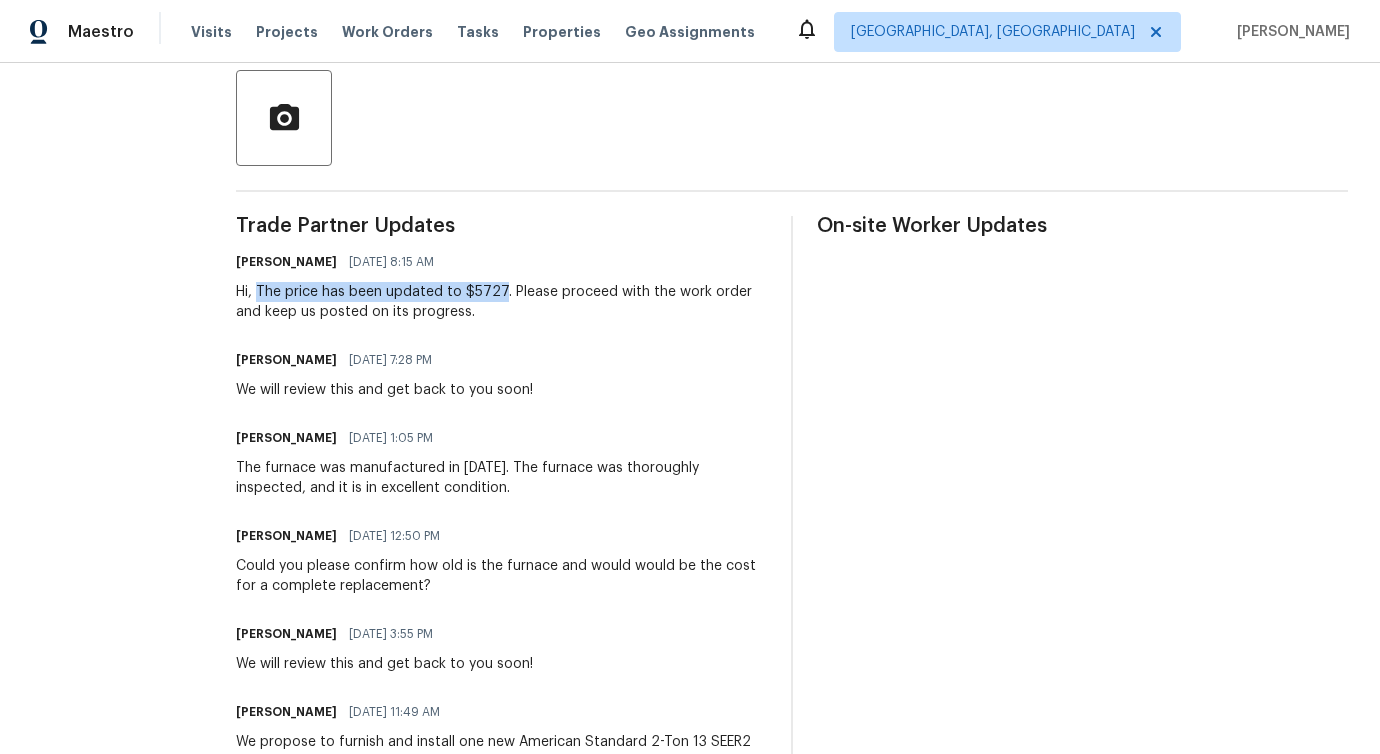 drag, startPoint x: 219, startPoint y: 290, endPoint x: 639, endPoint y: 255, distance: 421.4558 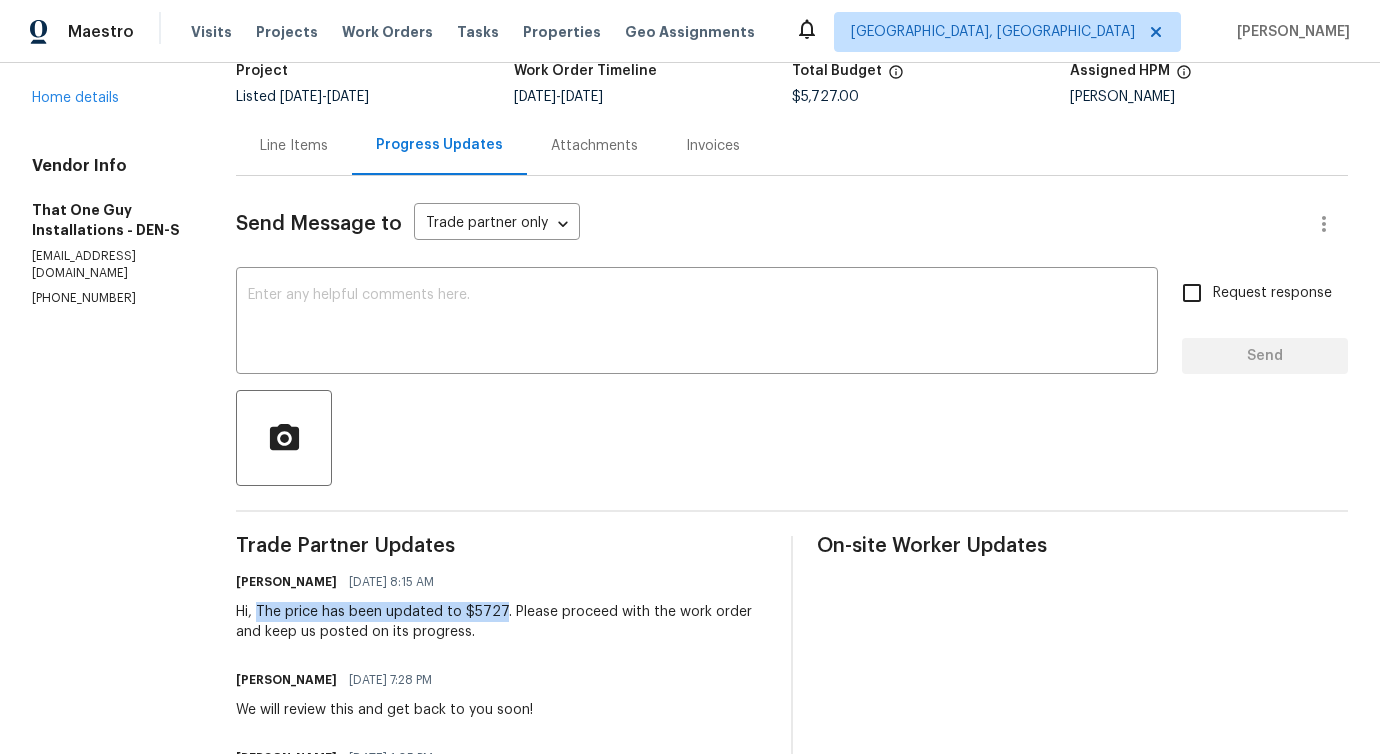 scroll, scrollTop: 0, scrollLeft: 0, axis: both 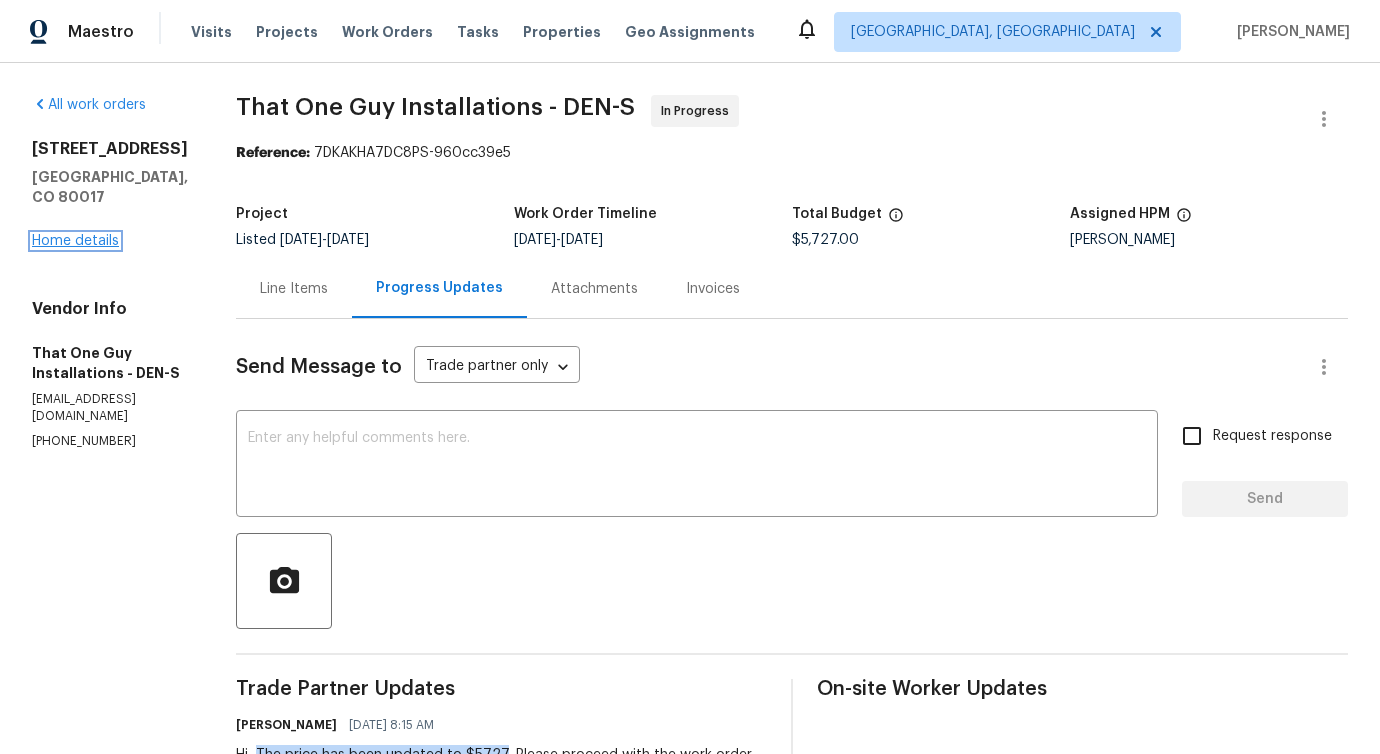 click on "Home details" at bounding box center [75, 241] 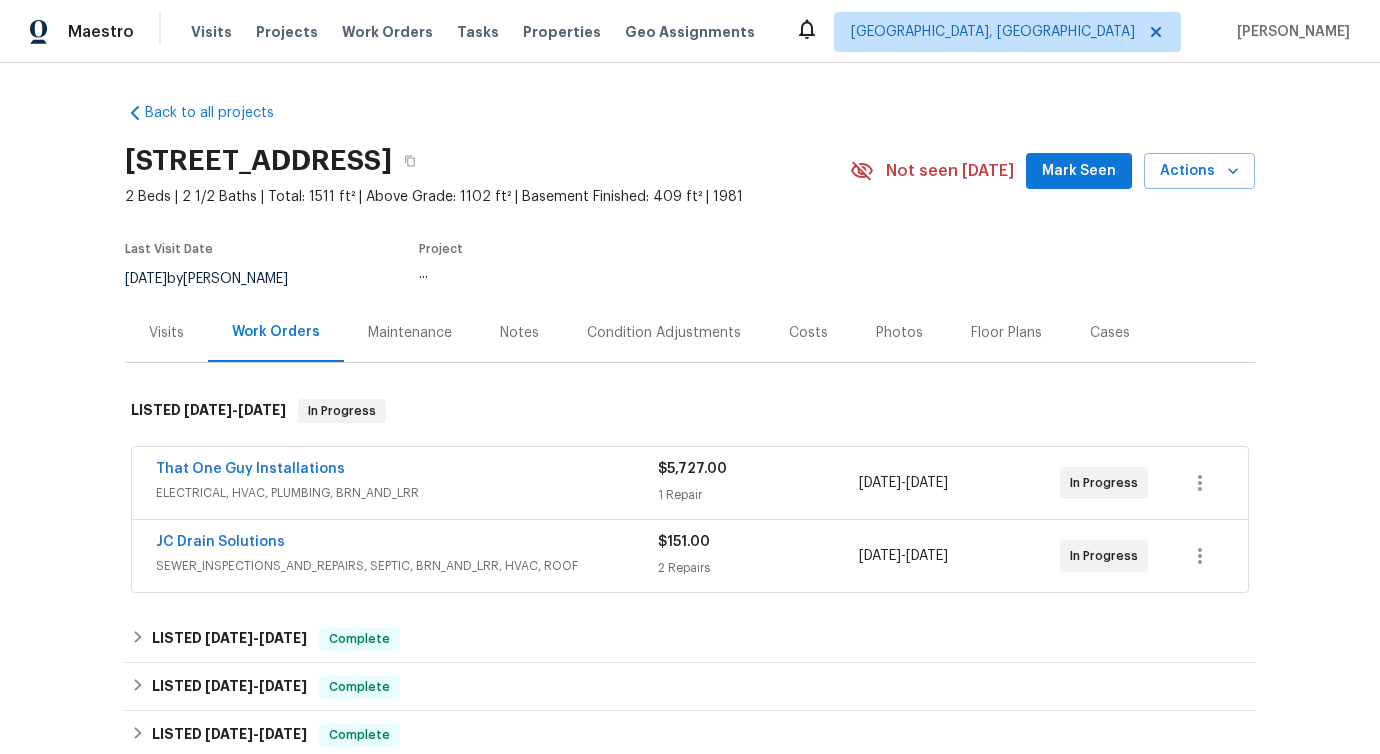 click on "JC Drain Solutions" at bounding box center (220, 542) 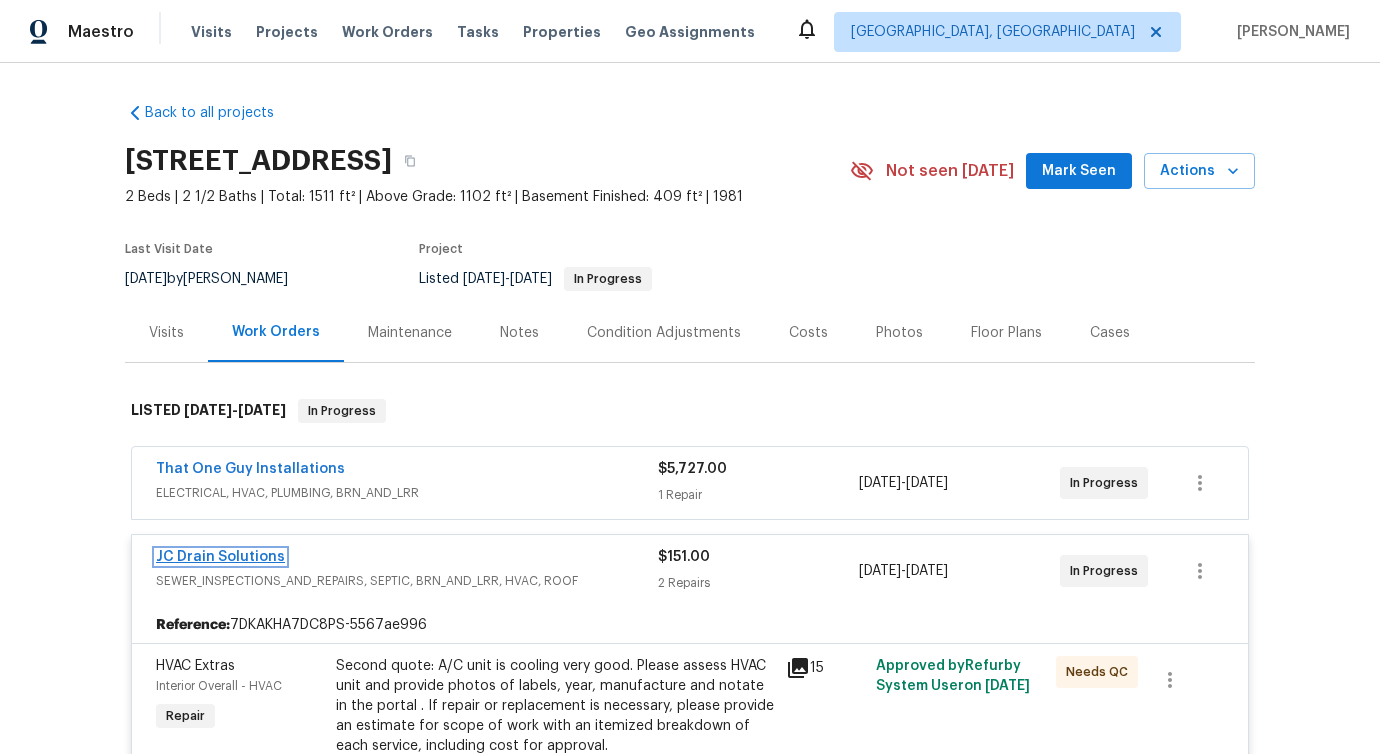 click on "JC Drain Solutions" at bounding box center [220, 557] 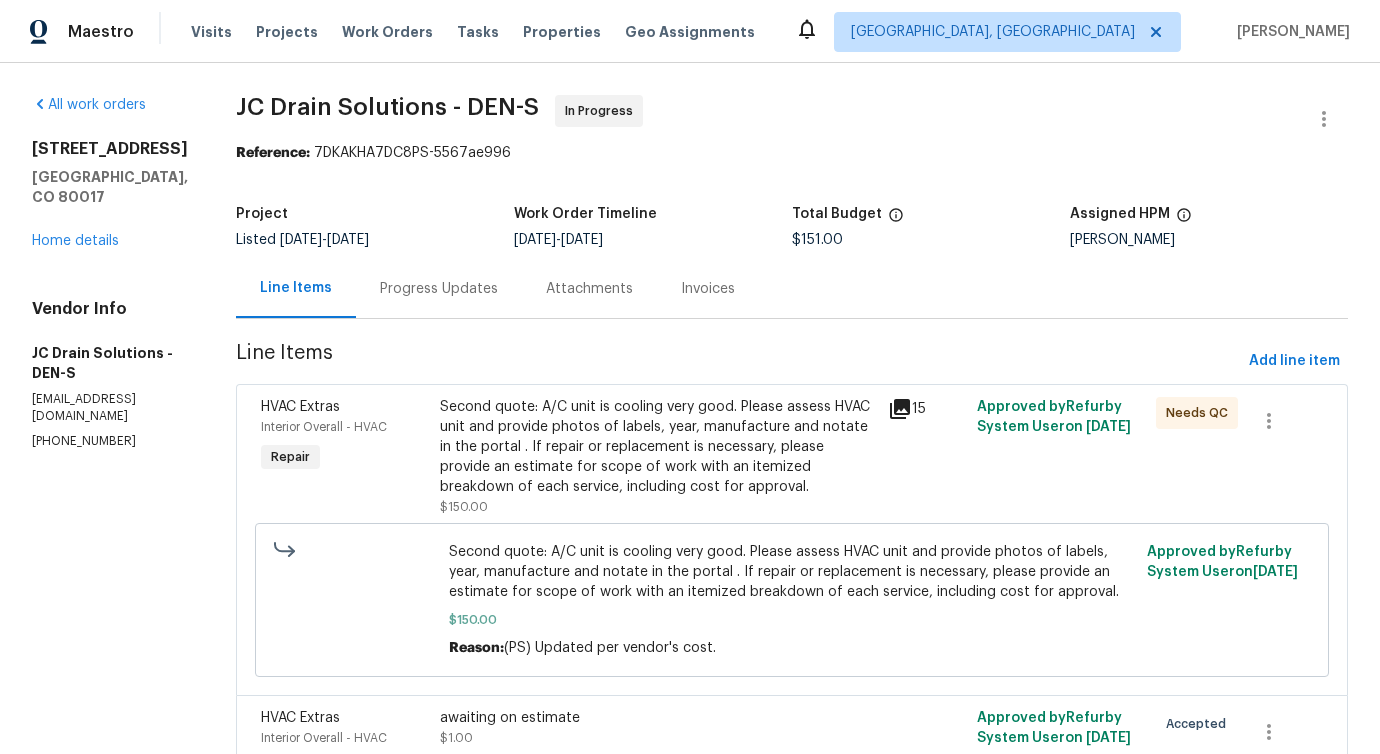 click on "Progress Updates" at bounding box center (439, 289) 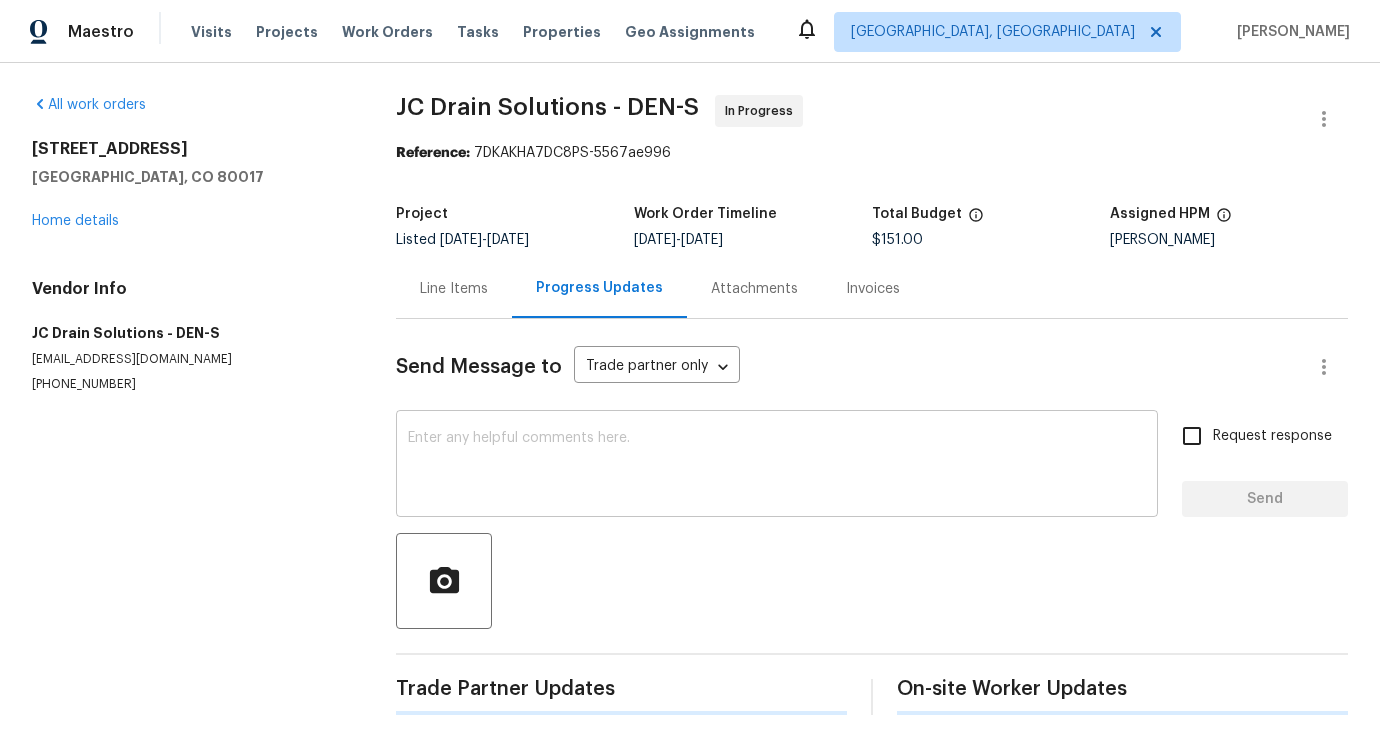 click at bounding box center [777, 466] 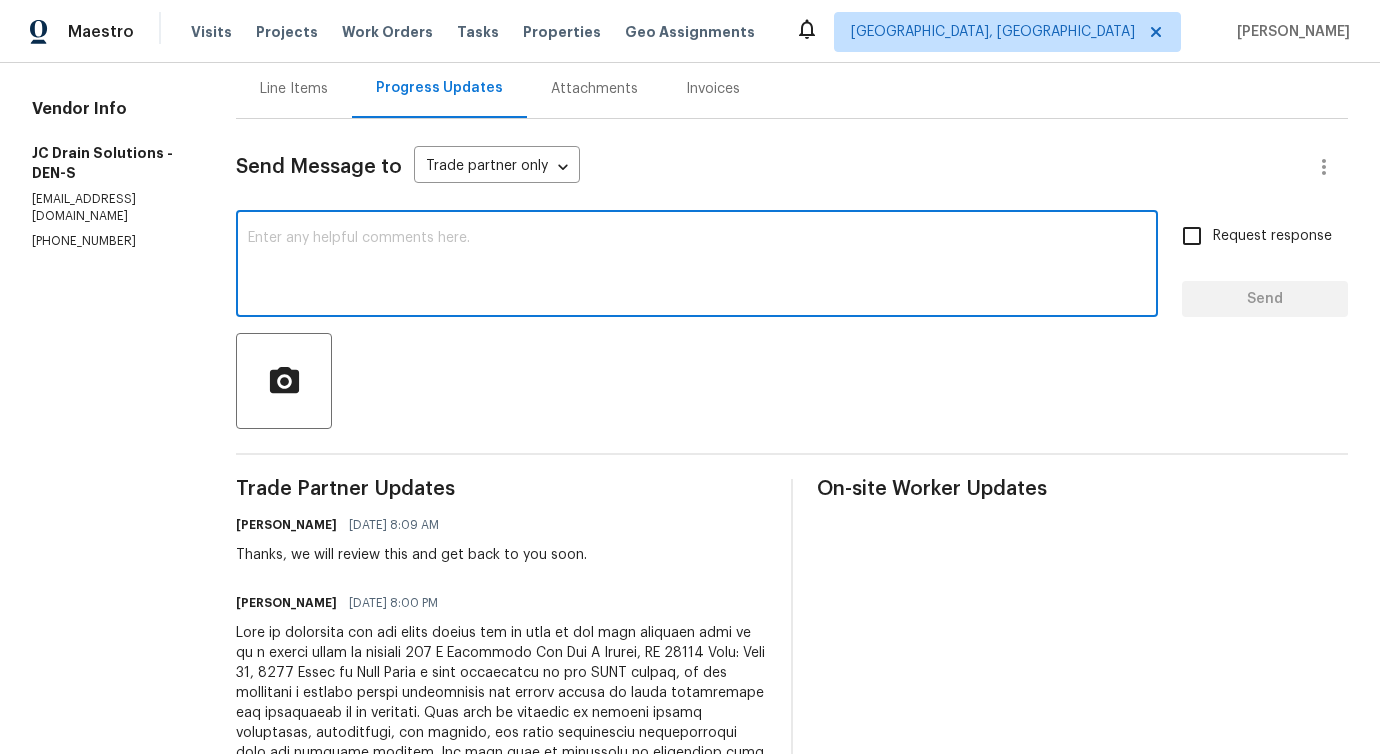 scroll, scrollTop: 159, scrollLeft: 0, axis: vertical 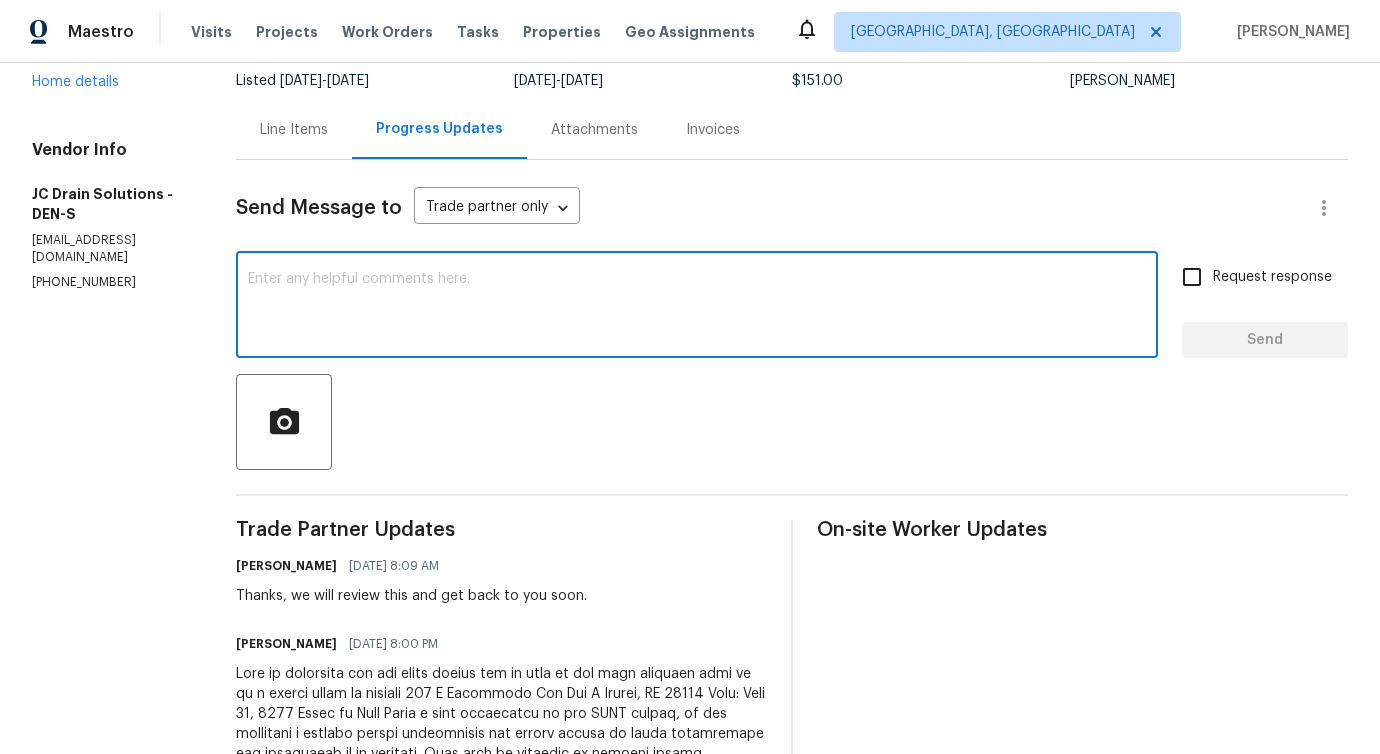 click at bounding box center [697, 307] 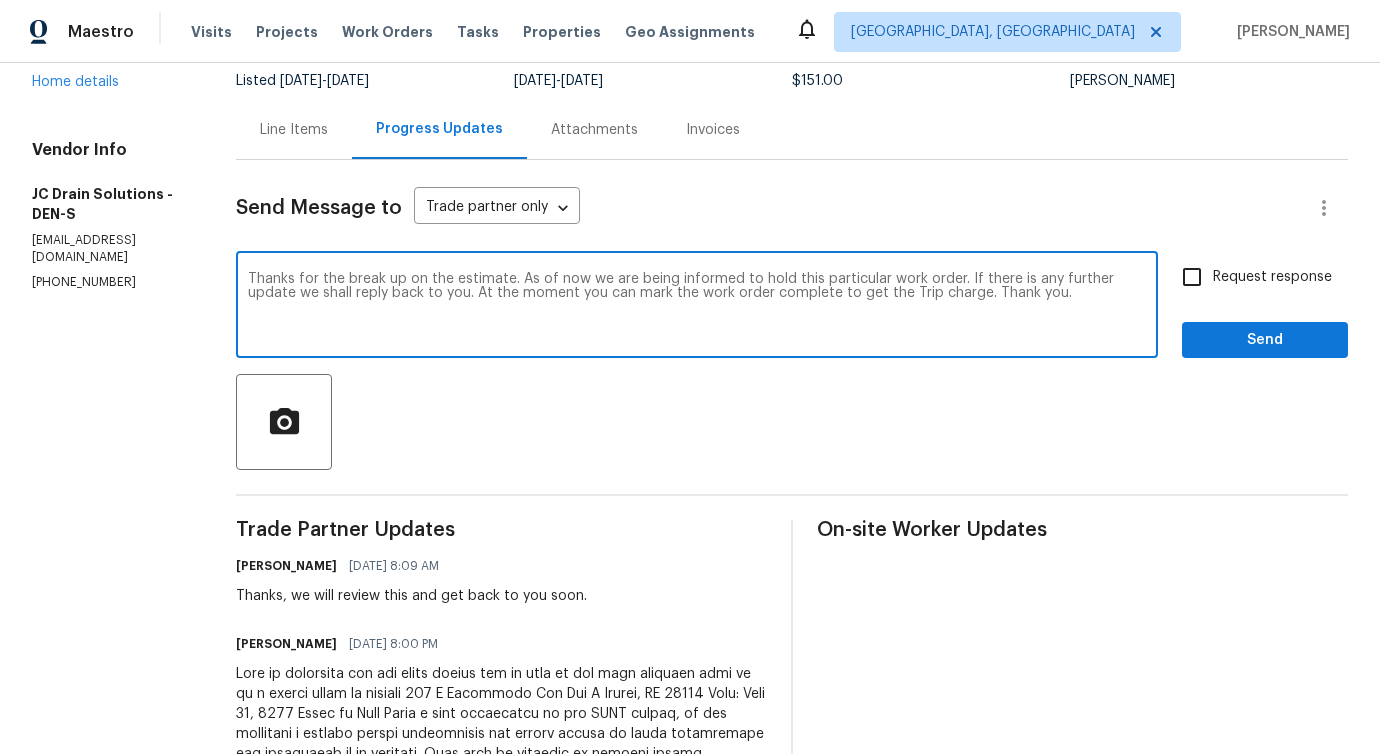 type on "Thanks for the break up on the estimate. As of now we are being informed to hold this particular work order. If there is any further update we shall reply back to you. At the moment you can mark the work order complete to get the Trip charge. Thank you." 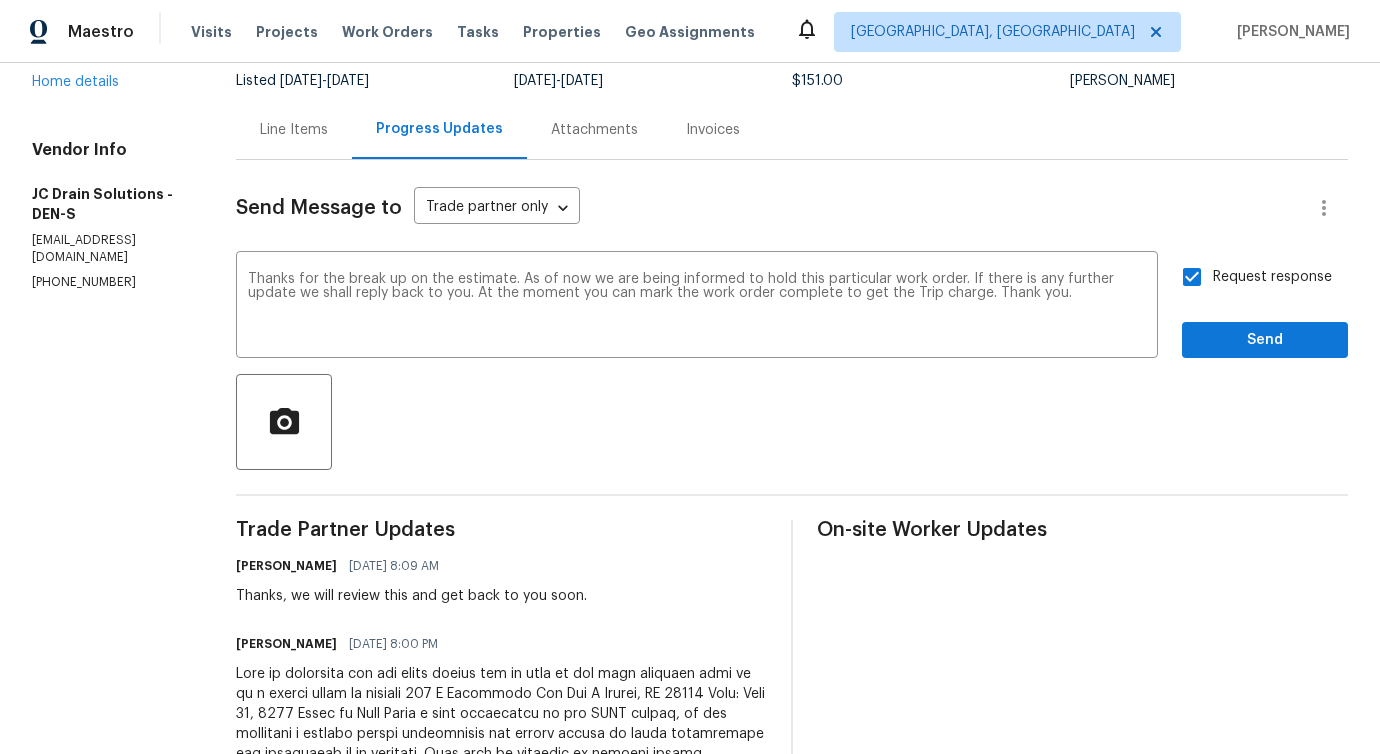 click on "trip" at bounding box center (0, 0) 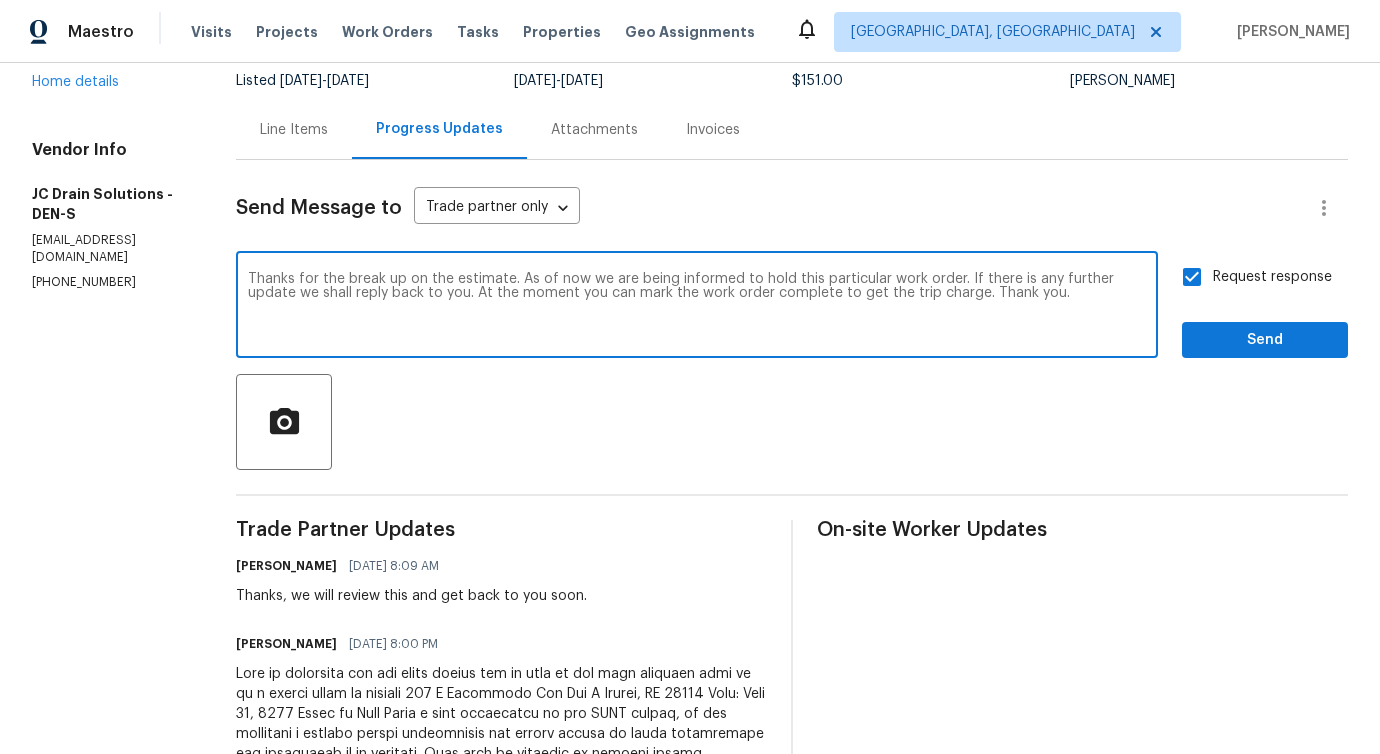 type on "Thanks for the break up on the estimate. As of now we are being informed to hold this particular work order. If there is any further update we shall reply back to you. At the moment you can mark the work order complete to get the trip charge. Thank you." 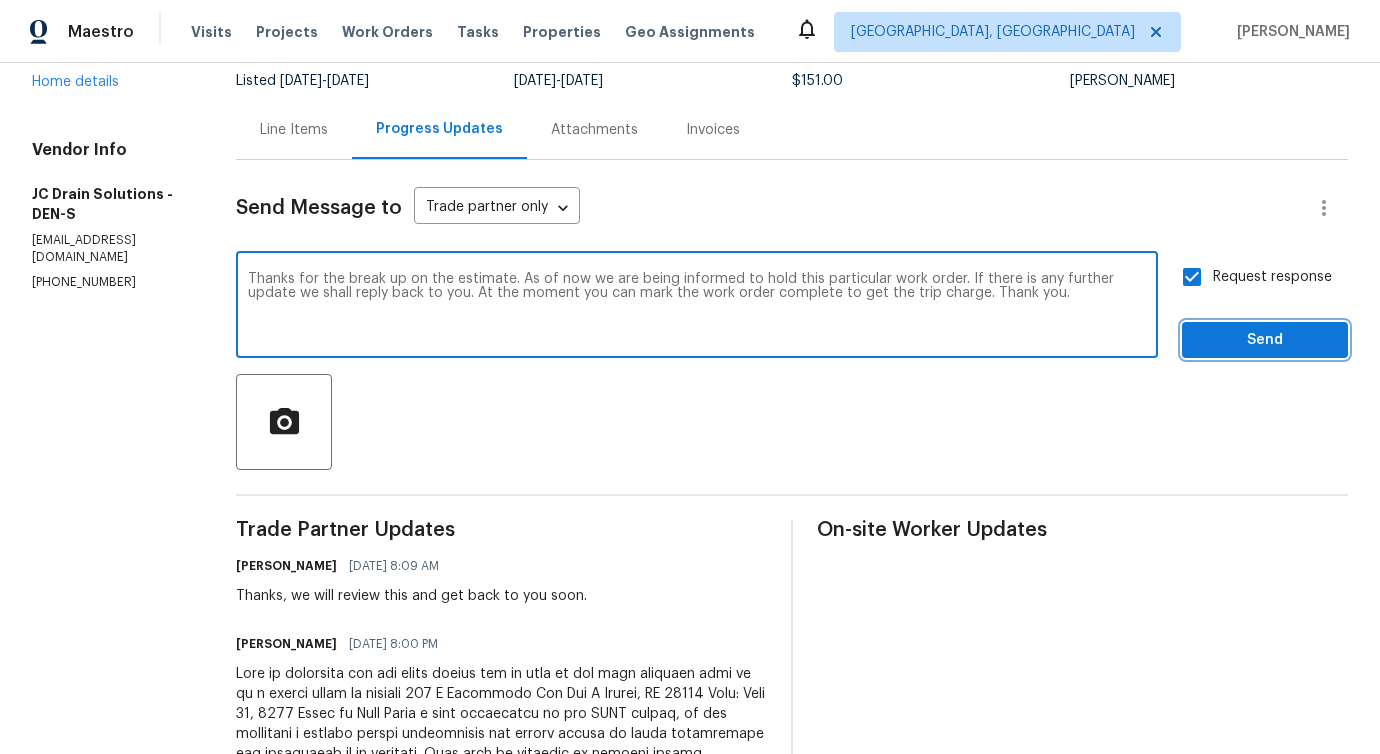click on "Send" at bounding box center [1265, 340] 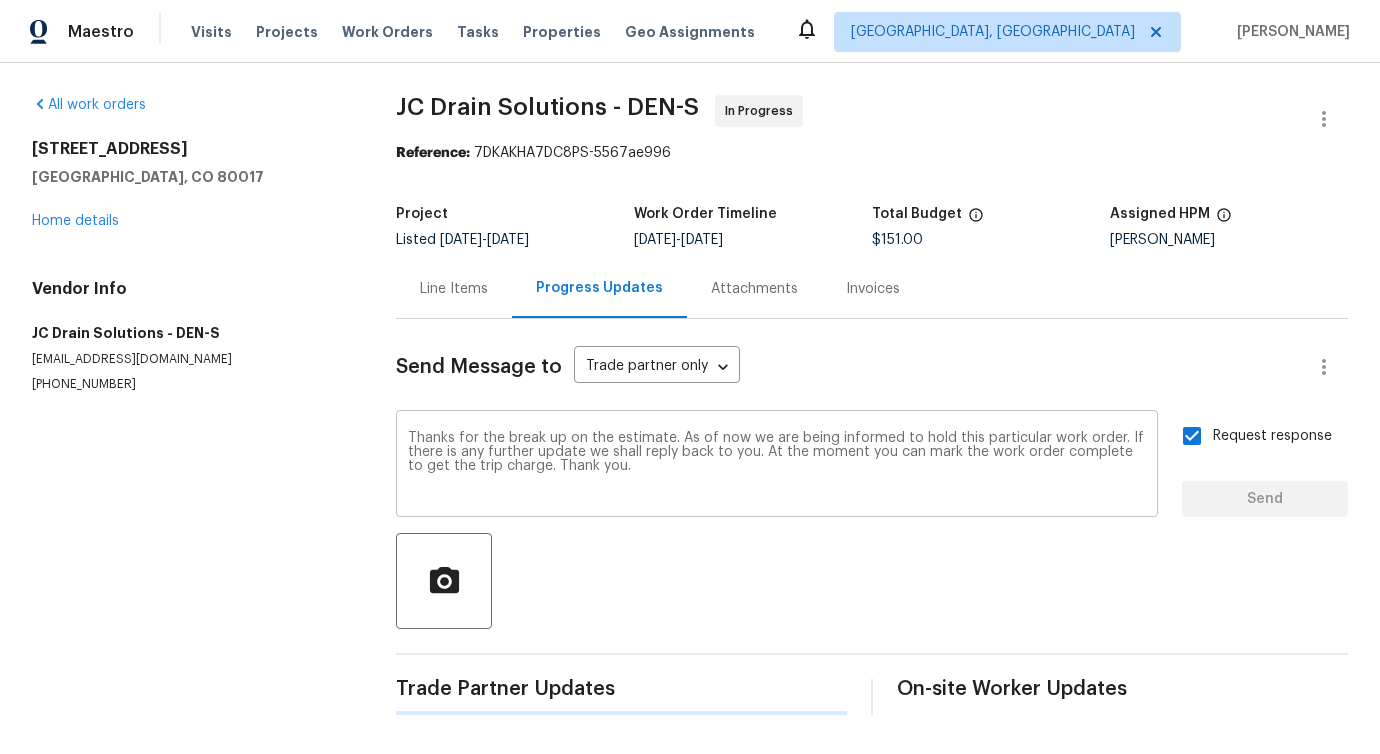 type 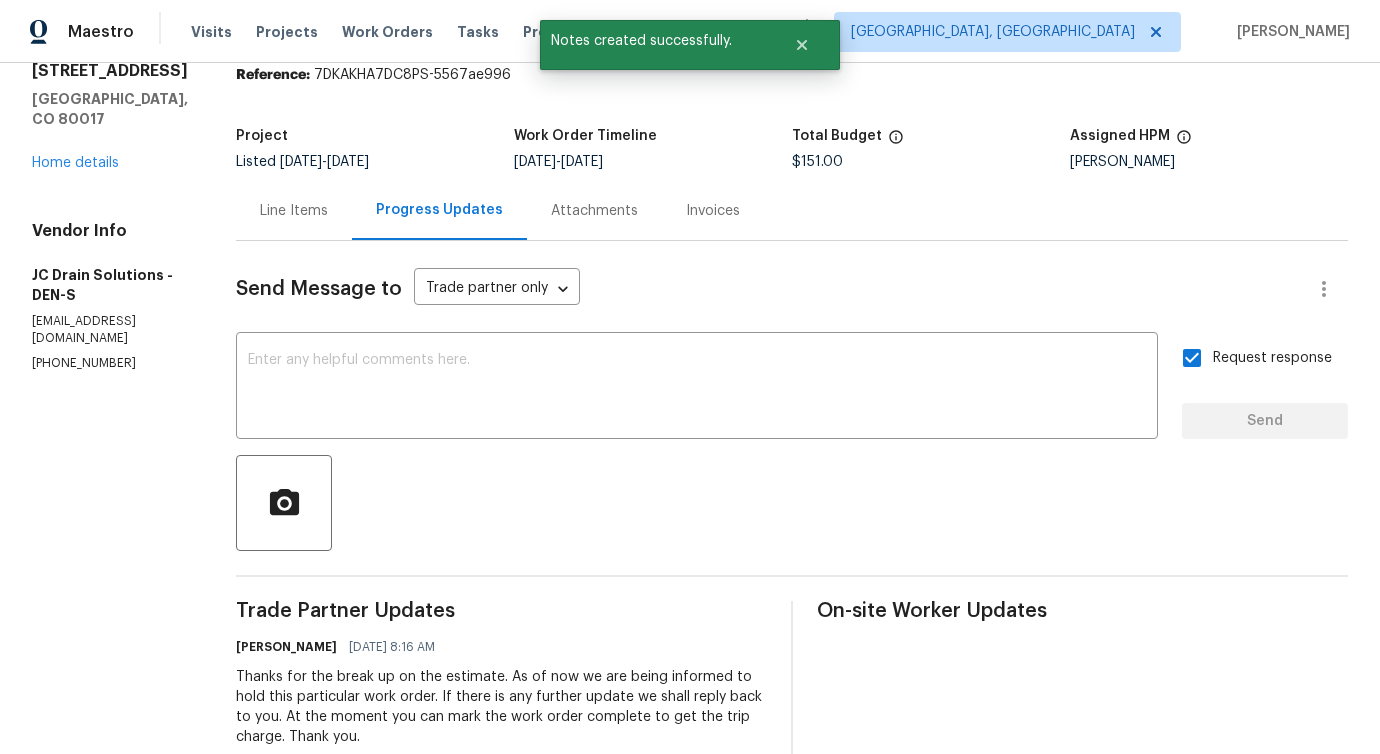 scroll, scrollTop: 0, scrollLeft: 0, axis: both 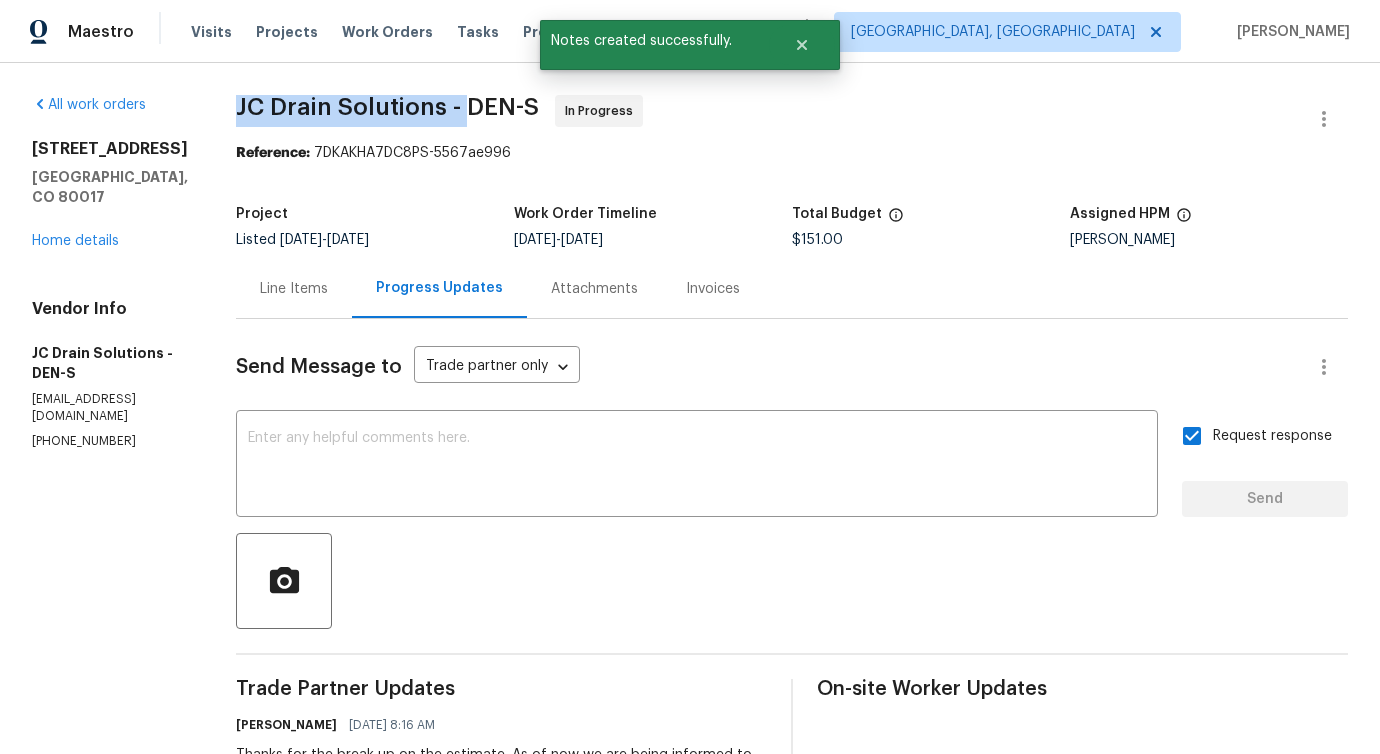 drag, startPoint x: 248, startPoint y: 110, endPoint x: 488, endPoint y: 109, distance: 240.00209 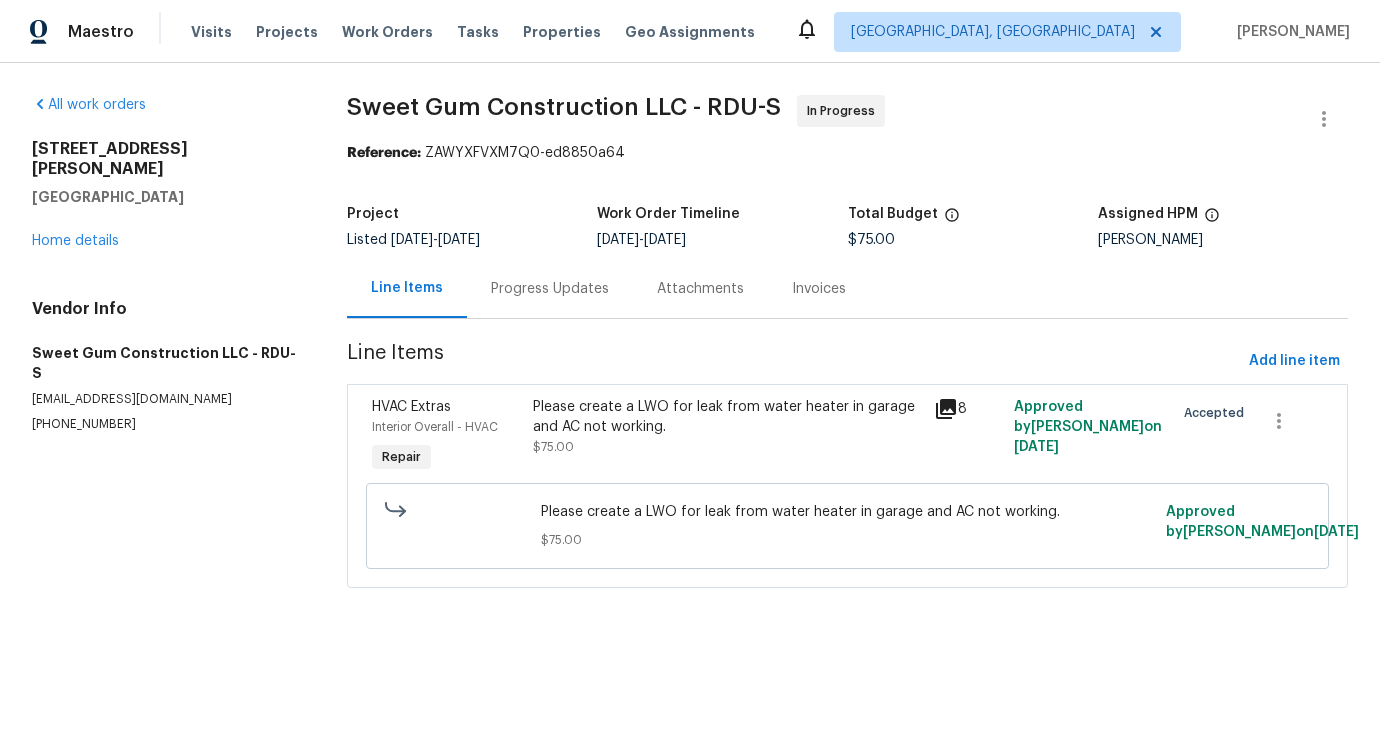 scroll, scrollTop: 0, scrollLeft: 0, axis: both 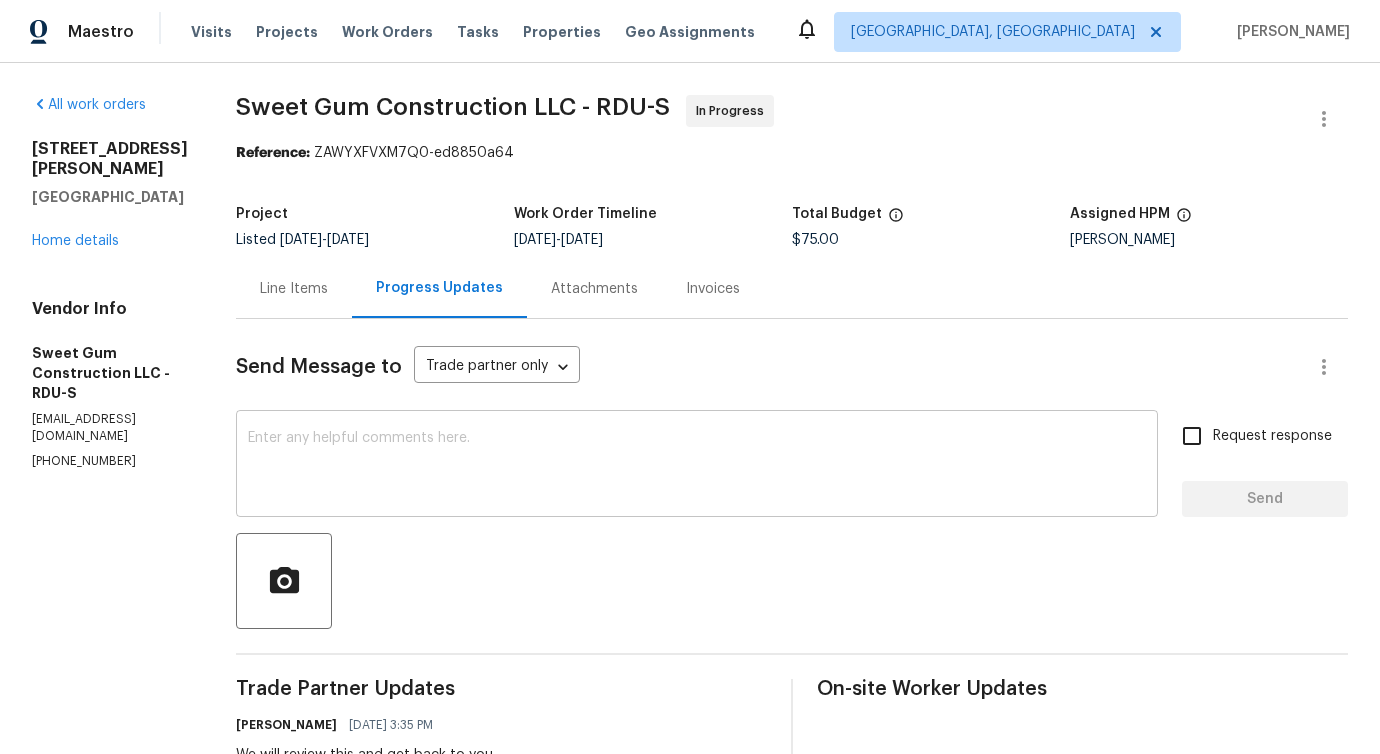 click at bounding box center (697, 466) 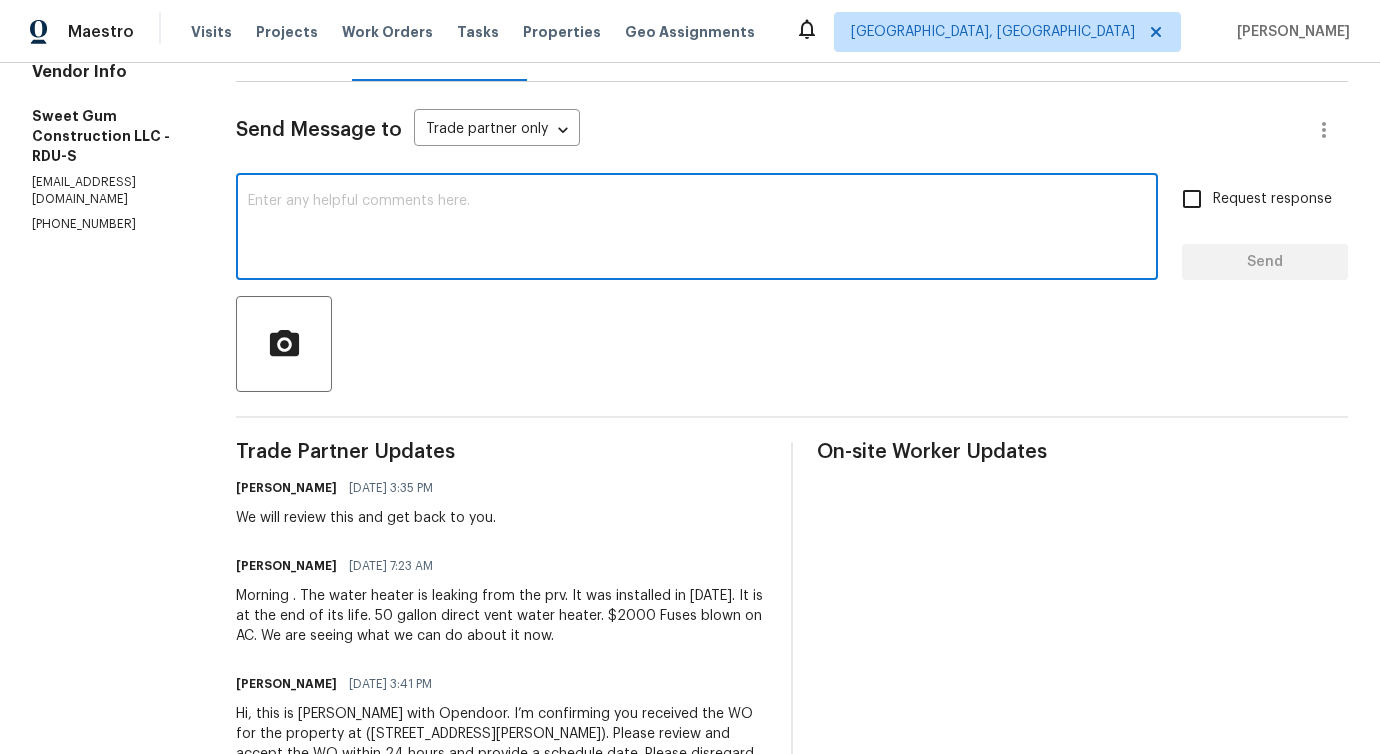 scroll, scrollTop: 358, scrollLeft: 0, axis: vertical 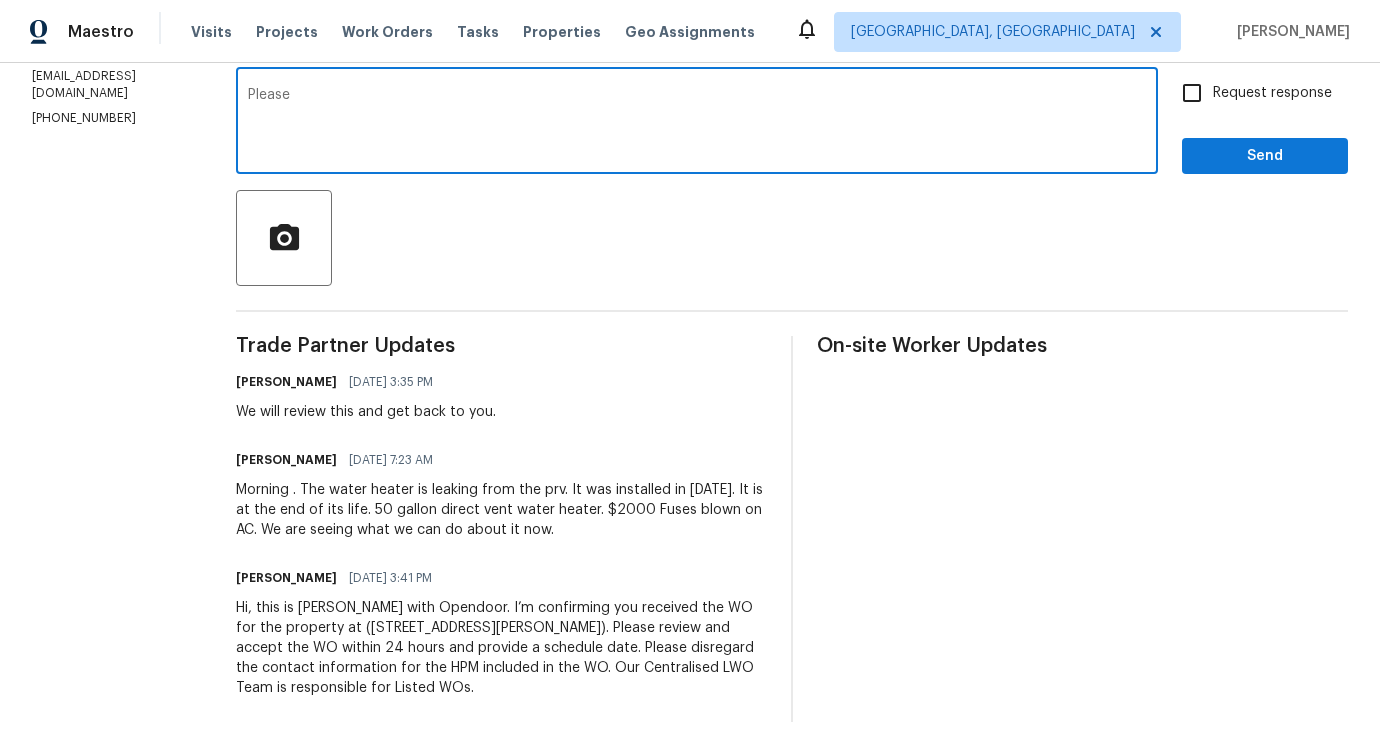 paste on "replaced PRV valve we don't need replace water heater" 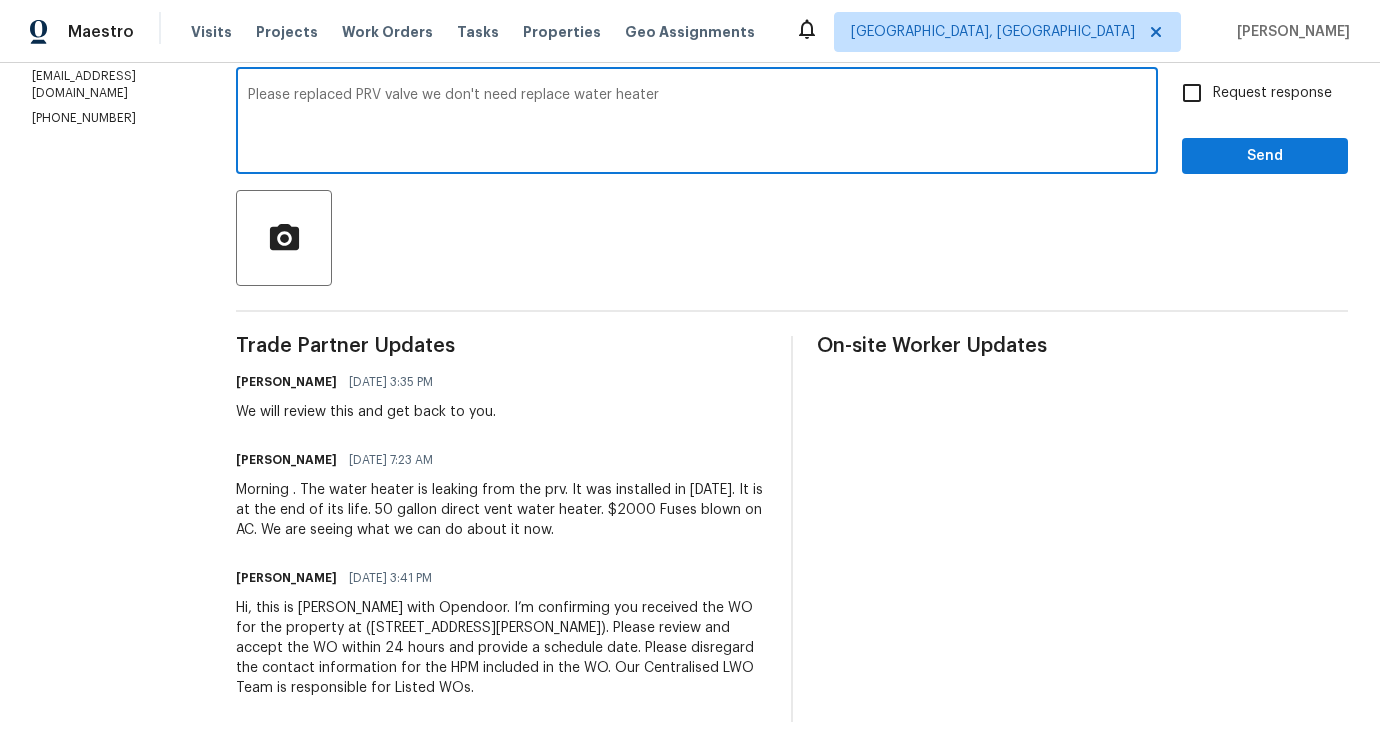 click on "Please replaced PRV valve we don't need replace water heater" at bounding box center (697, 123) 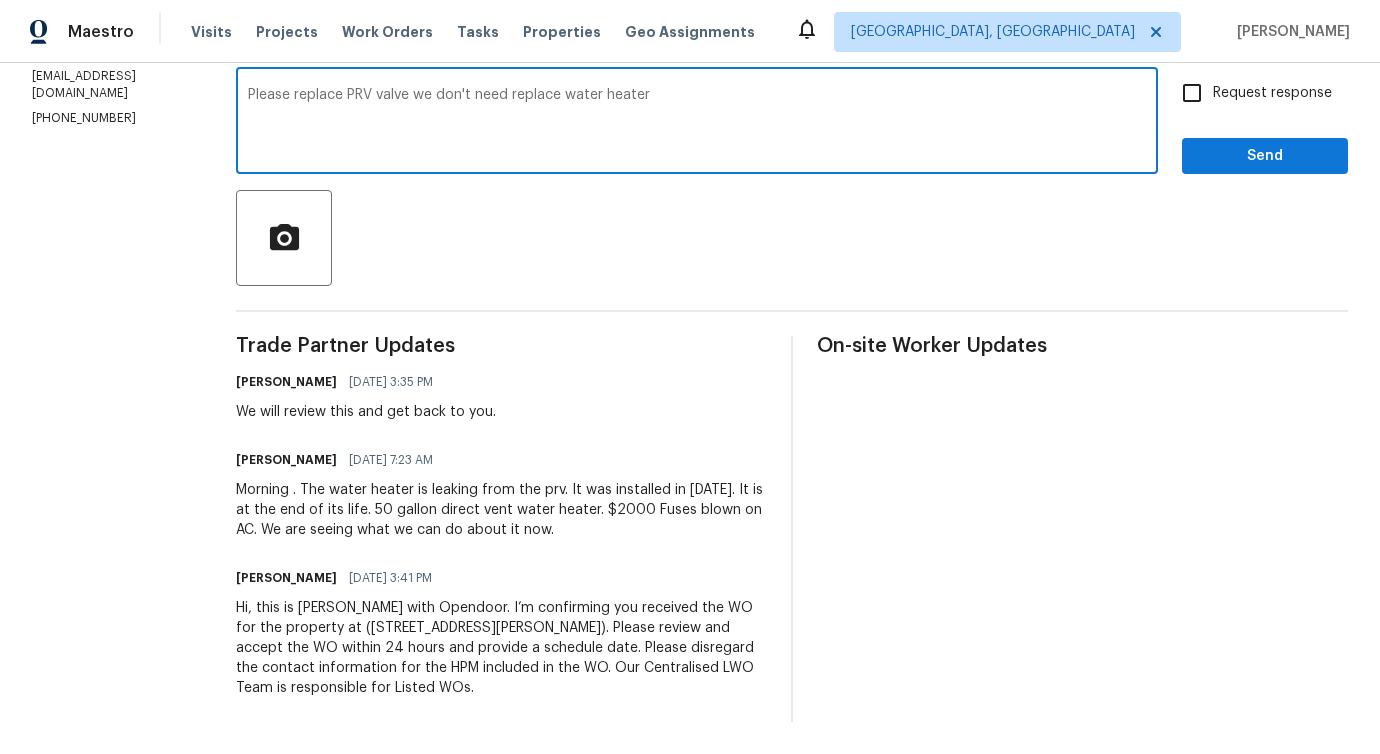click on "heater" at bounding box center (0, 0) 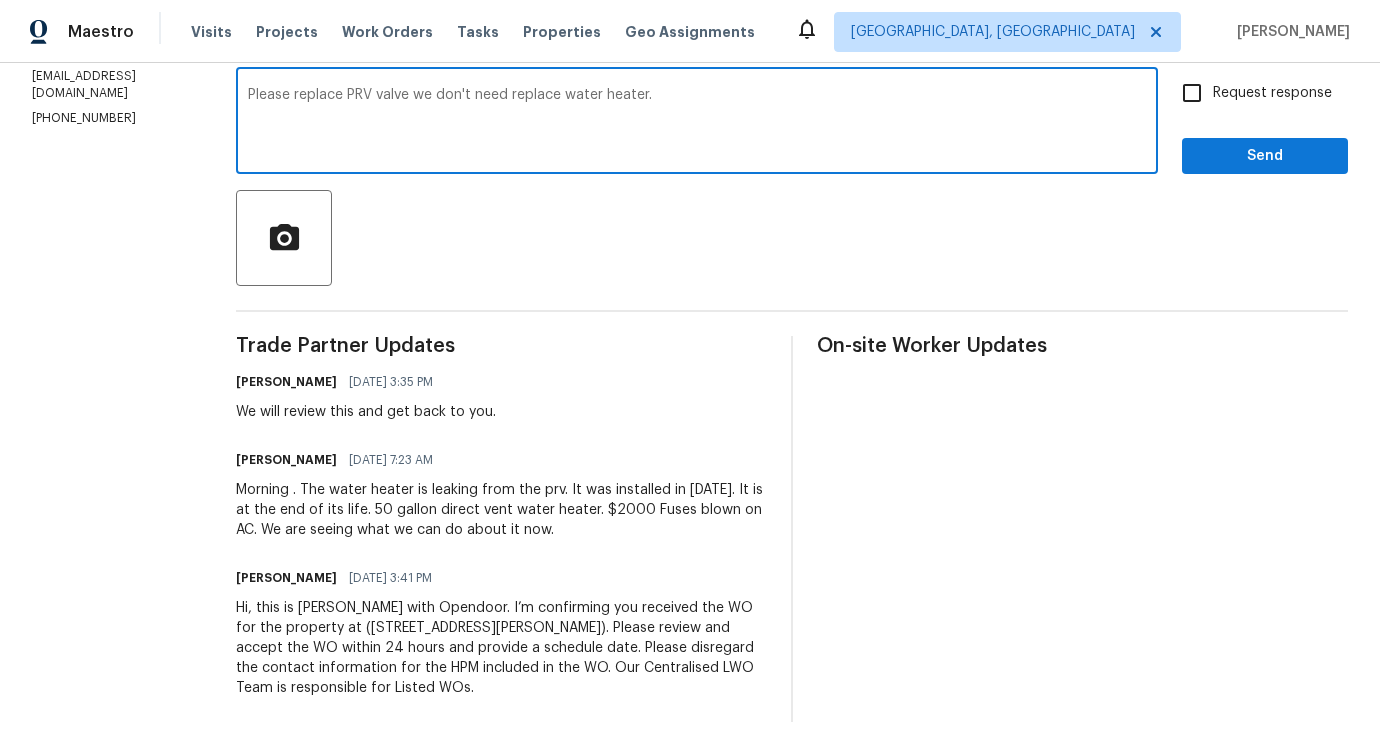 click on "the" at bounding box center [0, 0] 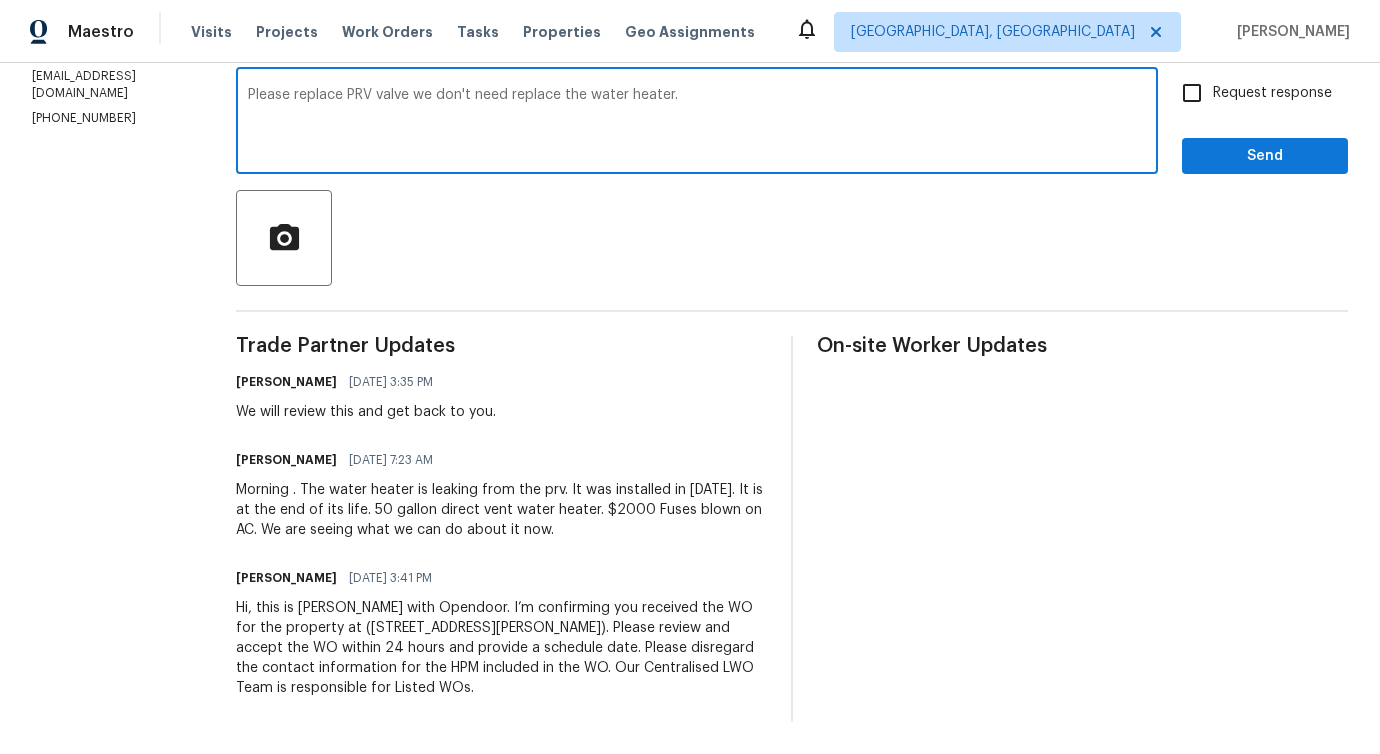 click on "need" at bounding box center [0, 0] 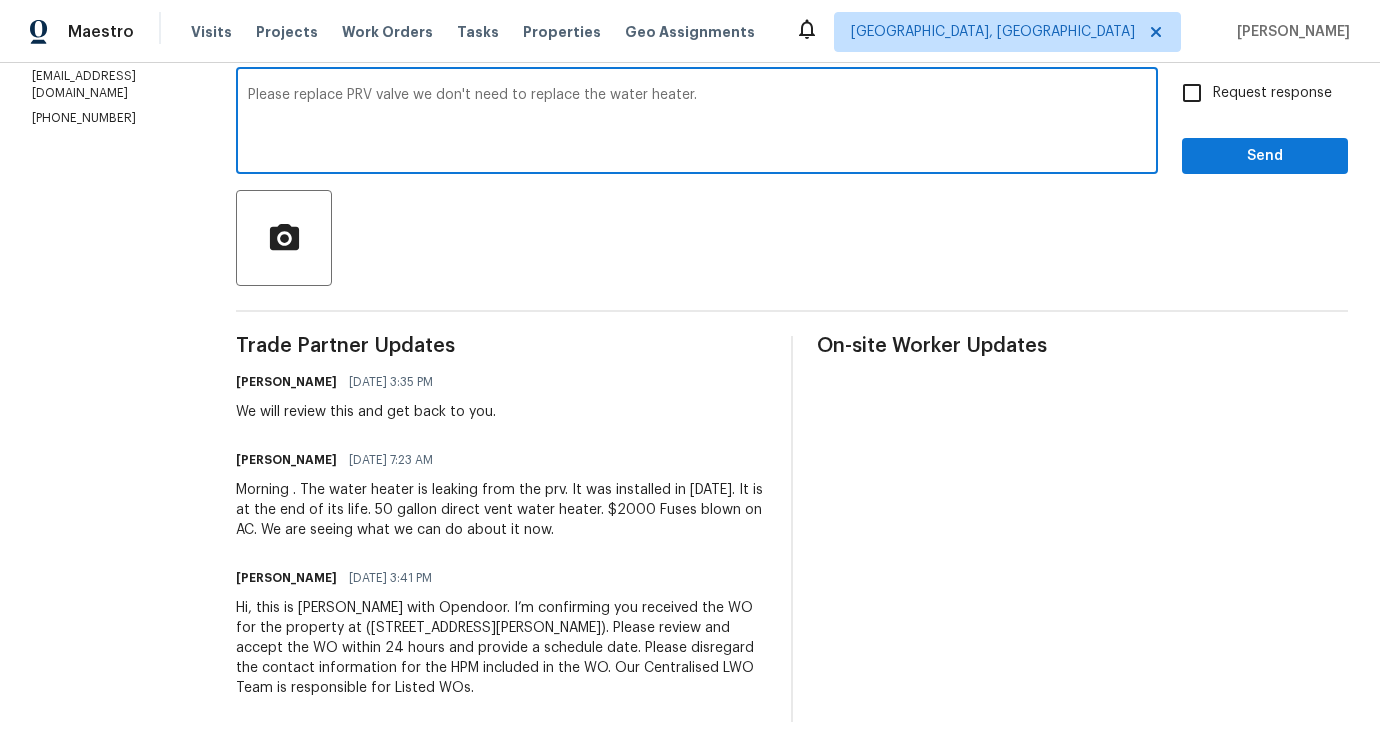 click on "PRV" at bounding box center (0, 0) 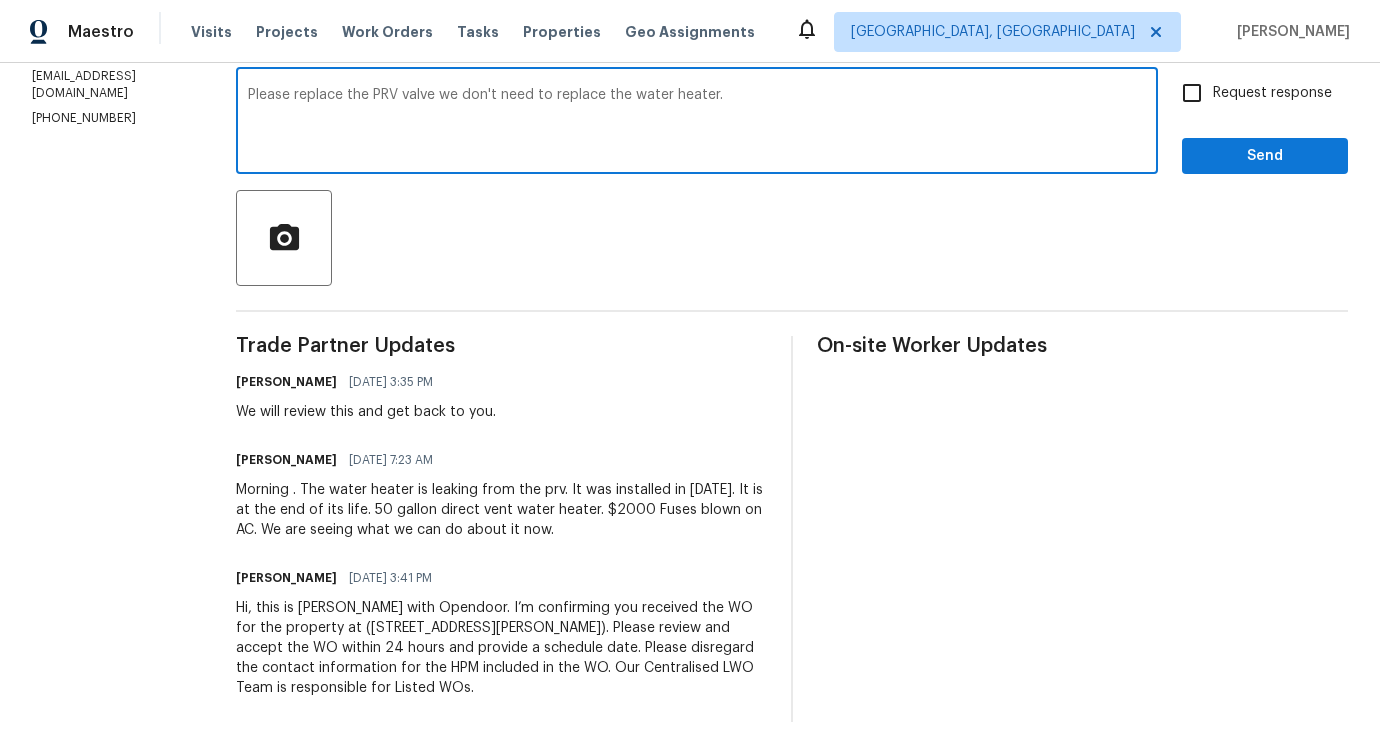 click on ";" at bounding box center (0, 0) 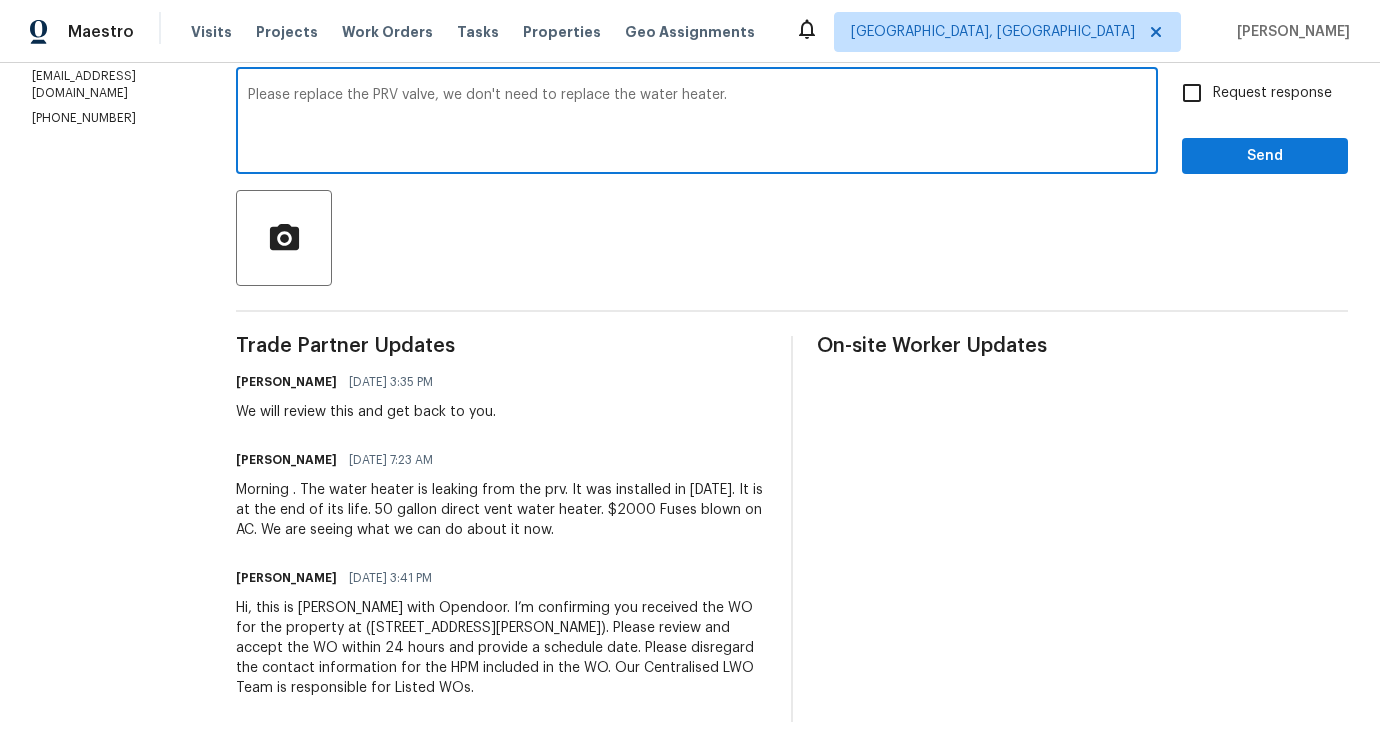 click on "Please replace the PRV valve, we don't need to replace the water heater." at bounding box center (697, 123) 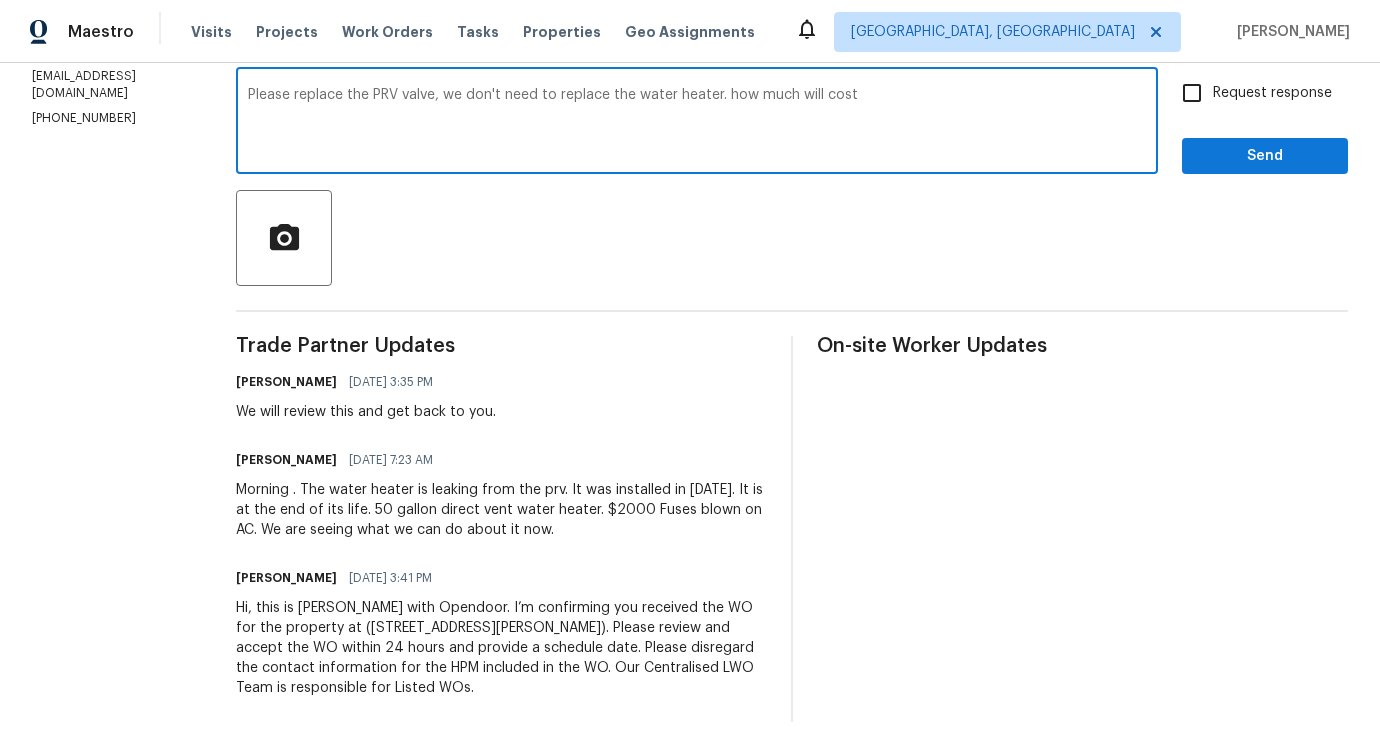 click on "Please replace the PRV valve, we don't need to replace the water heater. how much will cost  x ​" at bounding box center (697, 123) 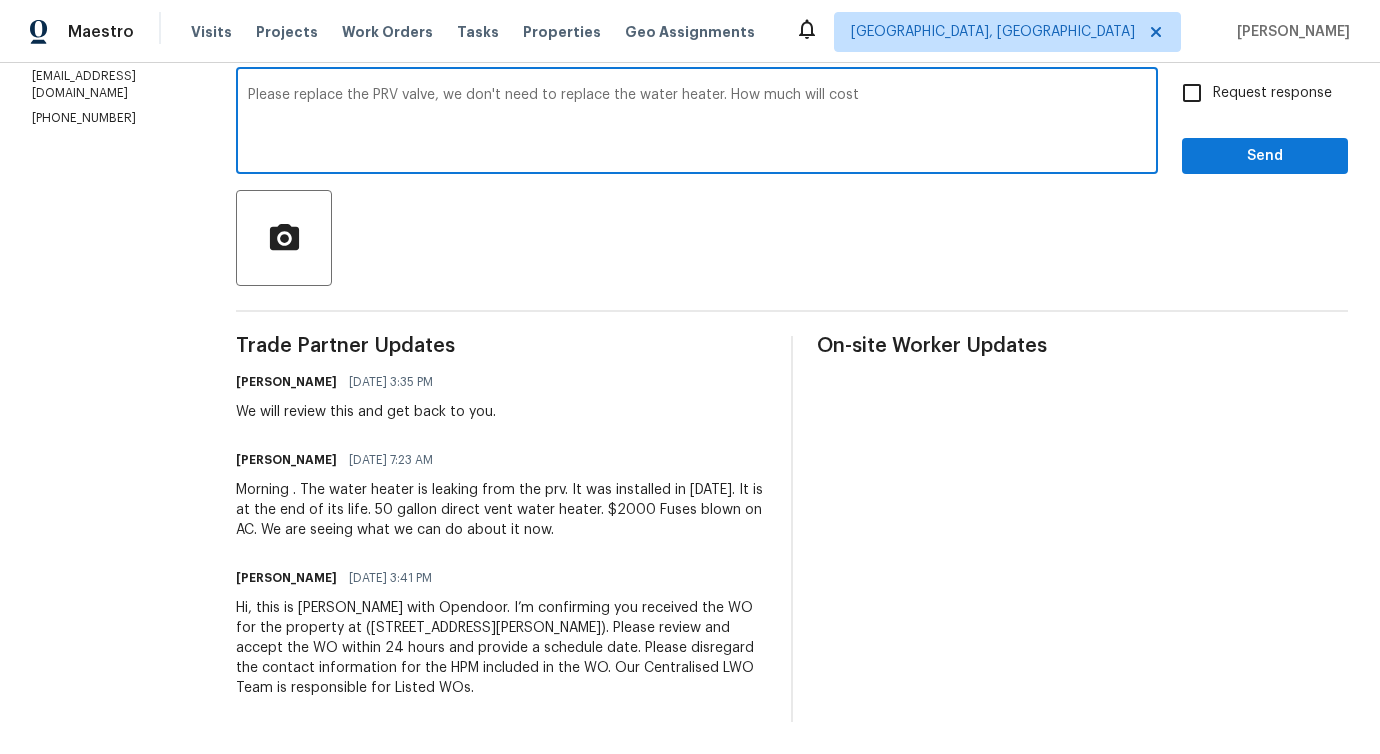 click on "will" at bounding box center (0, 0) 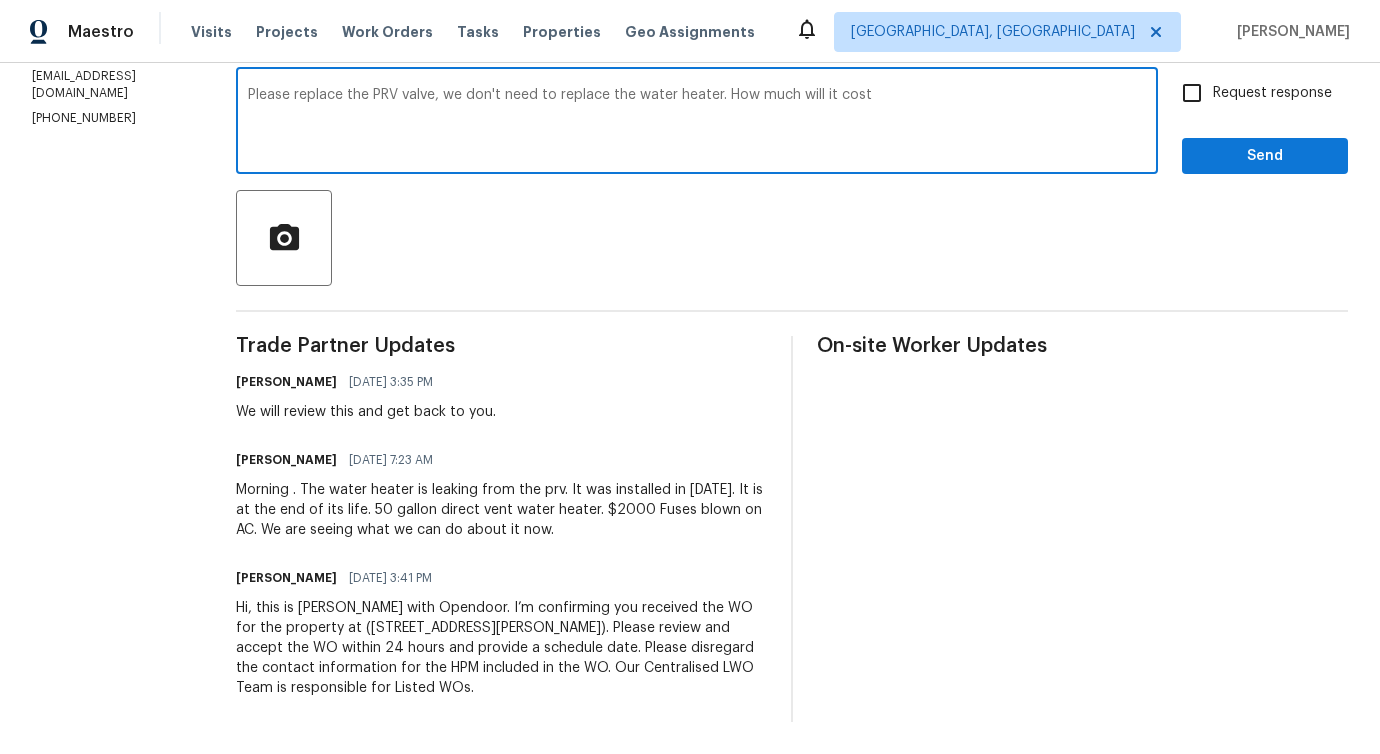 click on "Please replace the PRV valve, we don't need to replace the water heater. How much will it cost" at bounding box center (697, 123) 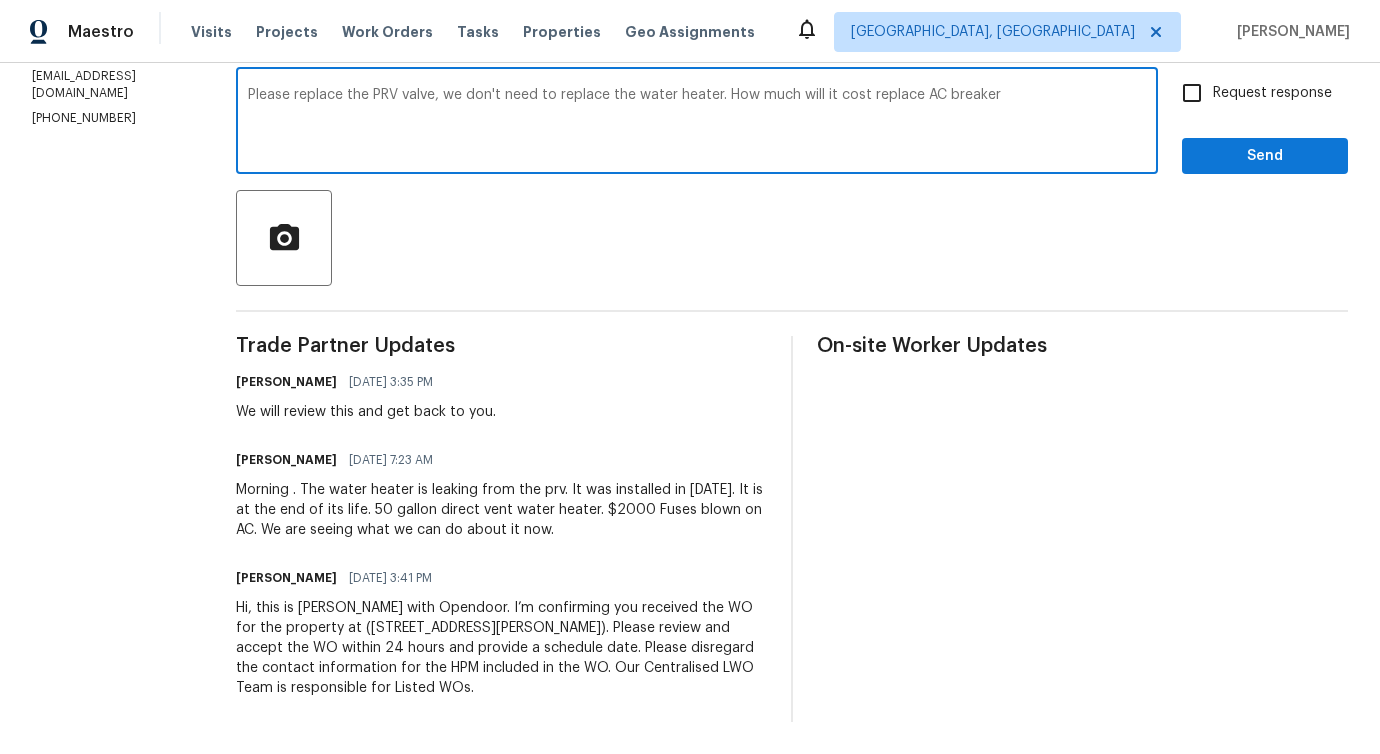 click on "Please replace the PRV valve, we don't need to replace the water heater. How much will it cost replace AC breaker" at bounding box center (697, 123) 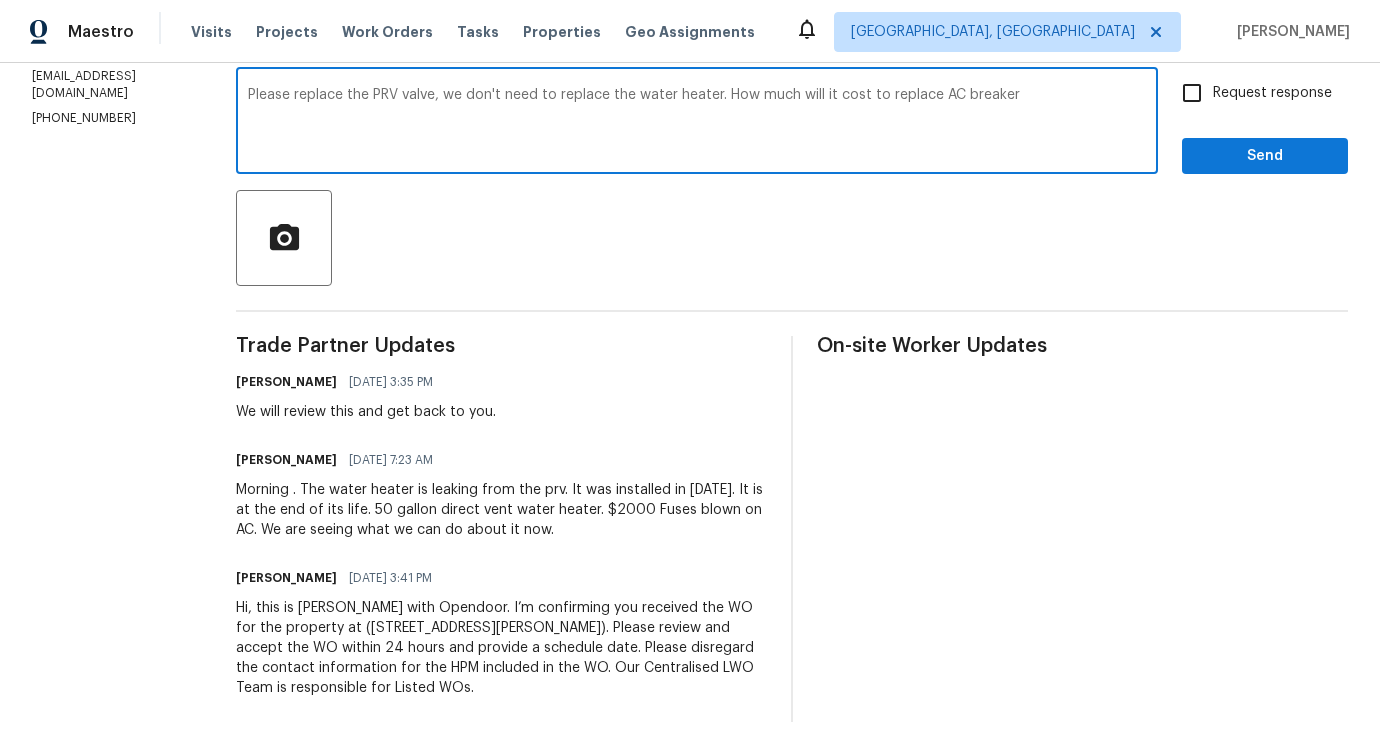 click on "Please replace the PRV valve, we don't need to replace the water heater. How much will it cost to replace AC breaker" at bounding box center [697, 123] 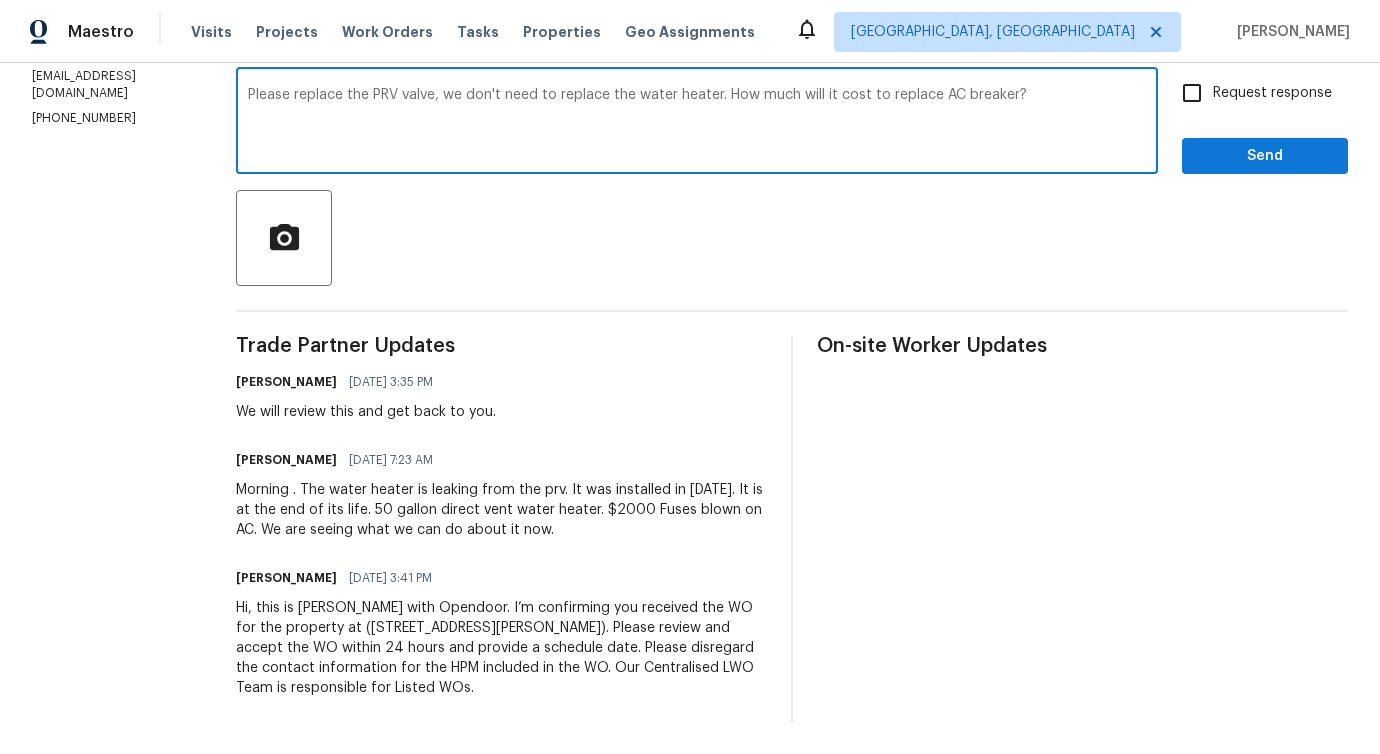 click on "the" at bounding box center (0, 0) 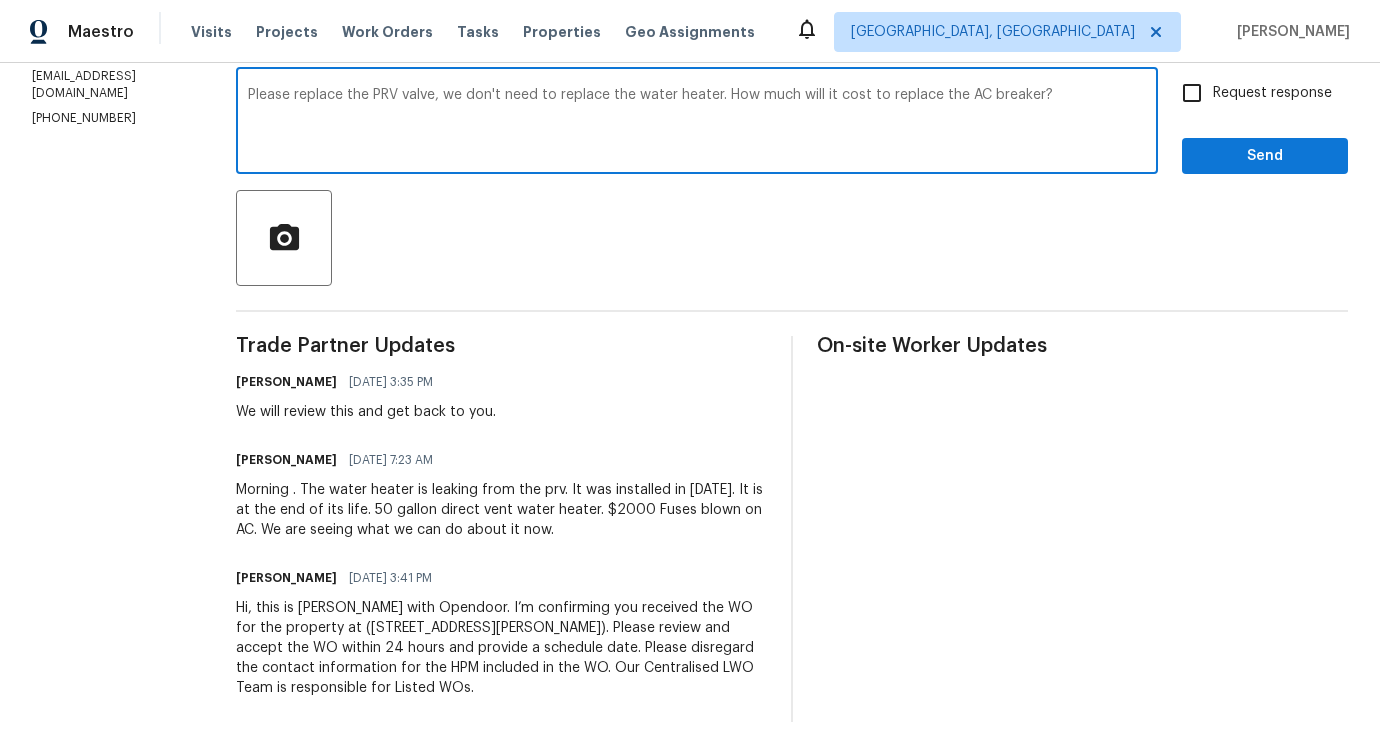 click on "Please replace the PRV valve, we don't need to replace the water heater. How much will it cost to replace the AC breaker?" at bounding box center [697, 123] 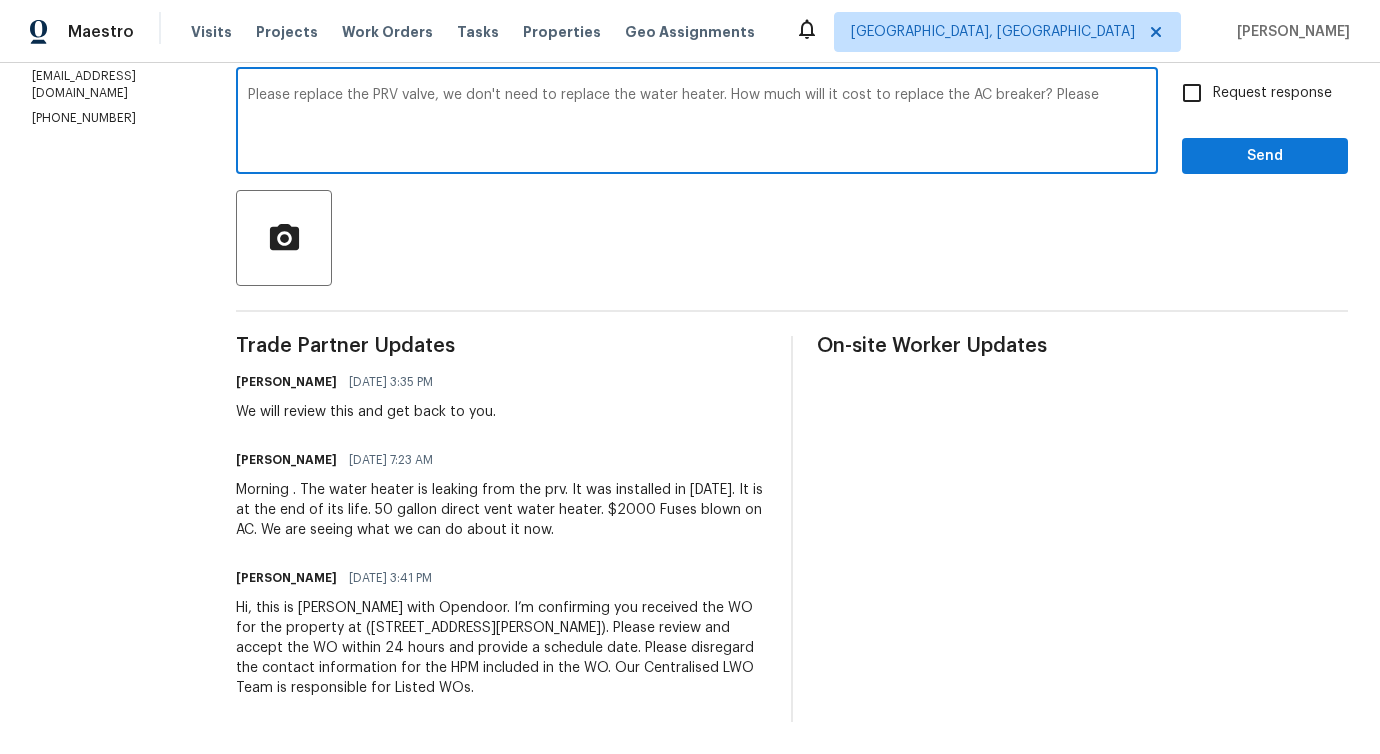 paste on "and upload pictures" 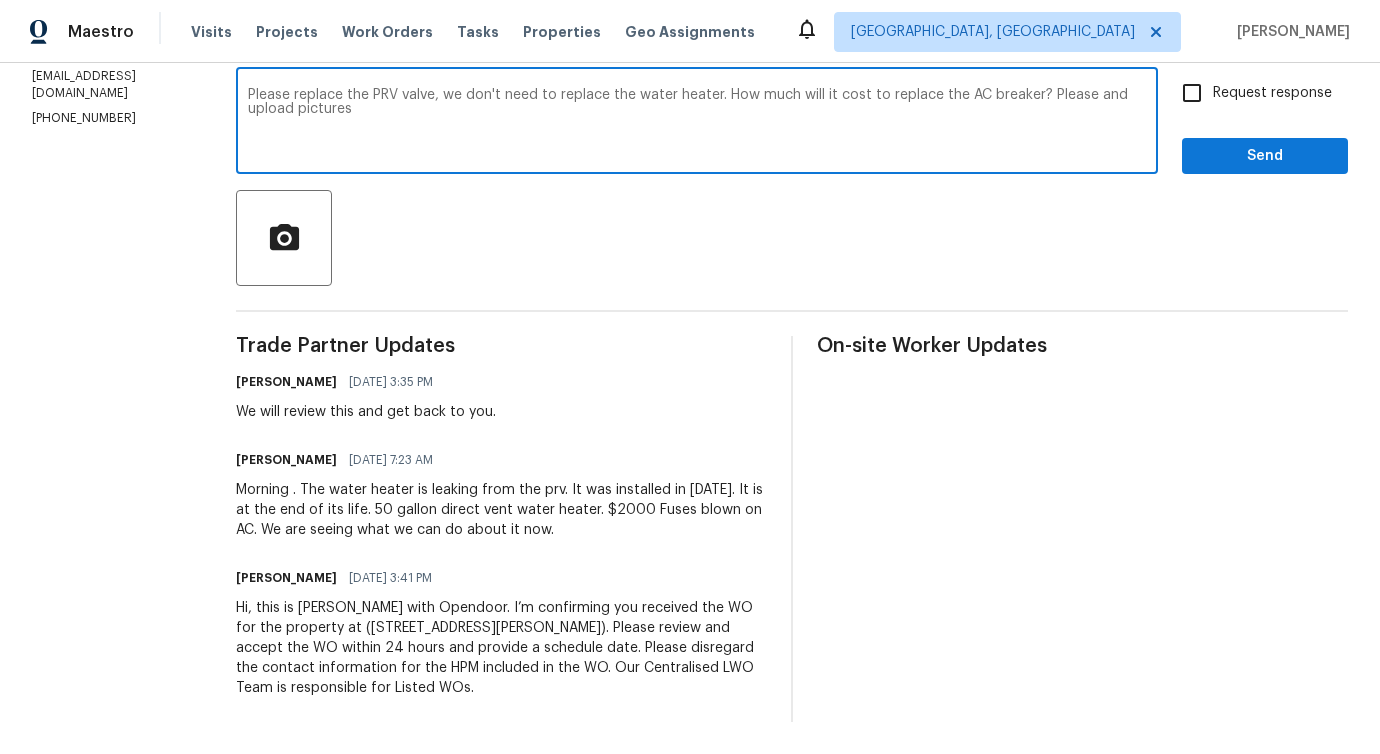 click on "Please replace the PRV valve, we don't need to replace the water heater. How much will it cost to replace the AC breaker? Please and upload pictures" at bounding box center [697, 123] 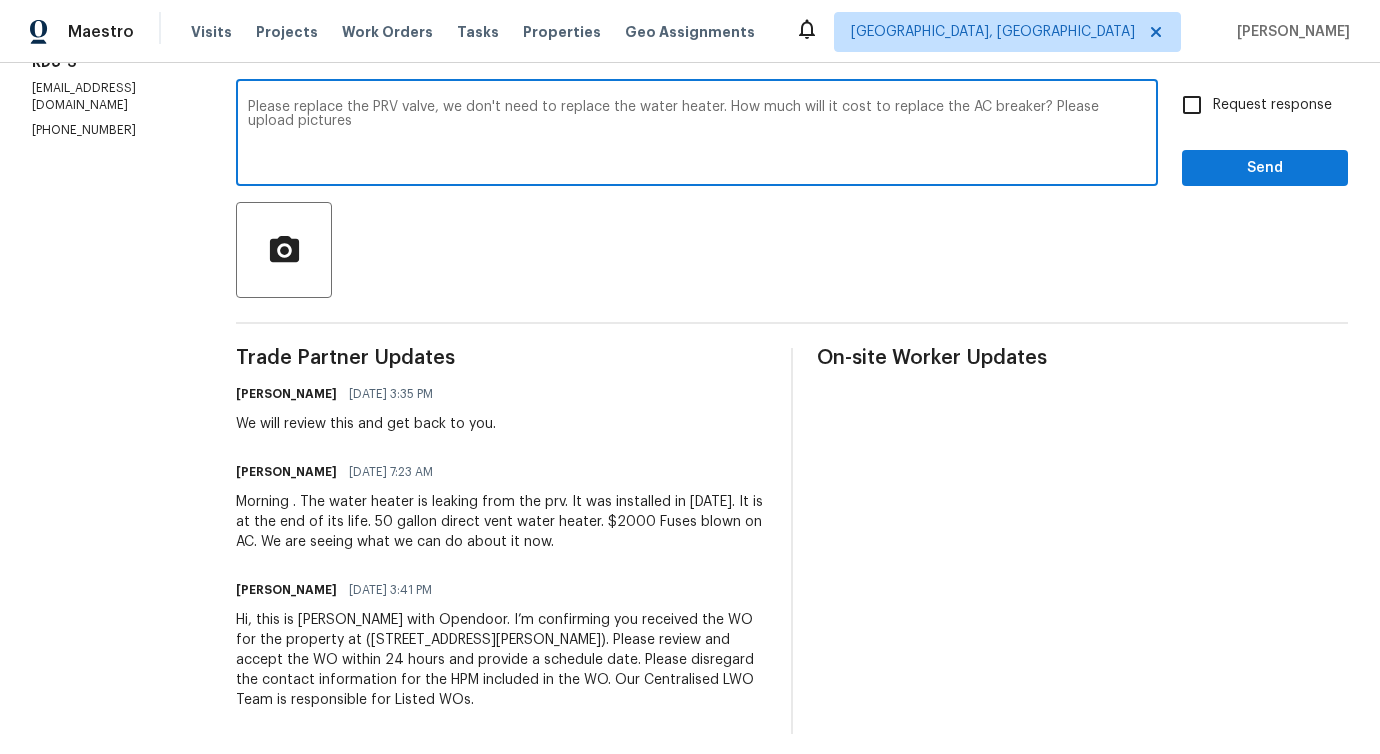 scroll, scrollTop: 329, scrollLeft: 0, axis: vertical 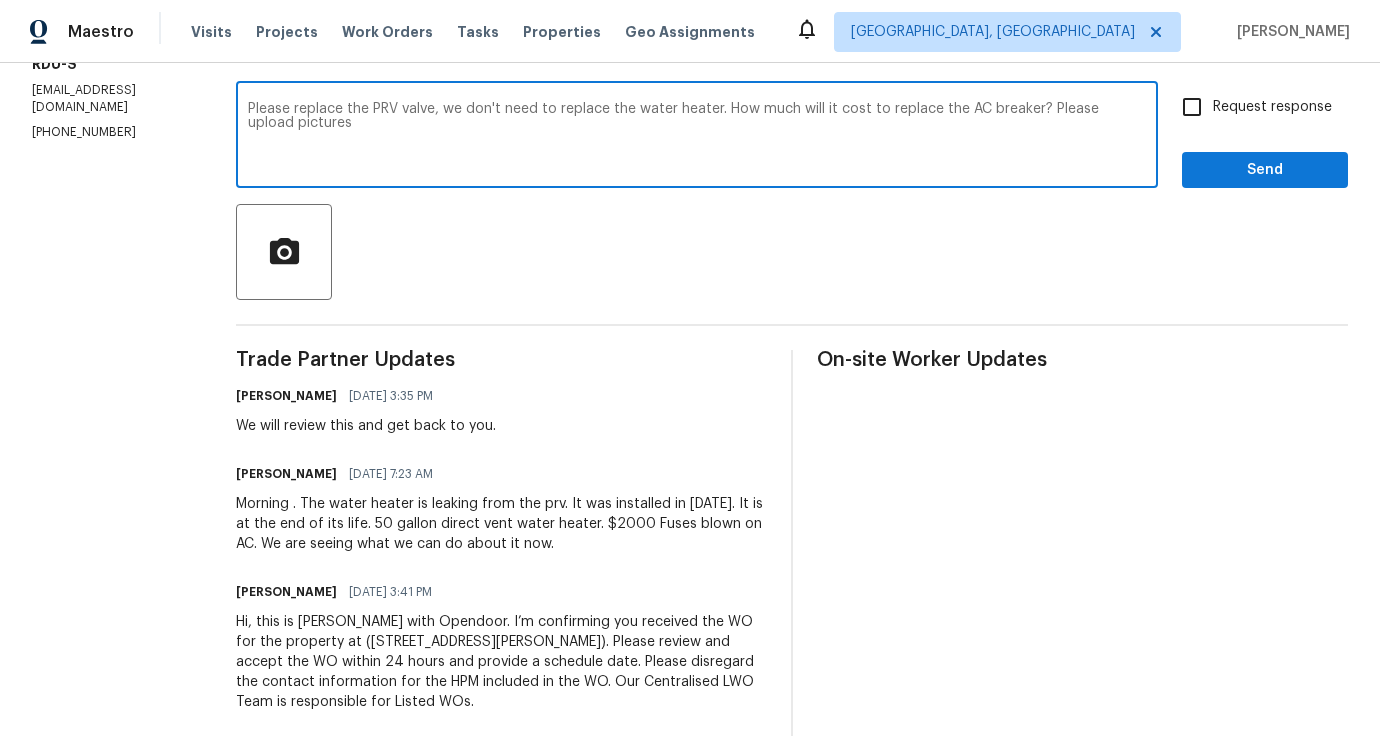 click on "Please replace the PRV valve, we don't need to replace the water heater. How much will it cost to replace the AC breaker? Please upload pictures" at bounding box center [697, 137] 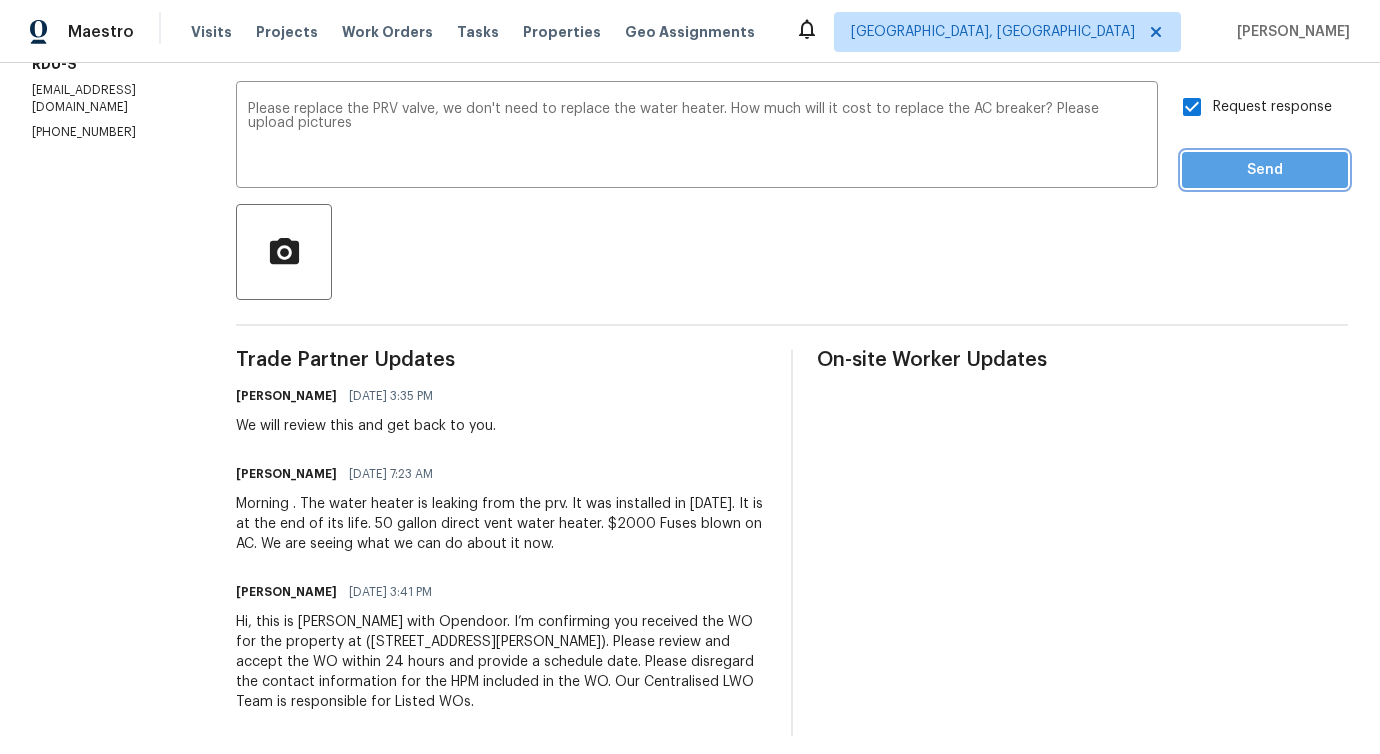 click on "Send" at bounding box center (1265, 170) 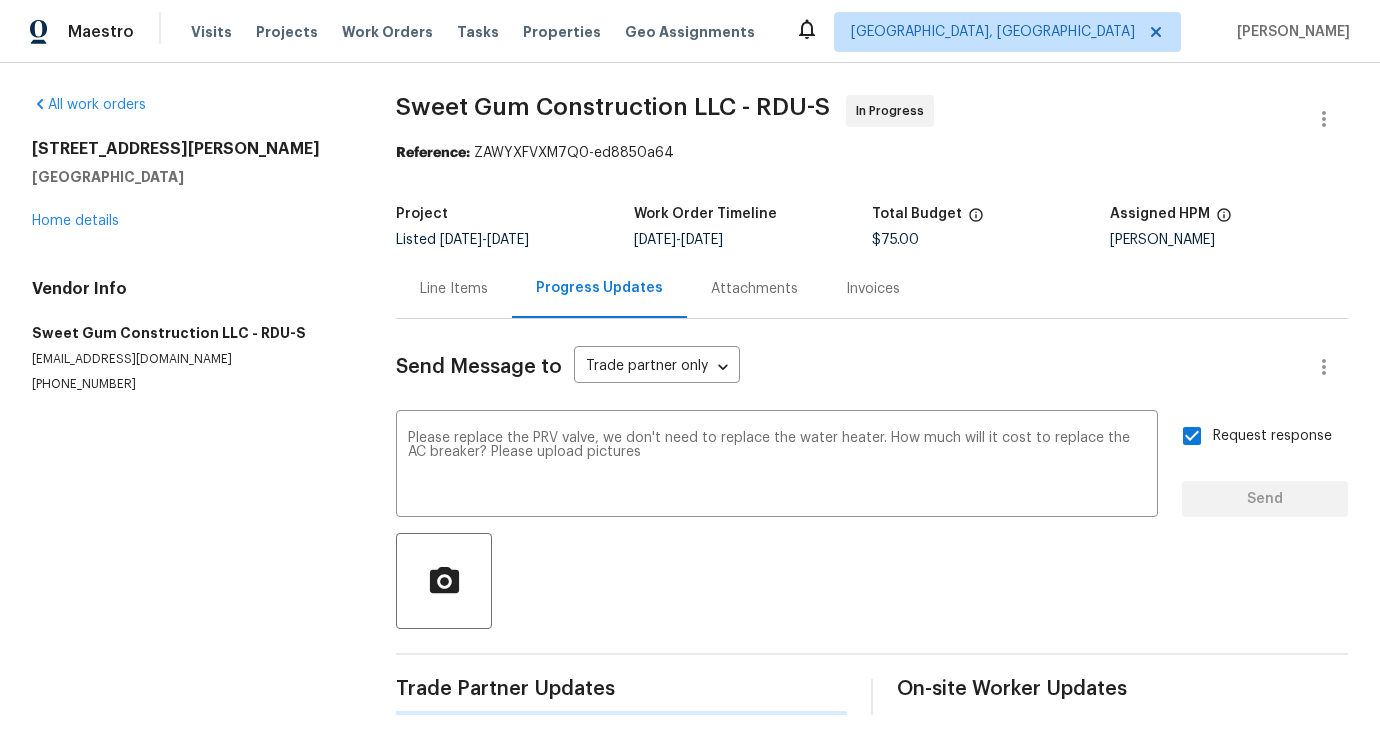 scroll, scrollTop: 0, scrollLeft: 0, axis: both 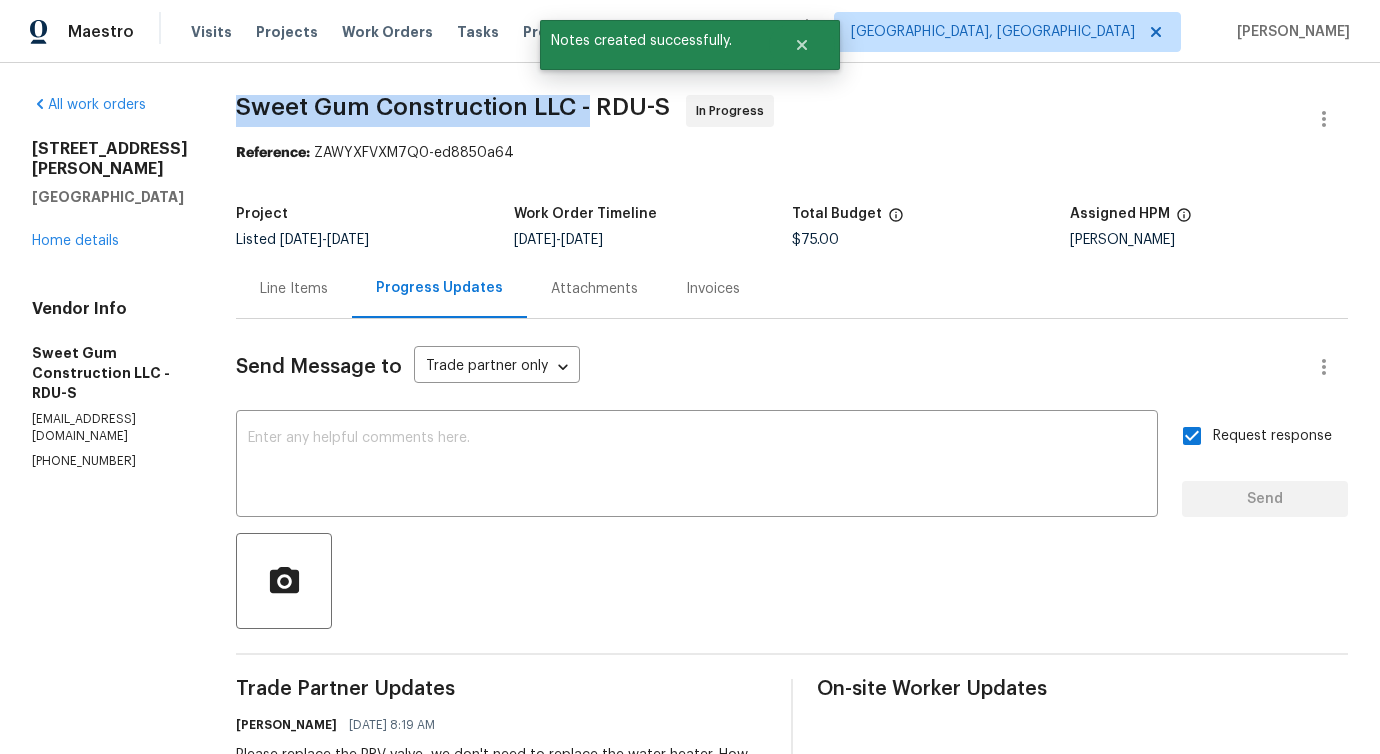 drag, startPoint x: 275, startPoint y: 104, endPoint x: 633, endPoint y: 106, distance: 358.00558 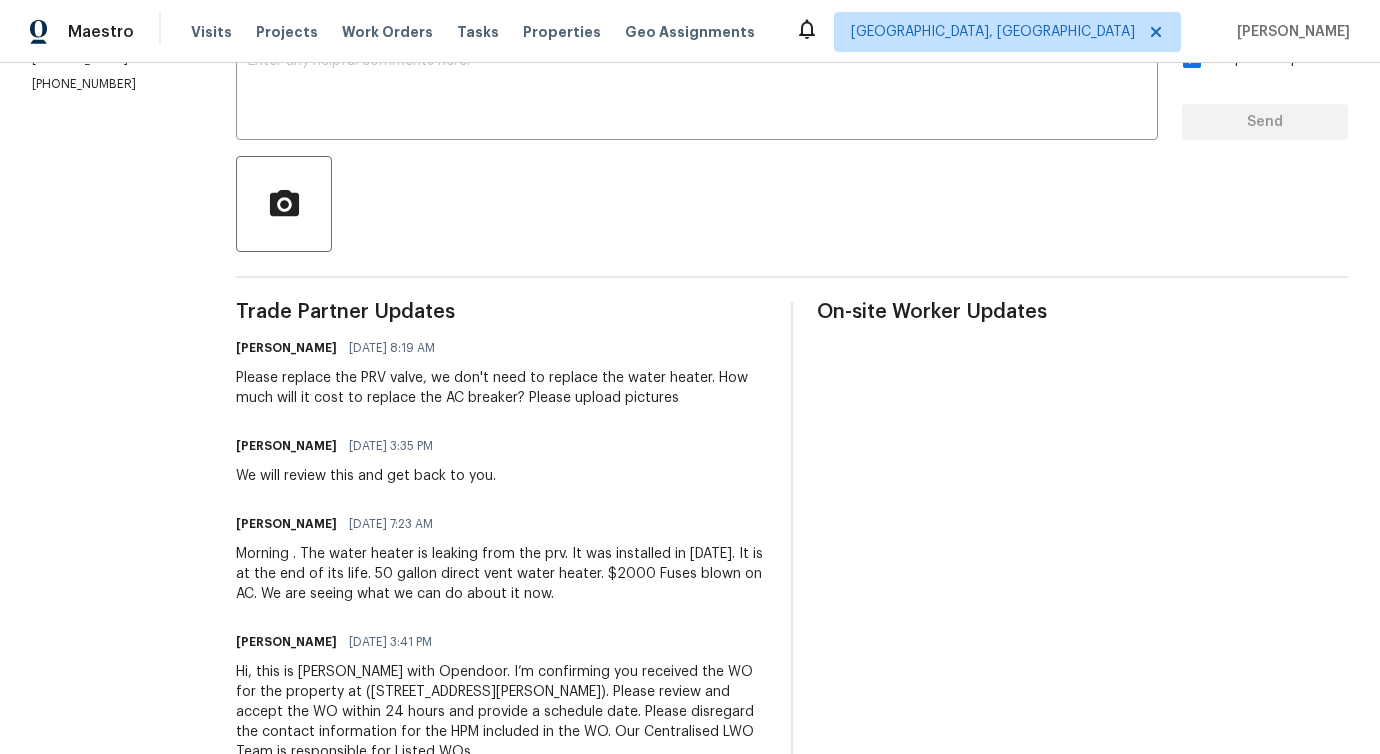 scroll, scrollTop: 456, scrollLeft: 0, axis: vertical 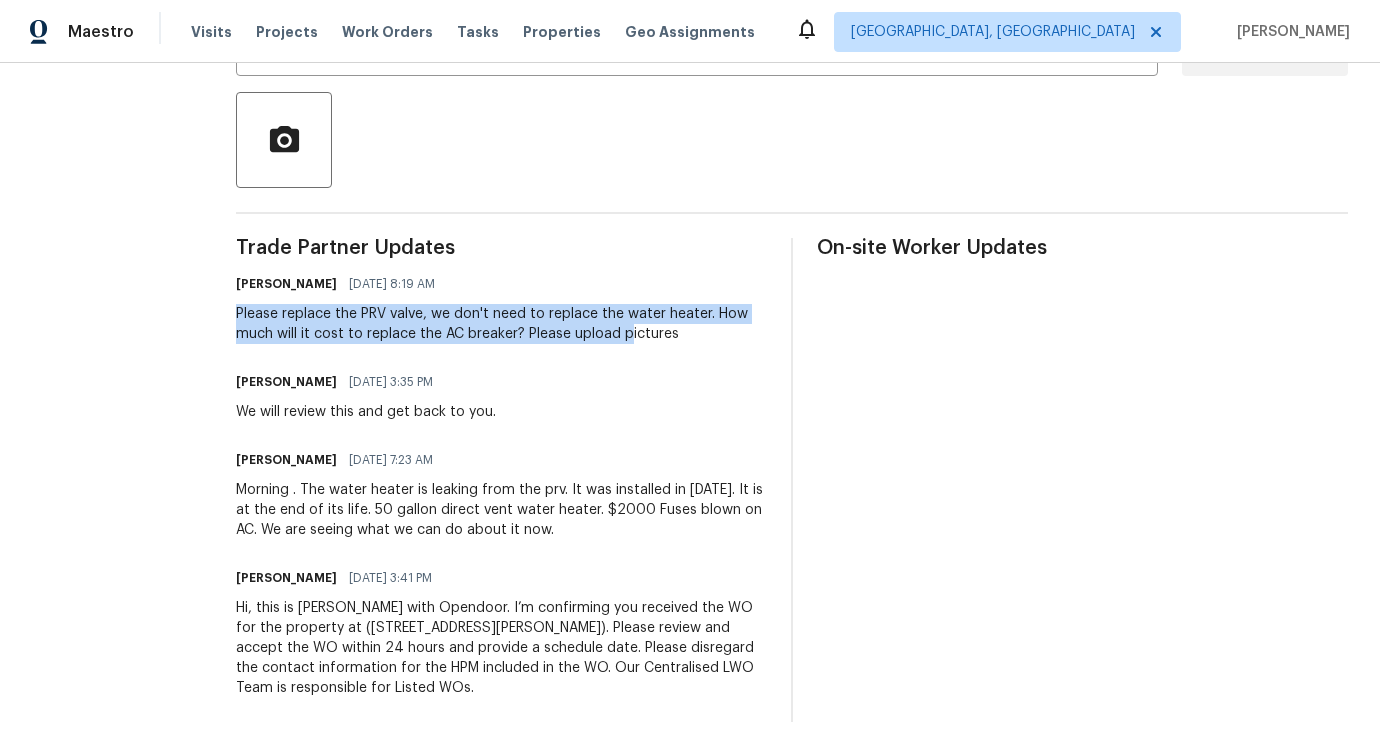 drag, startPoint x: 277, startPoint y: 306, endPoint x: 704, endPoint y: 323, distance: 427.3383 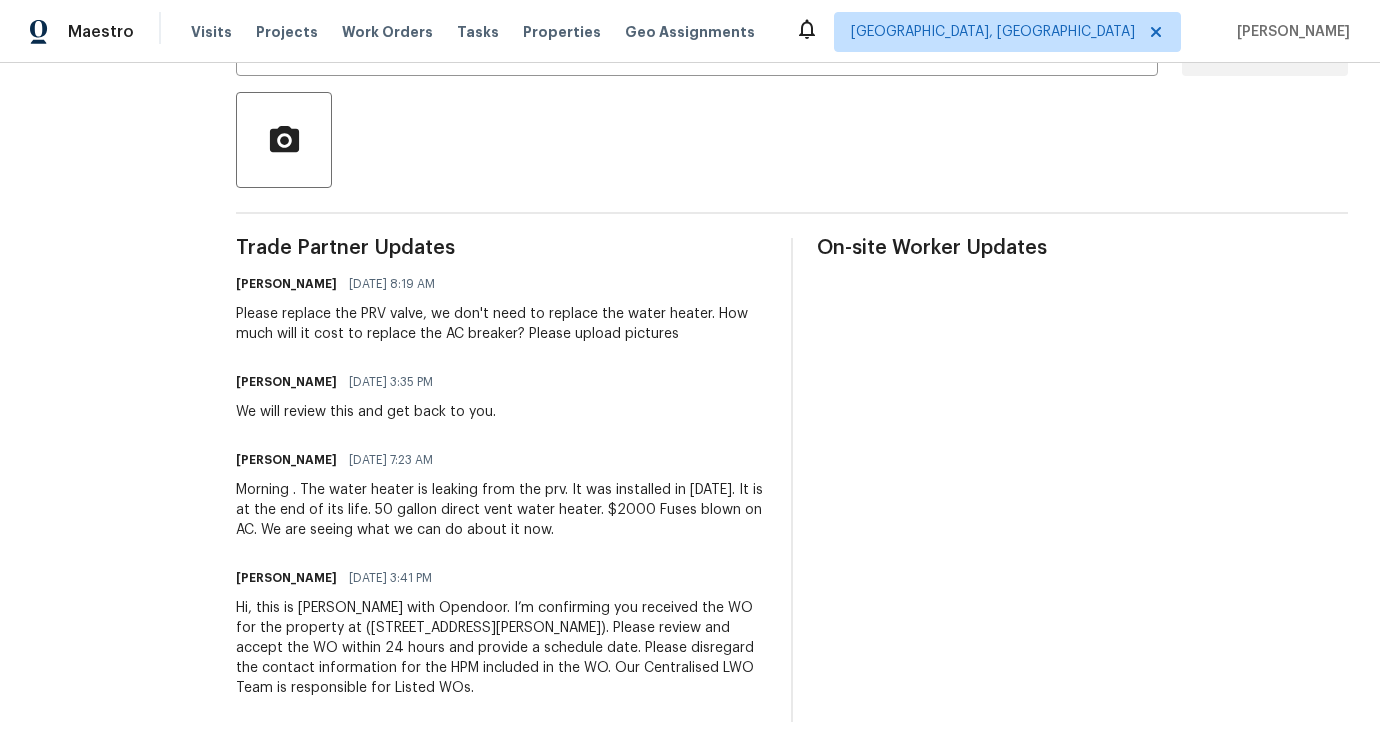 drag, startPoint x: 251, startPoint y: 345, endPoint x: 253, endPoint y: 325, distance: 20.09975 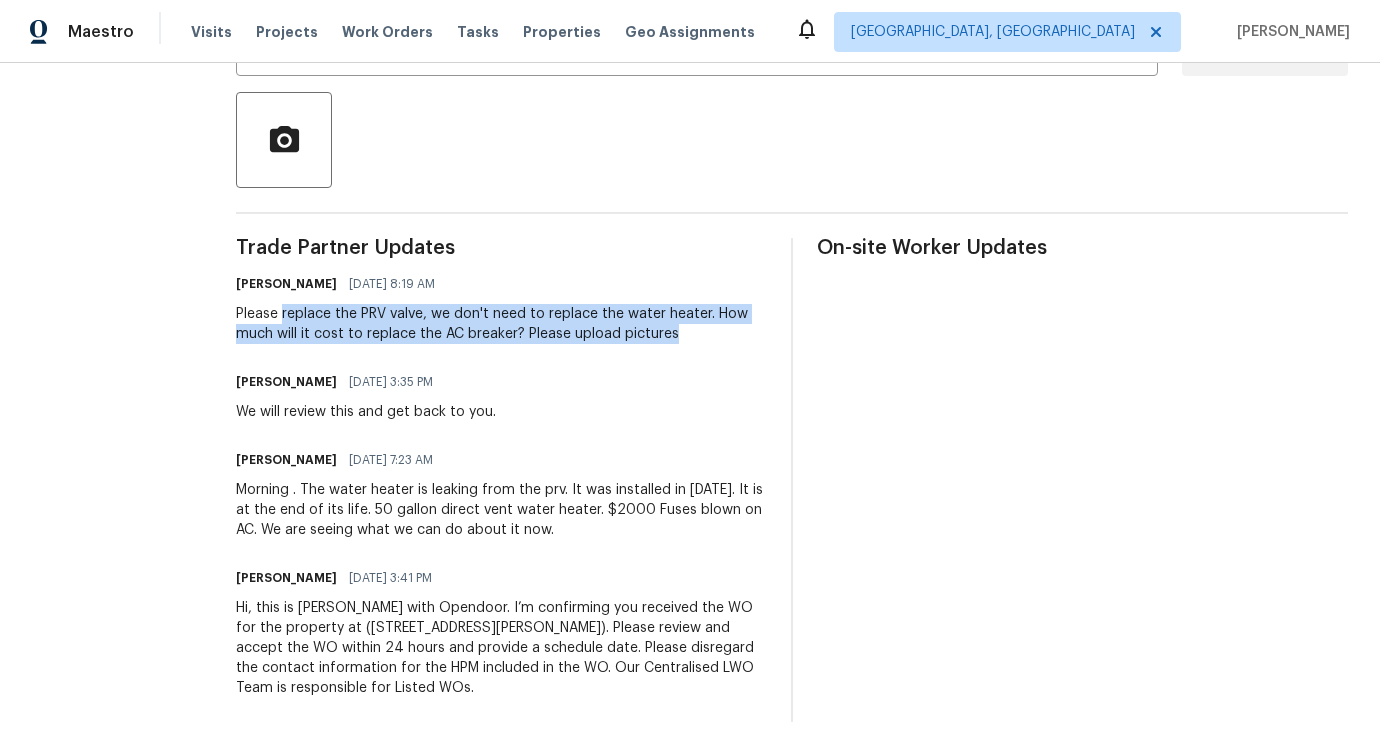 drag, startPoint x: 748, startPoint y: 315, endPoint x: 325, endPoint y: 301, distance: 423.23163 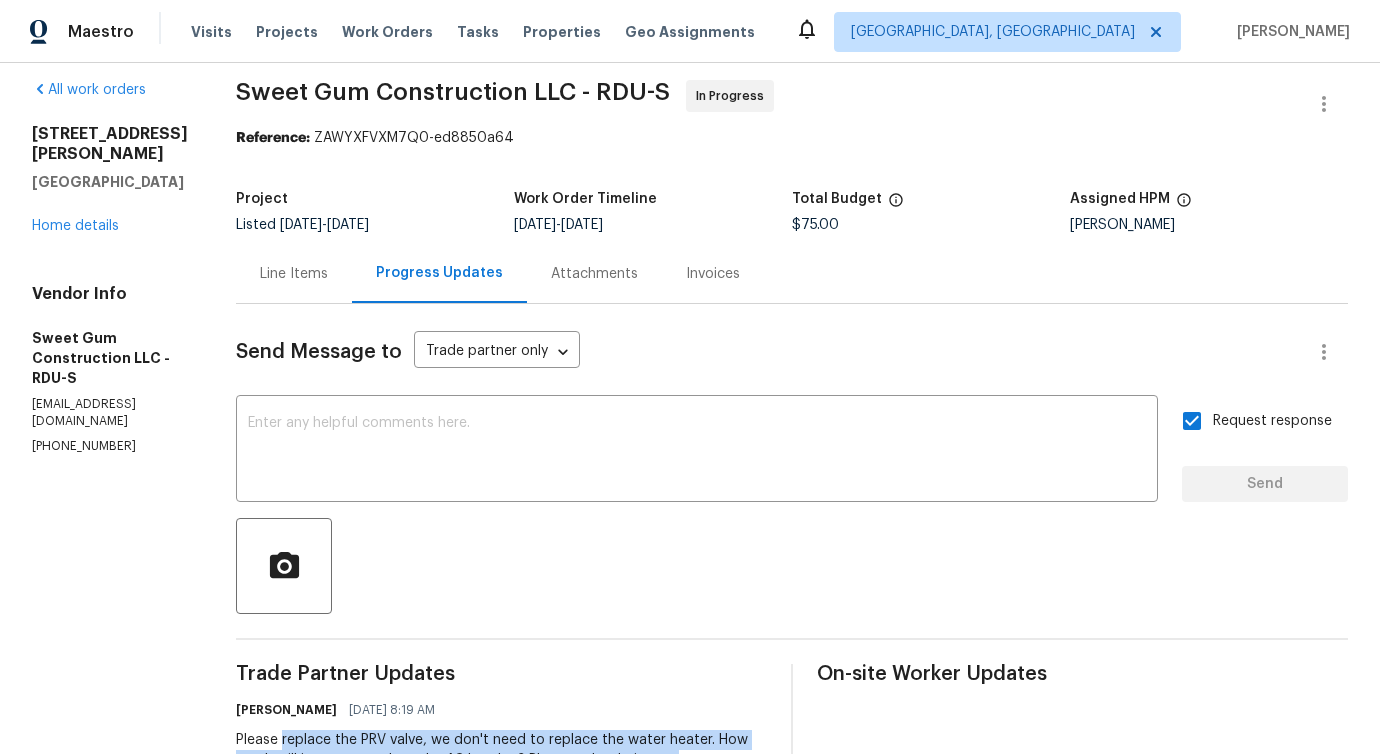 scroll, scrollTop: 0, scrollLeft: 0, axis: both 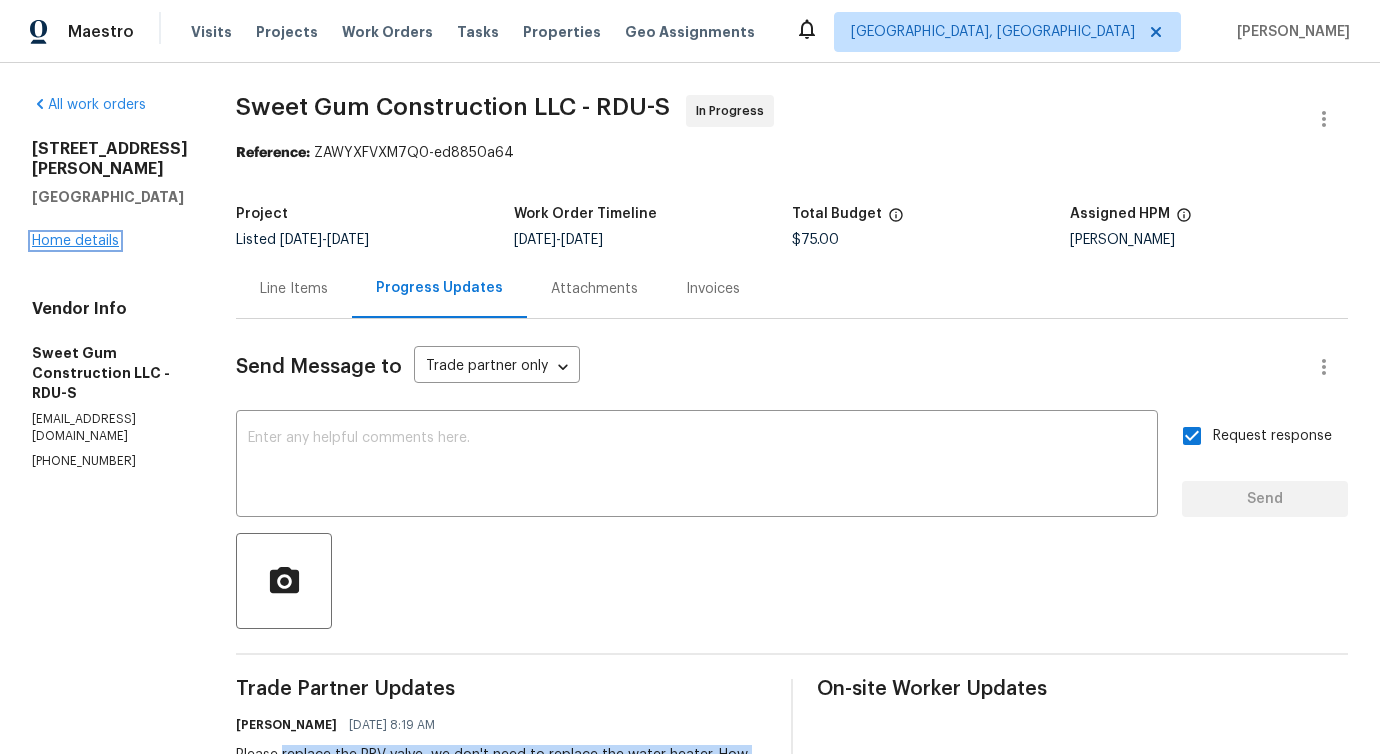 click on "Home details" at bounding box center (75, 241) 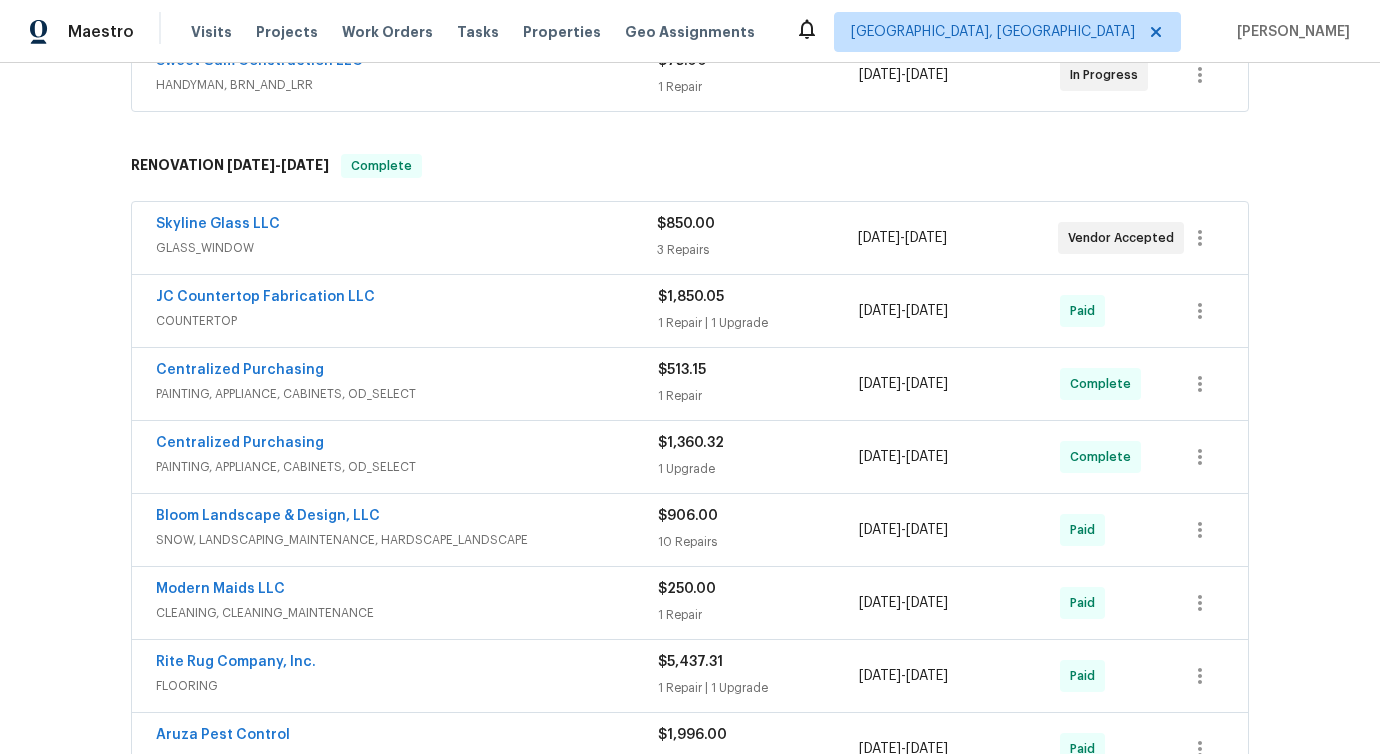 scroll, scrollTop: 904, scrollLeft: 0, axis: vertical 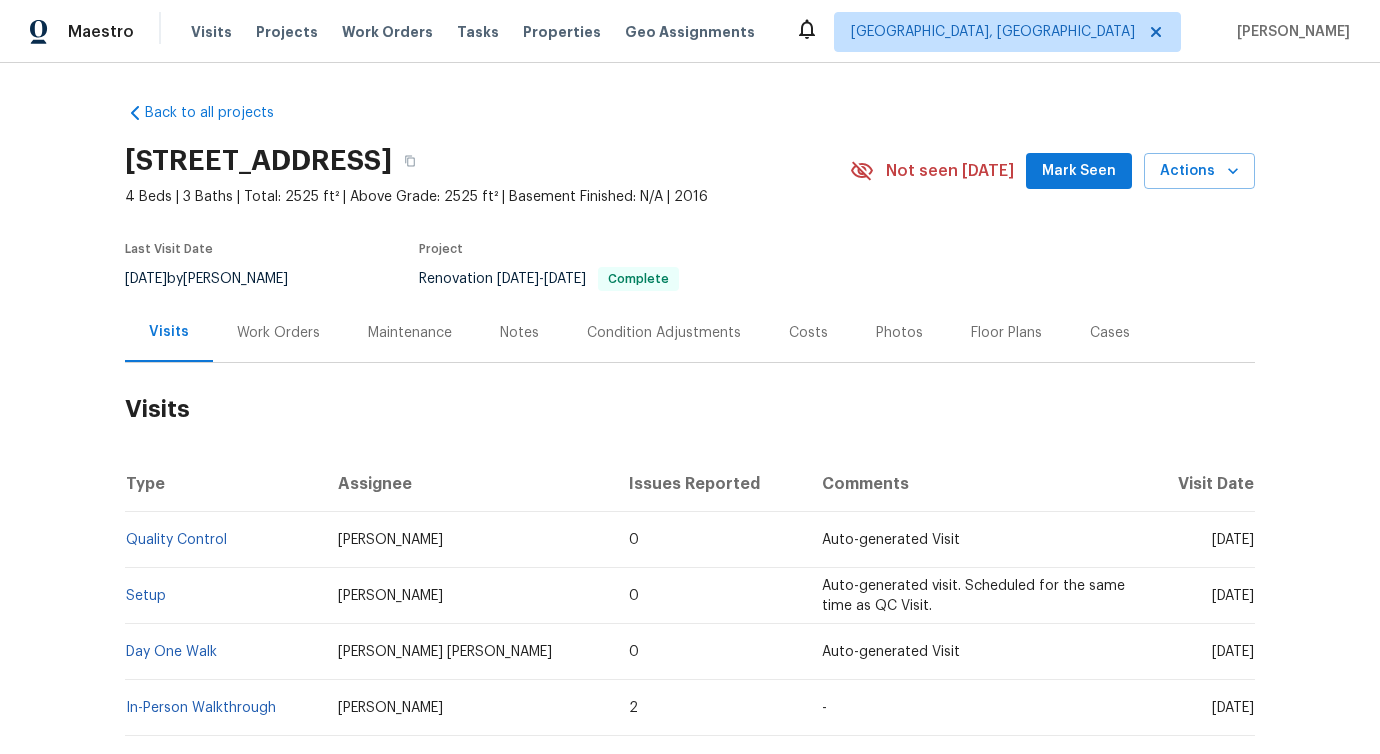 click on "Work Orders" at bounding box center (278, 332) 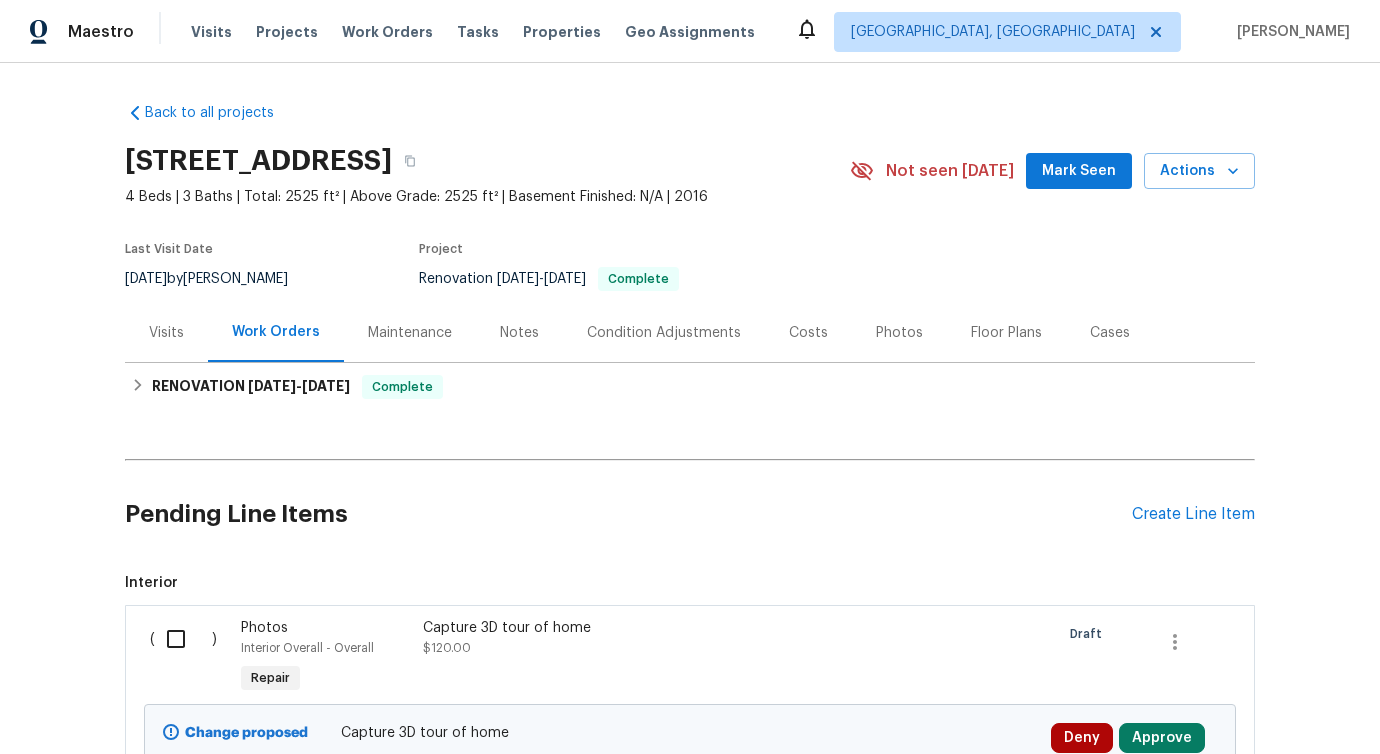 scroll, scrollTop: 206, scrollLeft: 0, axis: vertical 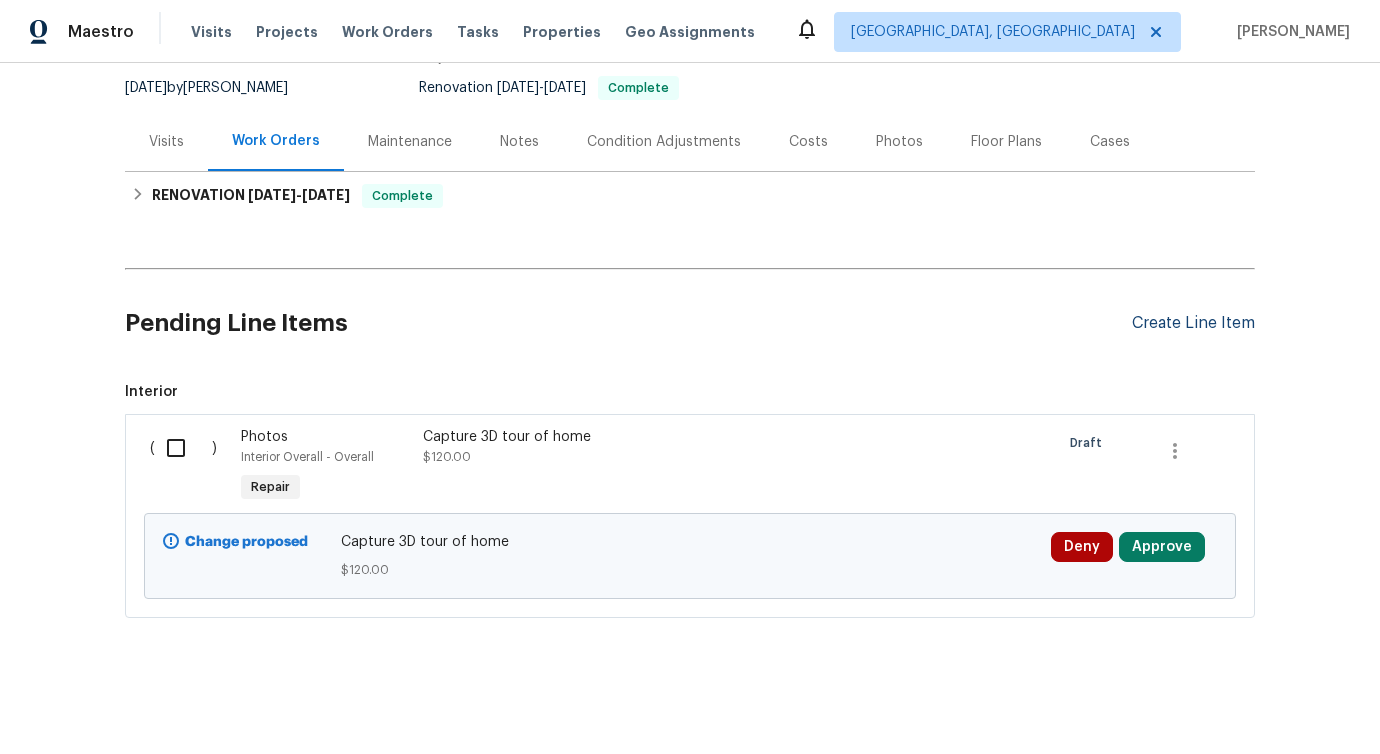 click on "Create Line Item" at bounding box center [1193, 323] 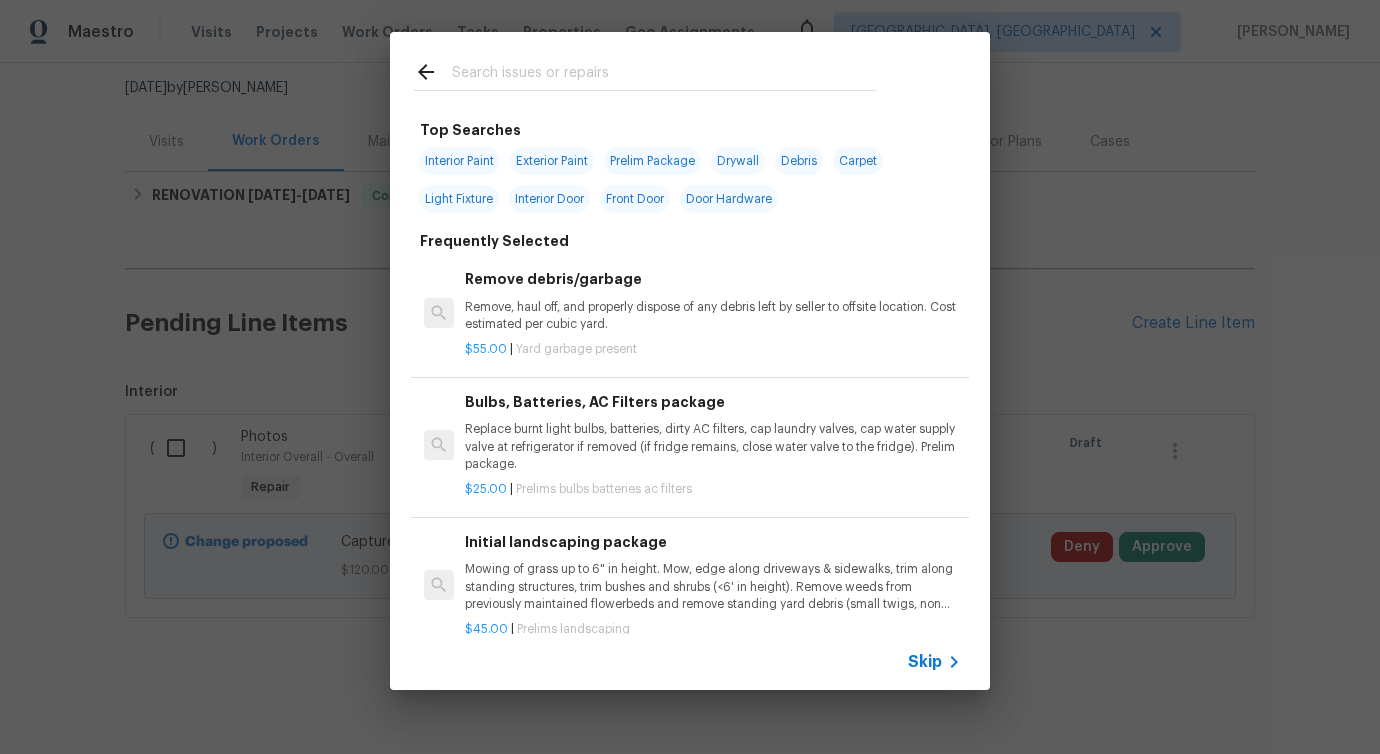 click at bounding box center (664, 75) 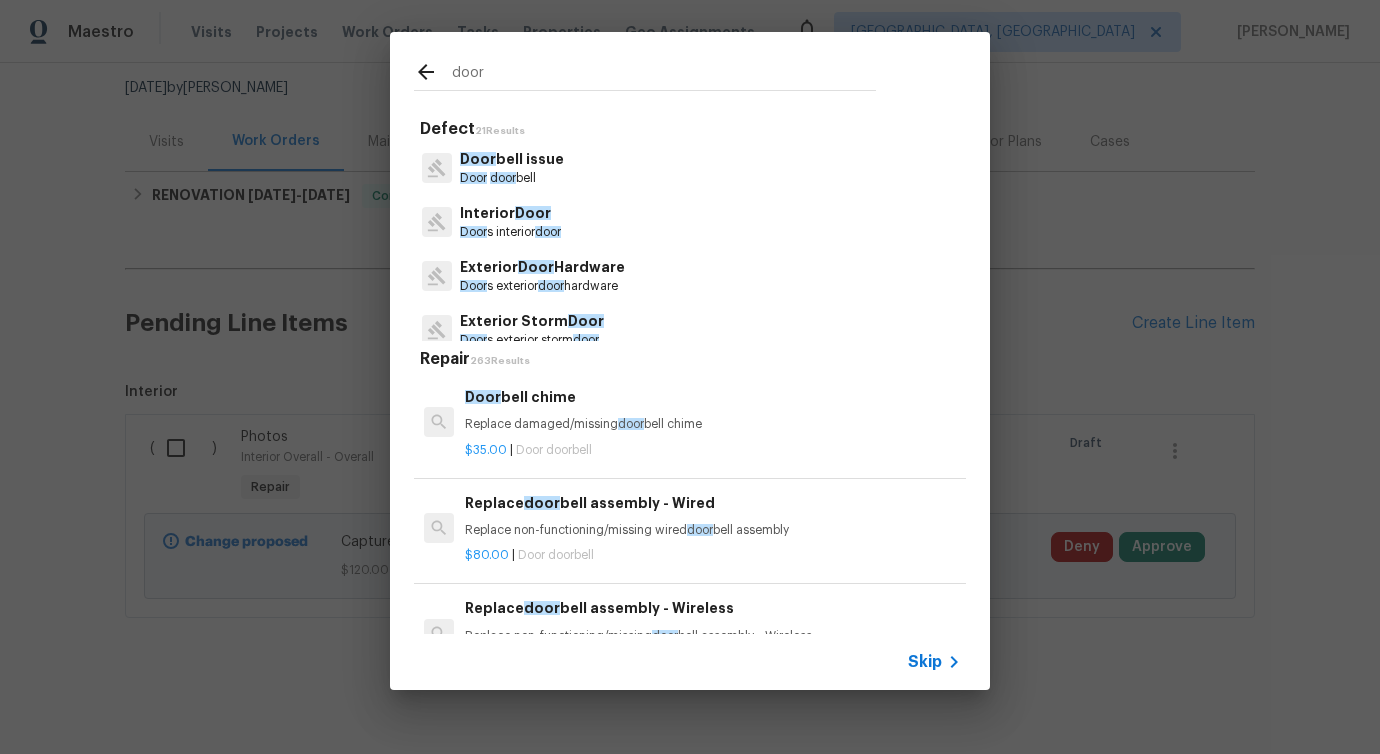 type on "door" 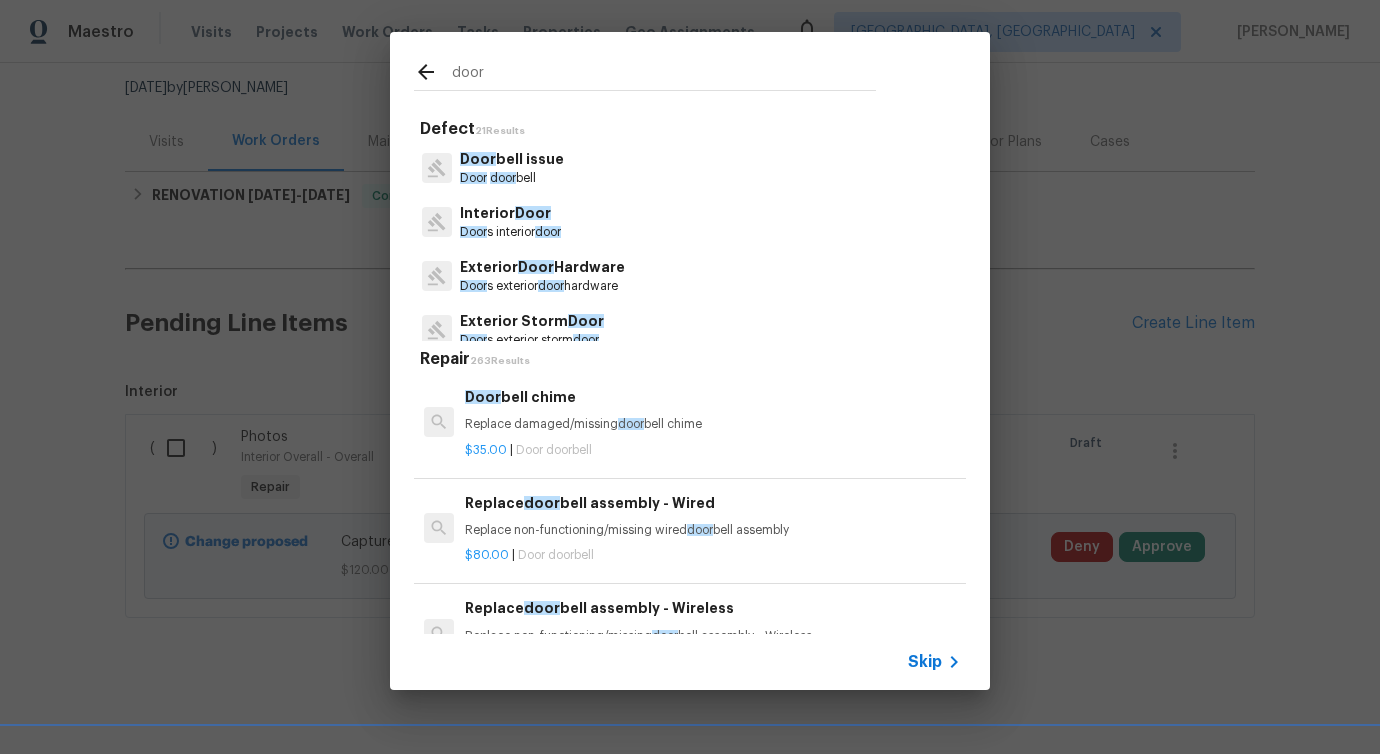 click on "Door s exterior  door  hardware" at bounding box center [542, 286] 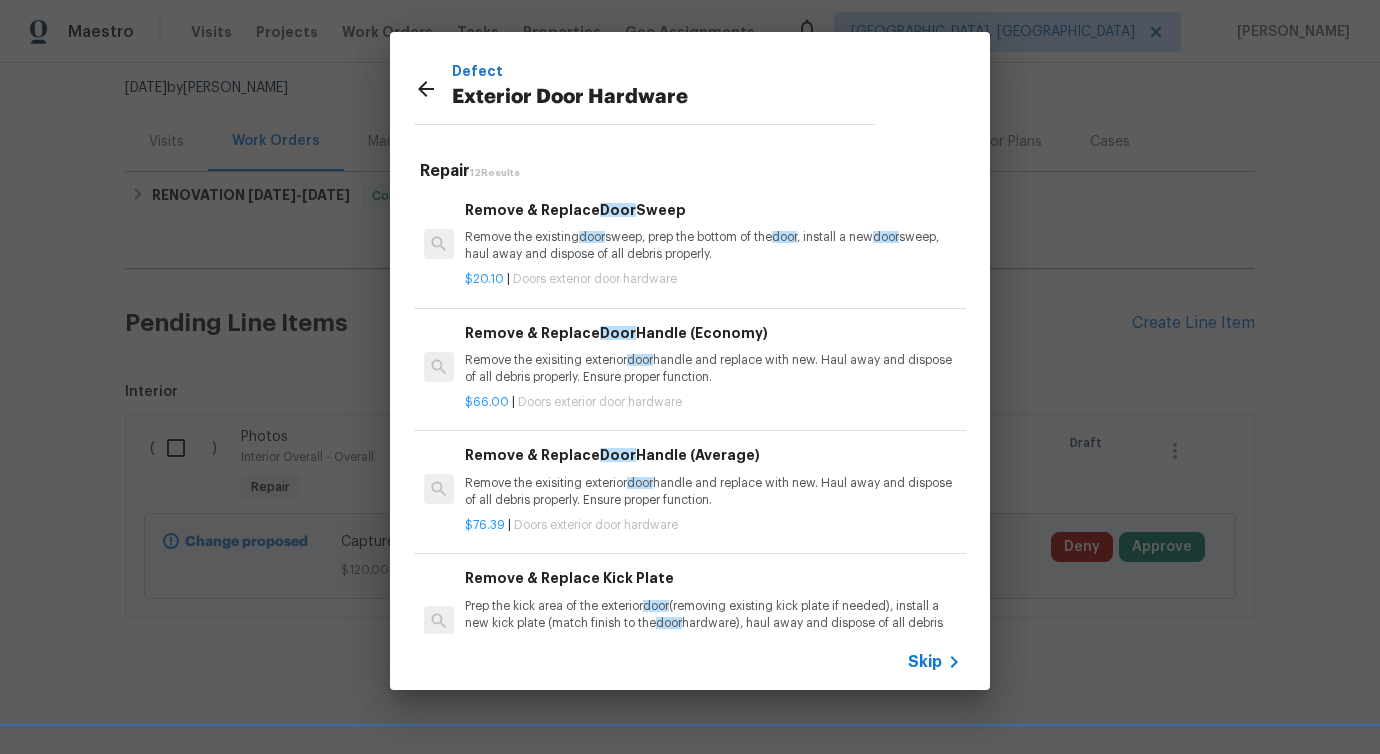 click on "Remove the existing  door  sweep, prep the bottom of the  door , install a new  door  sweep, haul away and dispose of all debris properly." at bounding box center [713, 246] 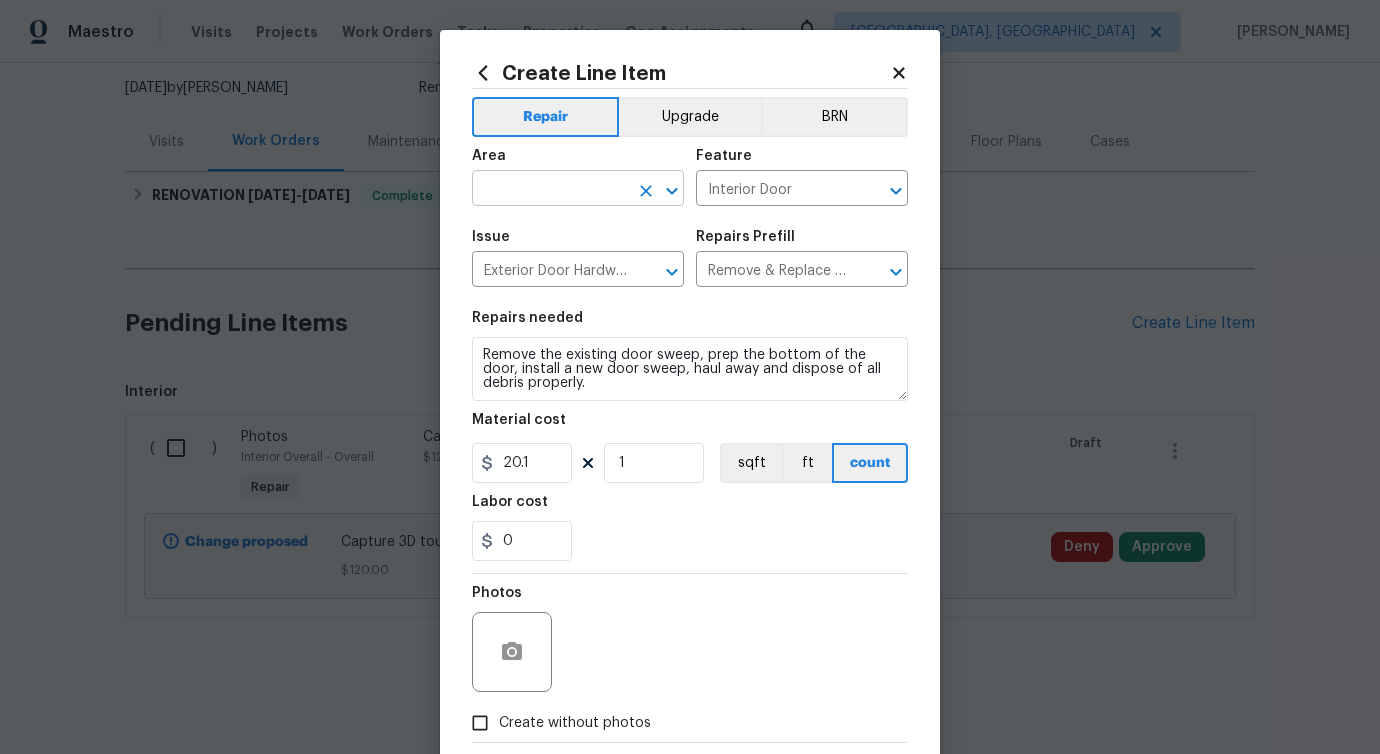 click on "Area ​" at bounding box center [578, 177] 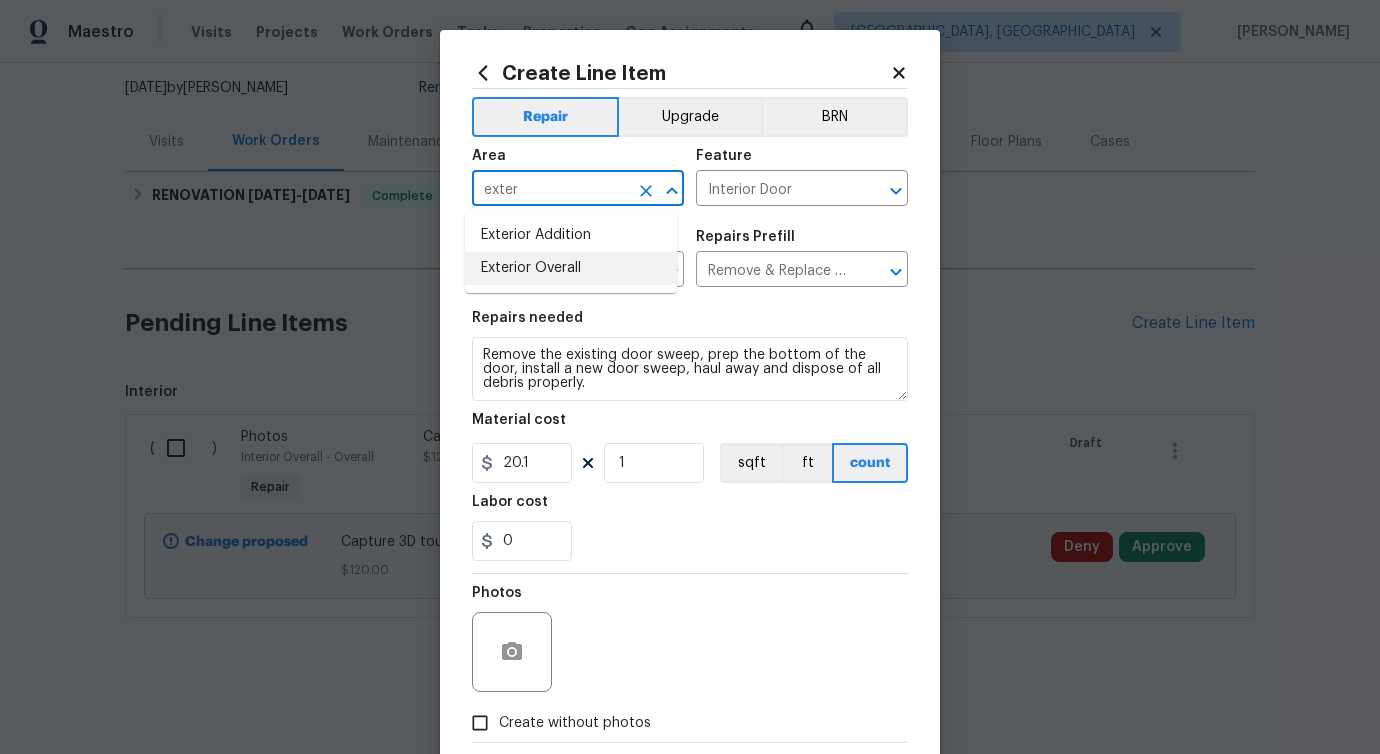 click on "Exterior Overall" at bounding box center [571, 268] 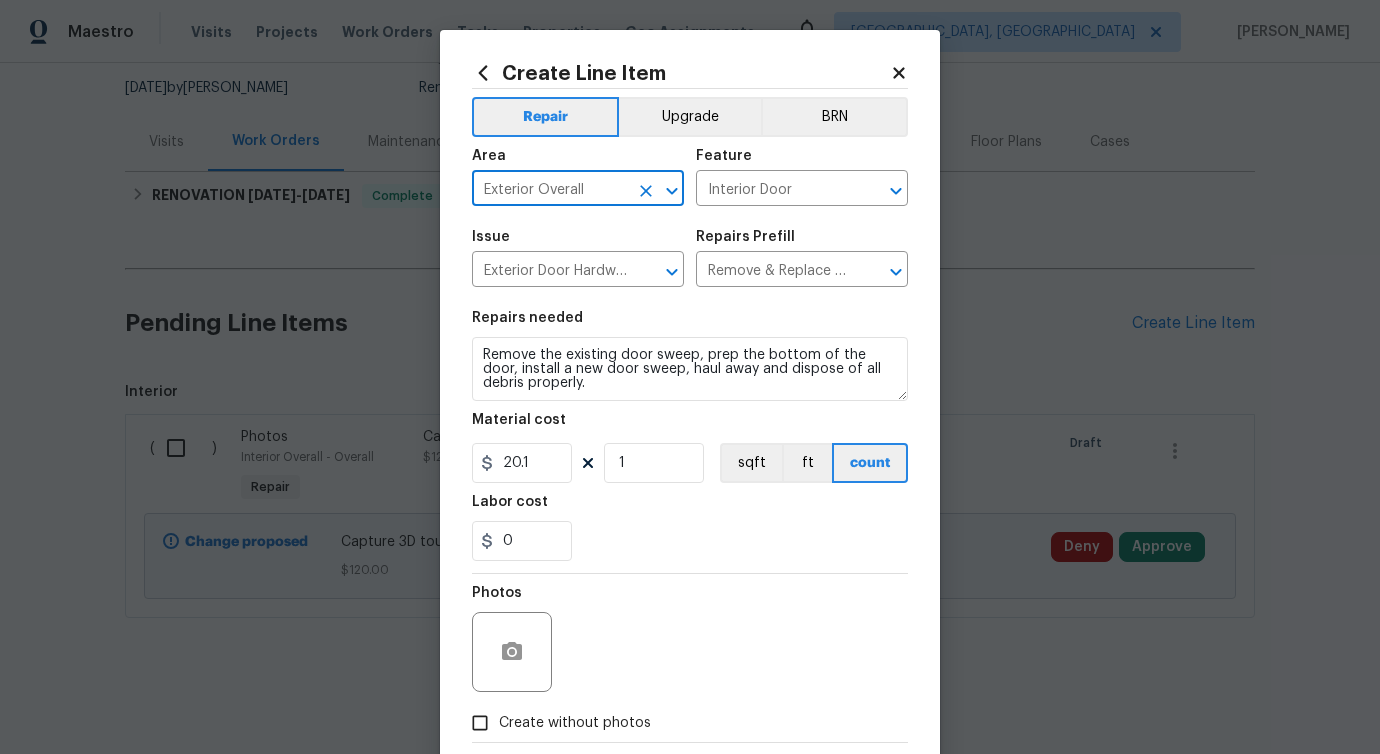type on "Exterior Overall" 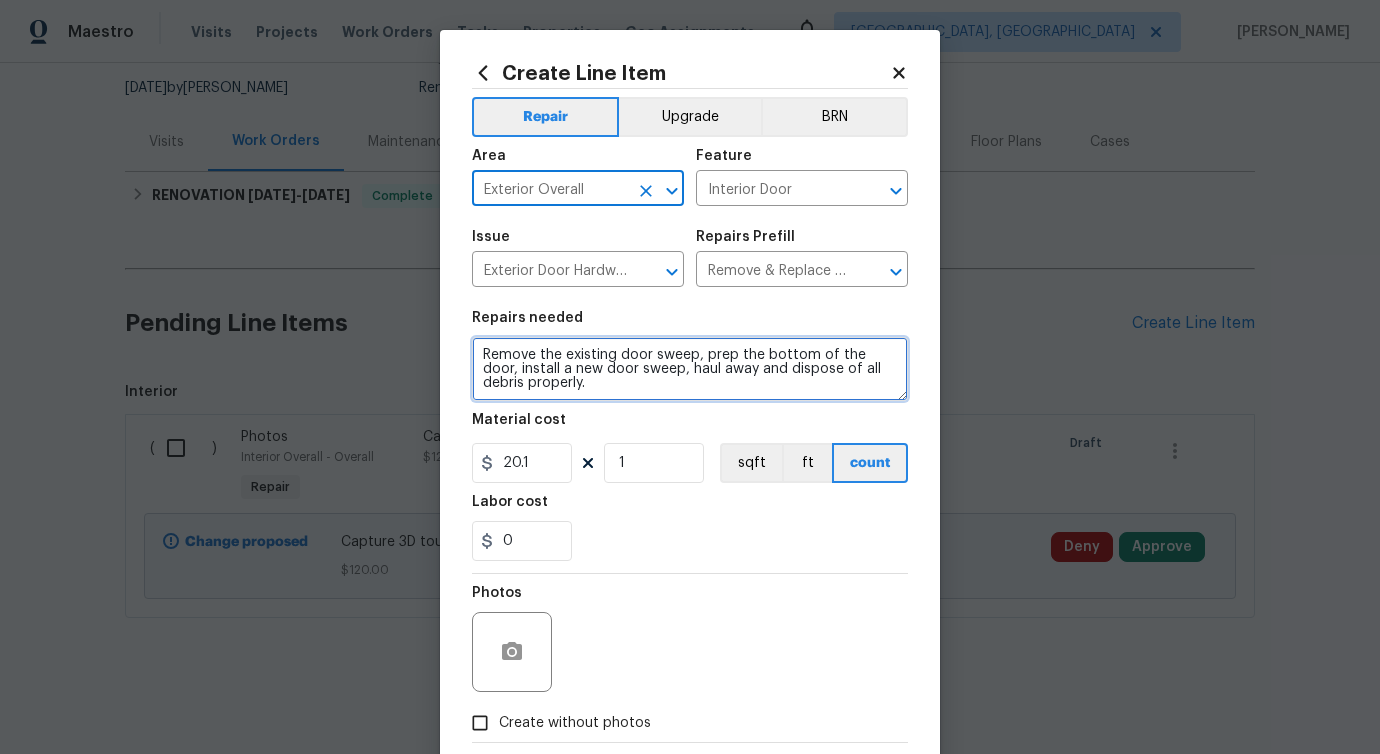 click on "Remove the existing door sweep, prep the bottom of the door, install a new door sweep, haul away and dispose of all debris properly." at bounding box center [690, 369] 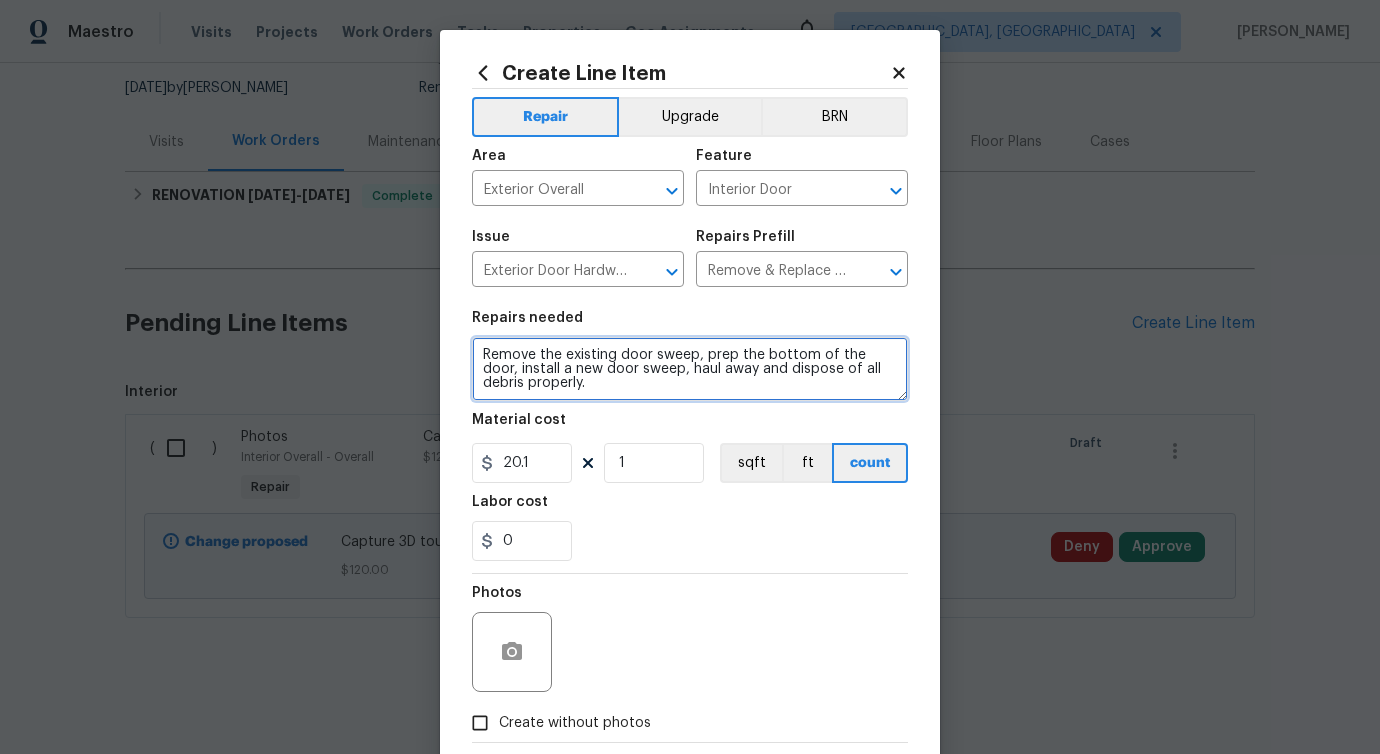 click on "Remove the existing door sweep, prep the bottom of the door, install a new door sweep, haul away and dispose of all debris properly." at bounding box center (690, 369) 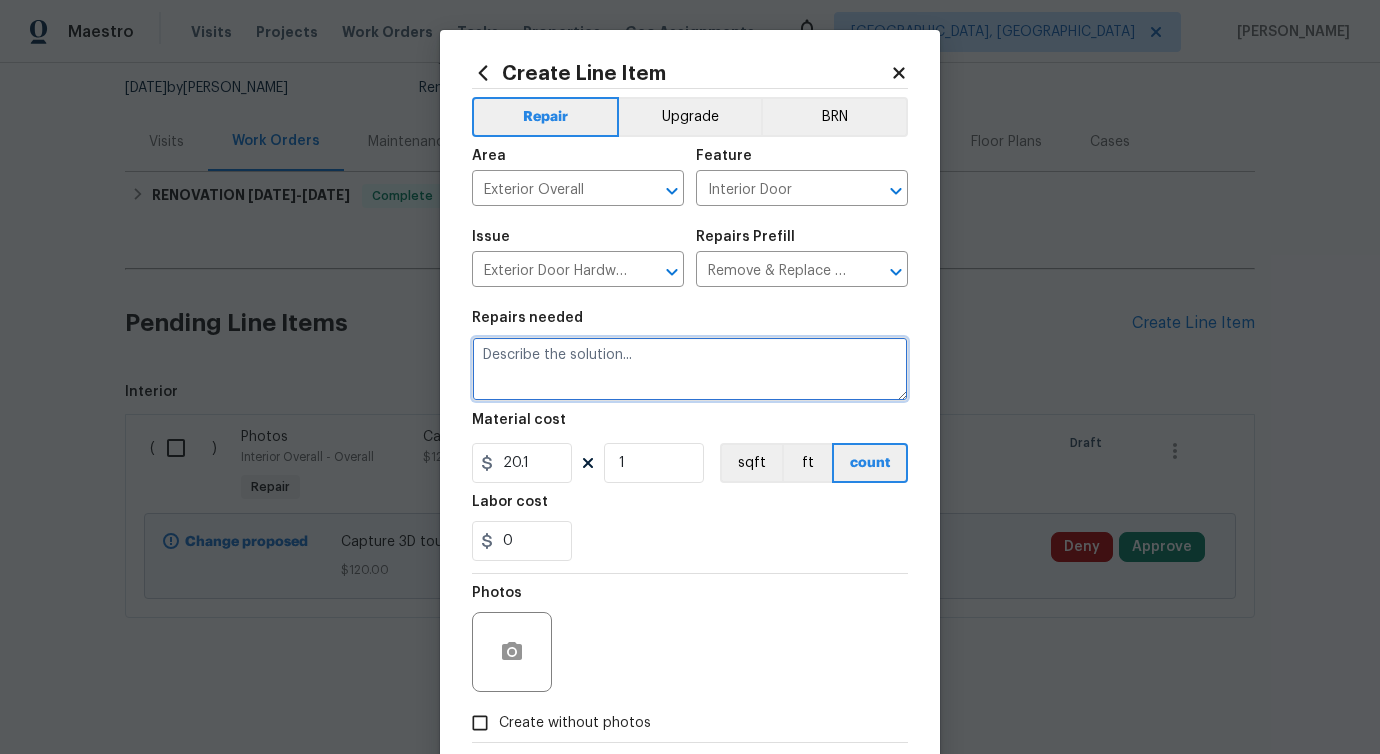 paste on "Garage door needs to be fixed properly. Adjust door as needed to allow proper opening, closing, and locking. Ensure proper operation of lock and knob." 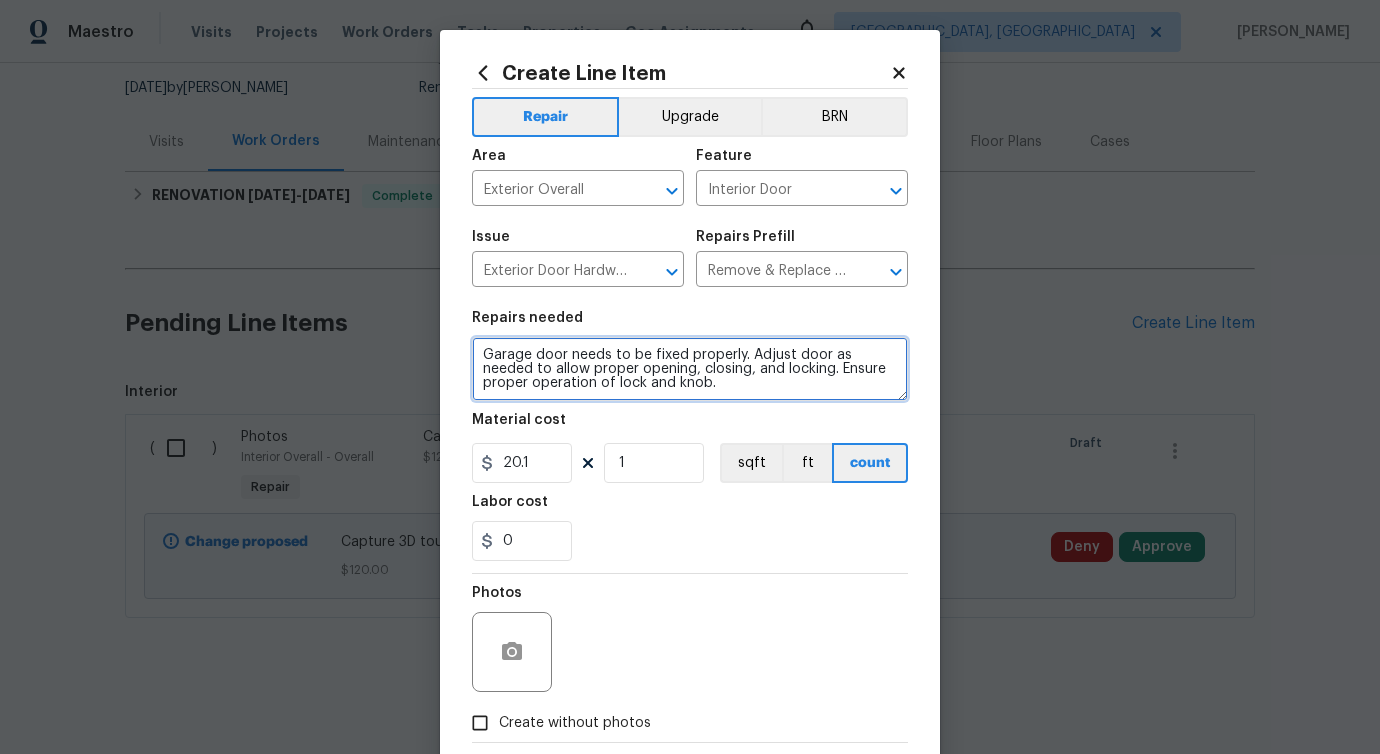 type on "Garage door needs to be fixed properly. Adjust door as needed to allow proper opening, closing, and locking. Ensure proper operation of lock and knob." 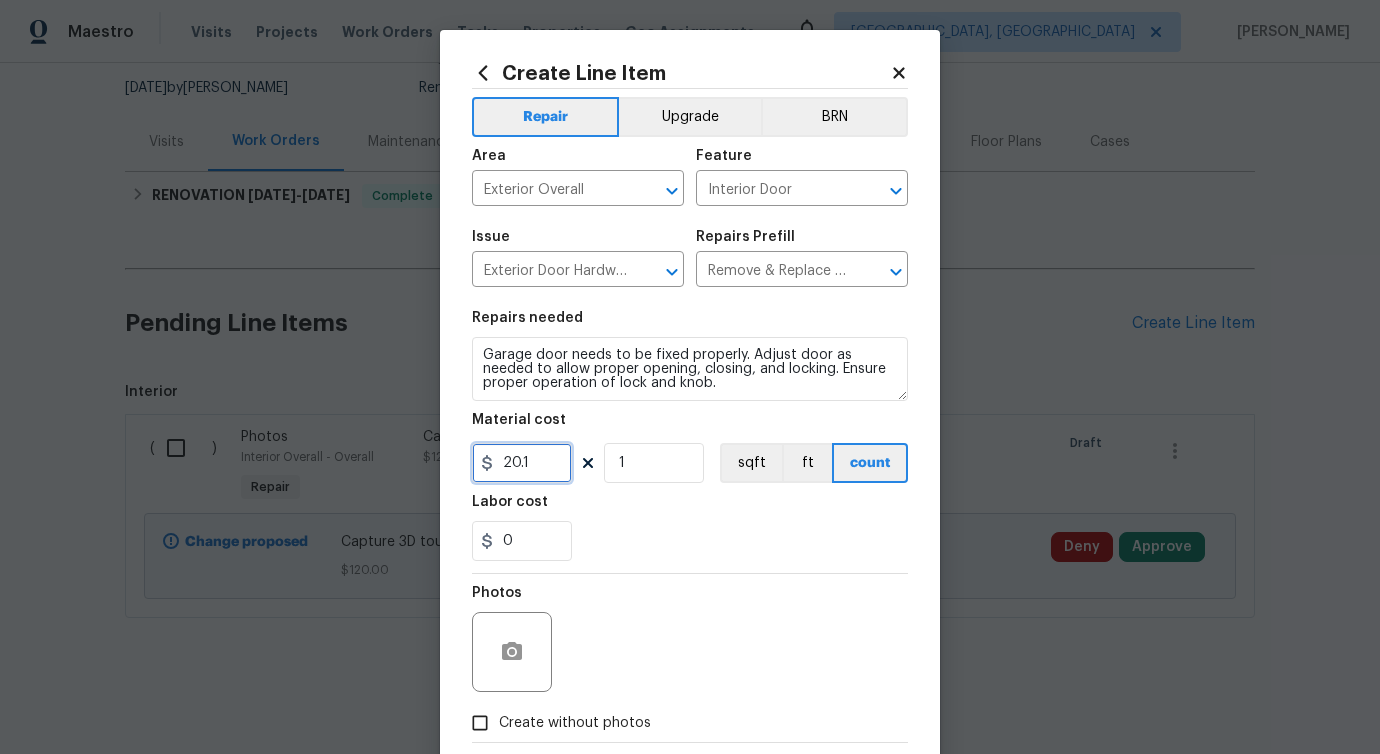 click on "20.1" at bounding box center [522, 463] 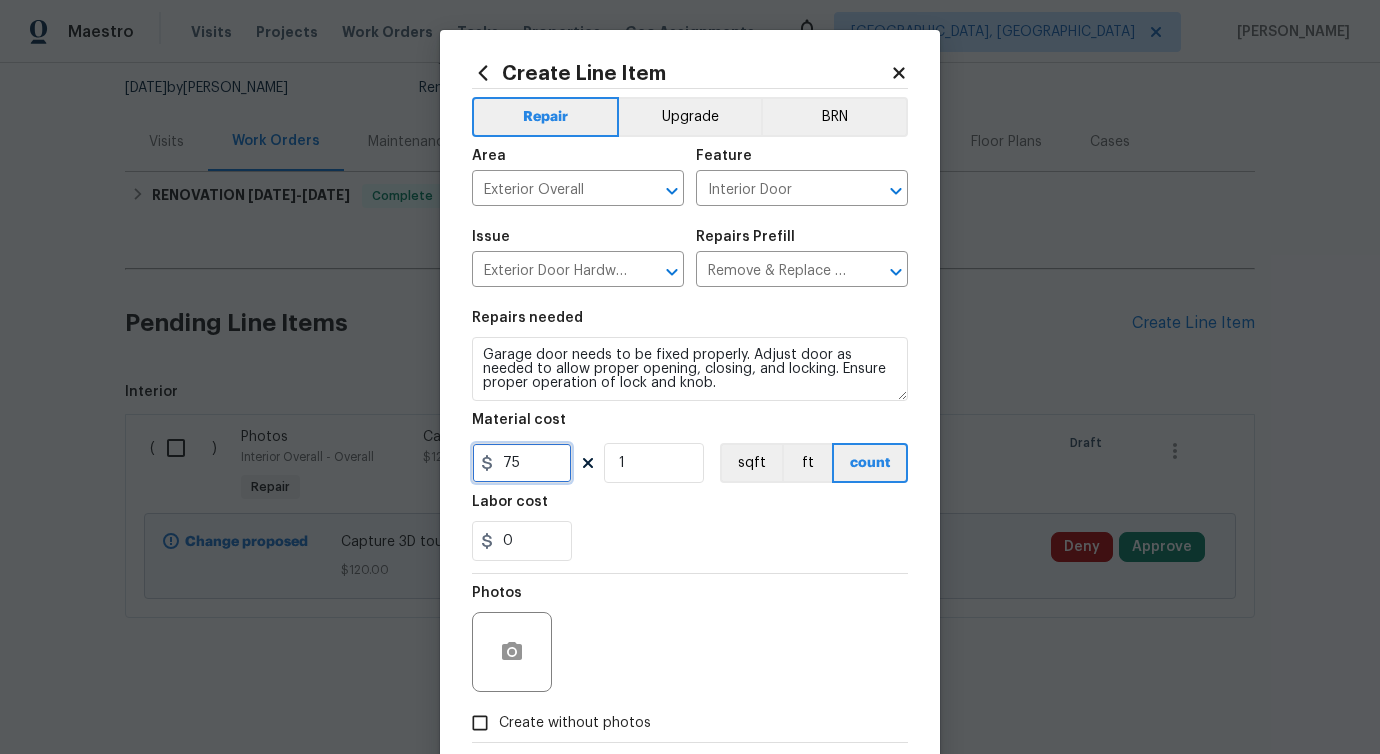 type on "75" 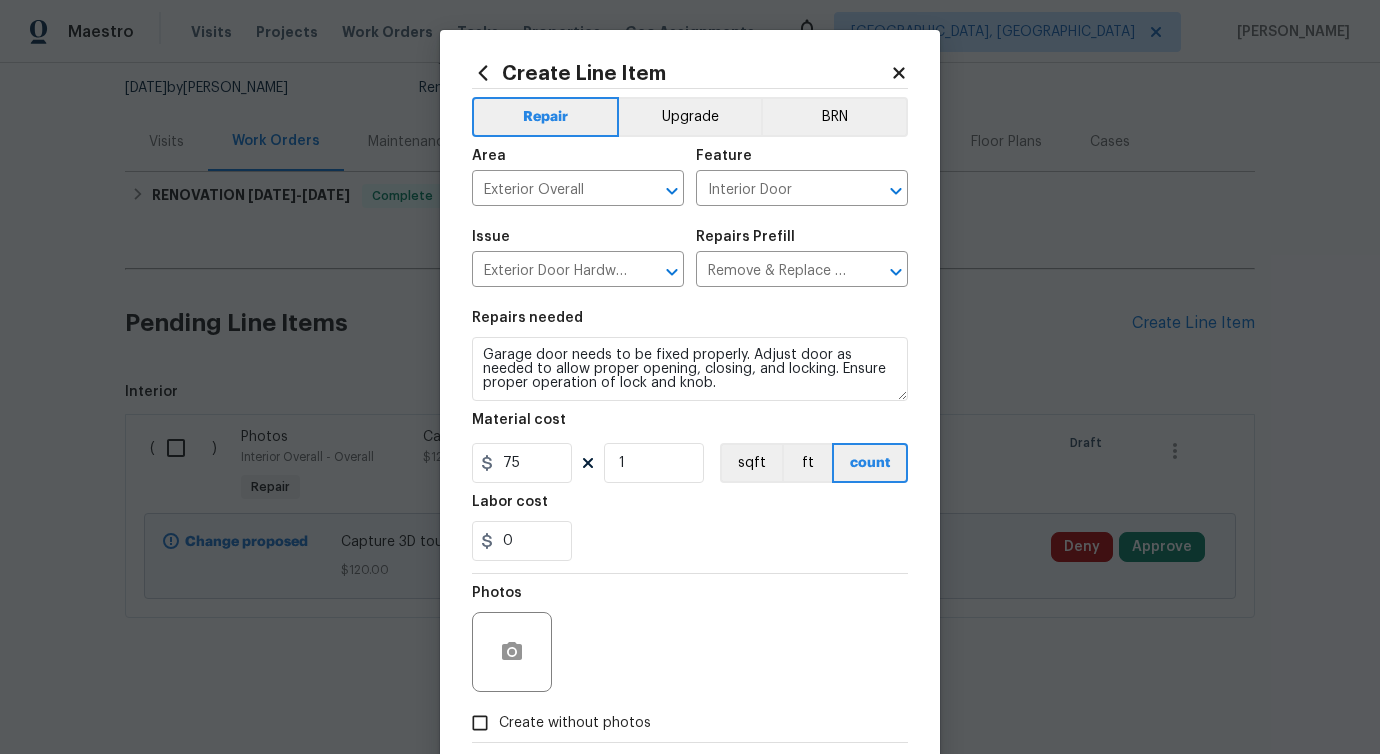 click on "Photos" at bounding box center [690, 639] 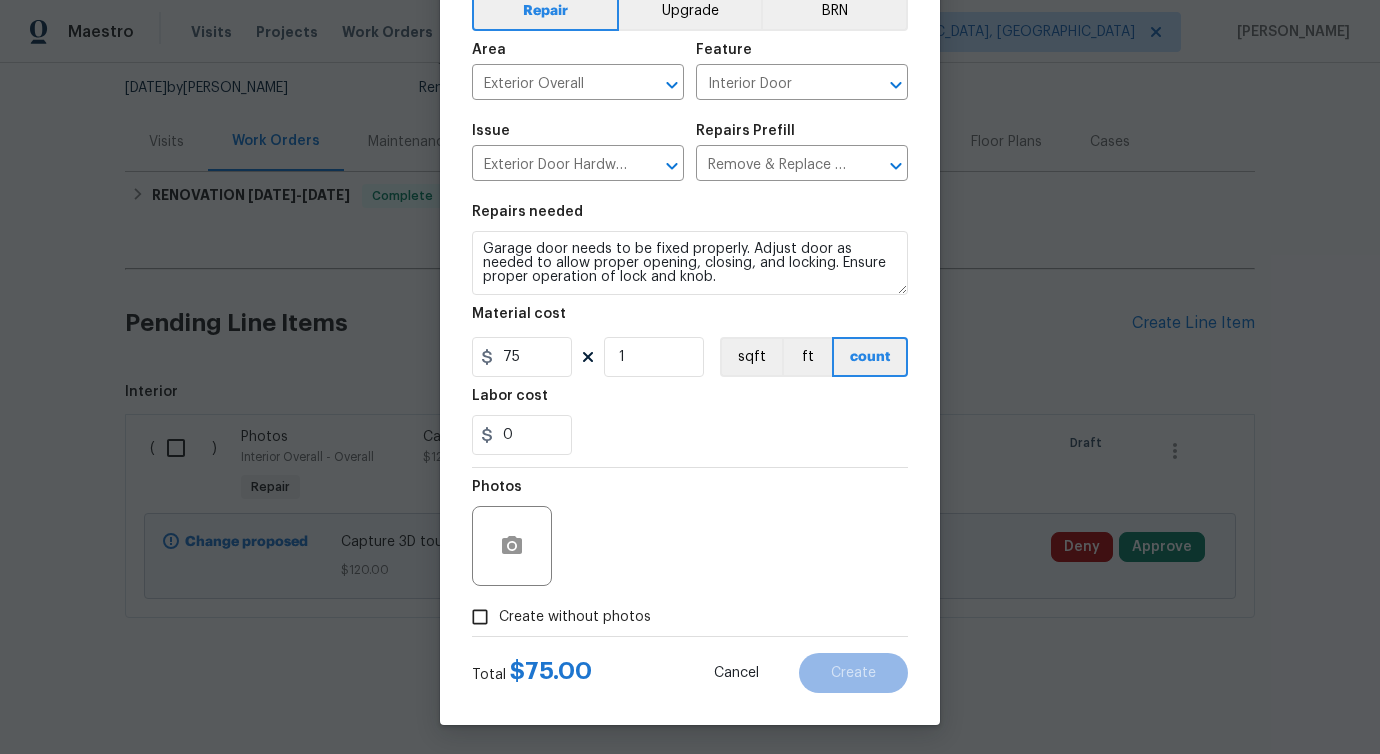 scroll, scrollTop: 108, scrollLeft: 0, axis: vertical 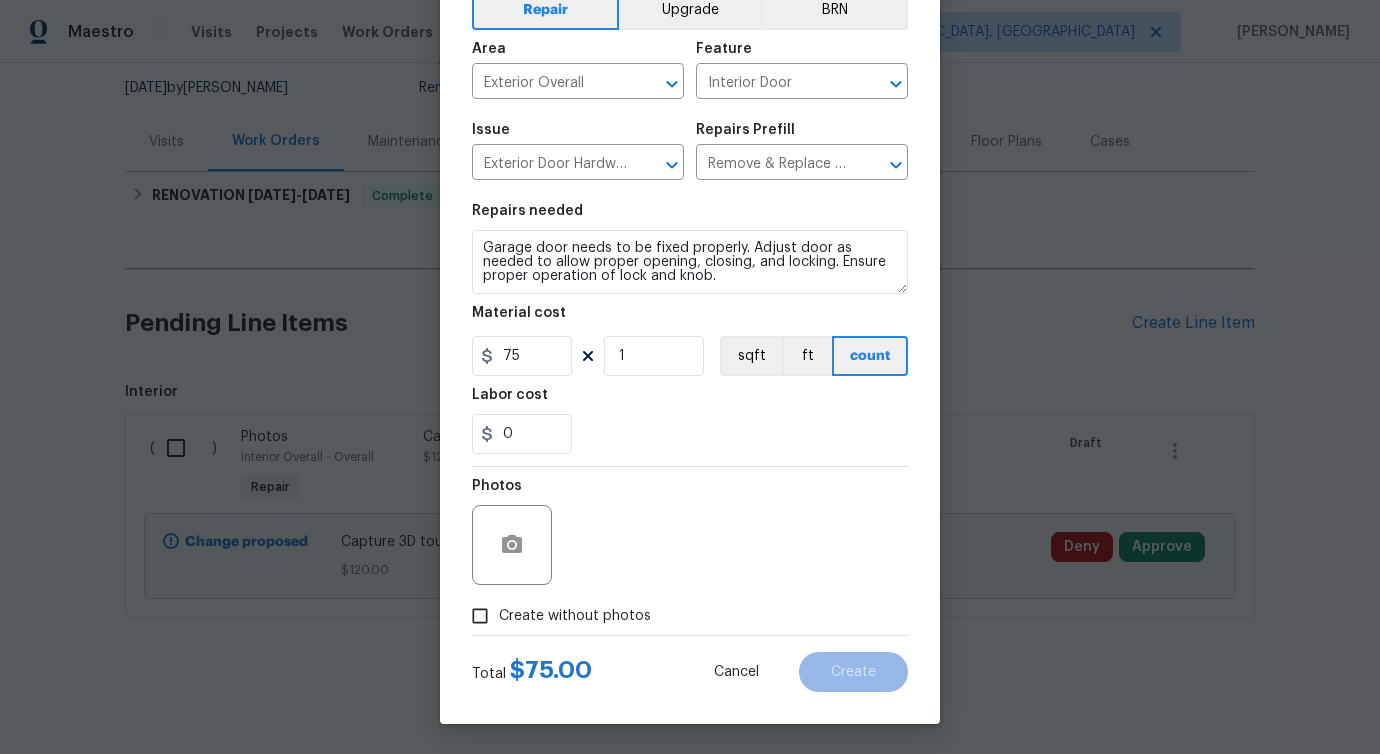 click on "Photos" at bounding box center (690, 532) 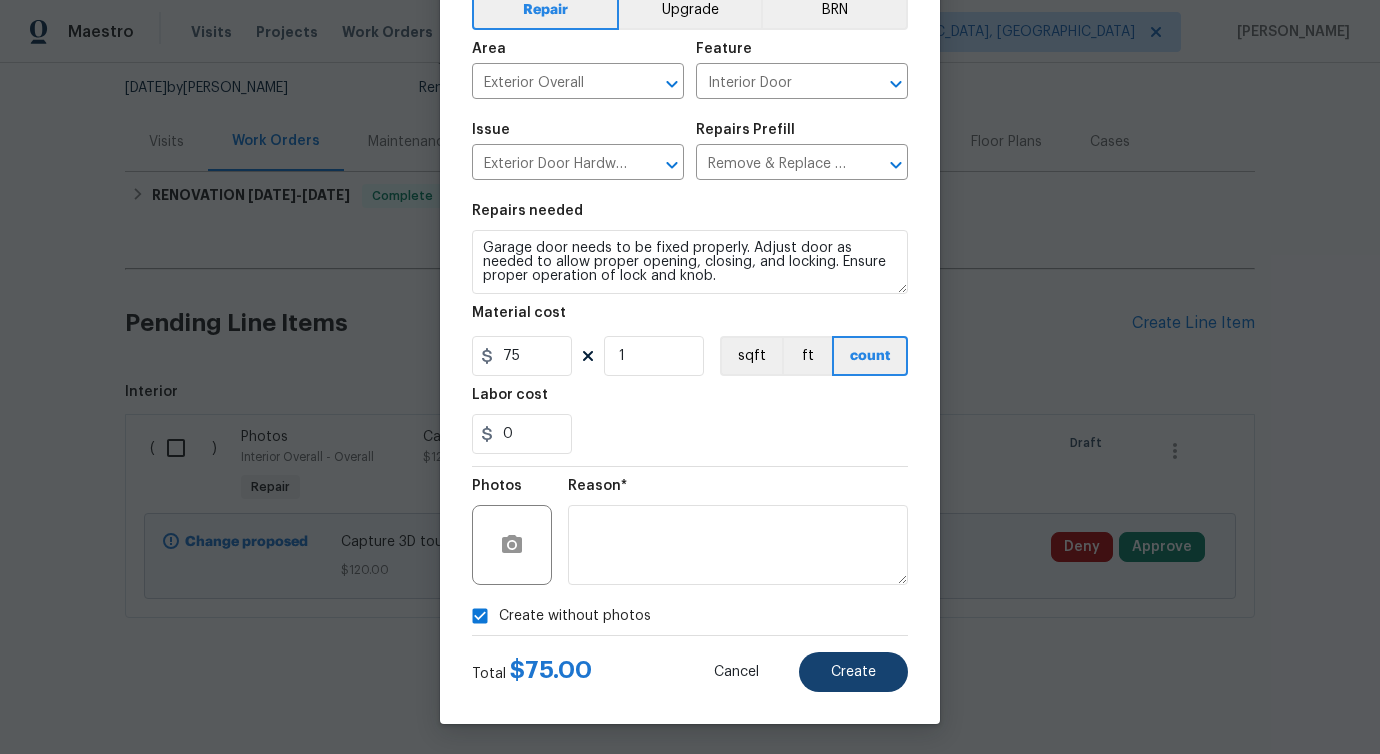type 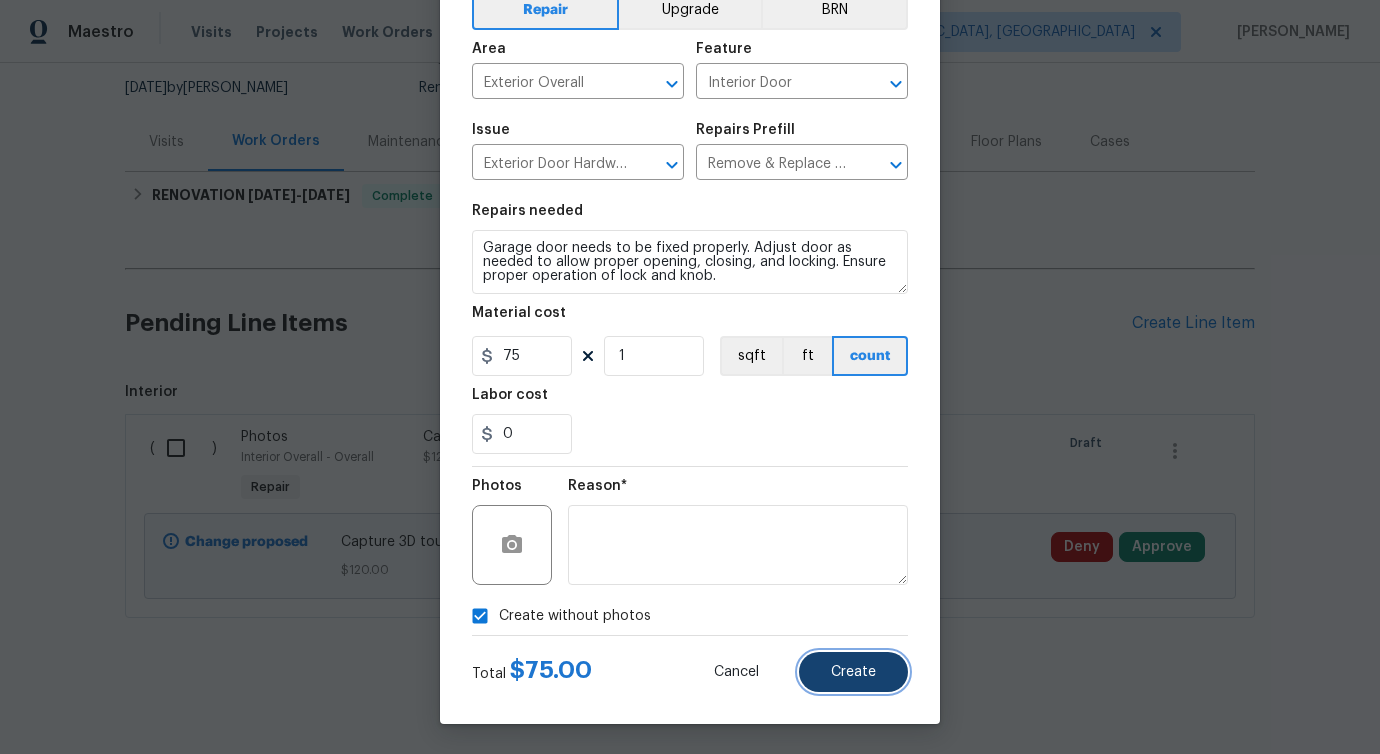 click on "Create" at bounding box center (853, 672) 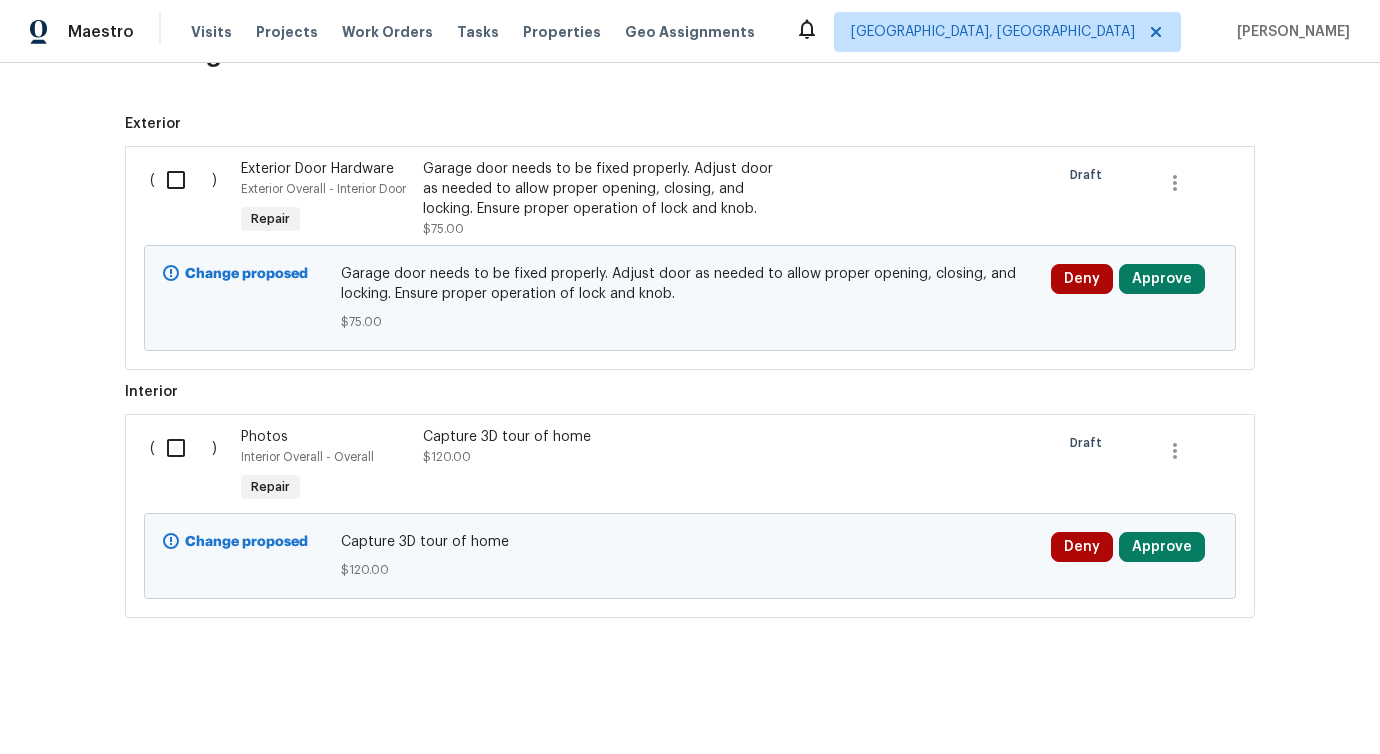 scroll, scrollTop: 298, scrollLeft: 0, axis: vertical 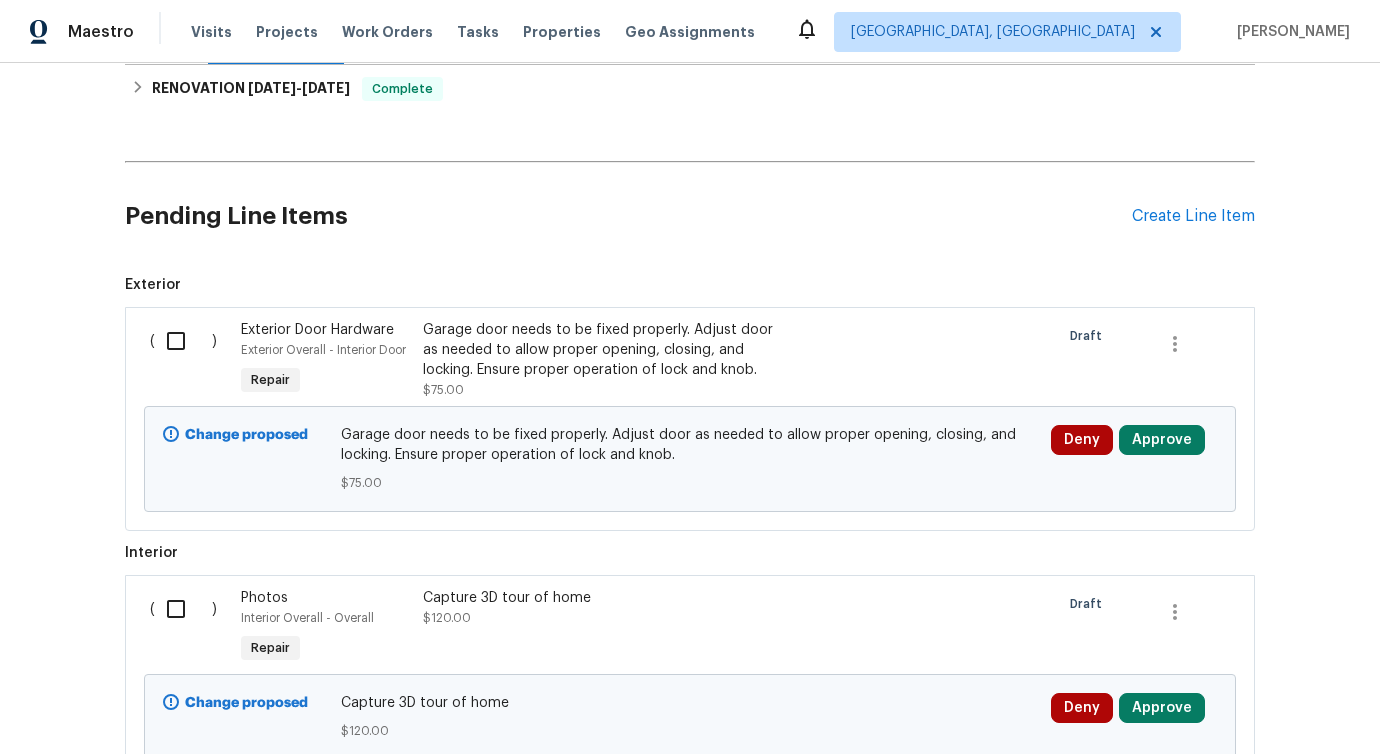 click at bounding box center (183, 341) 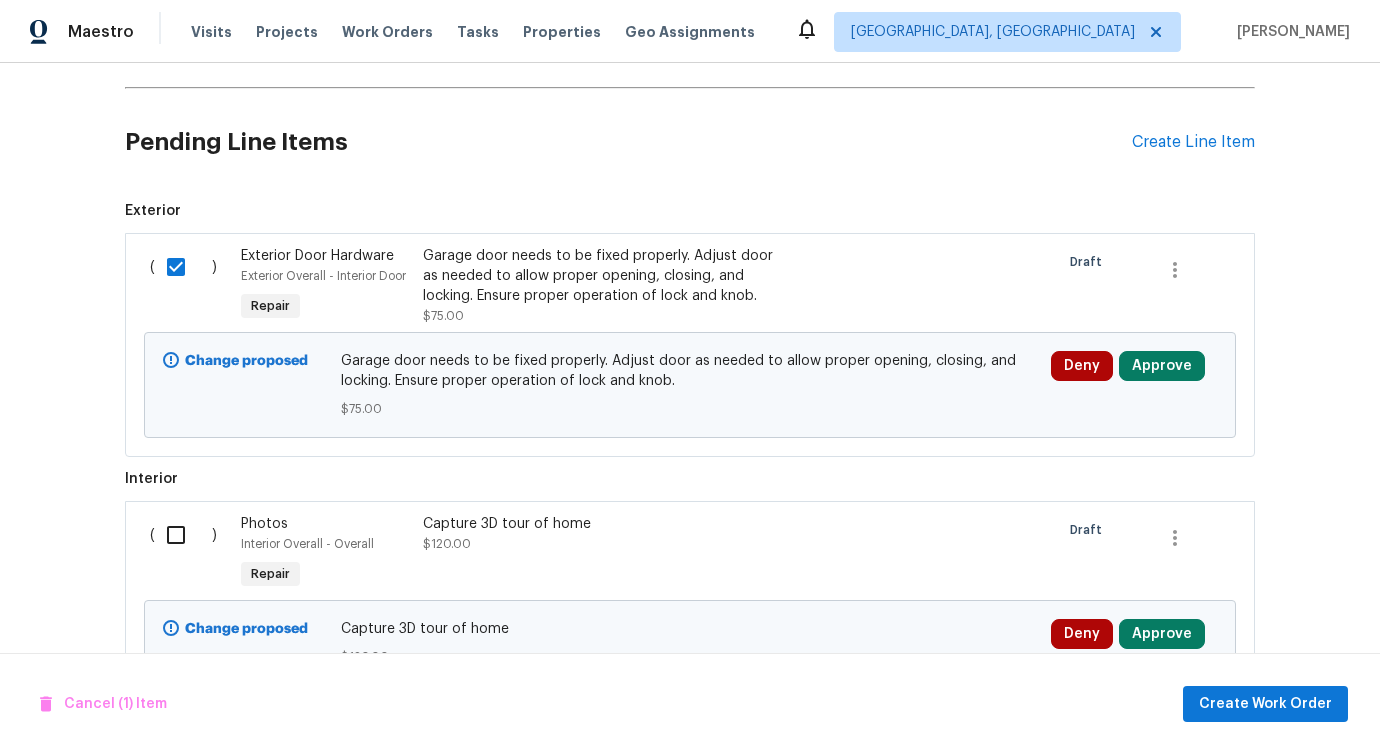 scroll, scrollTop: 475, scrollLeft: 0, axis: vertical 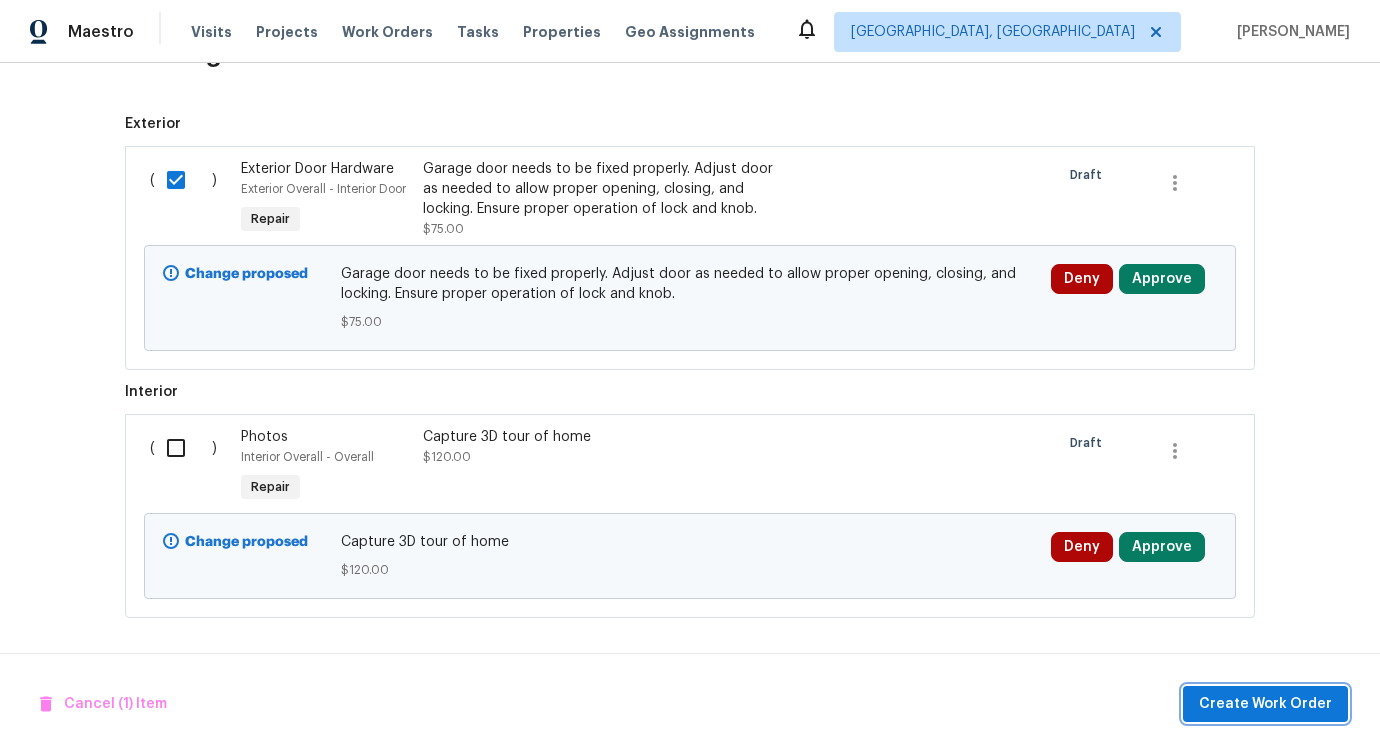 click on "Create Work Order" at bounding box center (1265, 704) 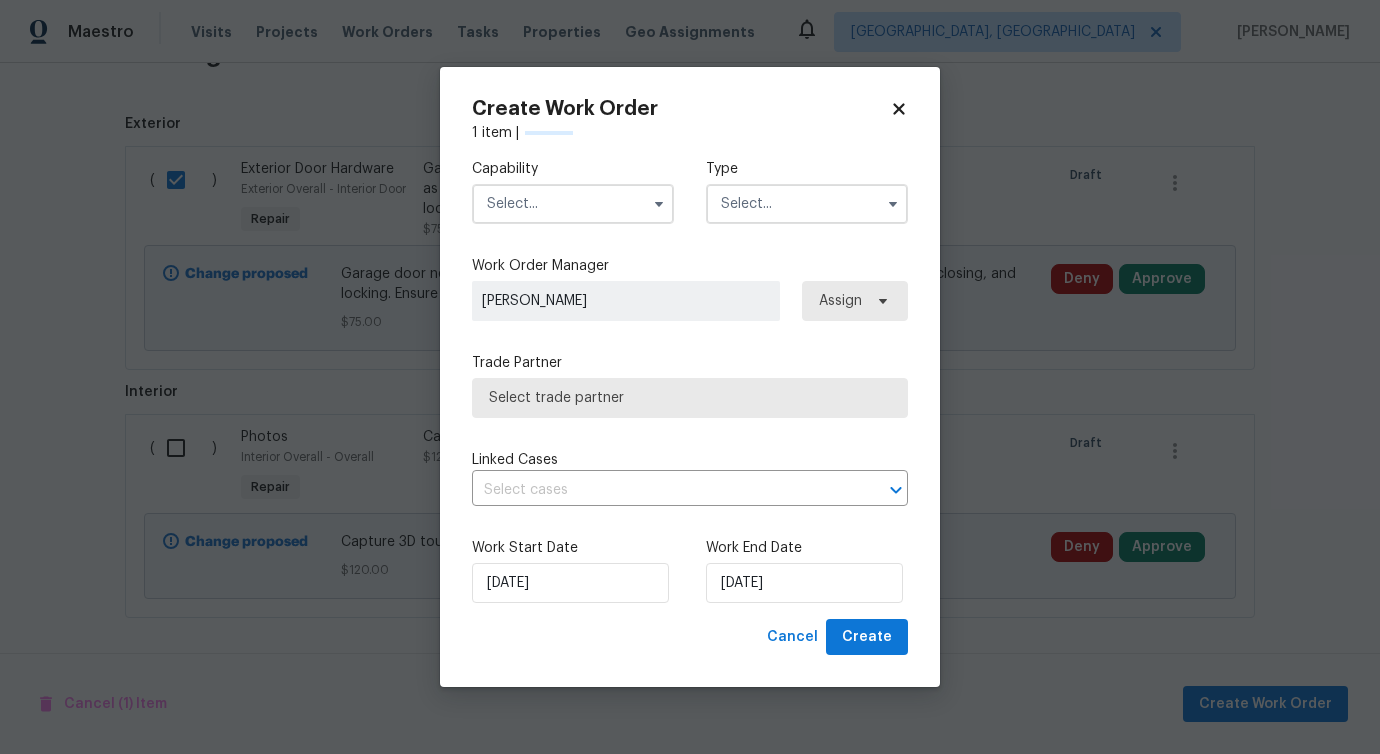 checkbox on "false" 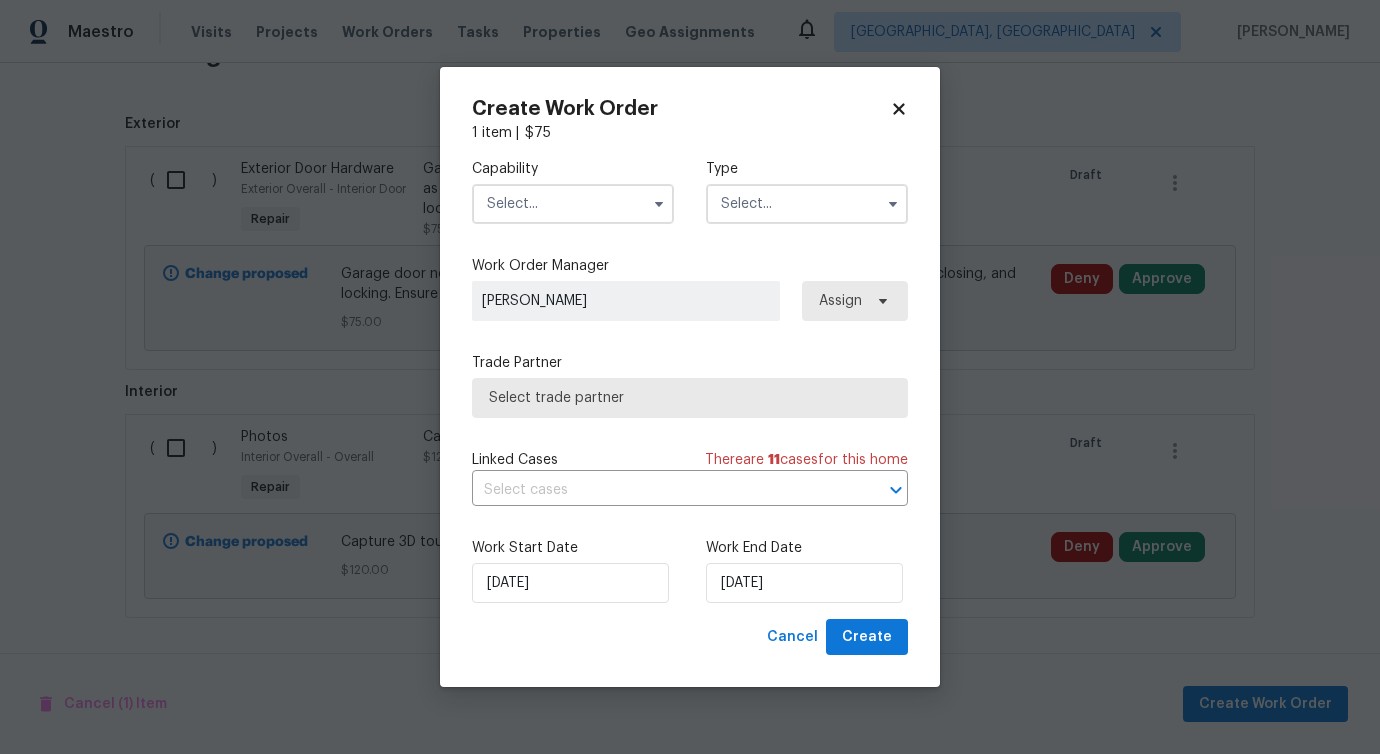 click at bounding box center [573, 204] 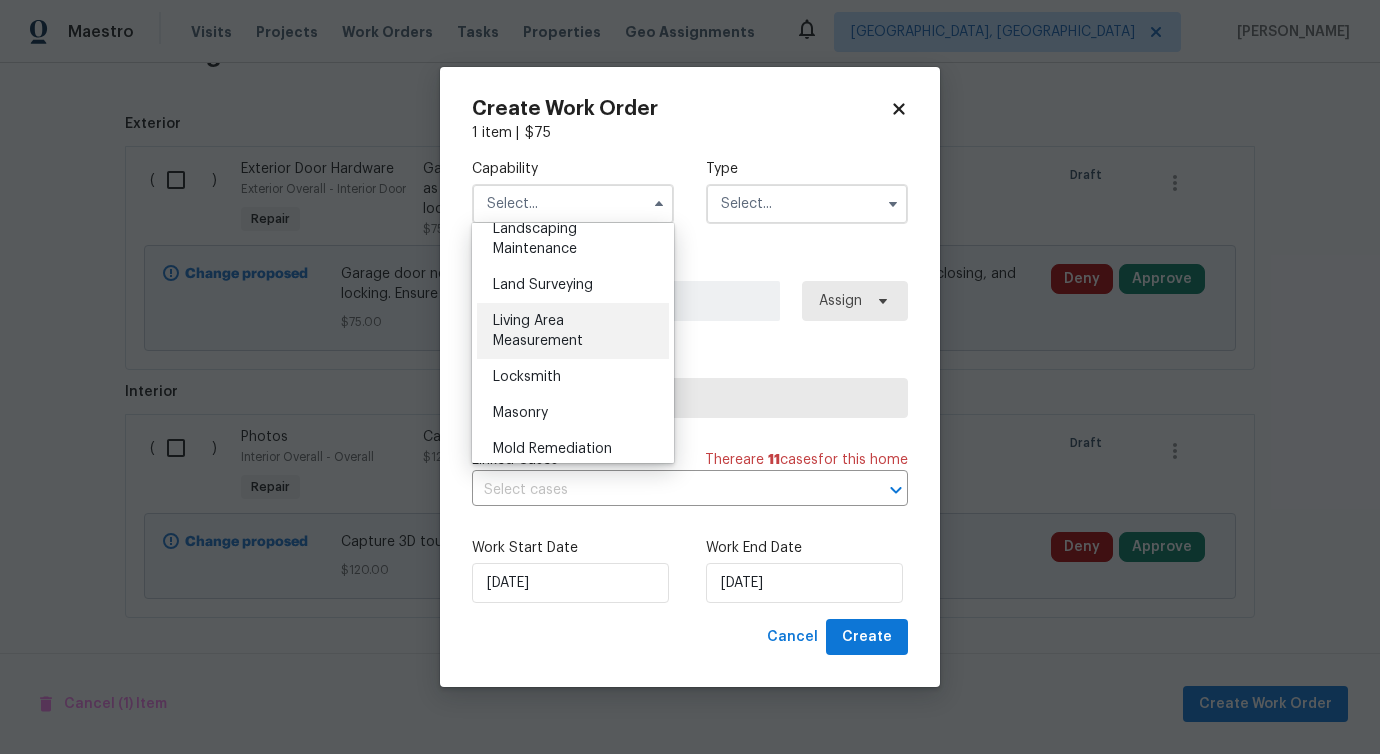 scroll, scrollTop: 1043, scrollLeft: 0, axis: vertical 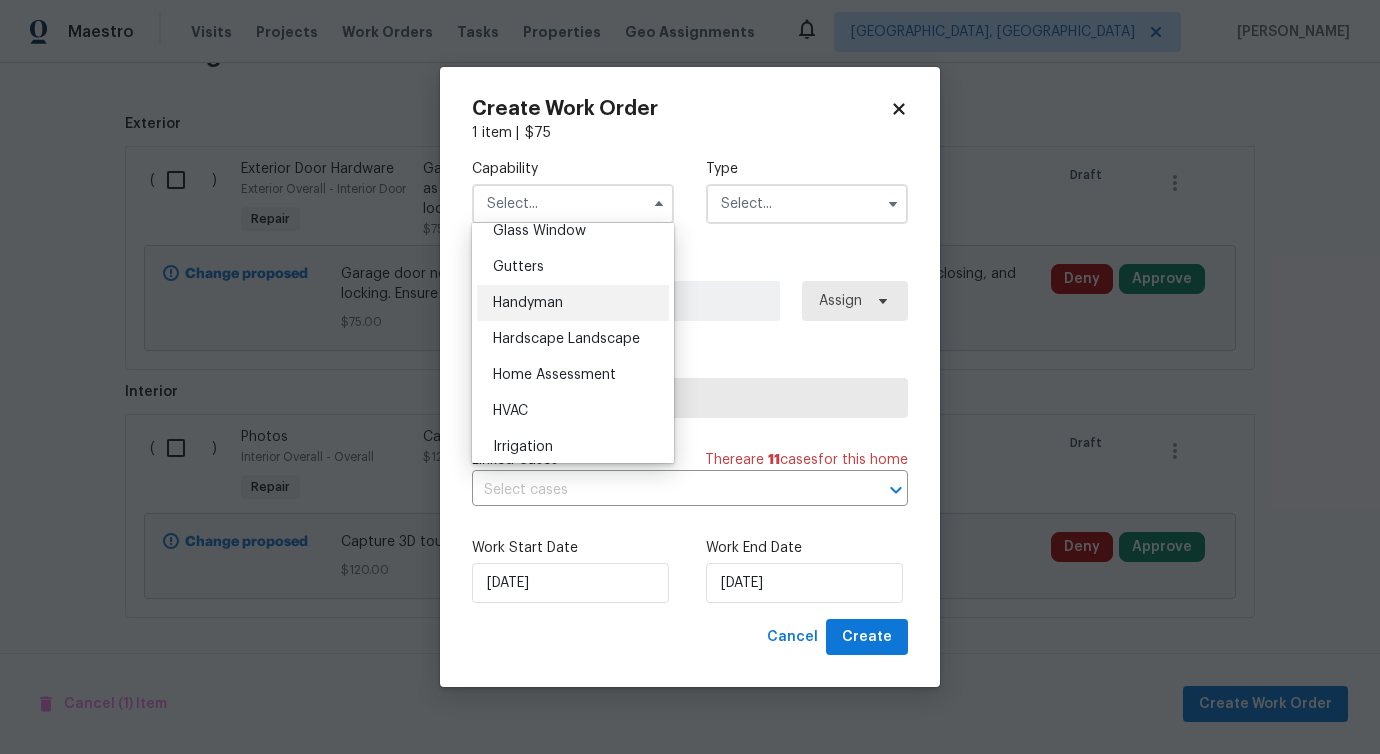 click on "Handyman" at bounding box center (573, 303) 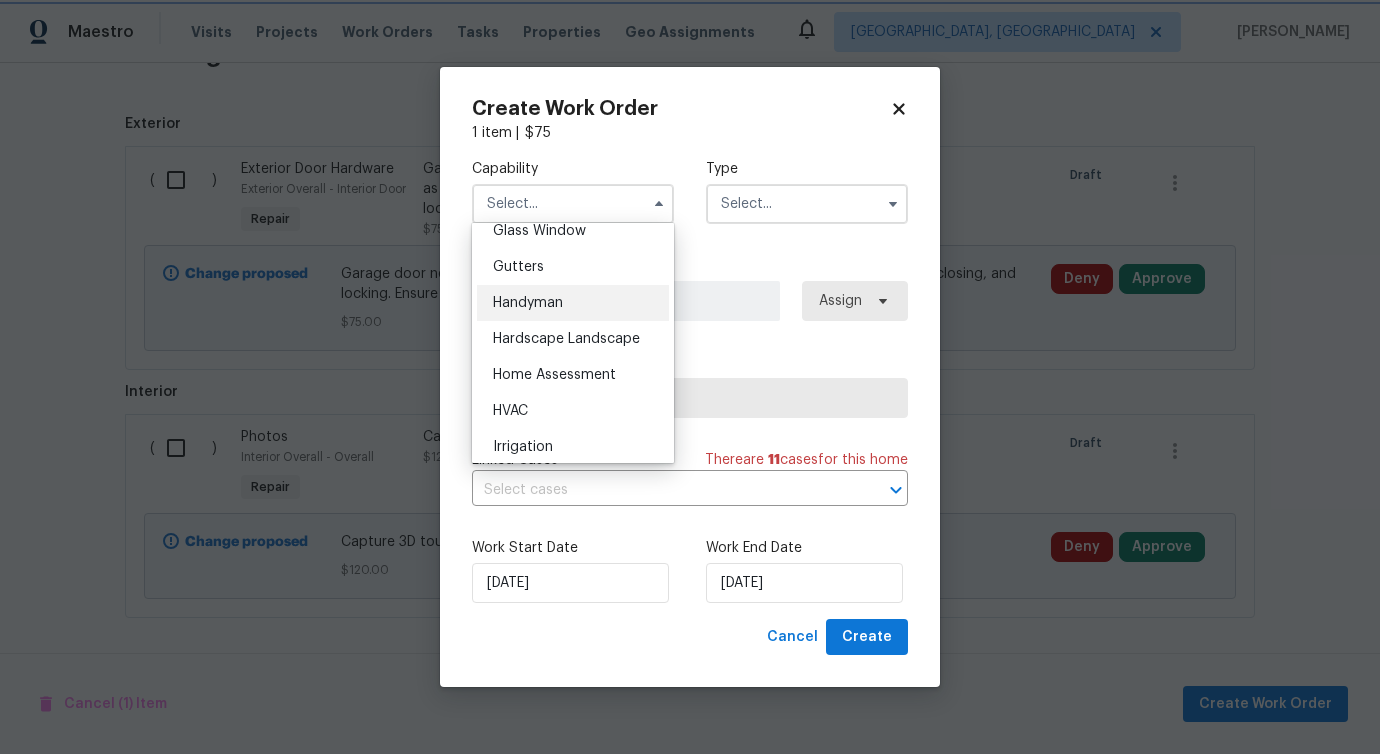type on "Handyman" 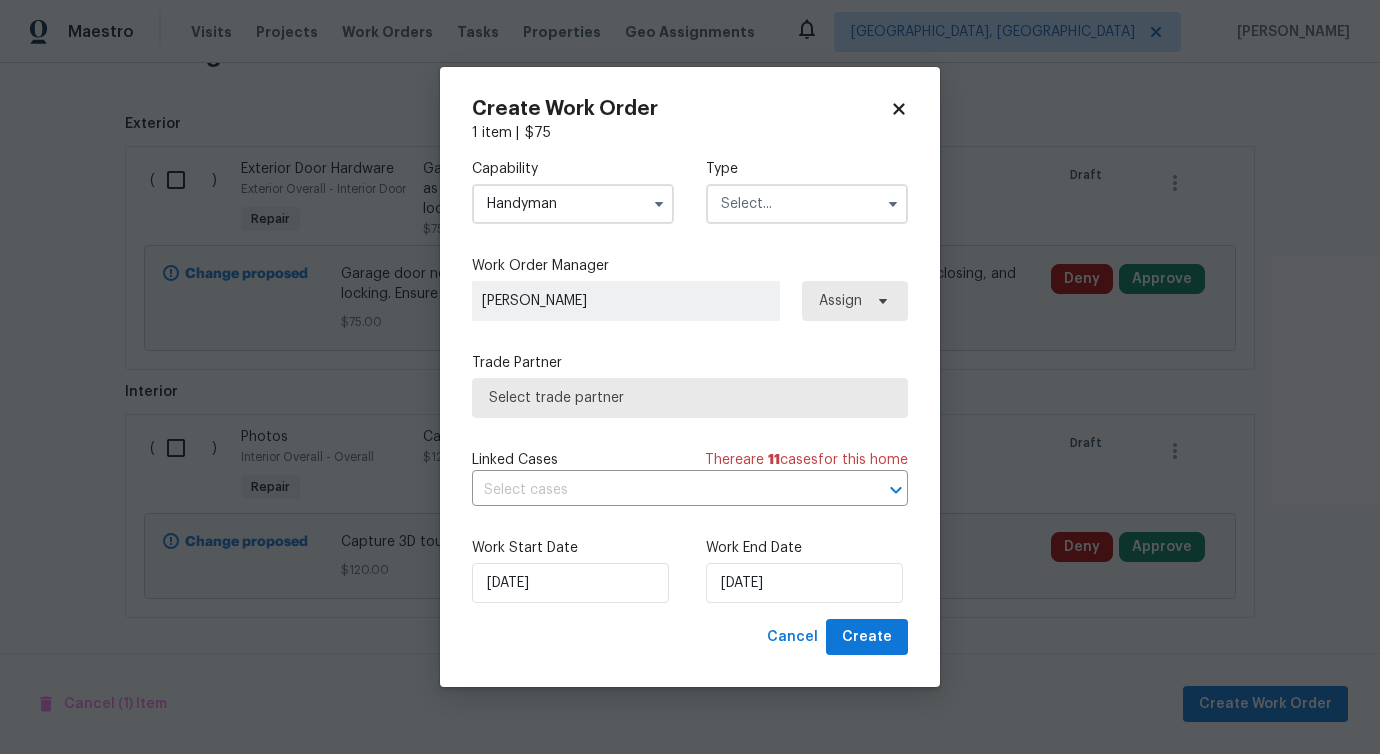 click at bounding box center (807, 204) 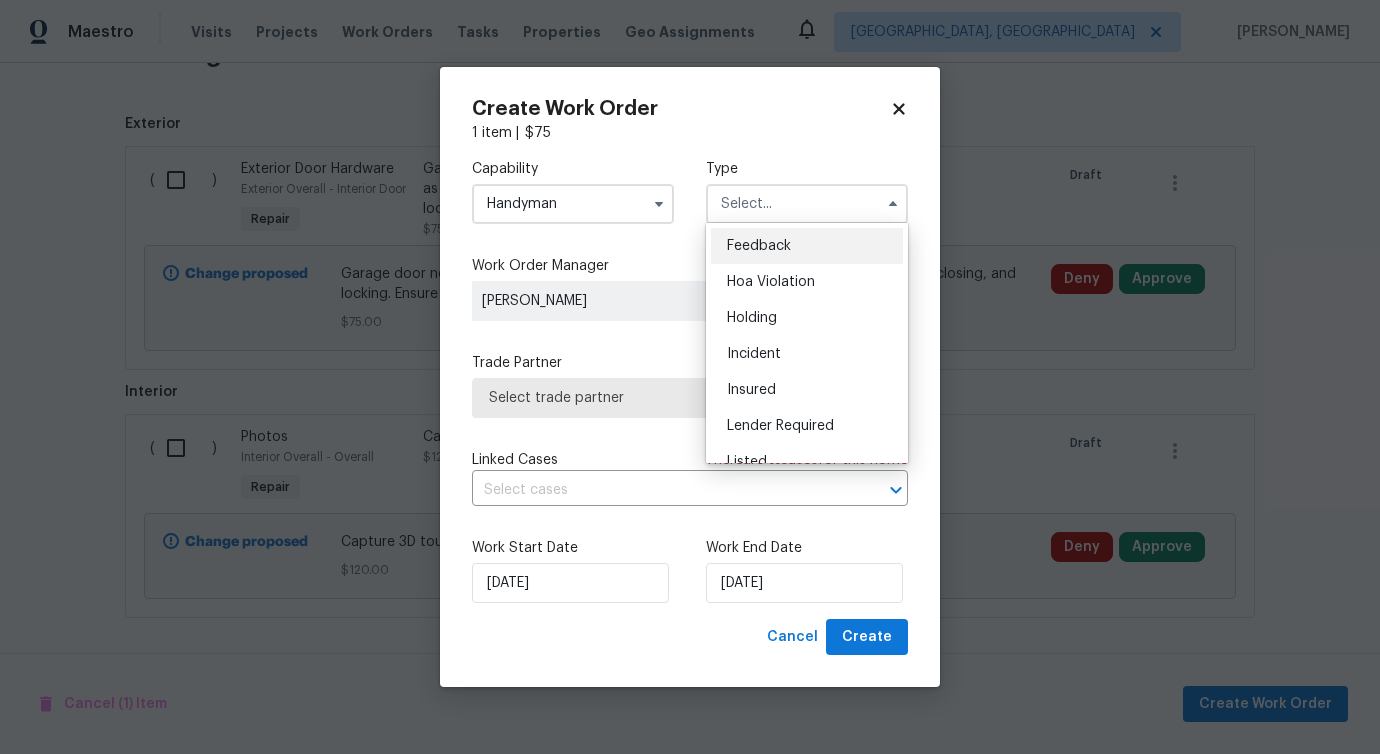 click on "Feedback" at bounding box center (759, 246) 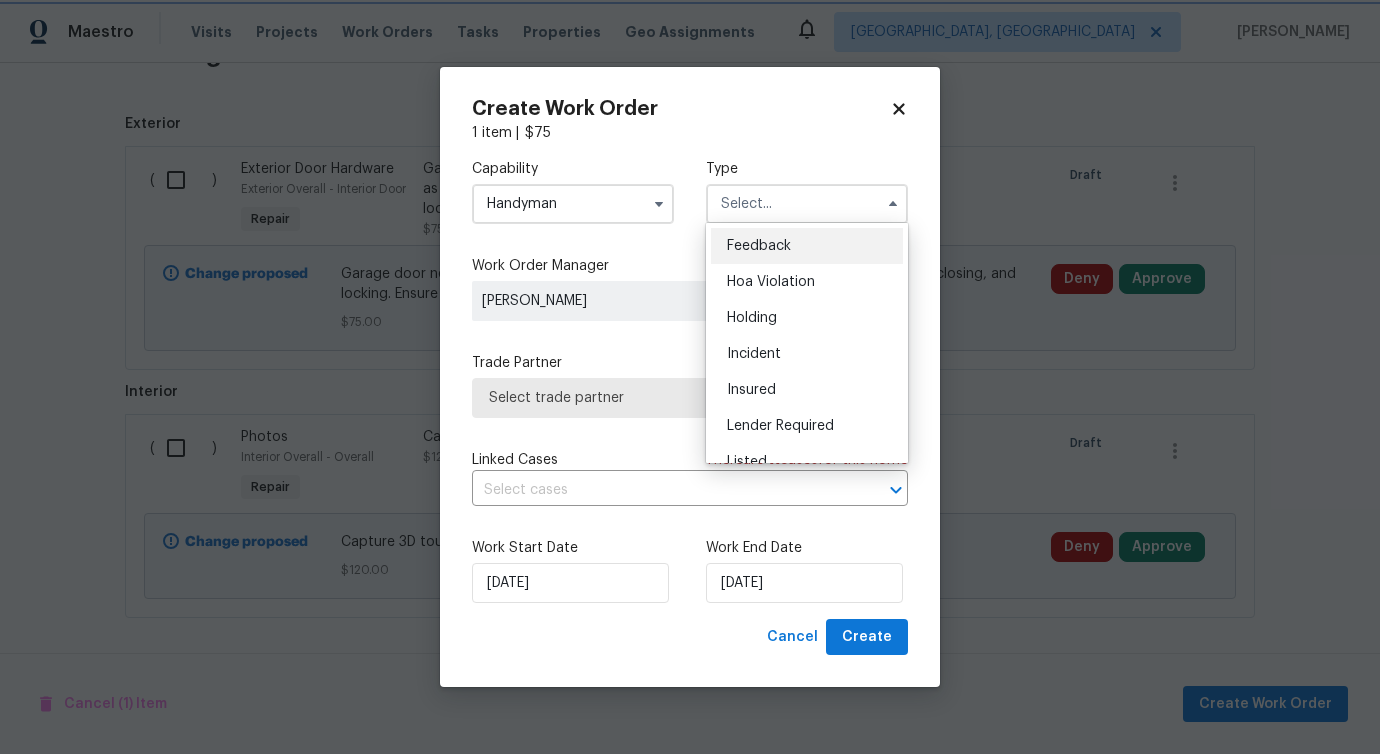 type on "Feedback" 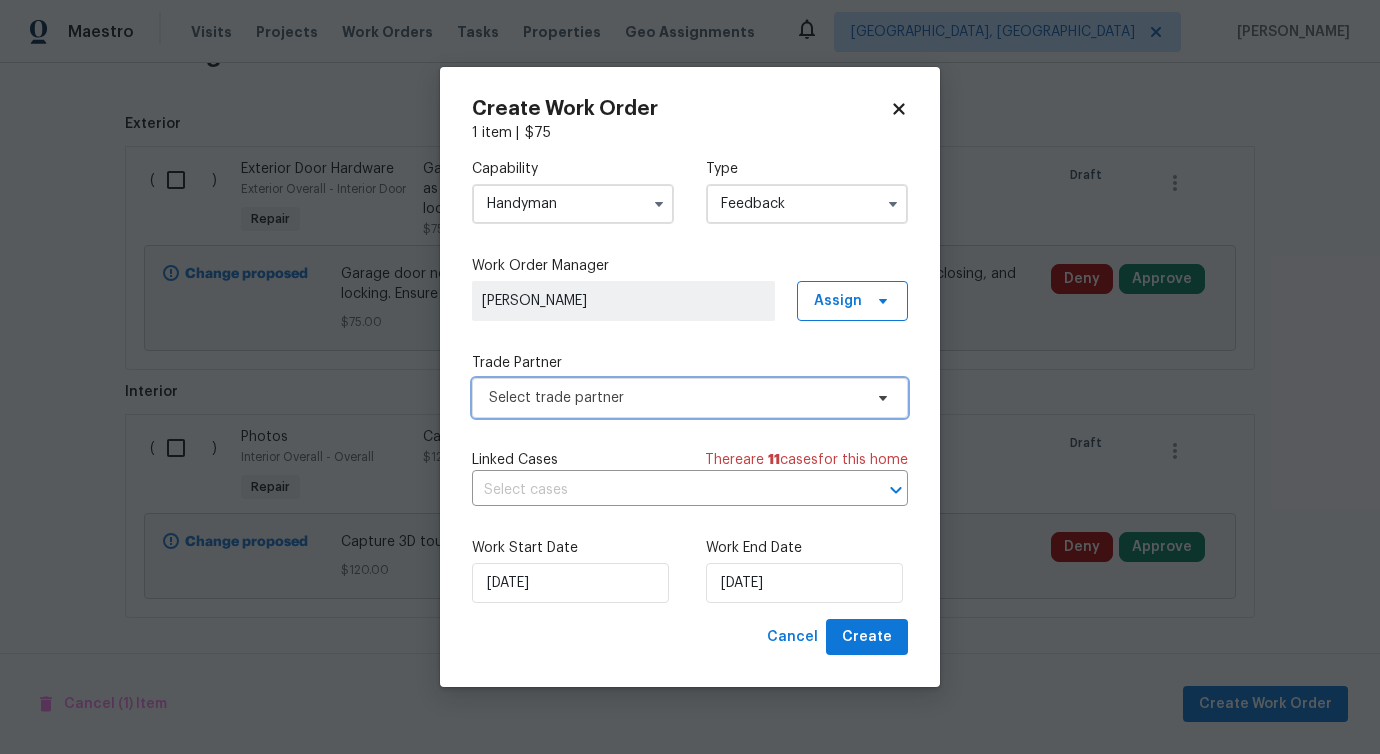 click on "Select trade partner" at bounding box center (690, 398) 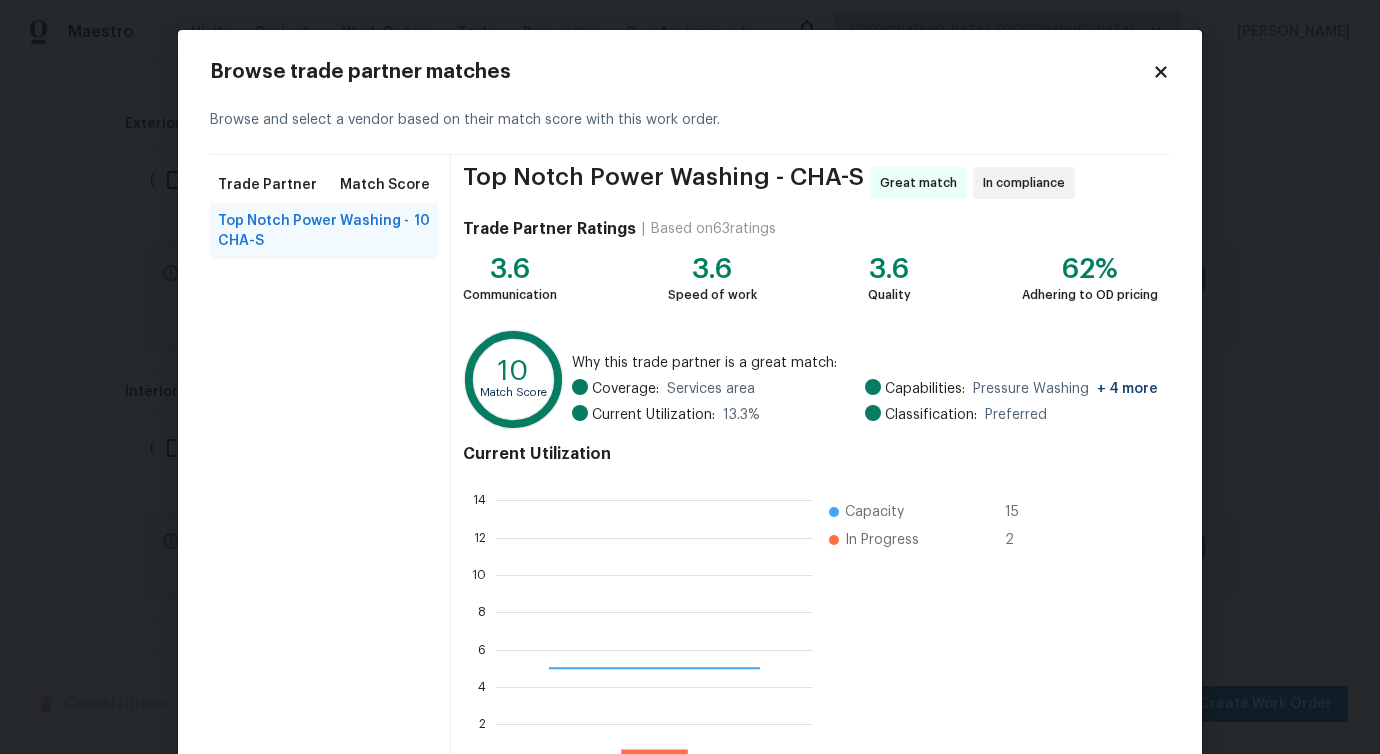 scroll, scrollTop: 2, scrollLeft: 2, axis: both 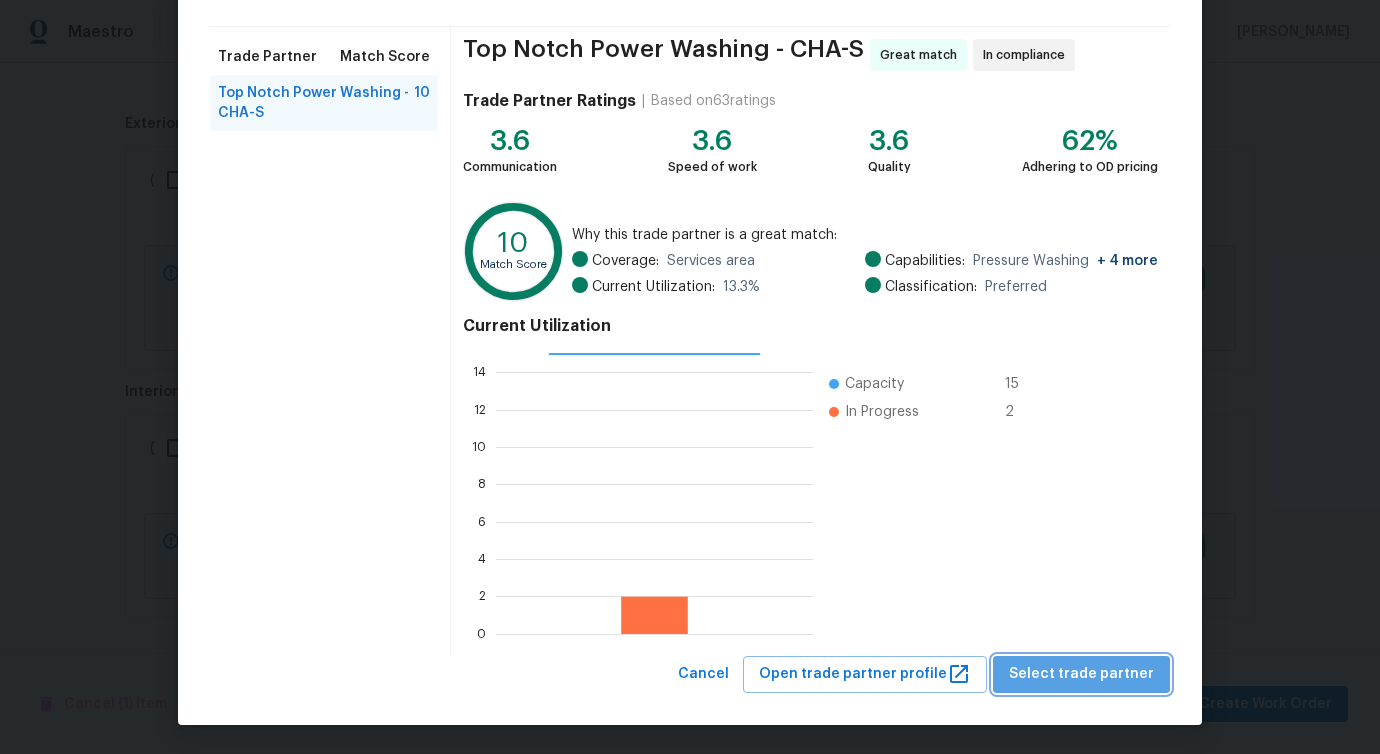 drag, startPoint x: 1101, startPoint y: 678, endPoint x: 995, endPoint y: 636, distance: 114.01754 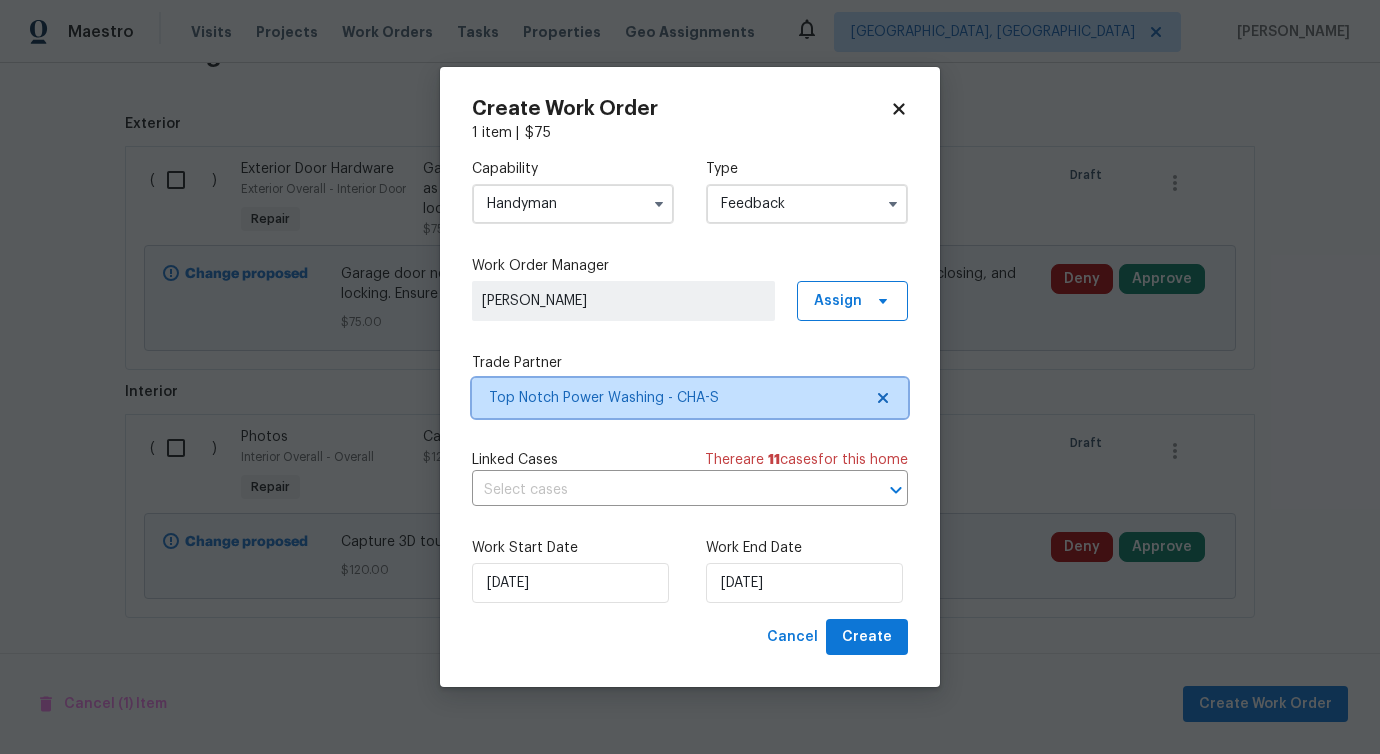 scroll, scrollTop: 0, scrollLeft: 0, axis: both 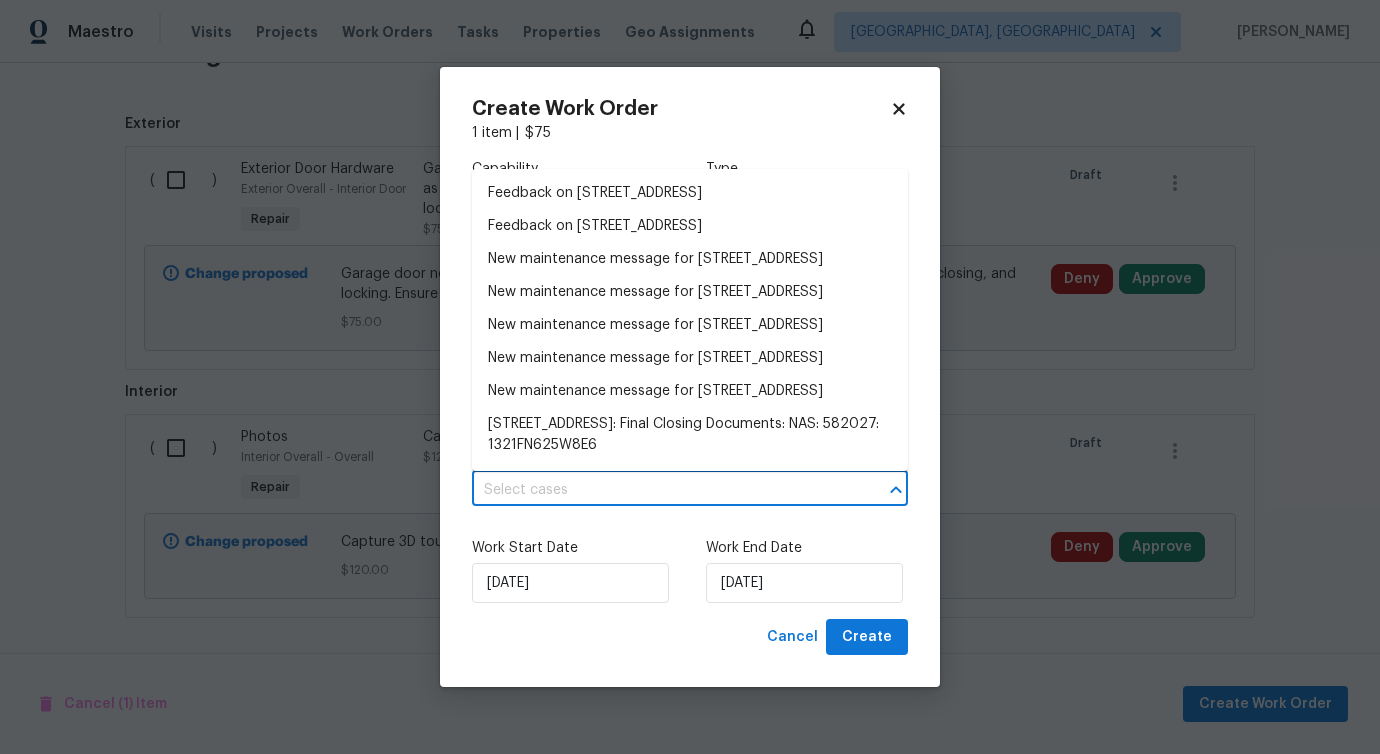 click at bounding box center [662, 490] 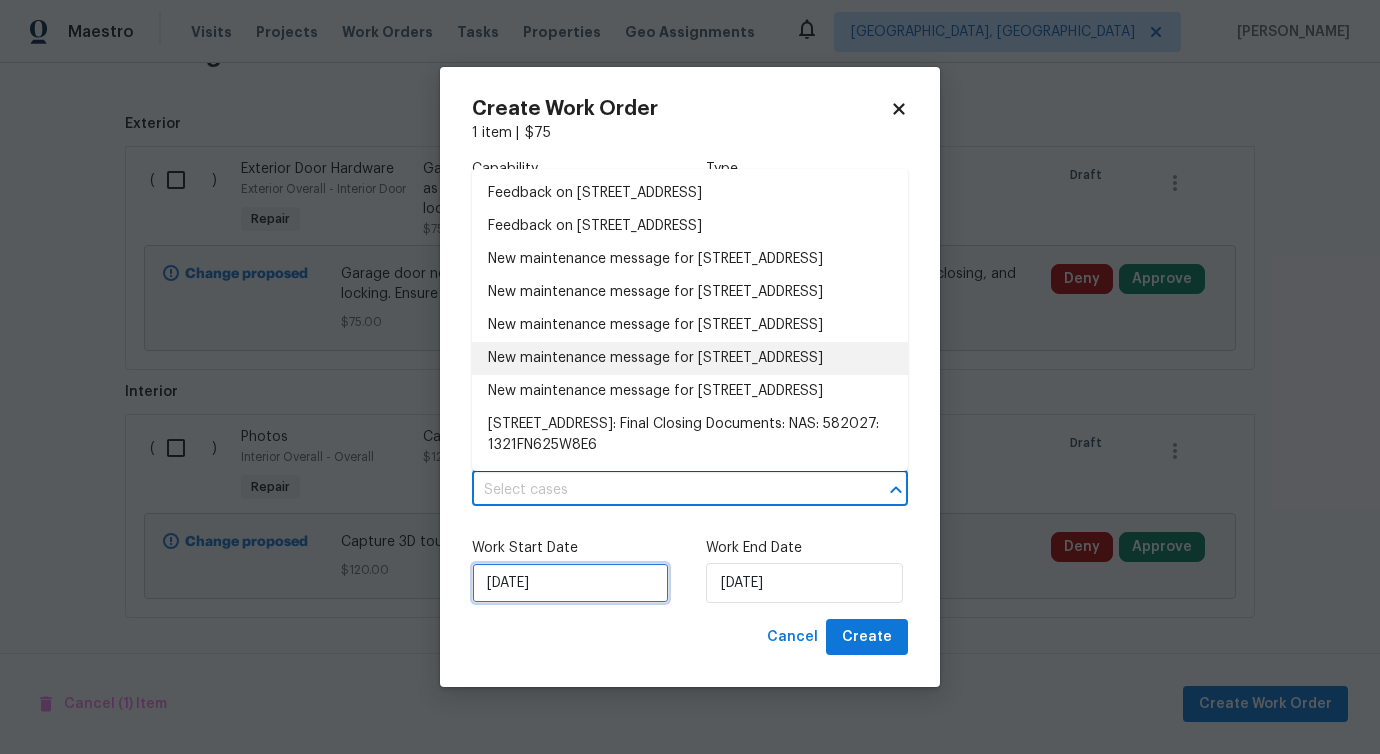 click on "[DATE]" at bounding box center (570, 583) 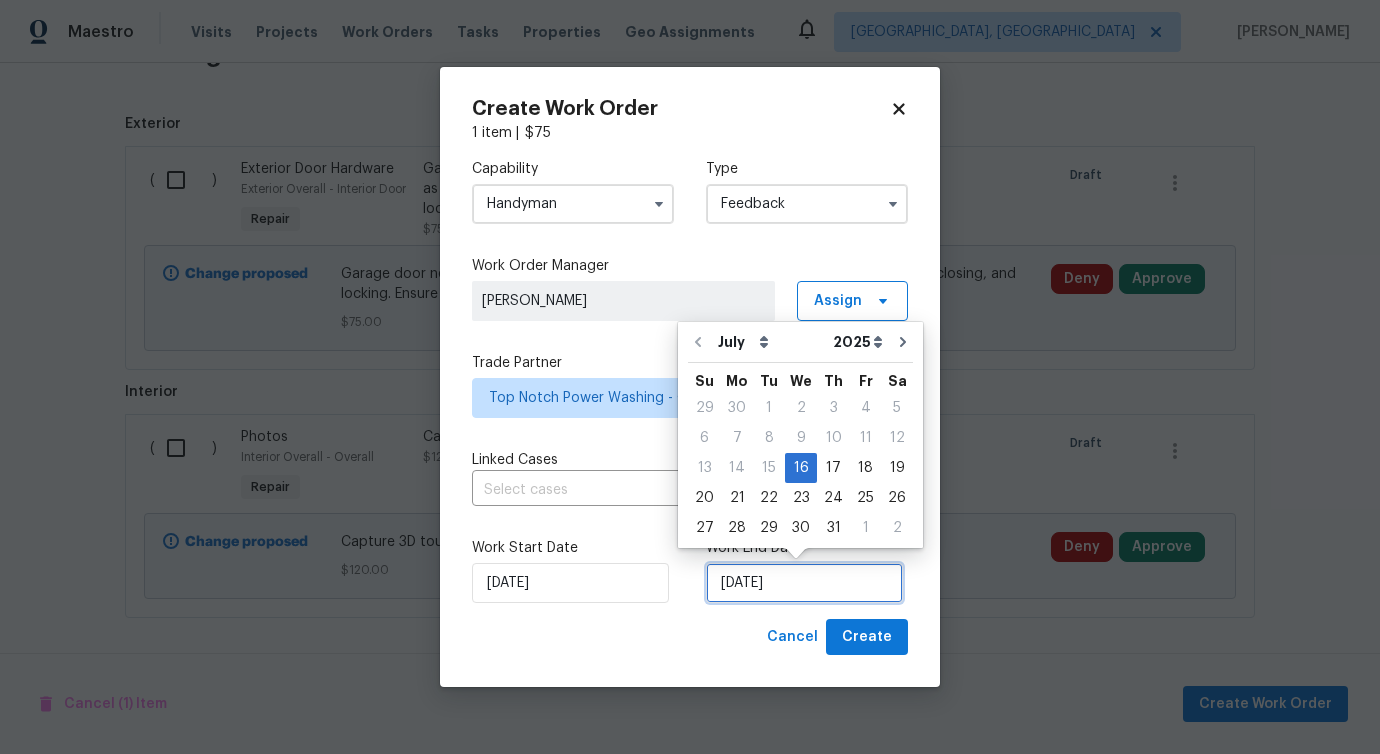click on "7/16/2025" at bounding box center (804, 583) 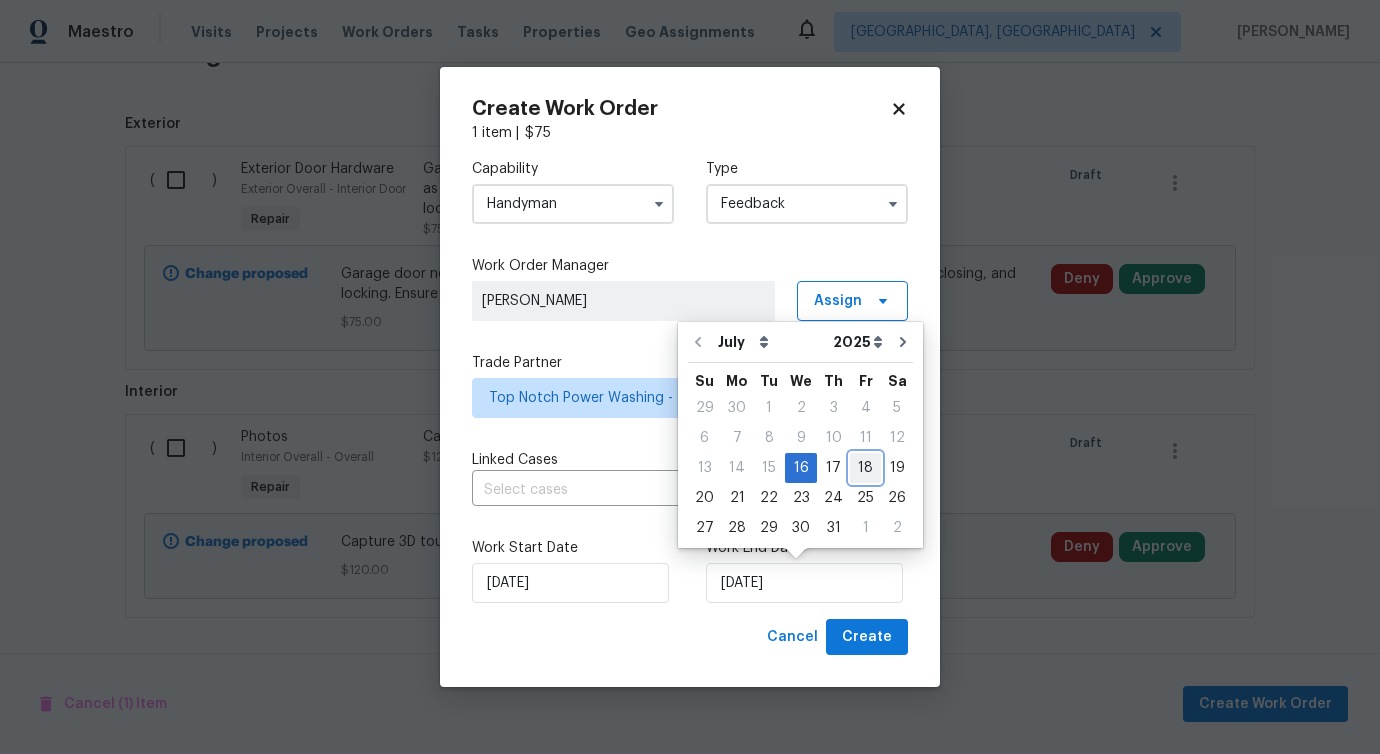 click on "18" at bounding box center (865, 468) 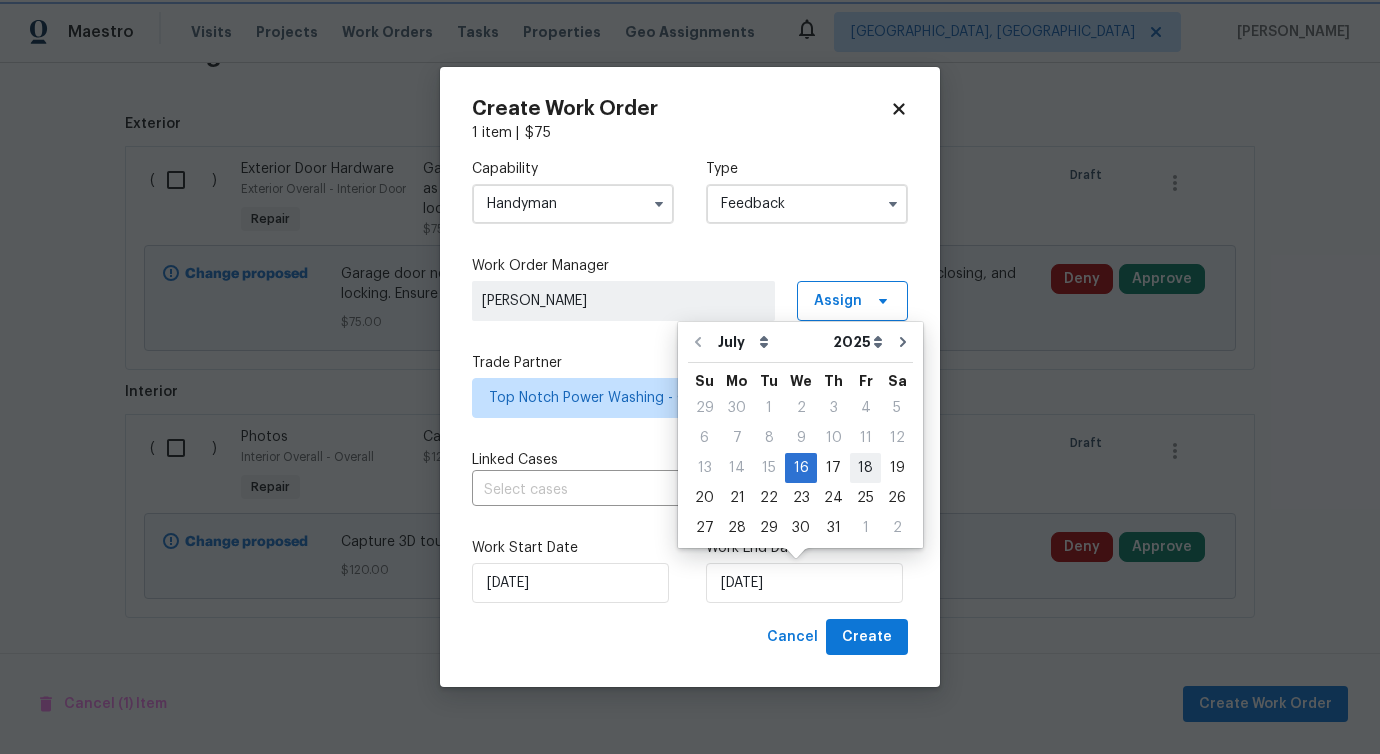 type on "7/18/2025" 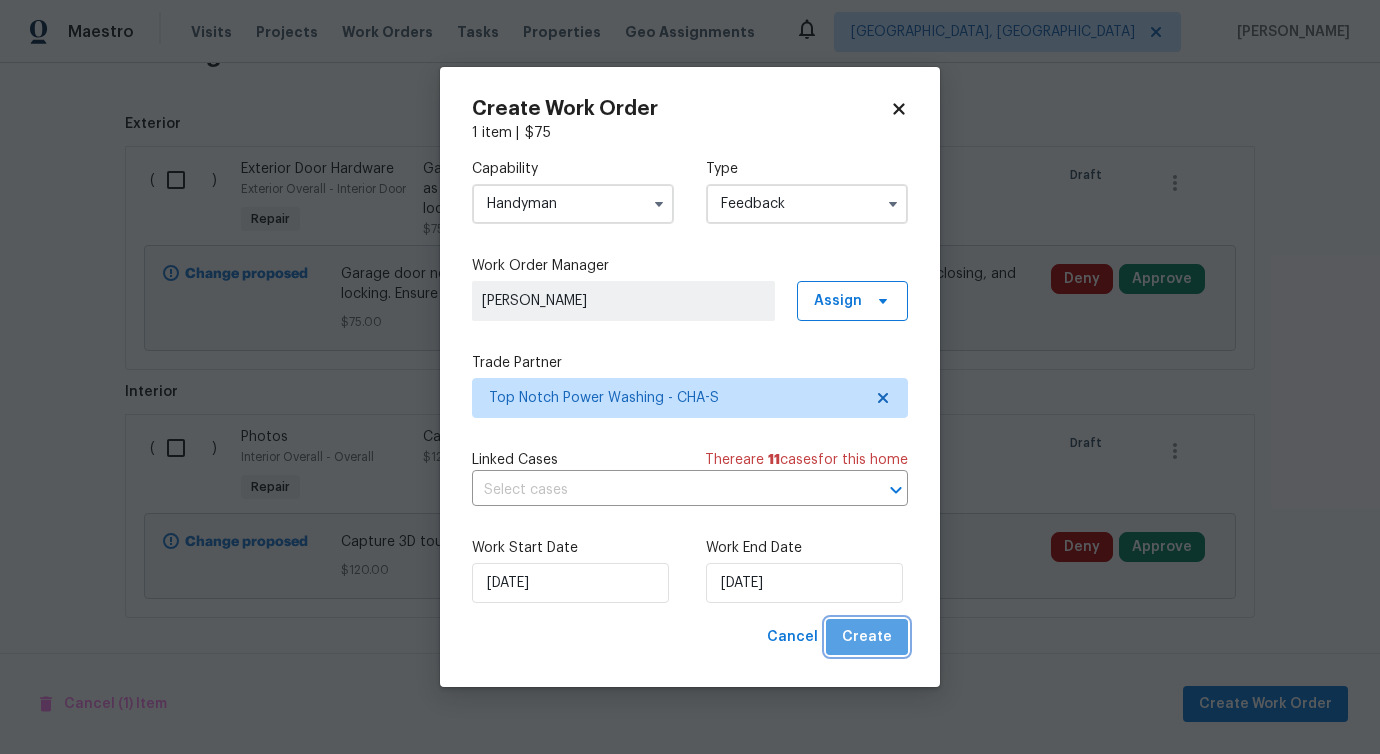 click on "Create" at bounding box center (867, 637) 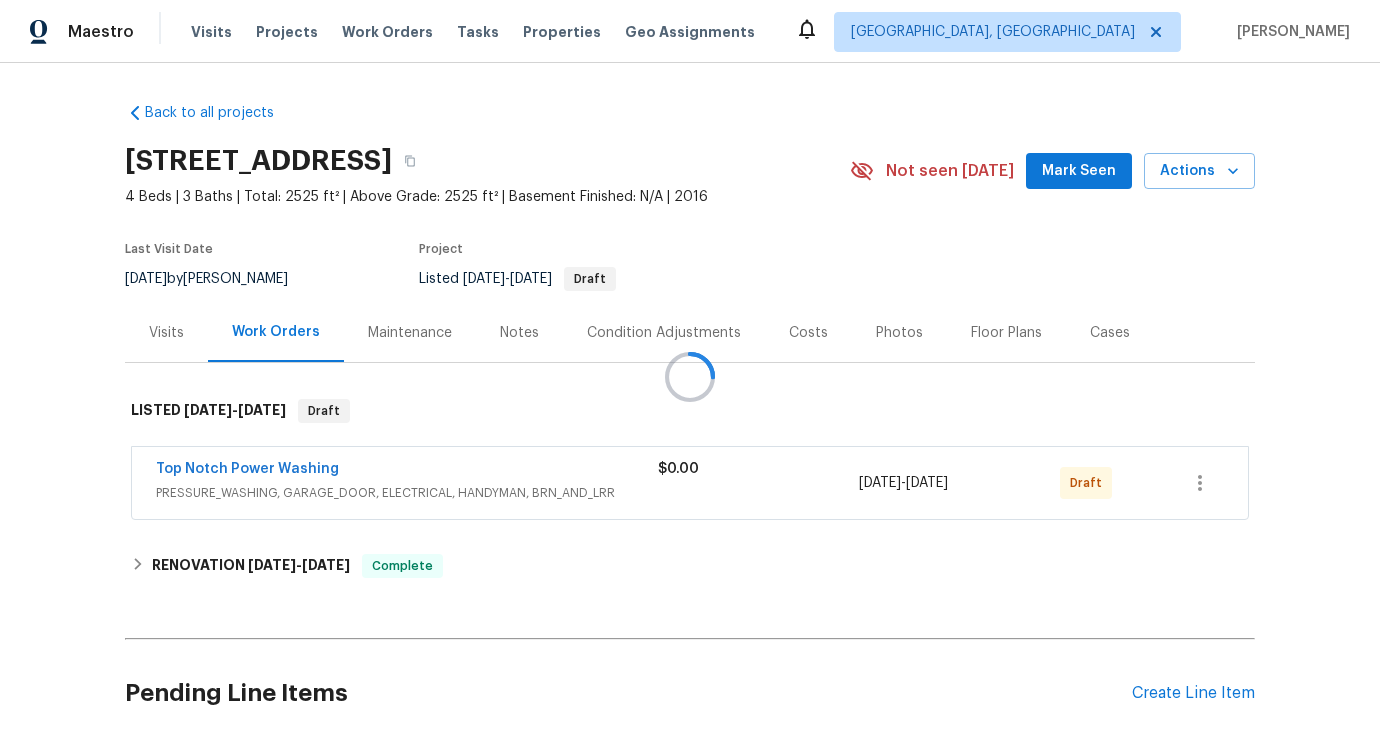 scroll, scrollTop: 0, scrollLeft: 0, axis: both 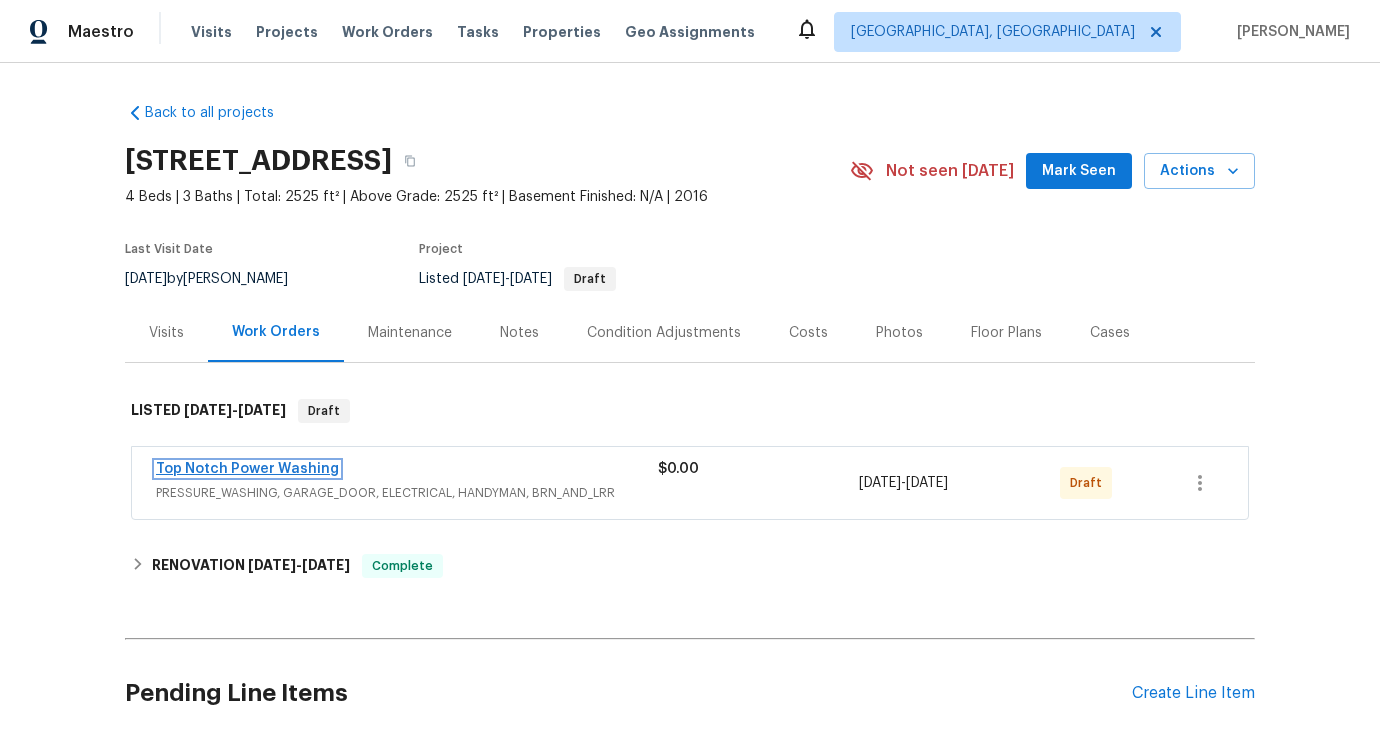 click on "Top Notch Power Washing" at bounding box center (247, 469) 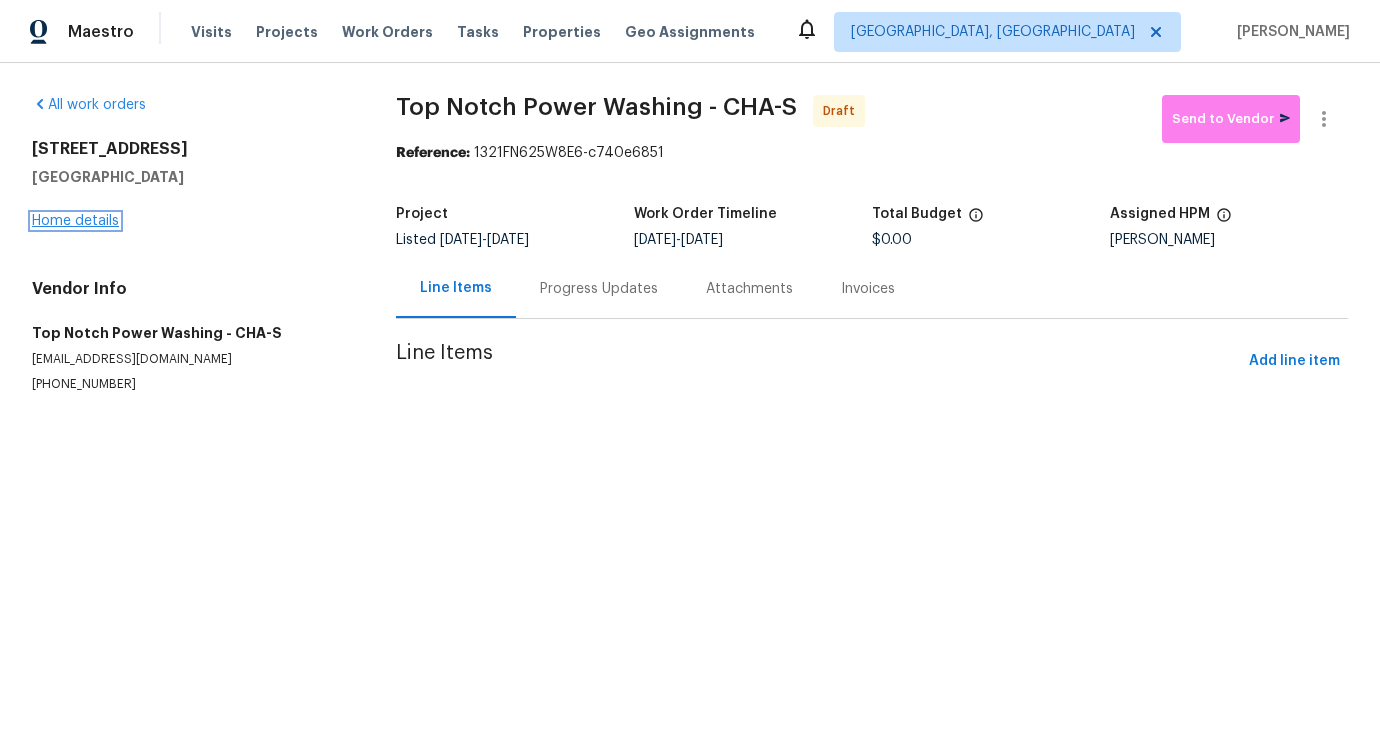 click on "Home details" at bounding box center [75, 221] 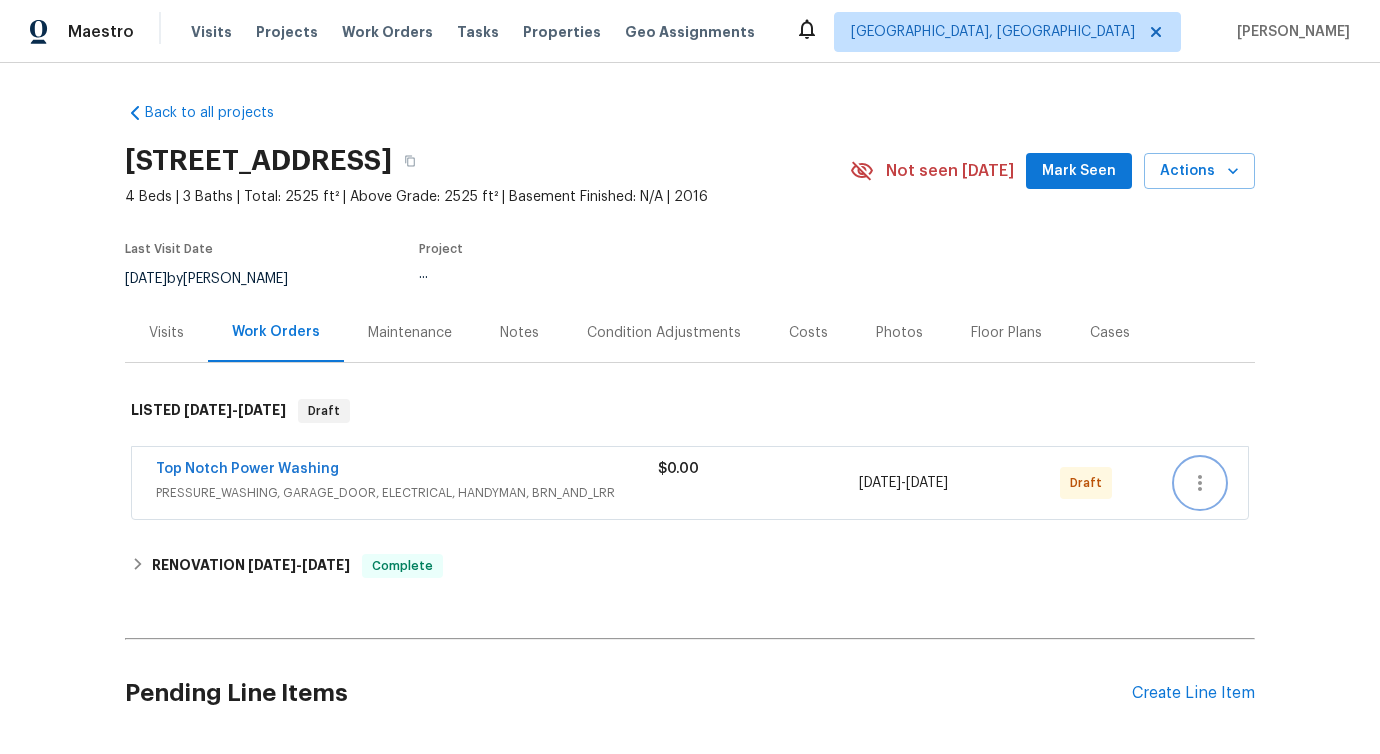 click at bounding box center (1200, 483) 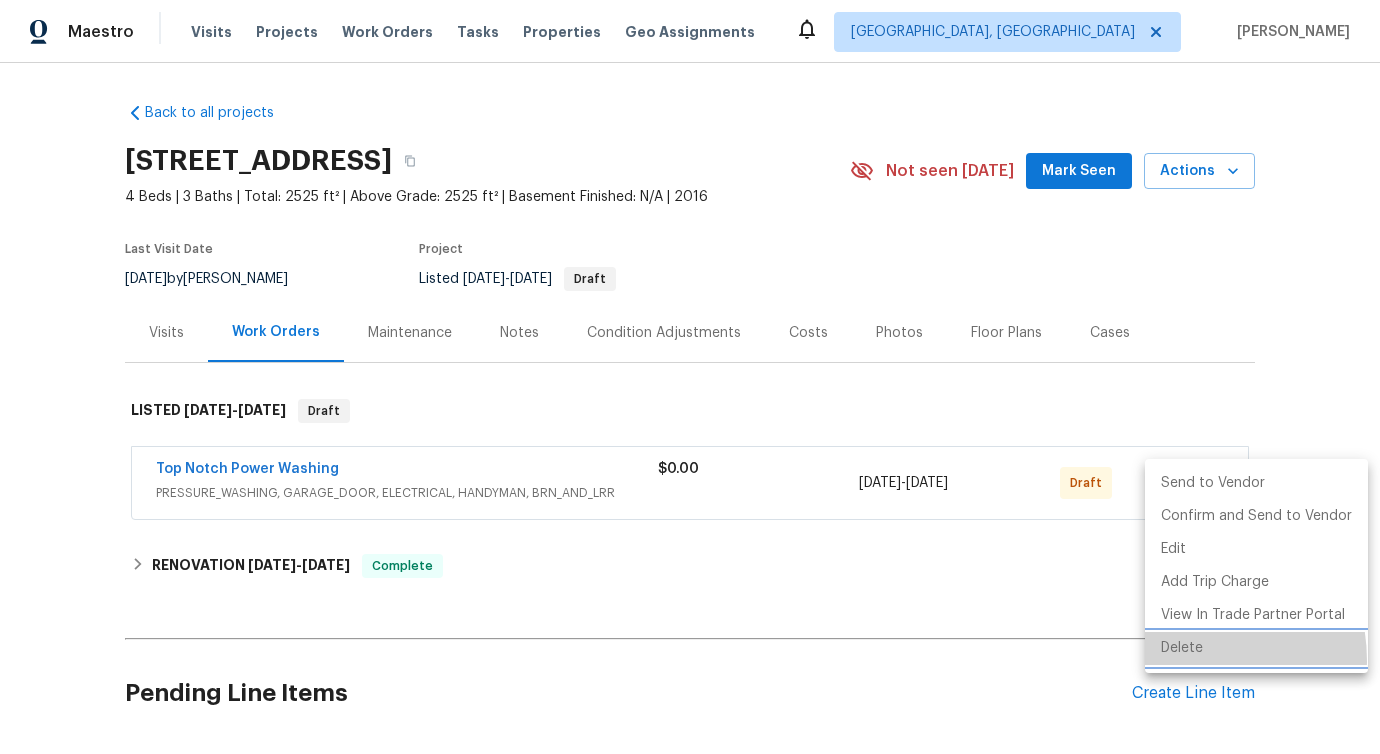 click on "Delete" at bounding box center [1256, 648] 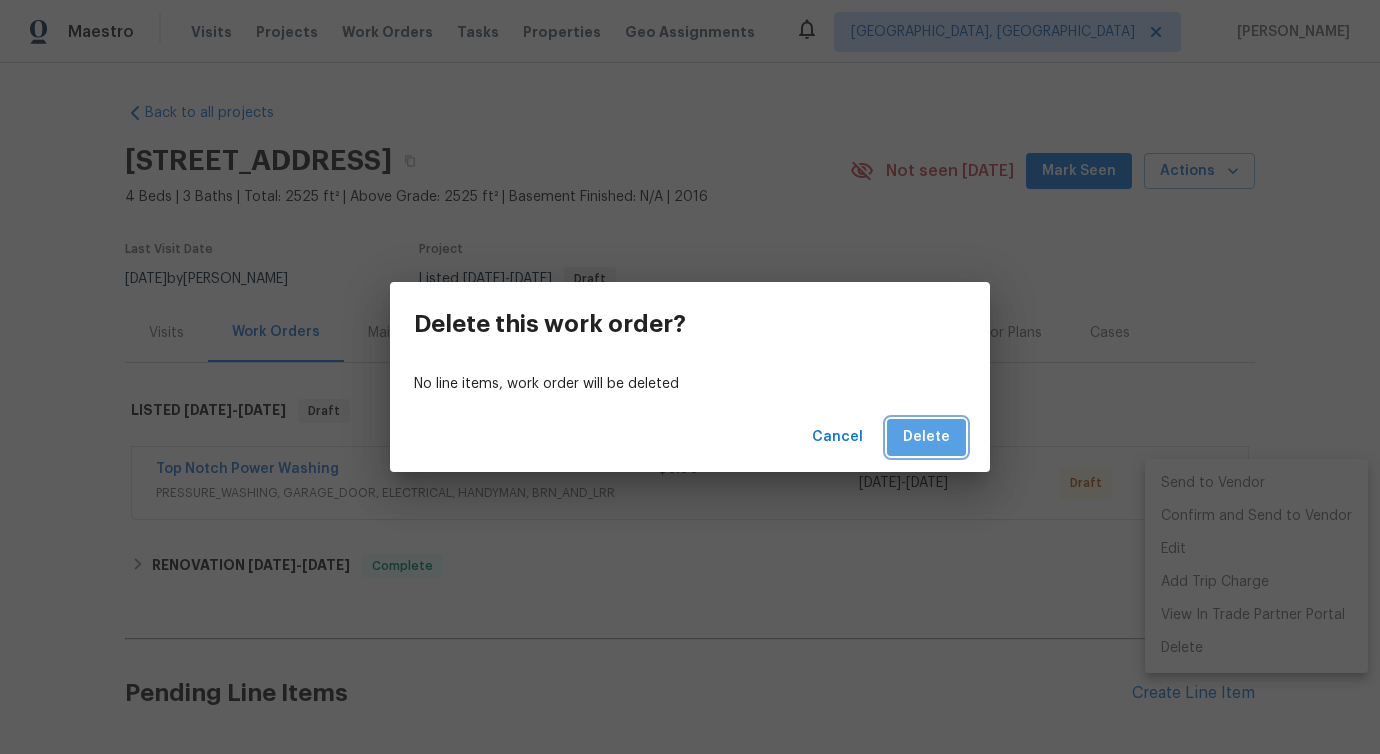 click on "Delete" at bounding box center (926, 437) 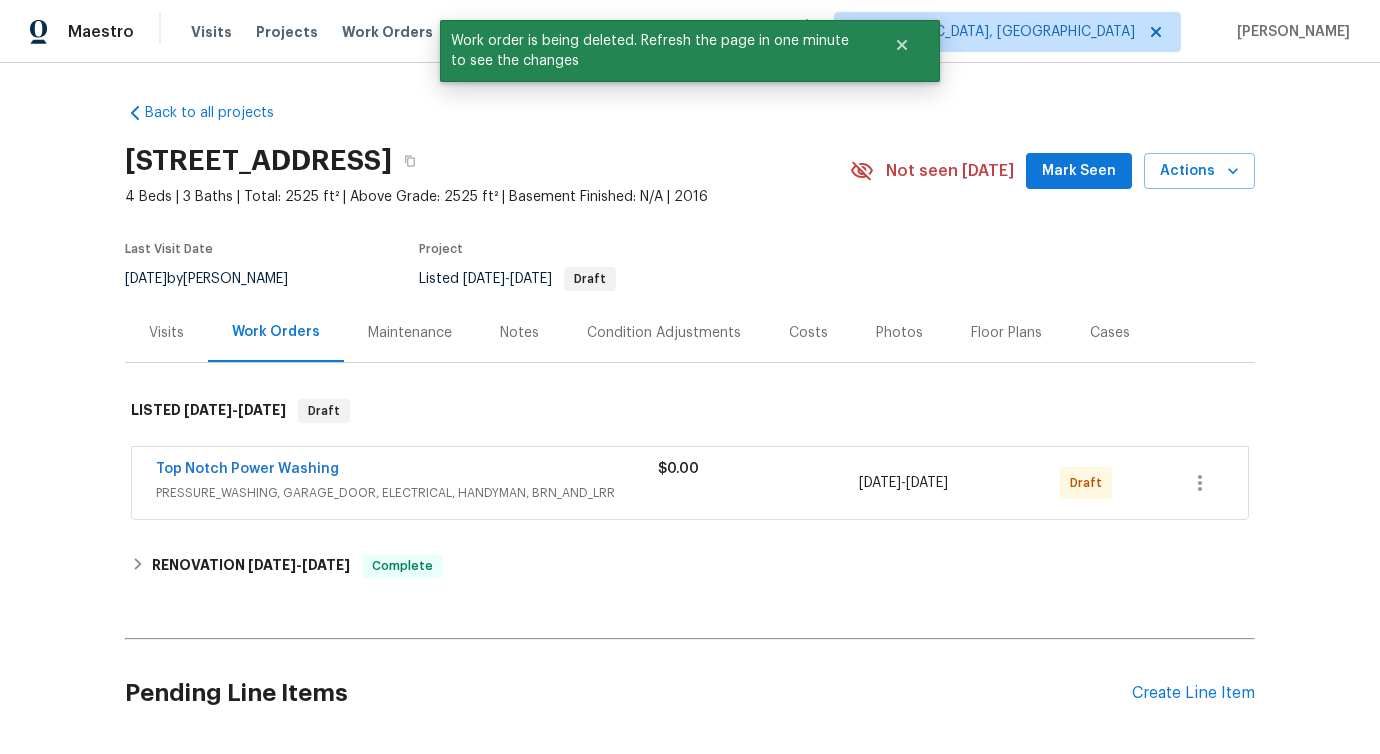 drag, startPoint x: 31, startPoint y: 208, endPoint x: 82, endPoint y: 63, distance: 153.70752 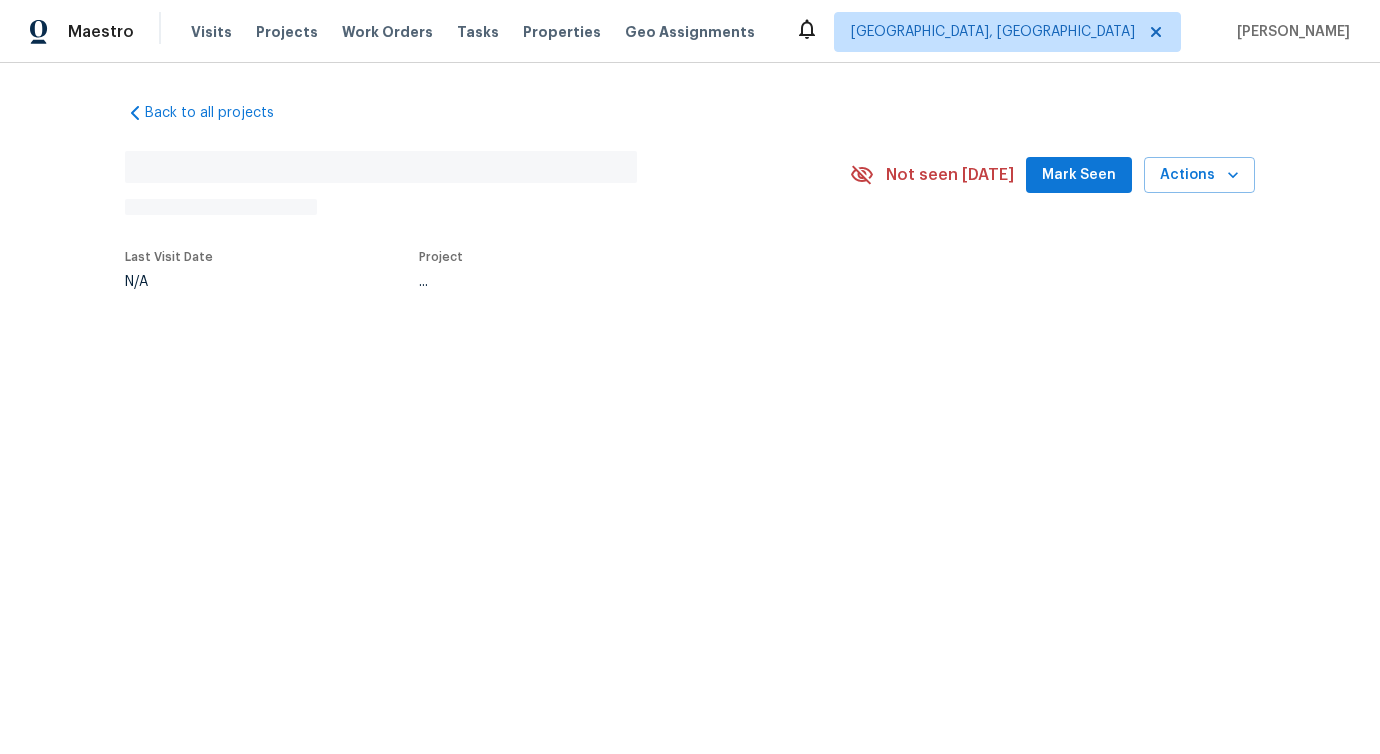 scroll, scrollTop: 0, scrollLeft: 0, axis: both 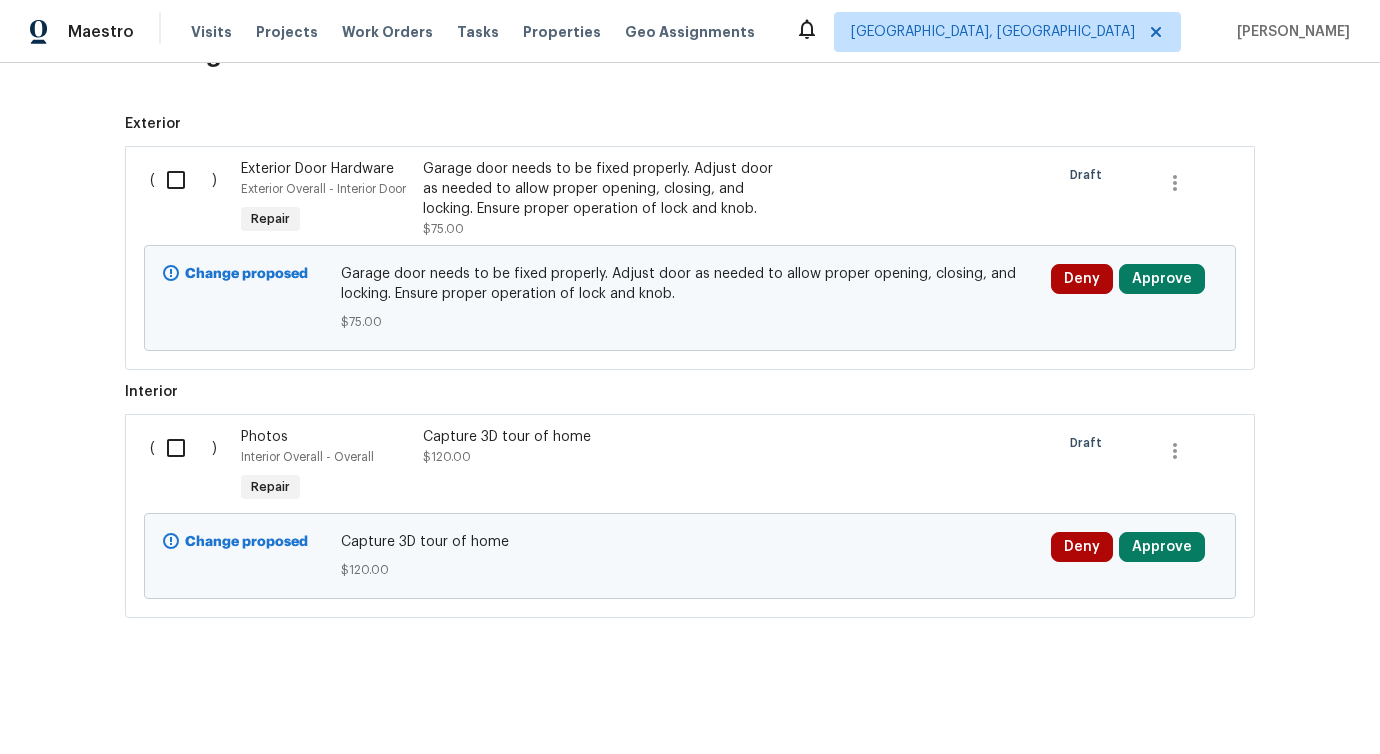 click at bounding box center (183, 180) 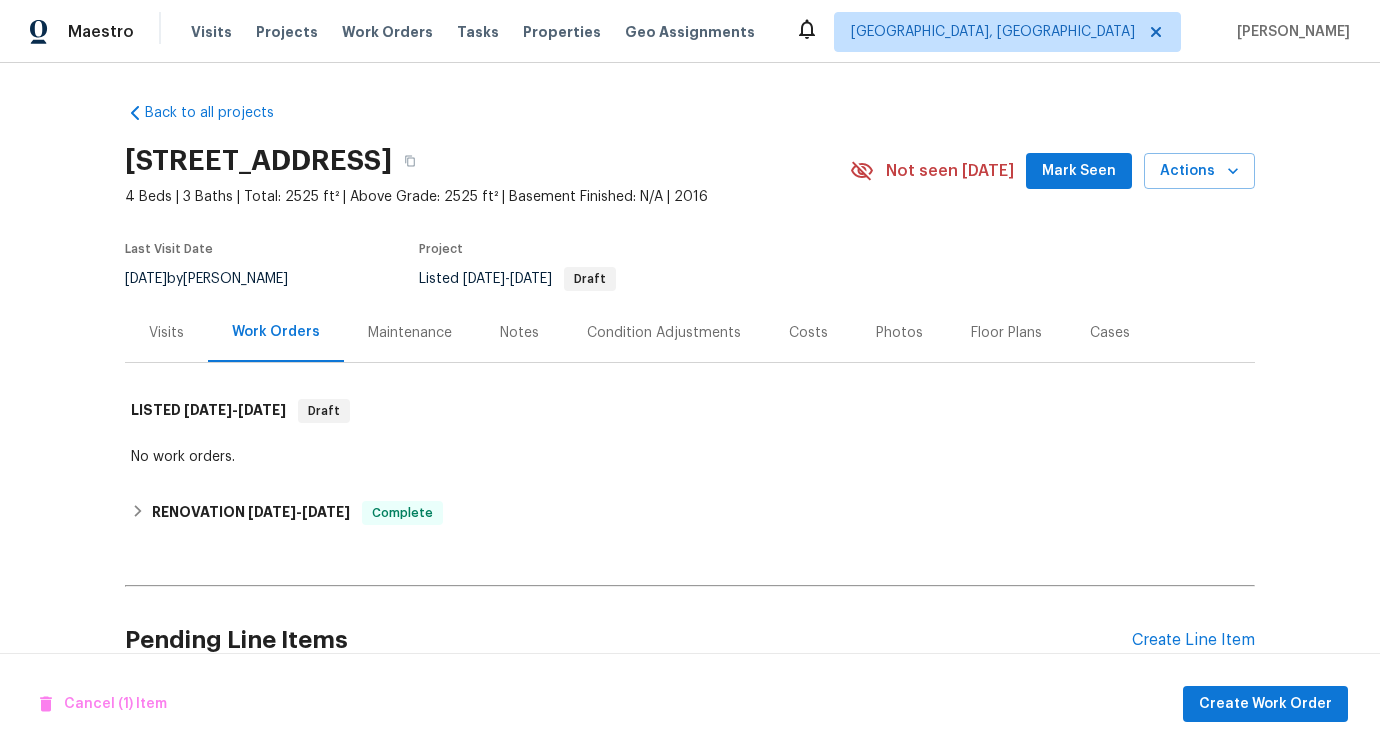 scroll, scrollTop: 601, scrollLeft: 0, axis: vertical 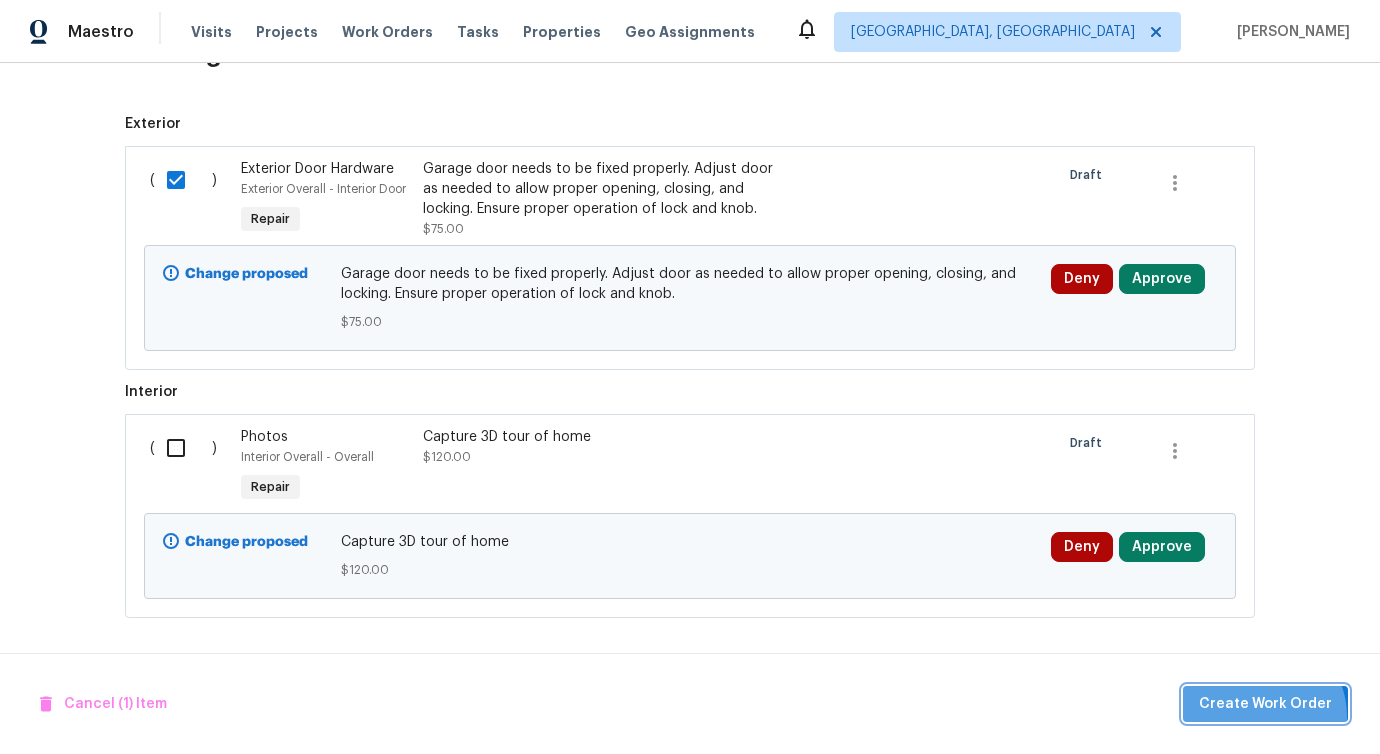 click on "Create Work Order" at bounding box center [1265, 704] 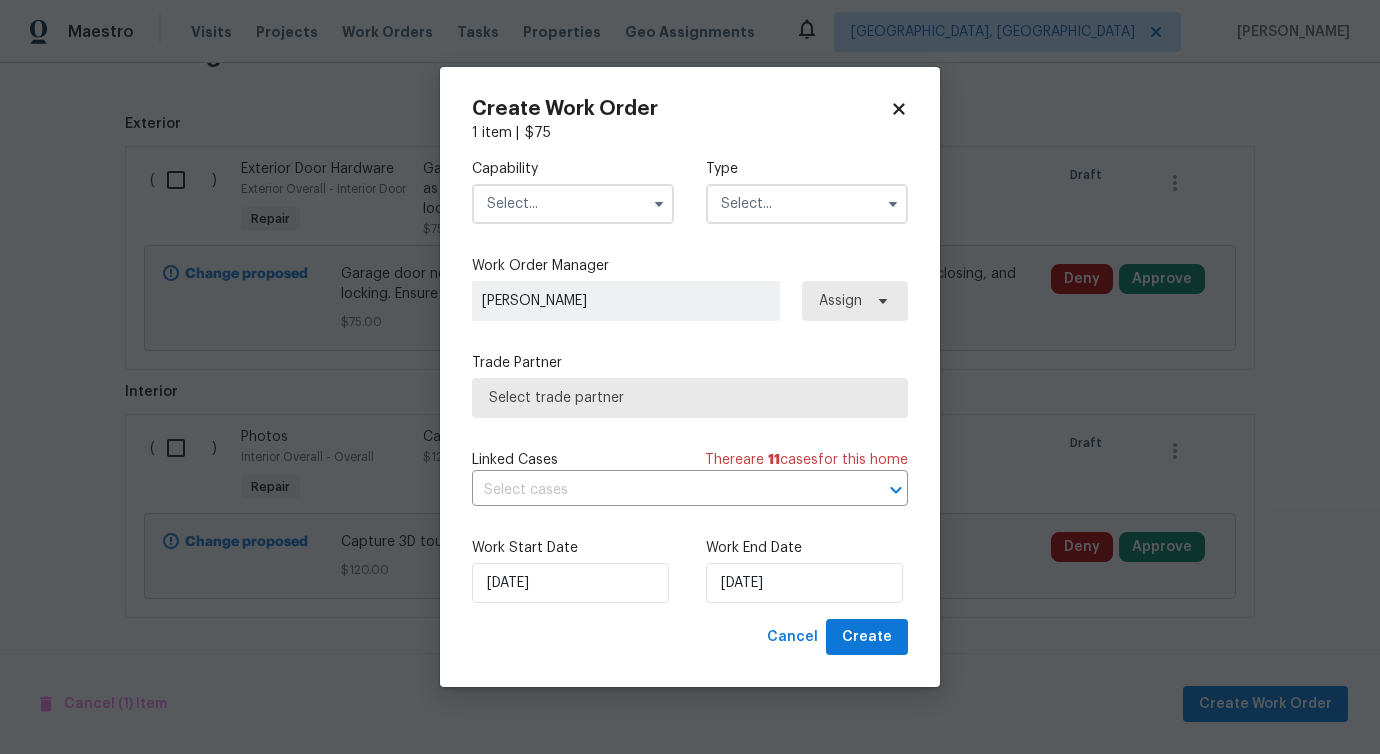 click at bounding box center [573, 204] 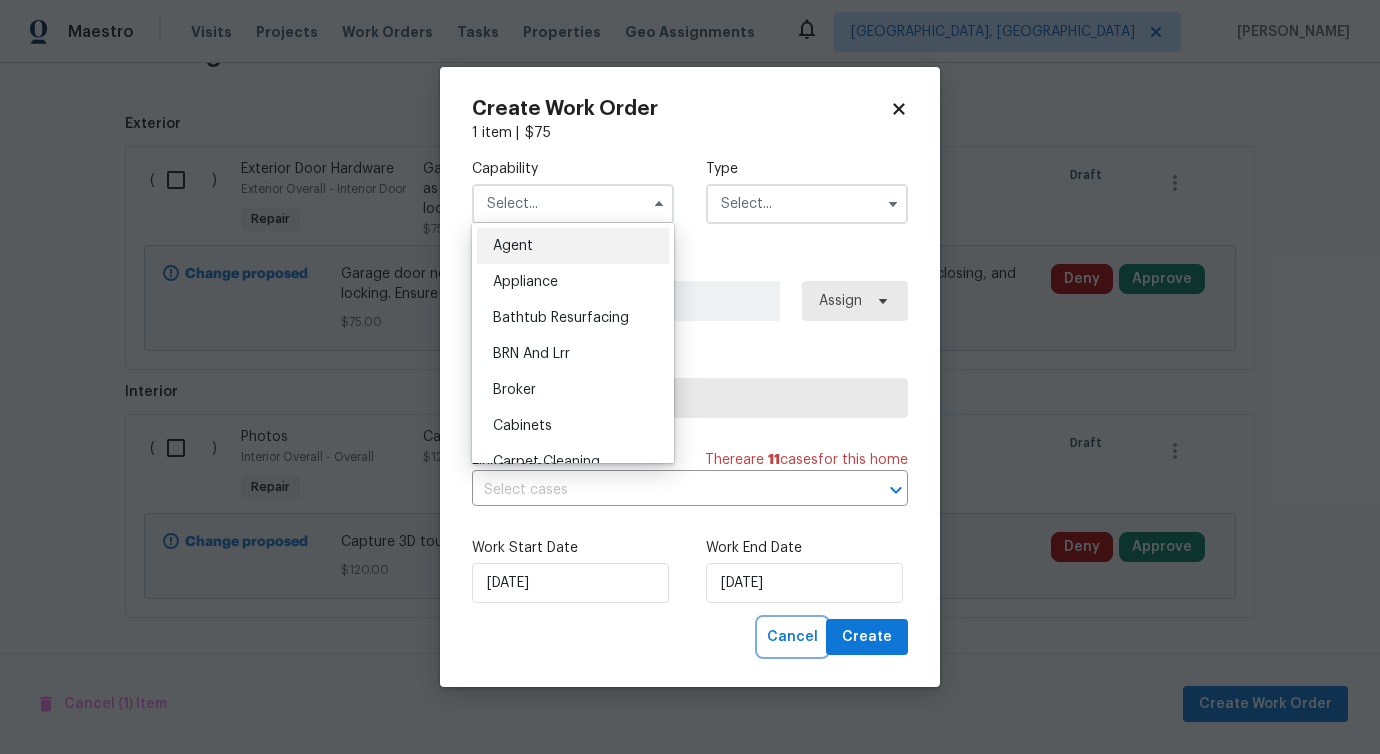 click on "Cancel" at bounding box center (792, 637) 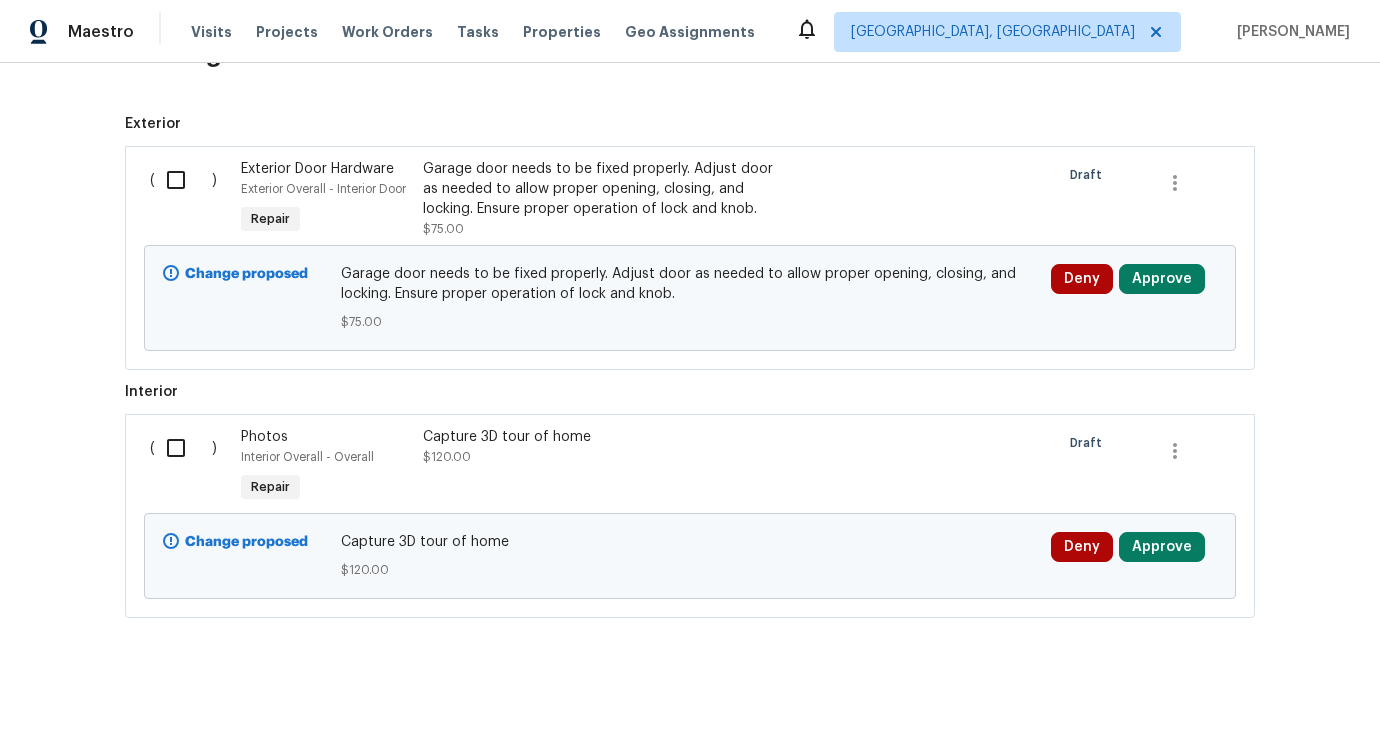 click at bounding box center [183, 180] 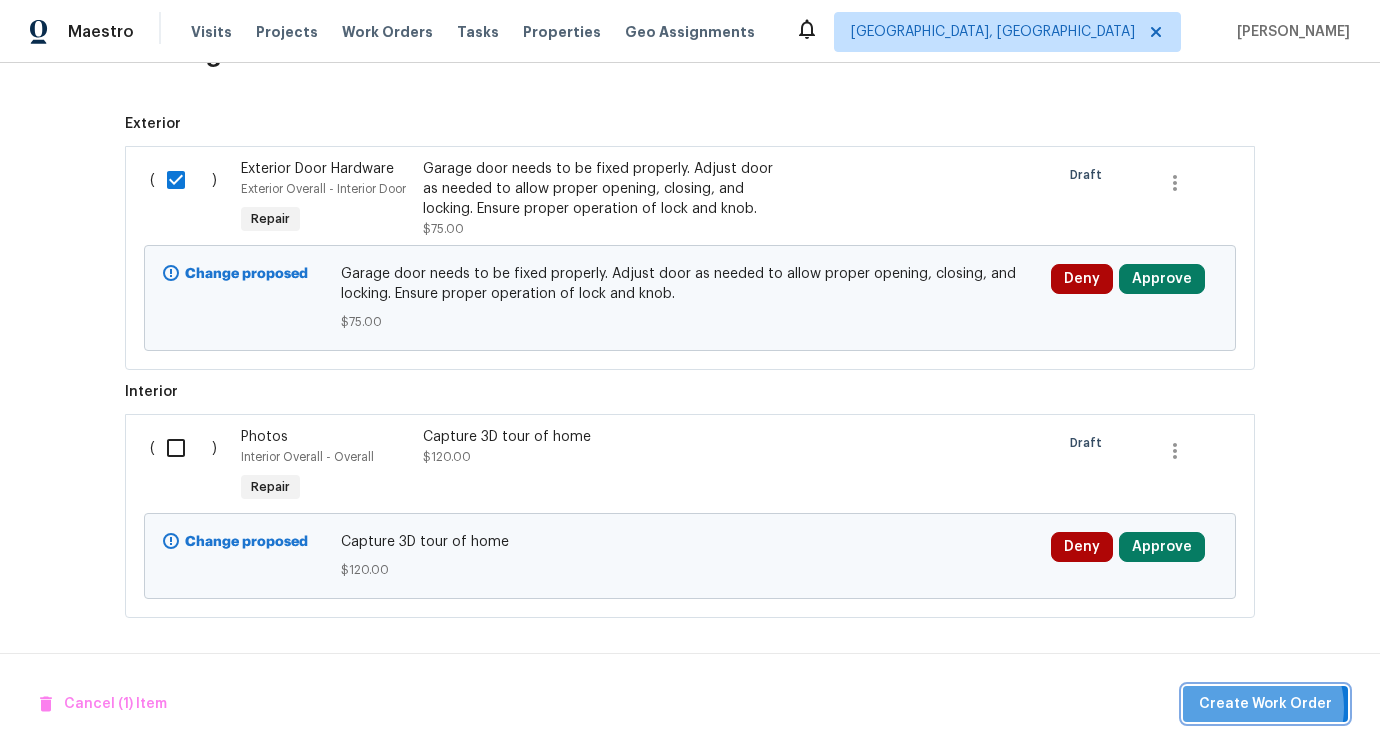 click on "Create Work Order" at bounding box center [1265, 704] 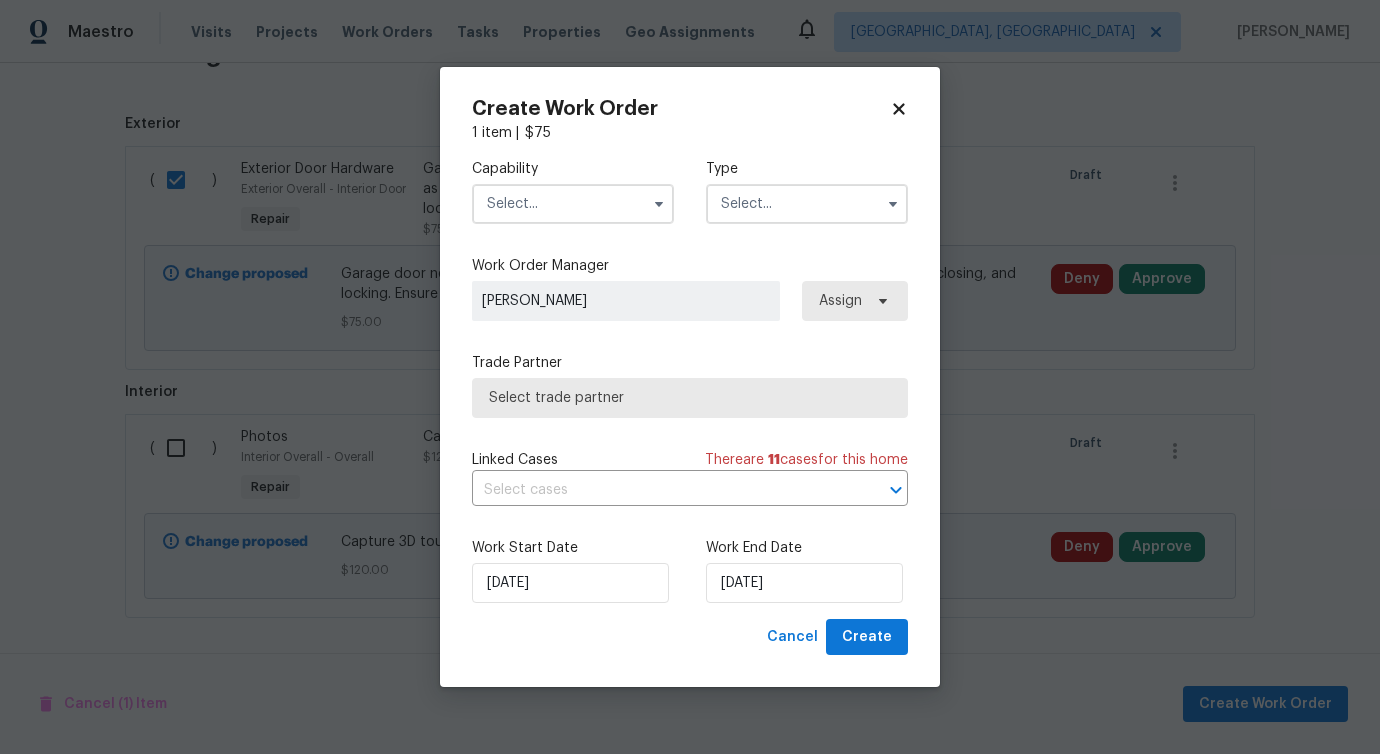click at bounding box center [573, 204] 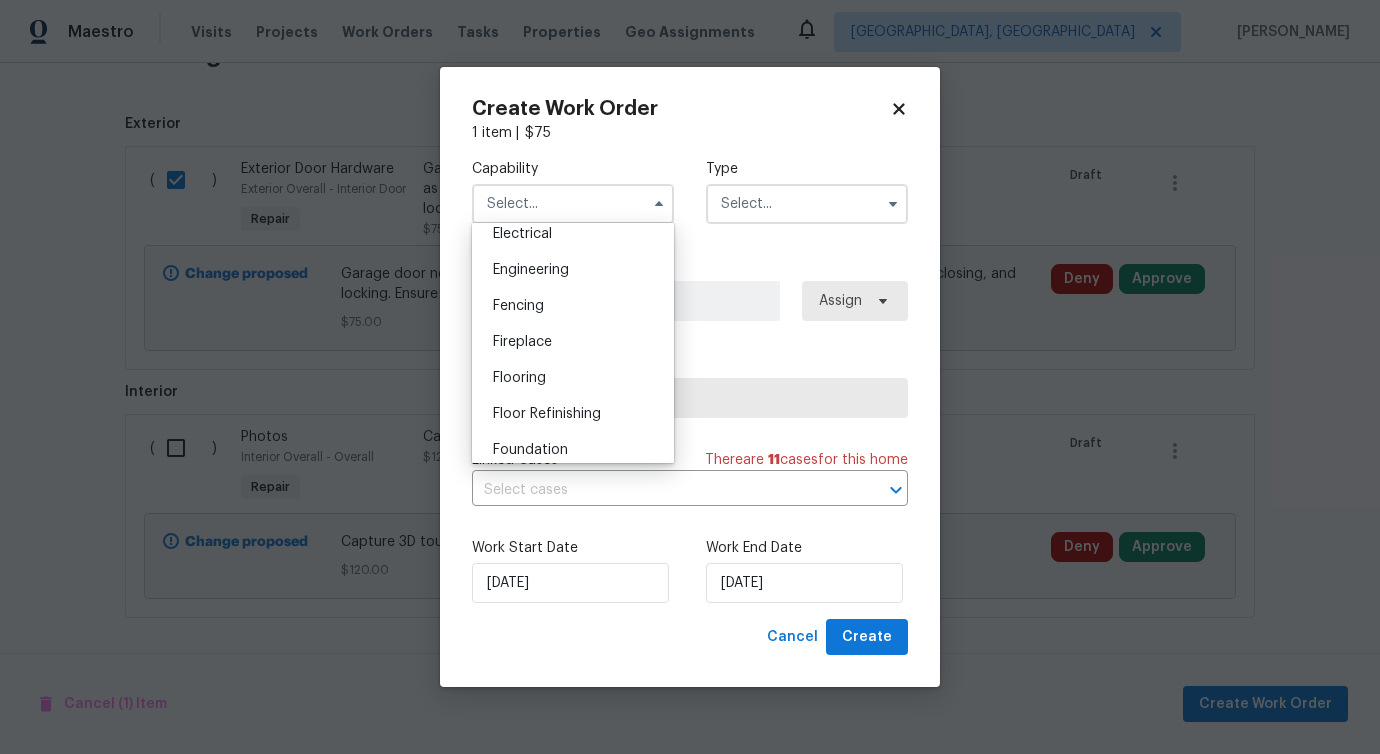 scroll, scrollTop: 972, scrollLeft: 0, axis: vertical 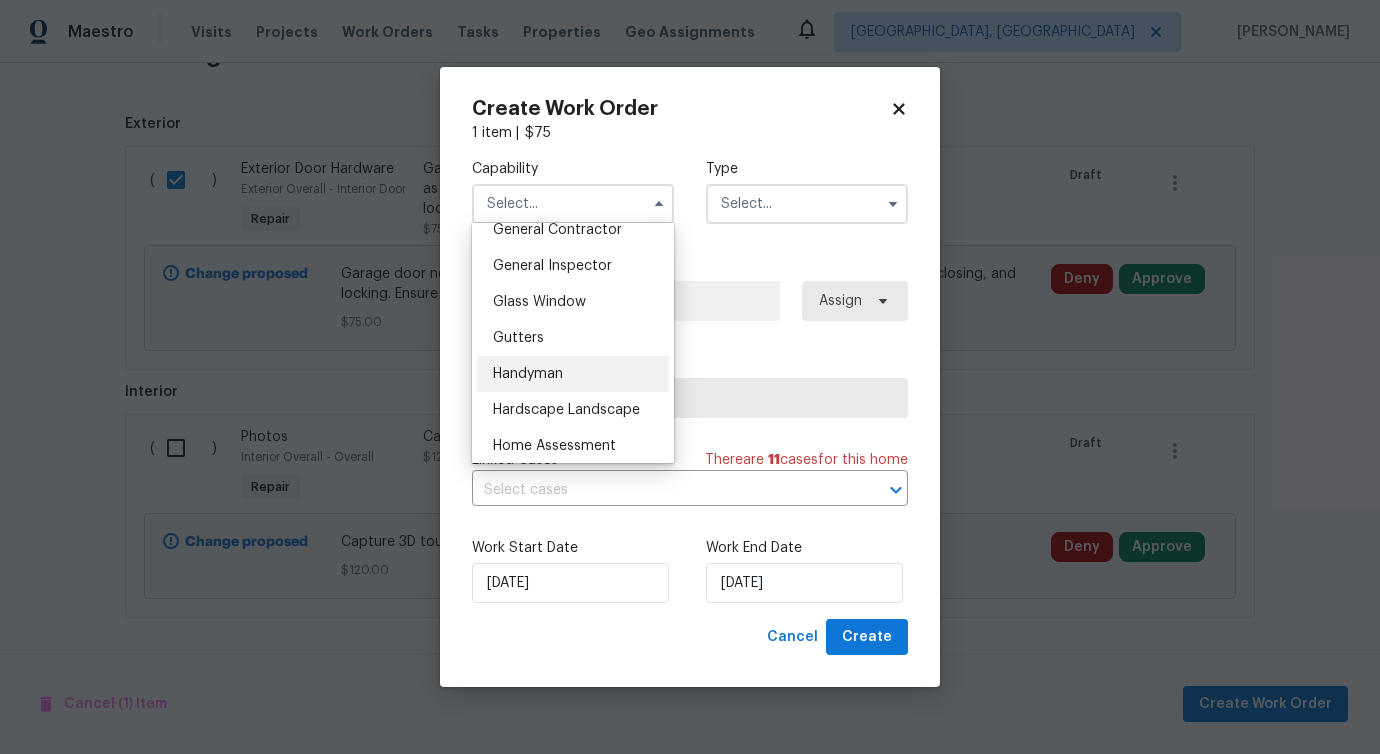 click on "Handyman" at bounding box center (528, 374) 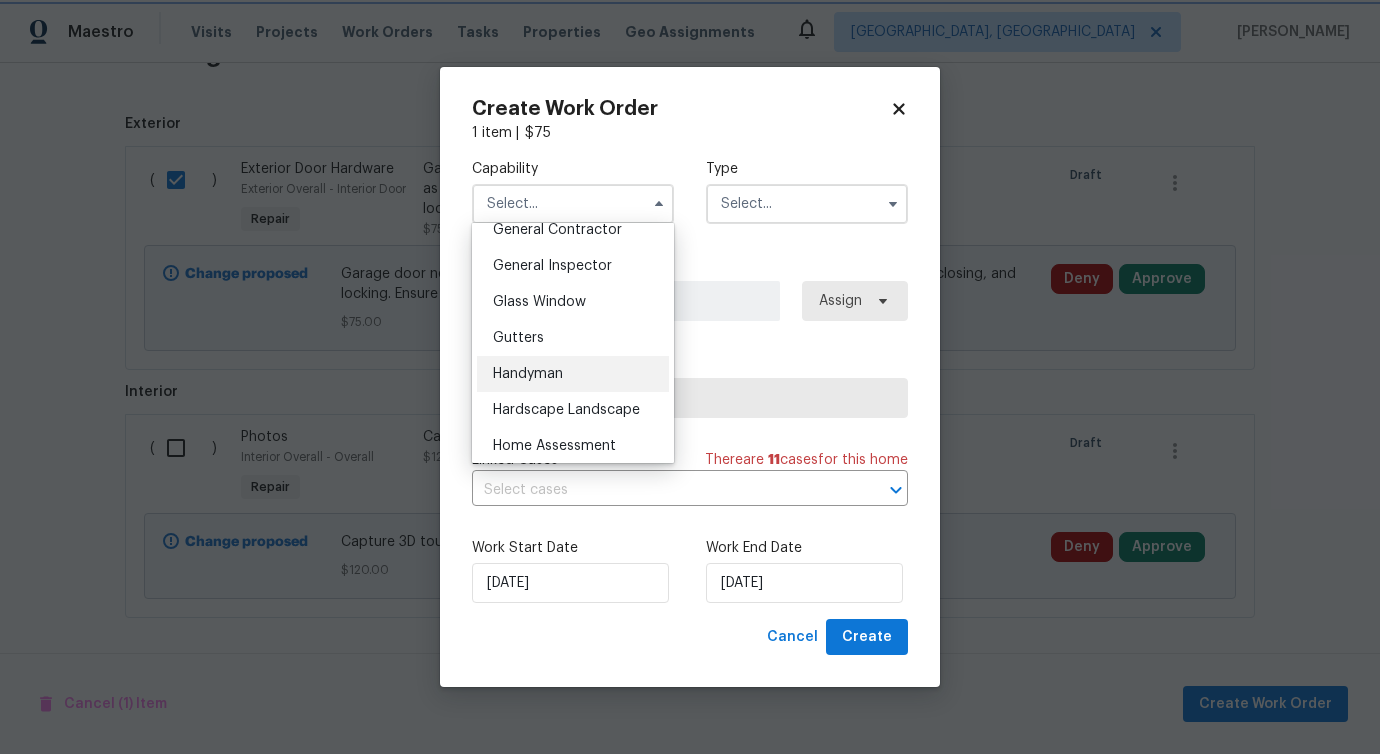 type on "Handyman" 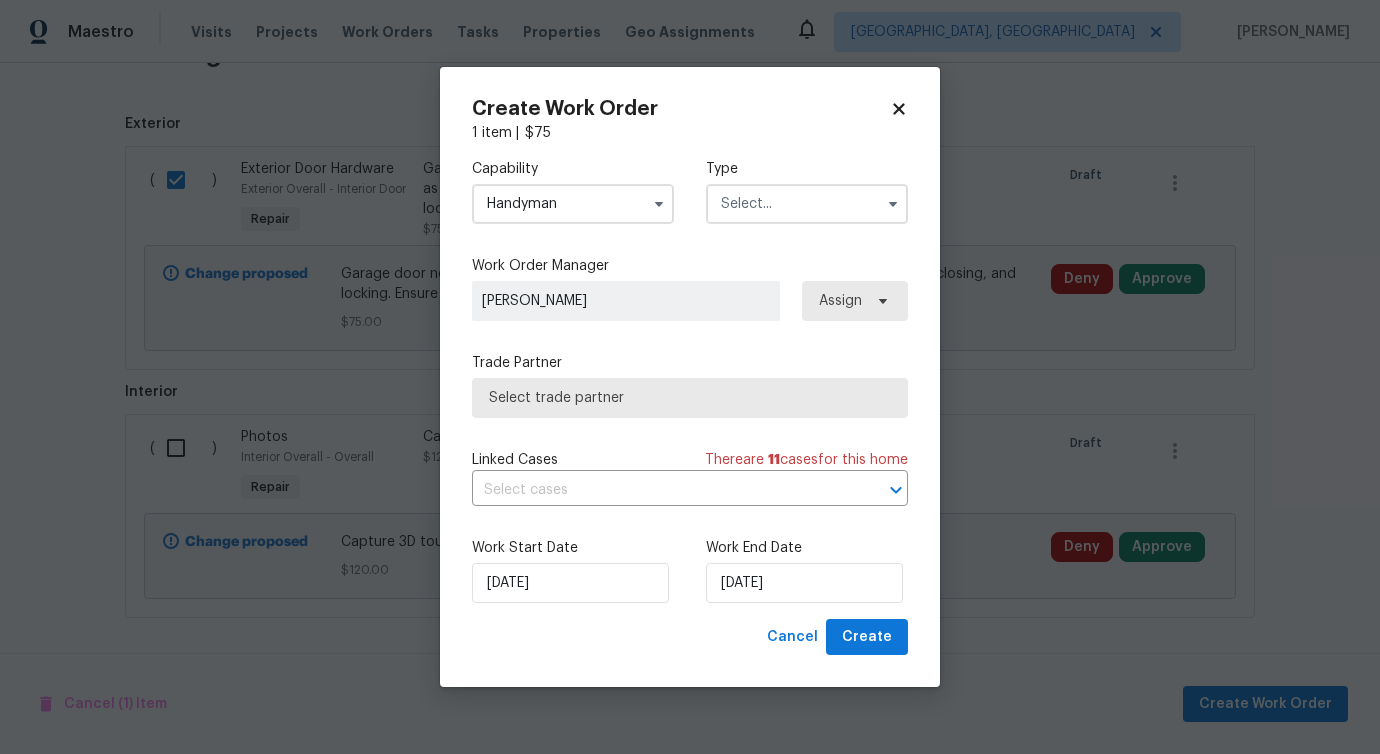 click on "Capability   Handyman Type" at bounding box center (690, 191) 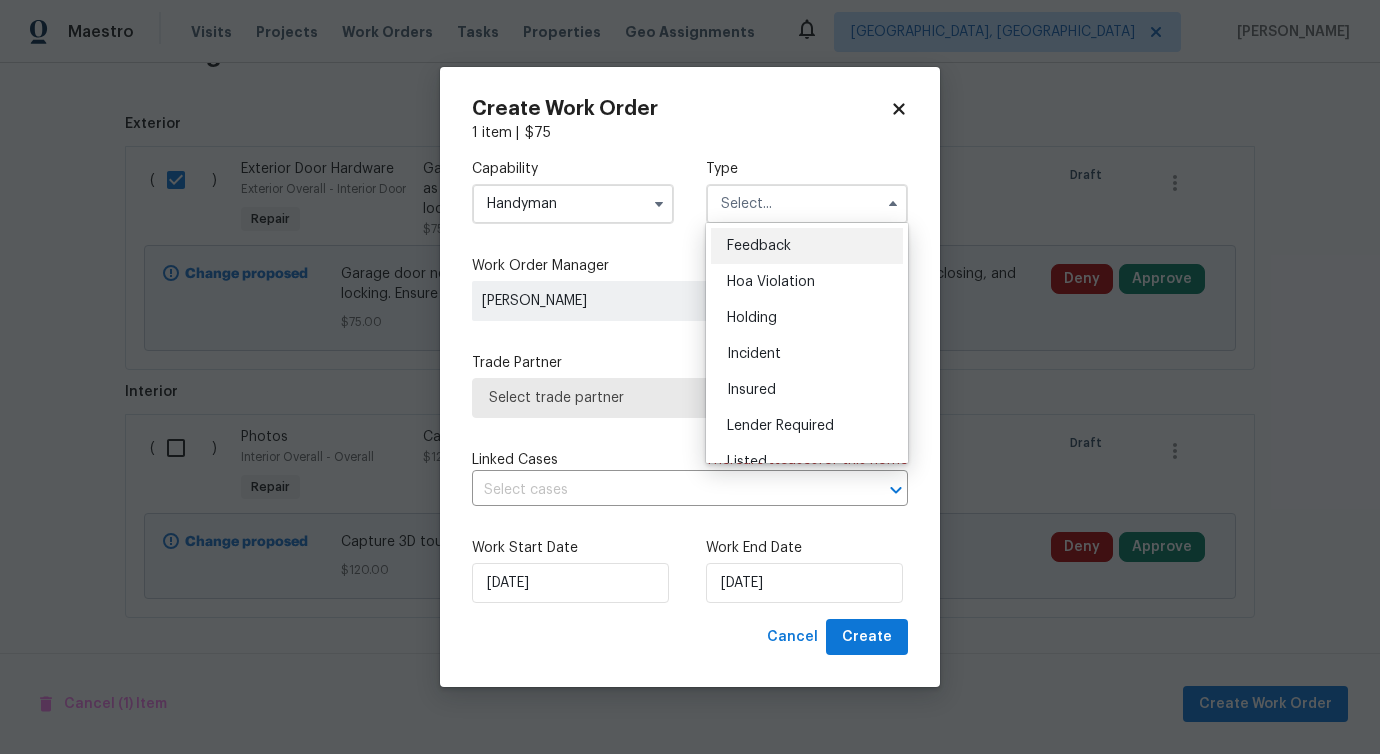click on "Feedback" at bounding box center (759, 246) 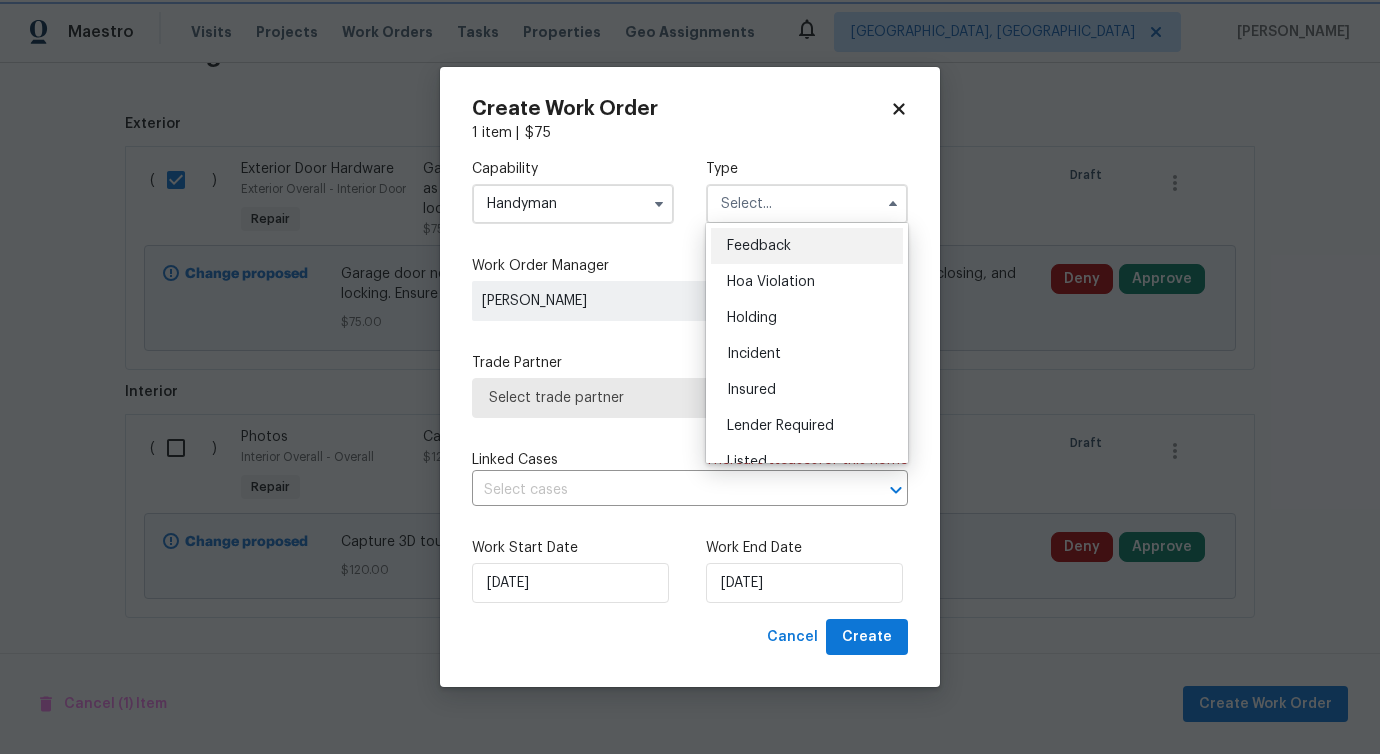 type on "Feedback" 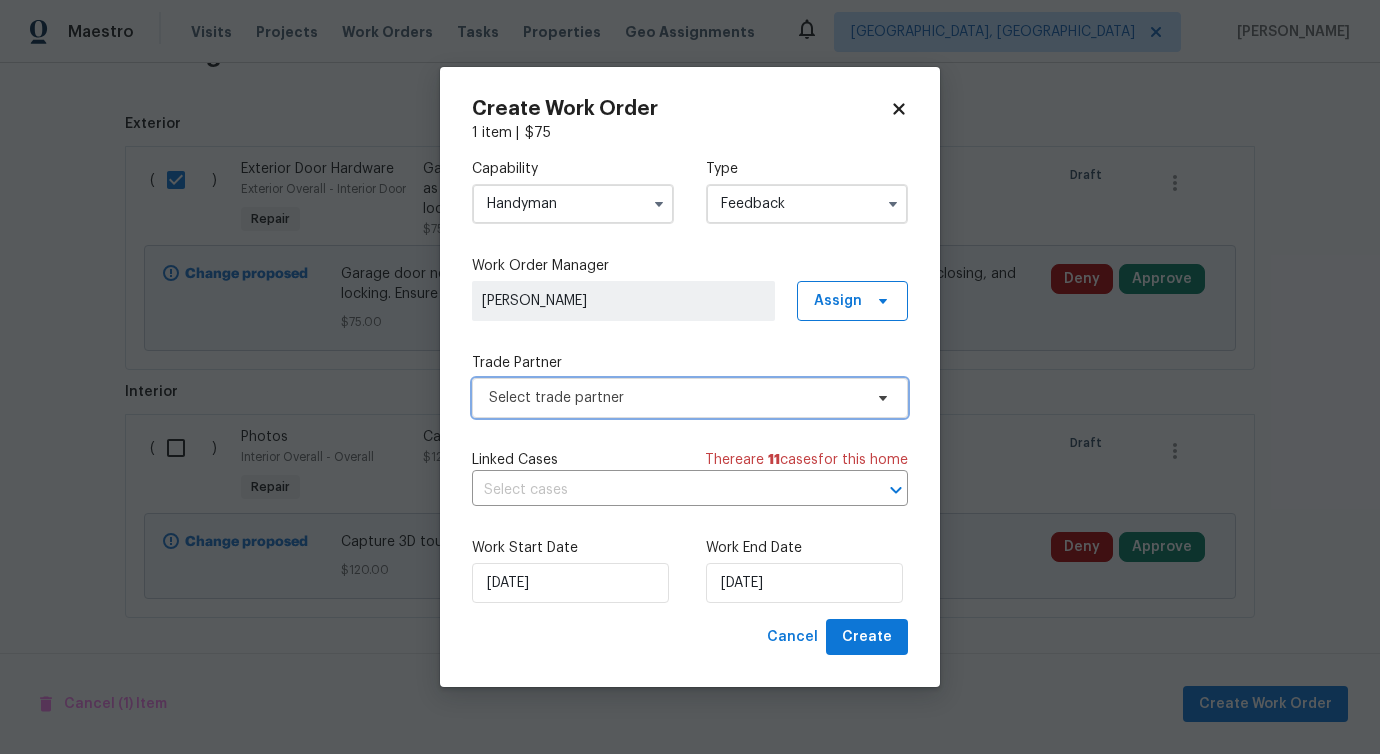 click on "Select trade partner" at bounding box center (675, 398) 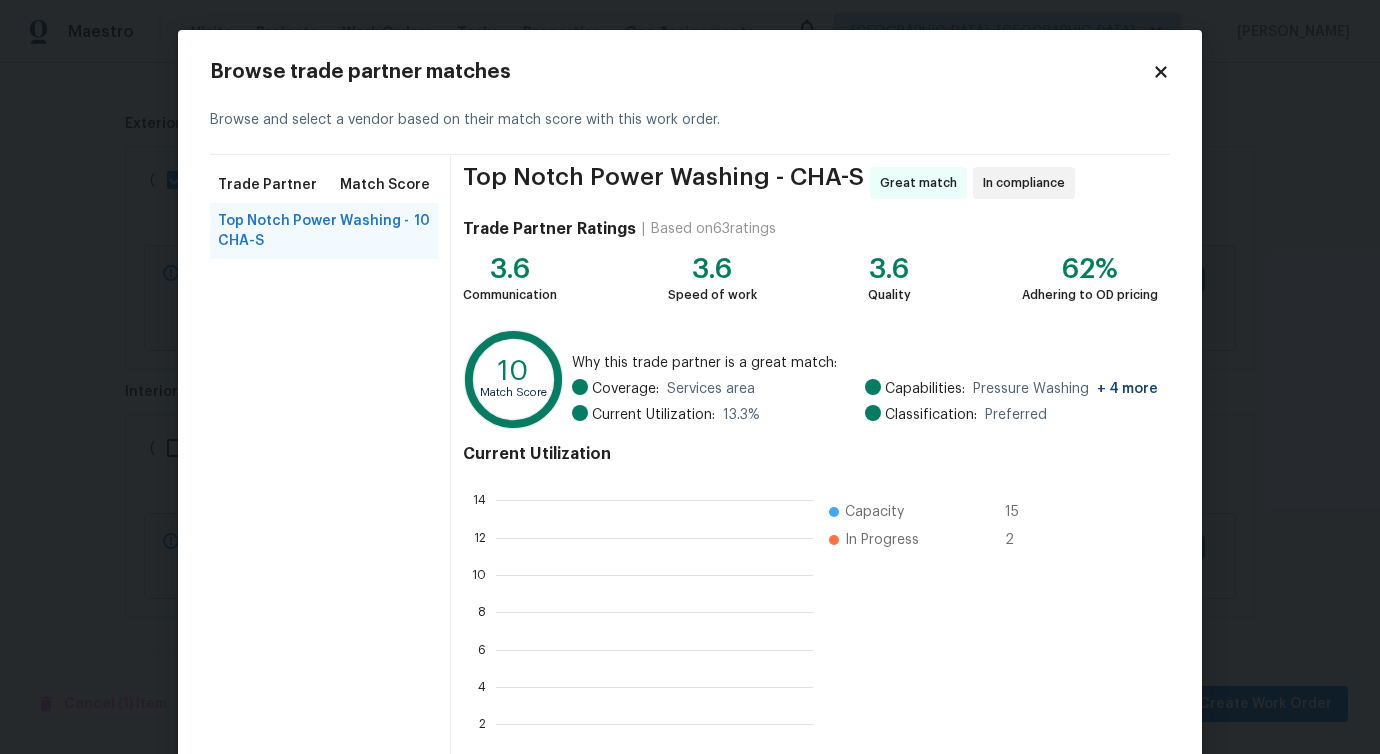 scroll, scrollTop: 2, scrollLeft: 2, axis: both 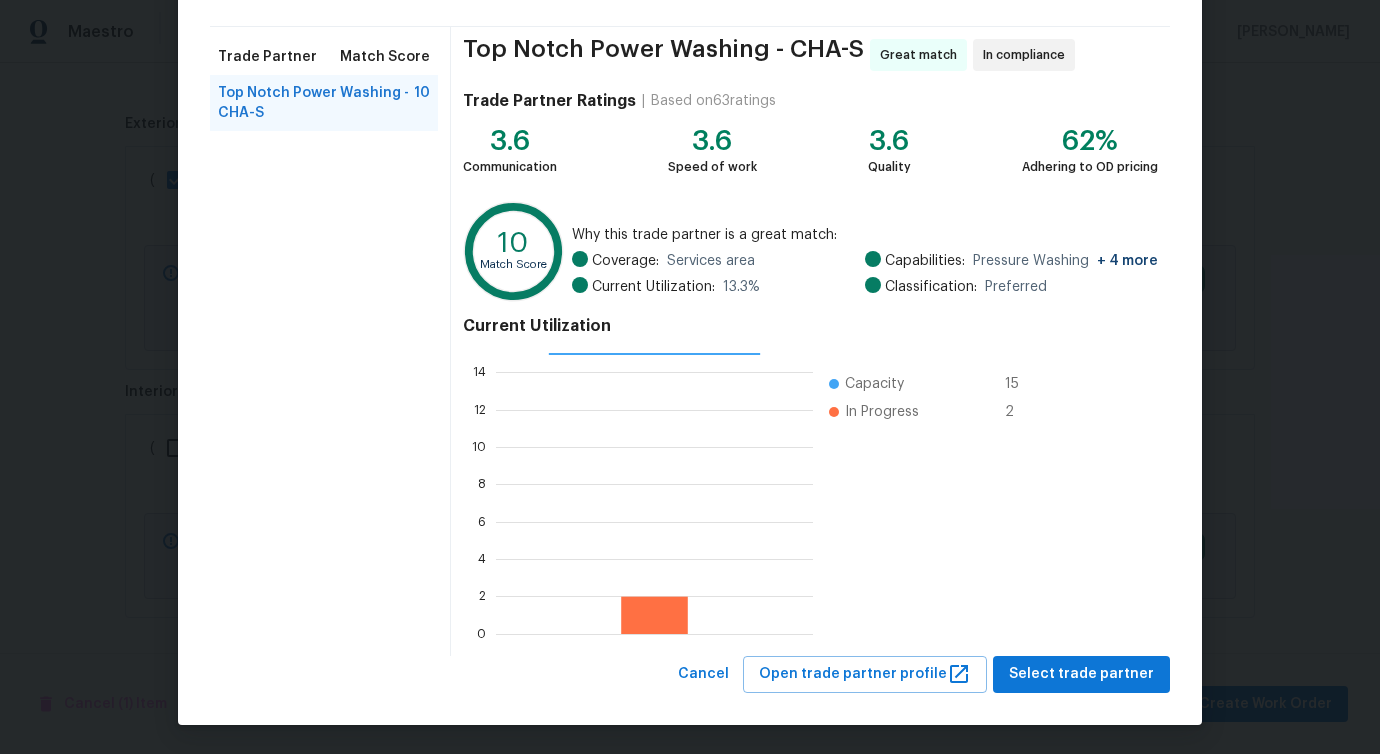 click on "Browse trade partner matches Browse and select a vendor based on their match score with this work order. Trade Partner Match Score Top Notch Power Washing - CHA-S 10 Top Notch Power Washing - CHA-S Great match In compliance Trade Partner Ratings    |    Based on  63  ratings 3.6 Communication 3.6 Speed of work 3.6 Quality 62% Adhering to OD pricing 10 Match Score Why this trade partner is a great match: Coverage: Services area Current Utilization: 13.3 % Capabilities: Pressure Washing + 4 more Classification: Preferred Current Utilization 0 2 4 6 8 10 12 14 Capacity 15 In Progress 2 Cancel Open trade partner profile Select trade partner" at bounding box center (690, 313) 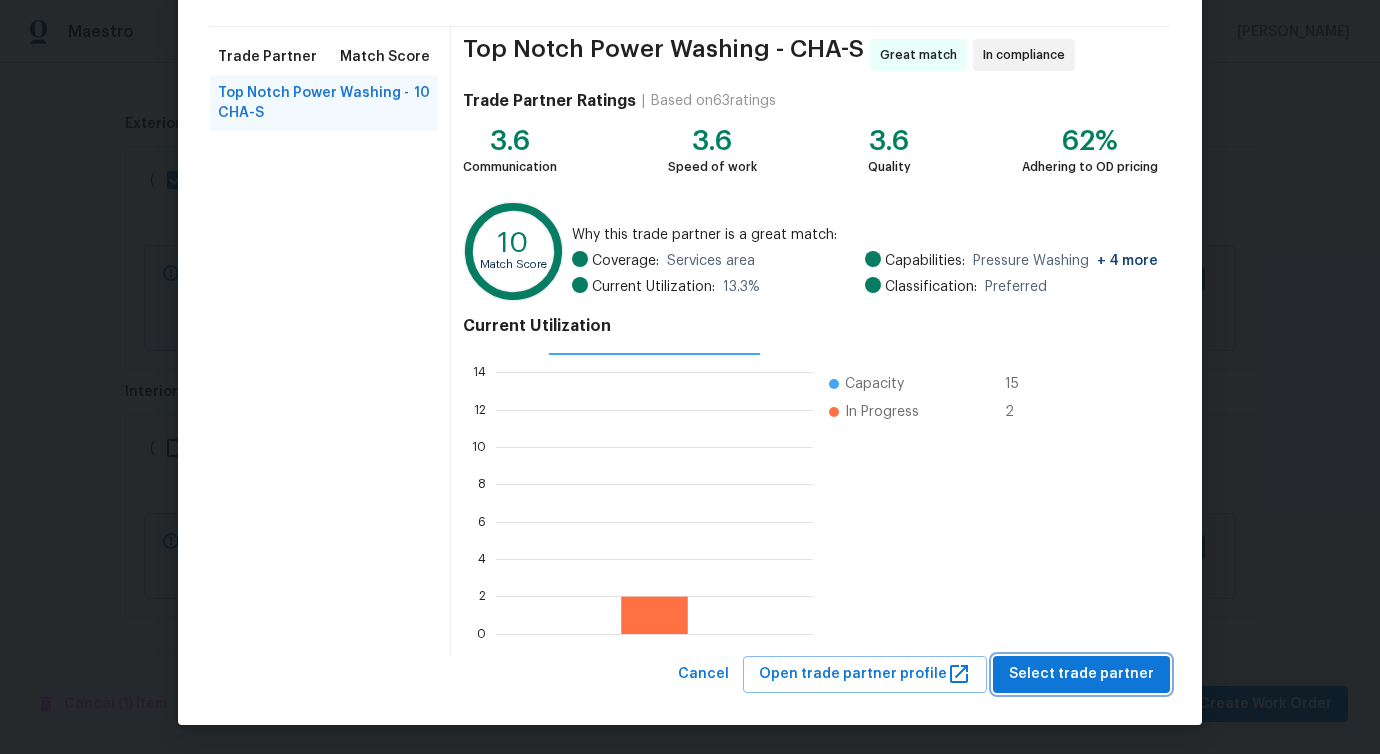 click on "Select trade partner" at bounding box center [1081, 674] 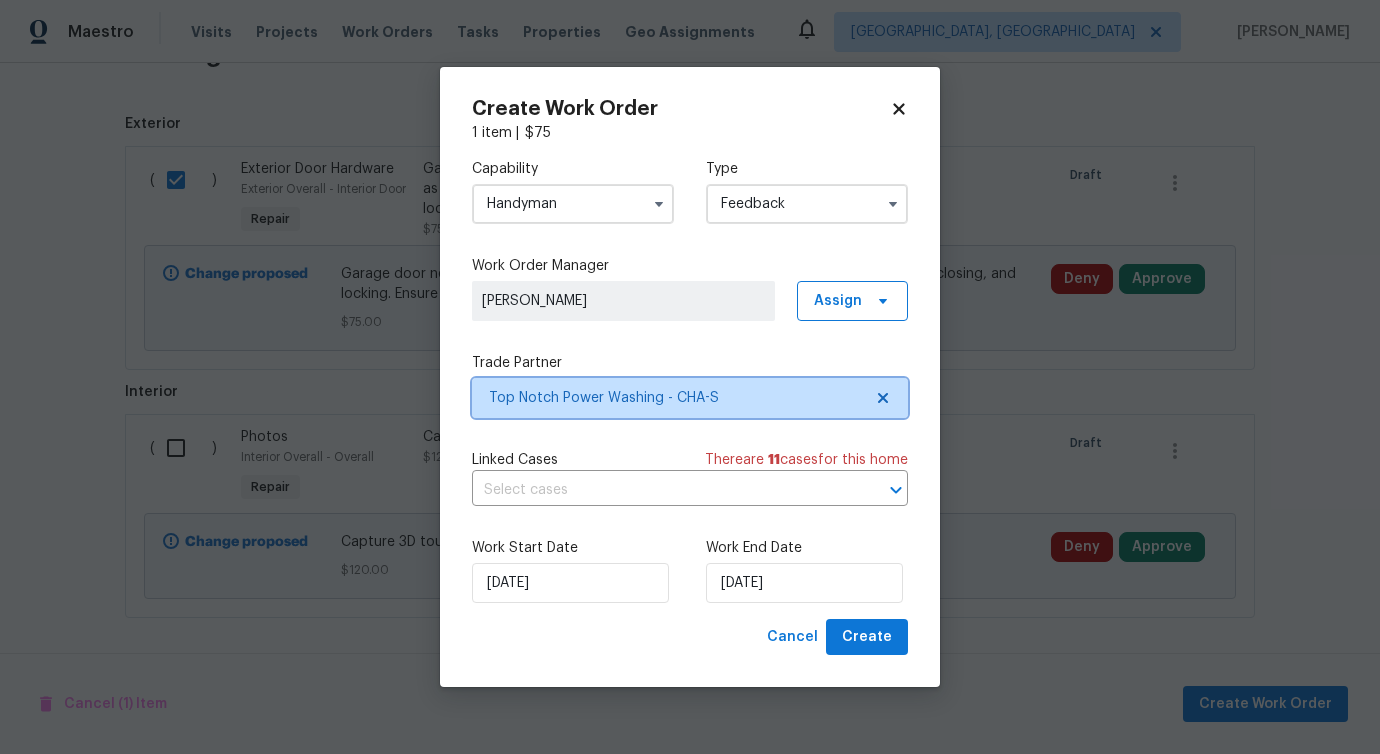 scroll, scrollTop: 0, scrollLeft: 0, axis: both 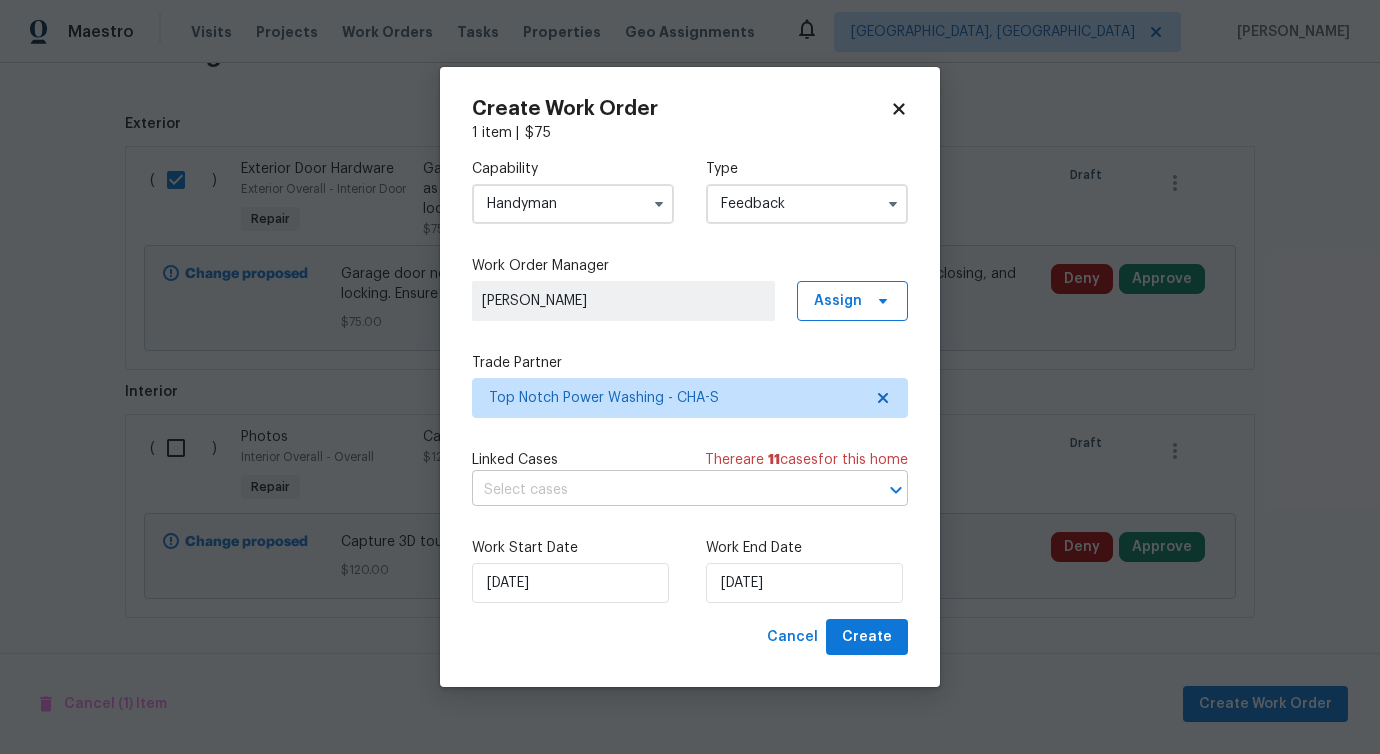 click at bounding box center [662, 490] 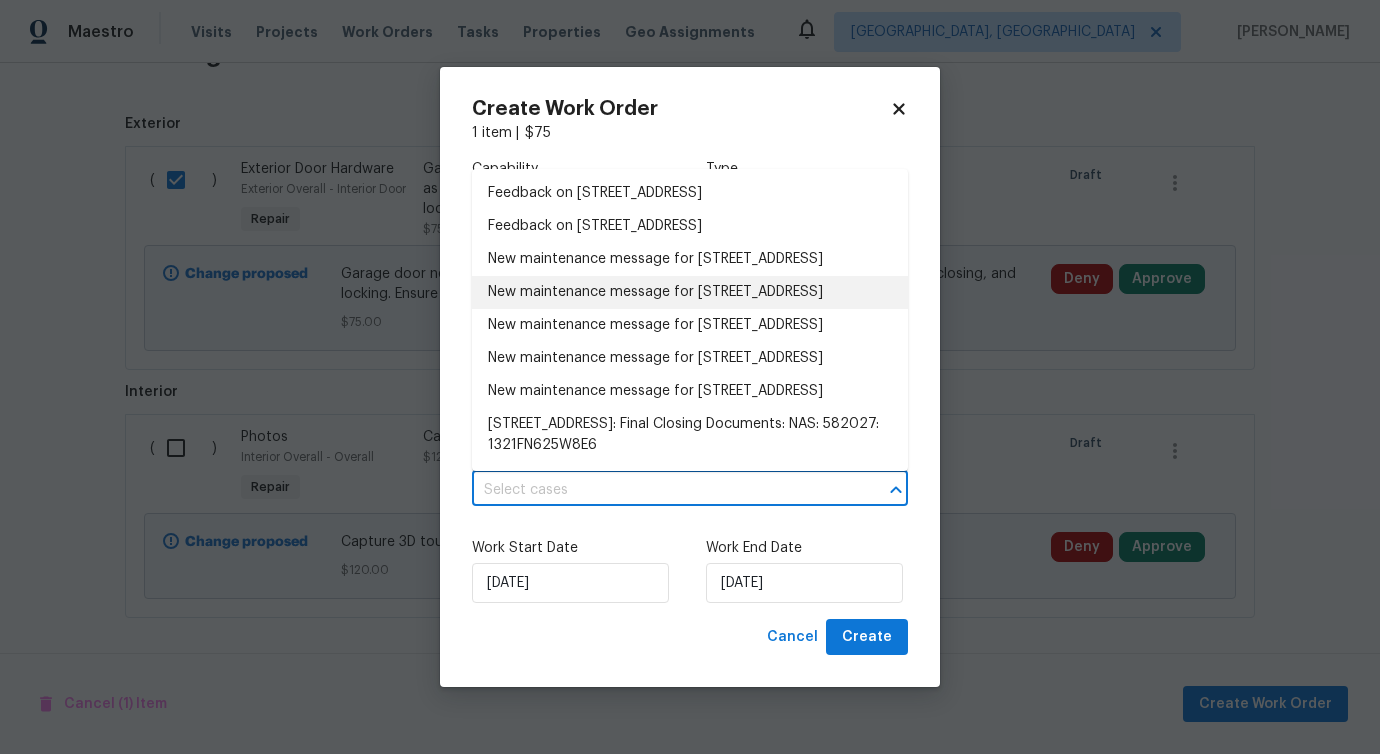 click on "New maintenance message for 150 Eagle Creek Rd NW , Cleveland, TN 37312" at bounding box center [690, 292] 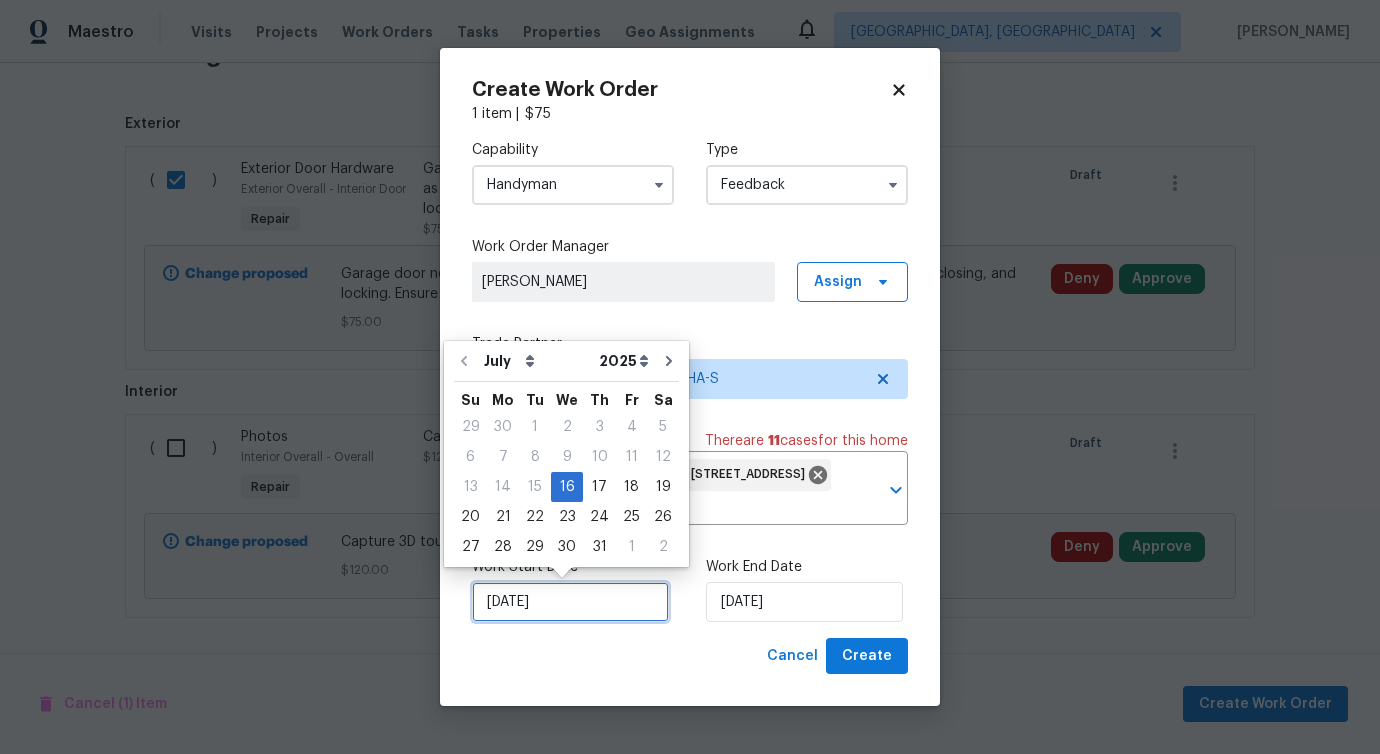 click on "7/16/2025" at bounding box center (570, 602) 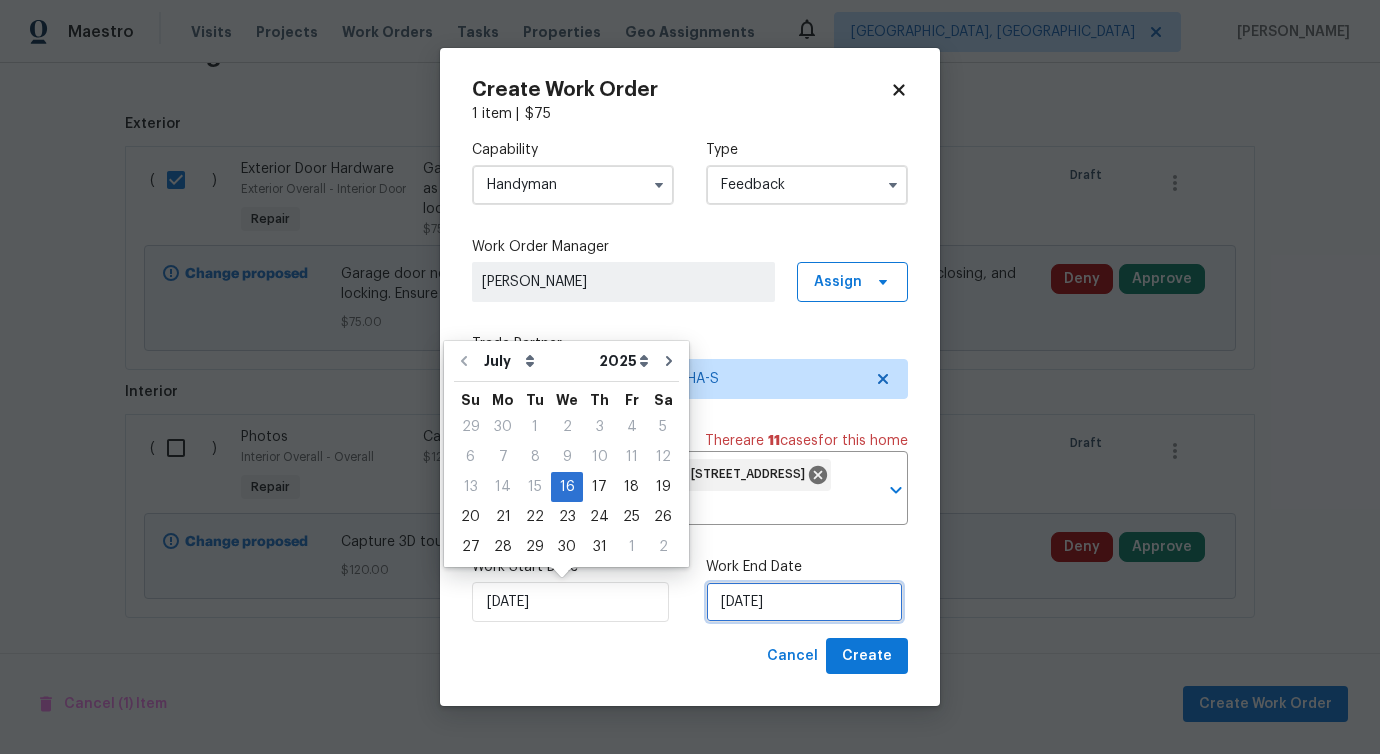 click on "7/16/2025" at bounding box center (804, 602) 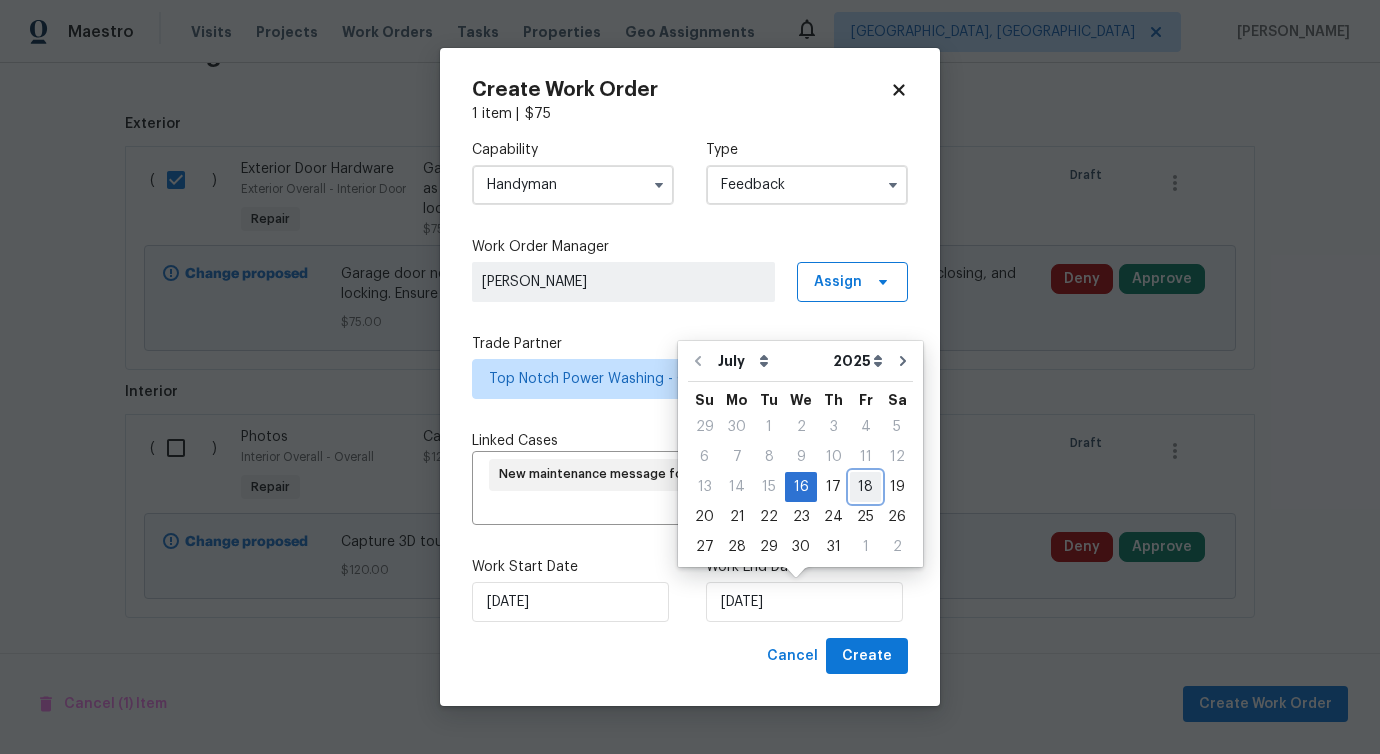 click on "18" at bounding box center (865, 487) 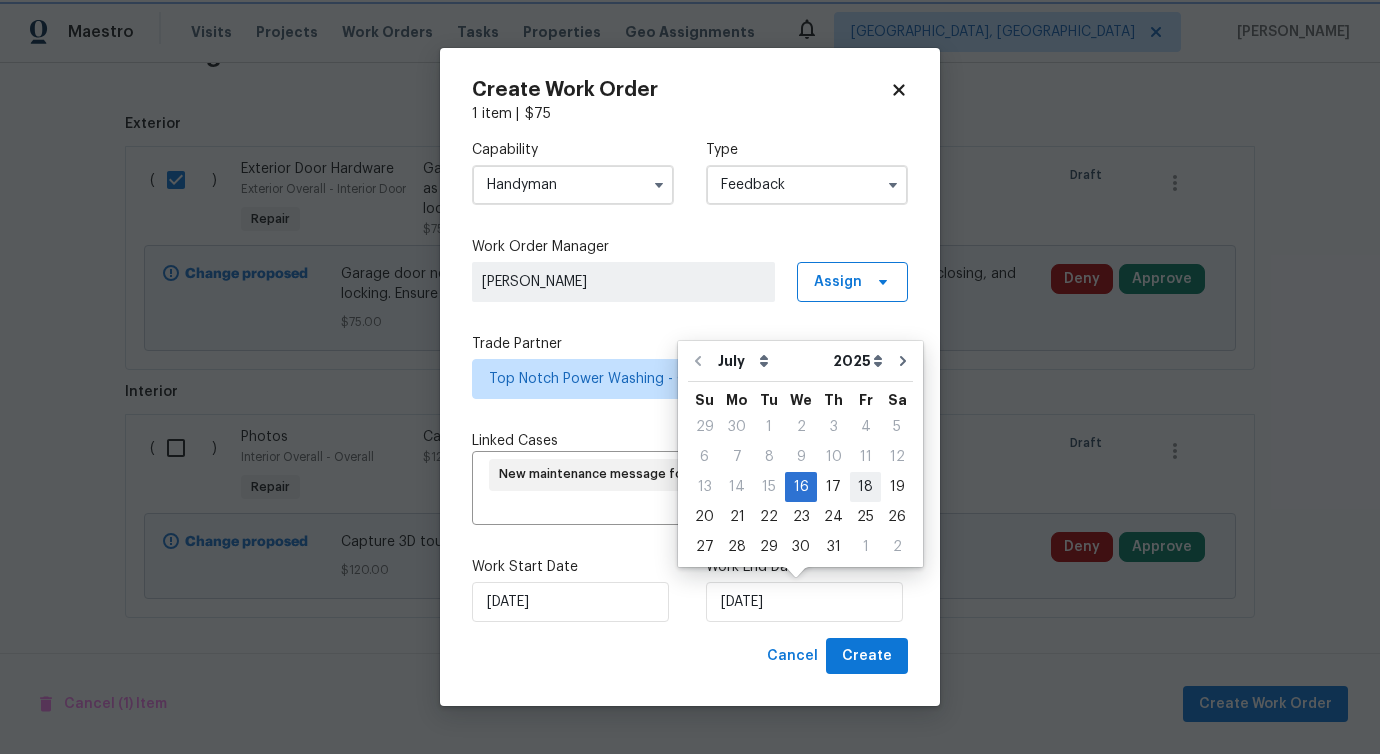 type on "7/18/2025" 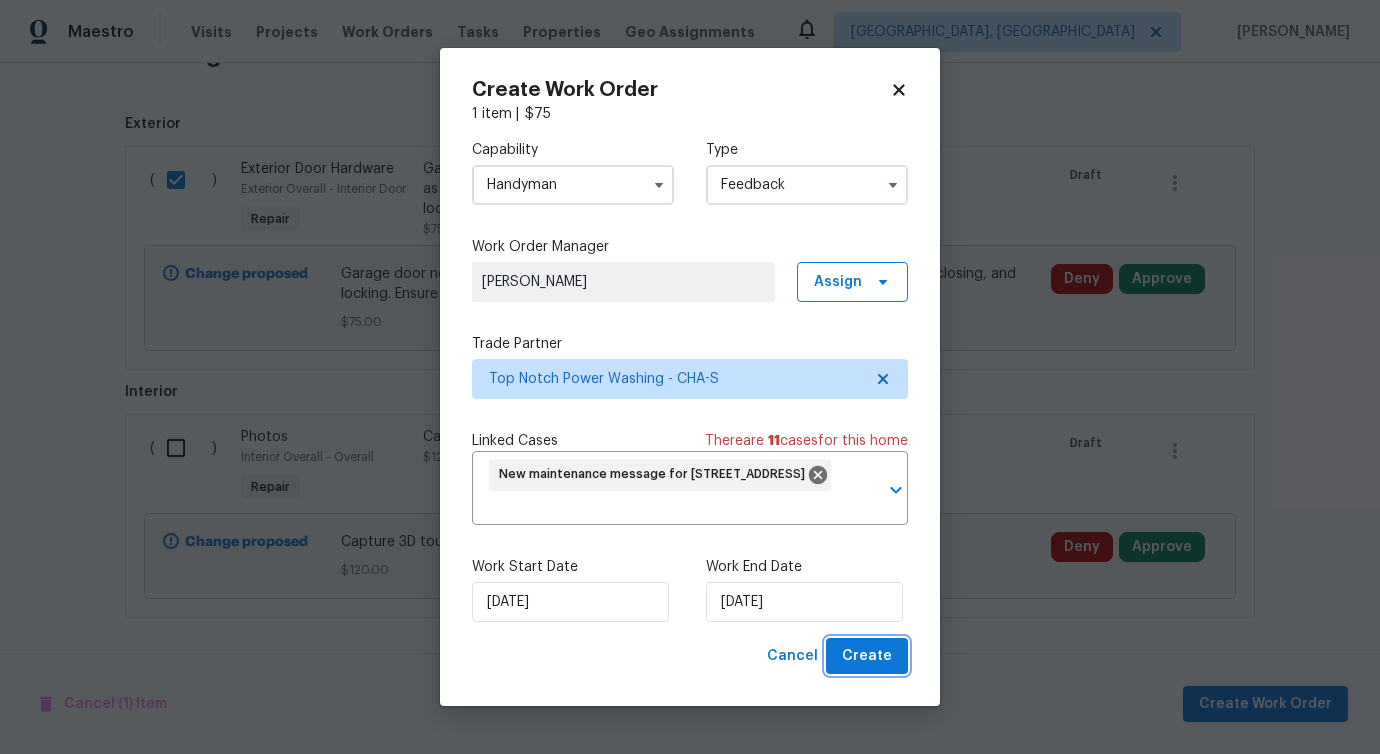 click on "Create" at bounding box center [867, 656] 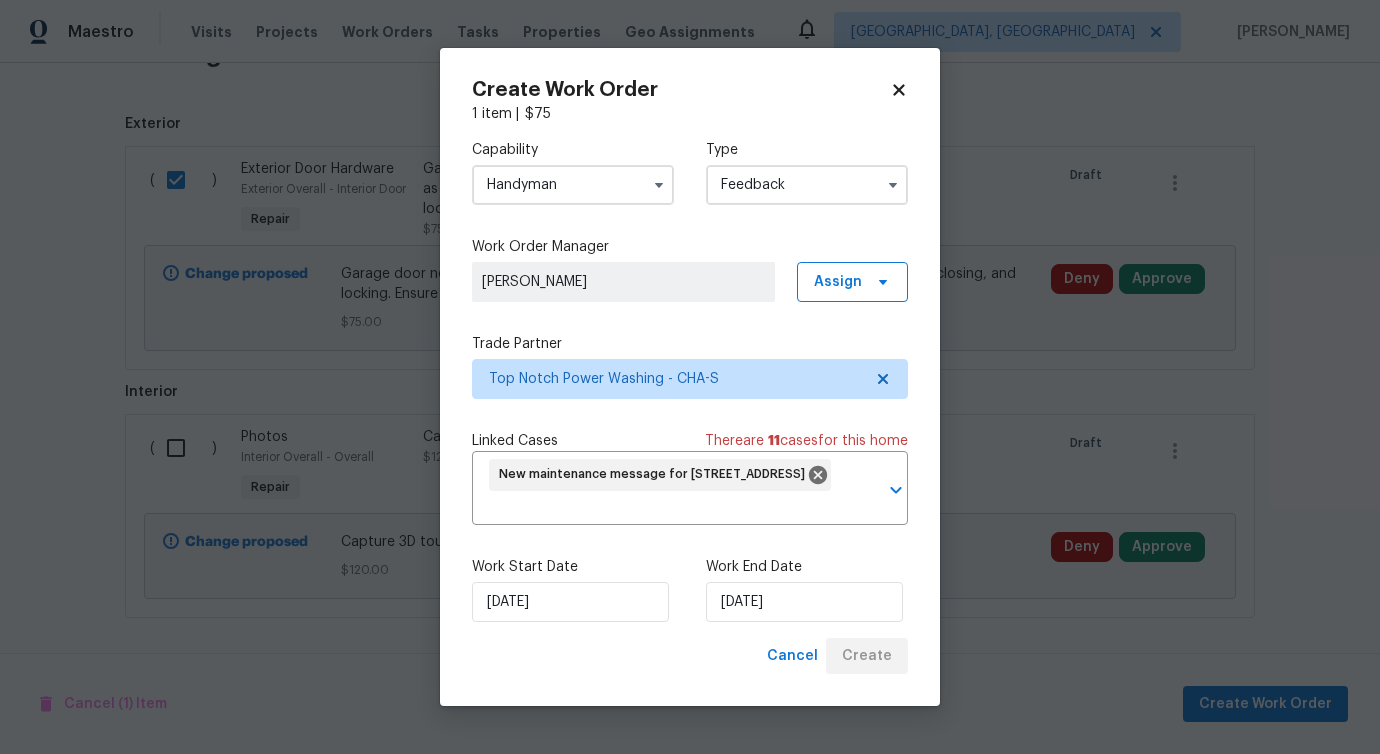 checkbox on "false" 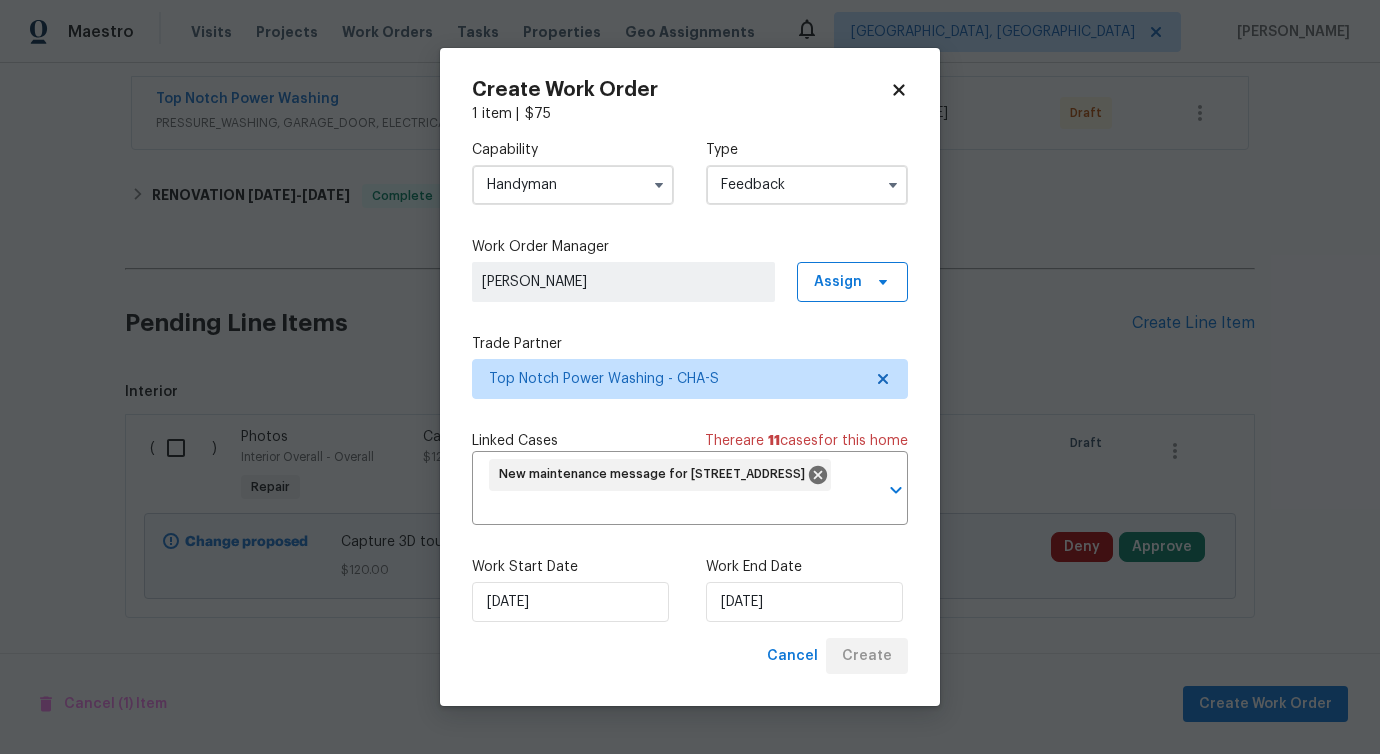 scroll, scrollTop: 385, scrollLeft: 0, axis: vertical 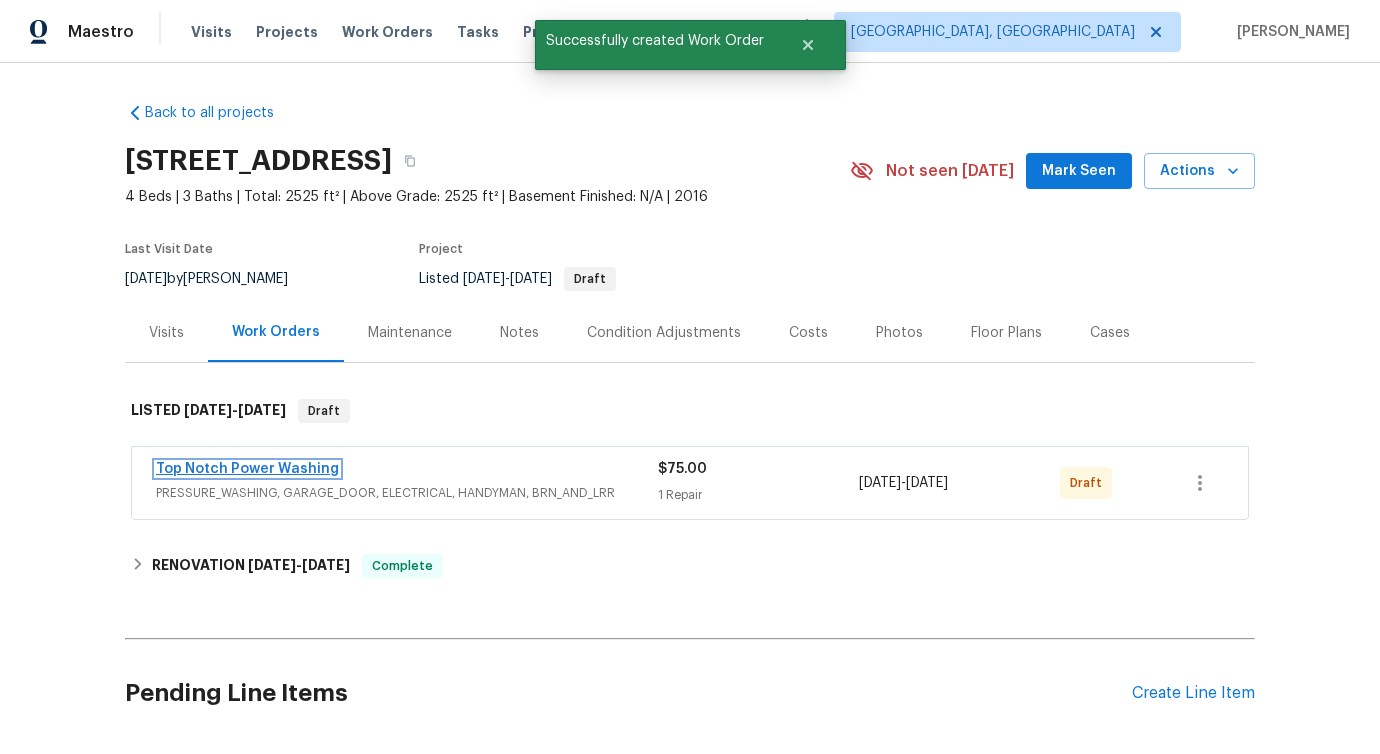 click on "Top Notch Power Washing" at bounding box center [247, 469] 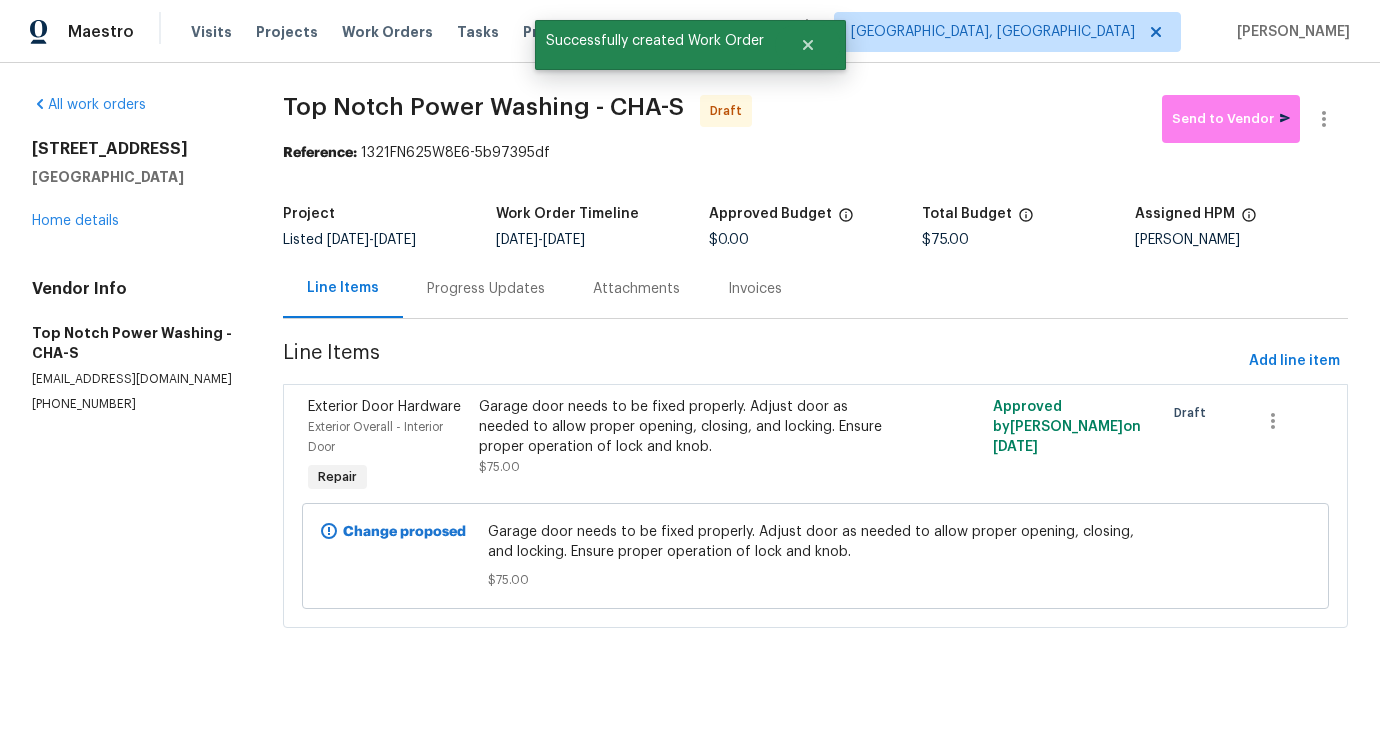 click on "Progress Updates" at bounding box center (486, 289) 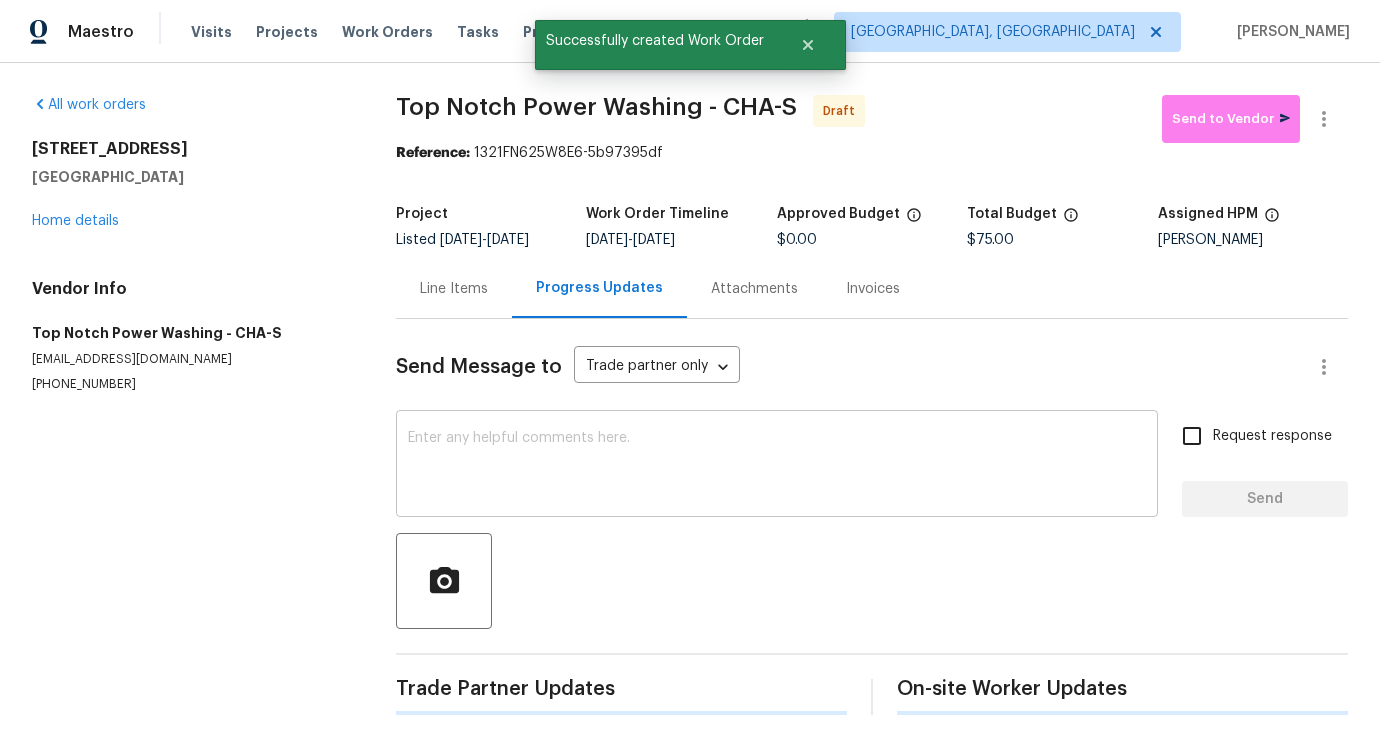 click at bounding box center [777, 466] 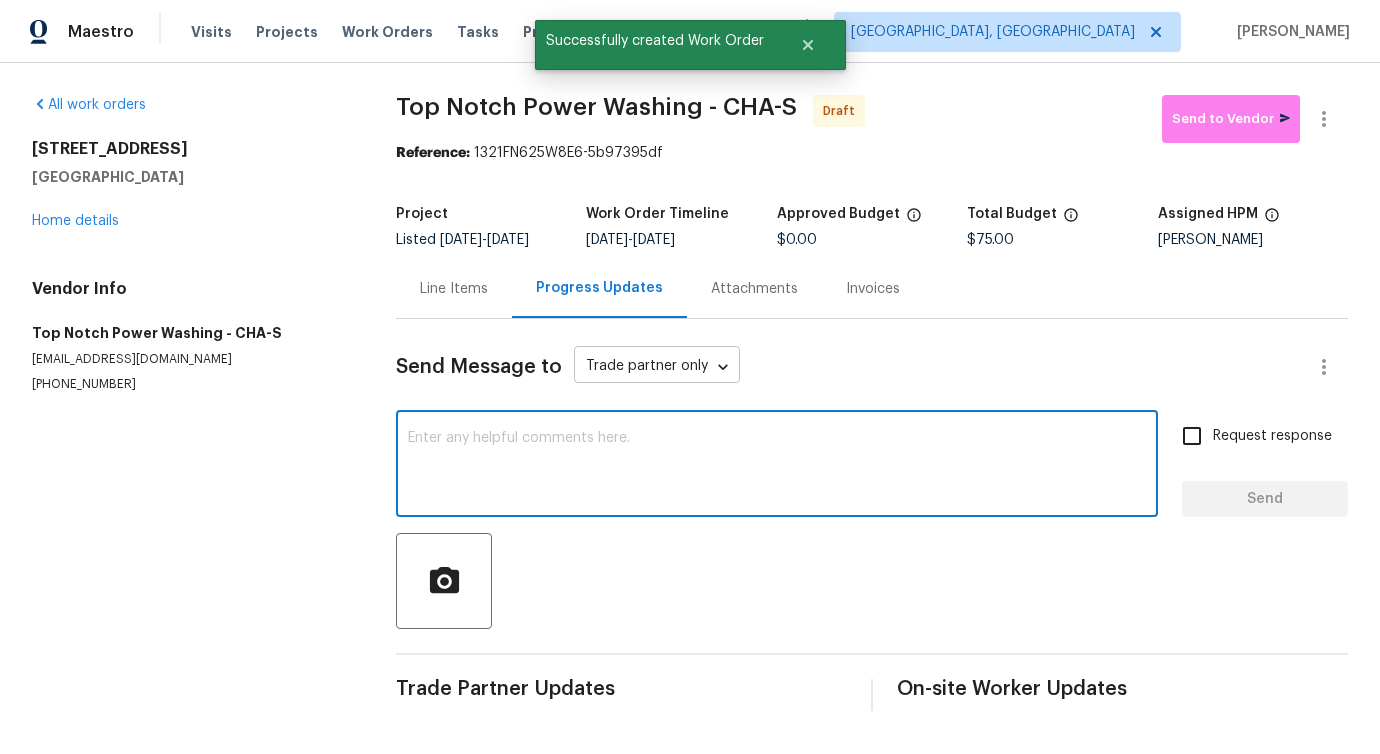 paste on "Hi, this is [PERSON_NAME] with Opendoor. I’m confirming you received the WO for the property at (Address). Please review and accept the WO within 24 hours and provide a schedule date. Please disregard the contact information for the HPM included in the WO. Our Centralised LWO Team is responsible for Listed WOs." 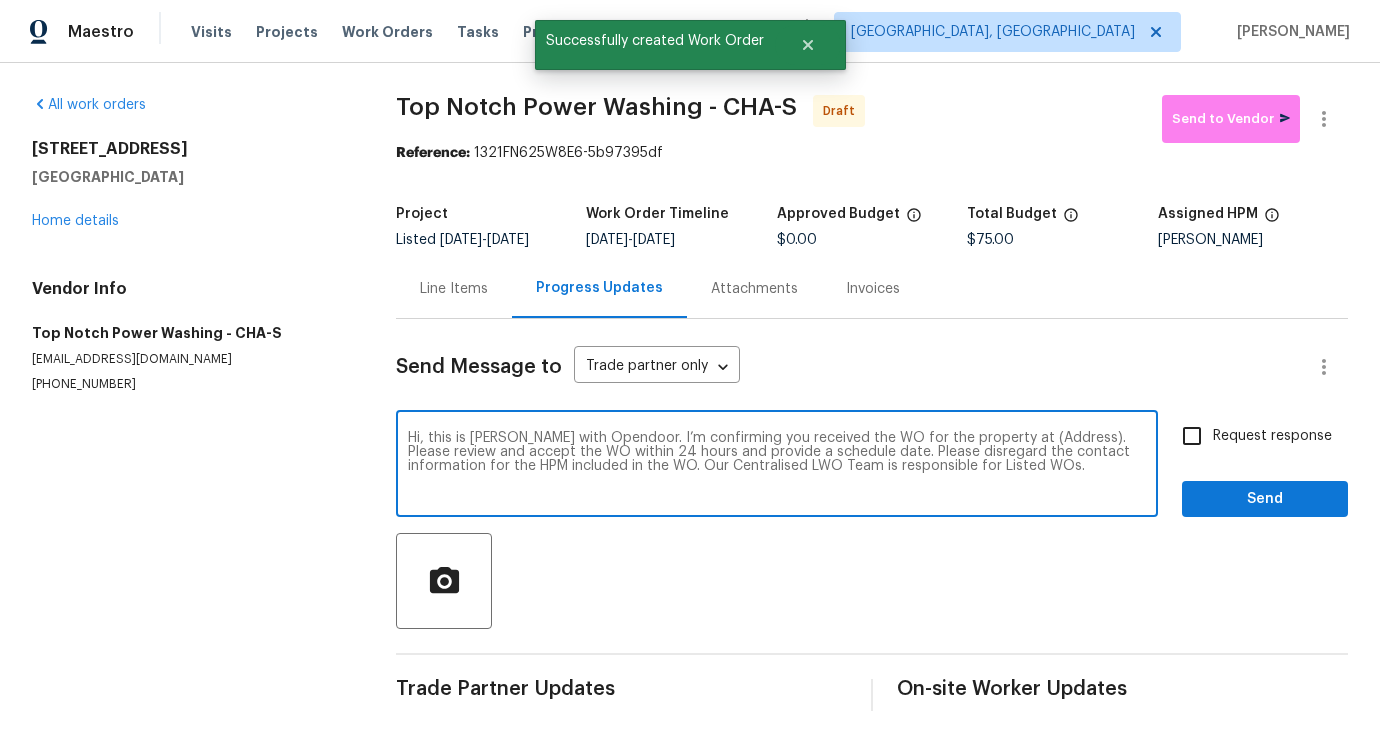 click on "Hi, this is [PERSON_NAME] with Opendoor. I’m confirming you received the WO for the property at (Address). Please review and accept the WO within 24 hours and provide a schedule date. Please disregard the contact information for the HPM included in the WO. Our Centralised LWO Team is responsible for Listed WOs." at bounding box center [777, 466] 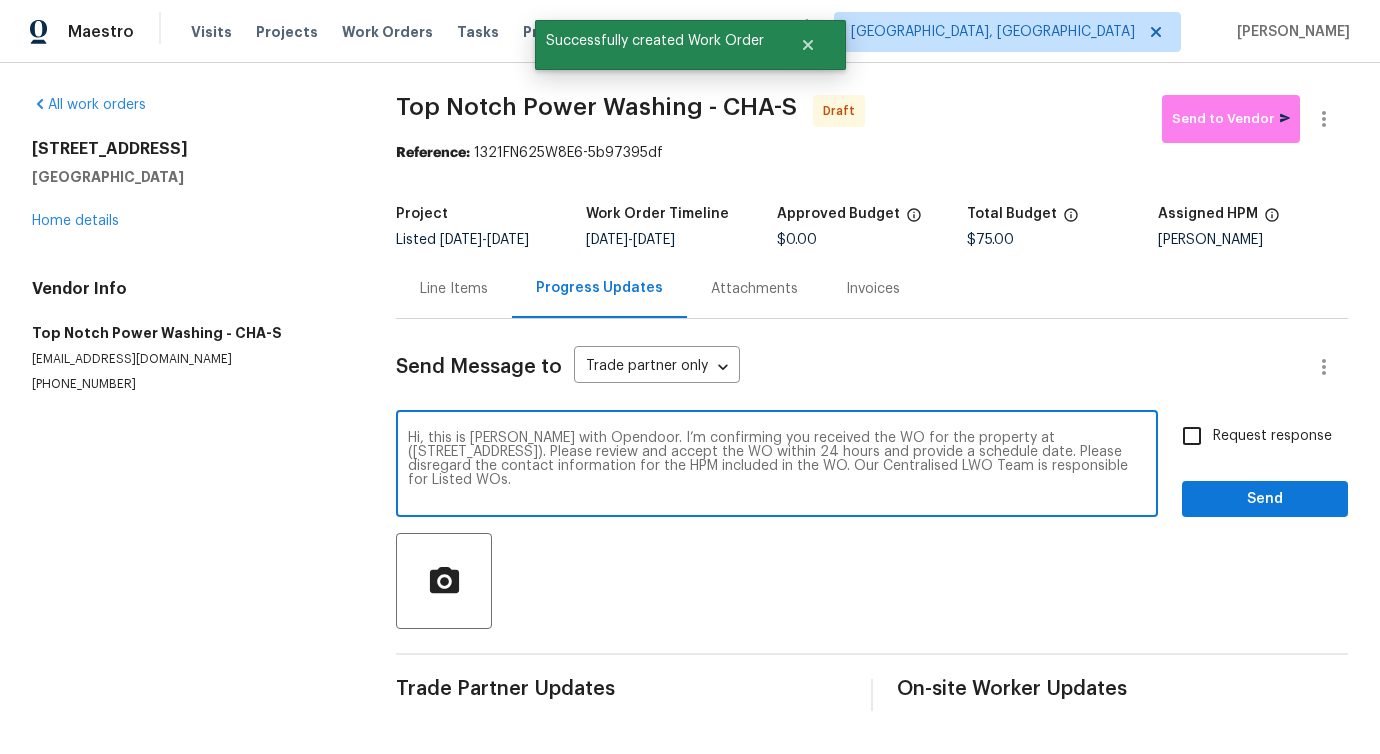 type on "Hi, this is Pavithra with Opendoor. I’m confirming you received the WO for the property at (150 Eagle Creek Rd NW, Cleveland, TN 37312). Please review and accept the WO within 24 hours and provide a schedule date. Please disregard the contact information for the HPM included in the WO. Our Centralised LWO Team is responsible for Listed WOs." 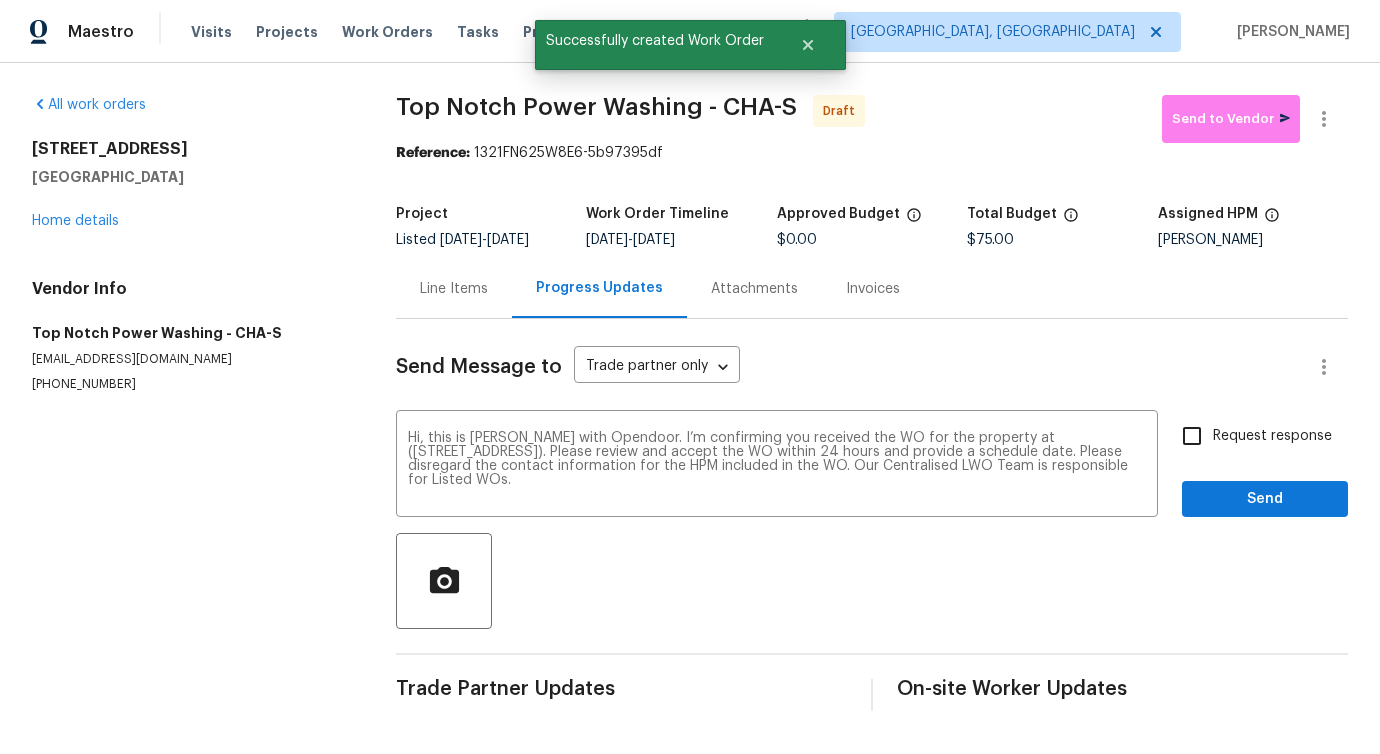 click on "Request response" at bounding box center [1272, 436] 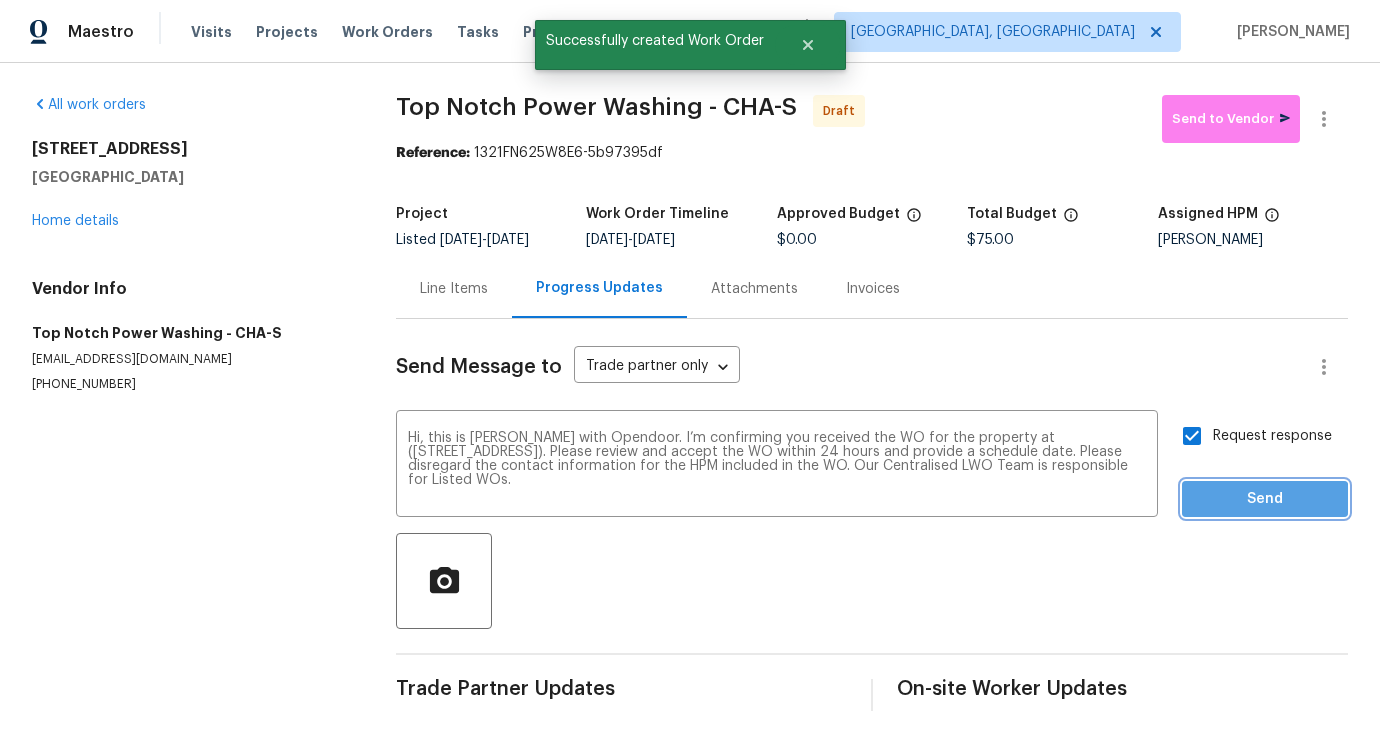 click on "Send" at bounding box center [1265, 499] 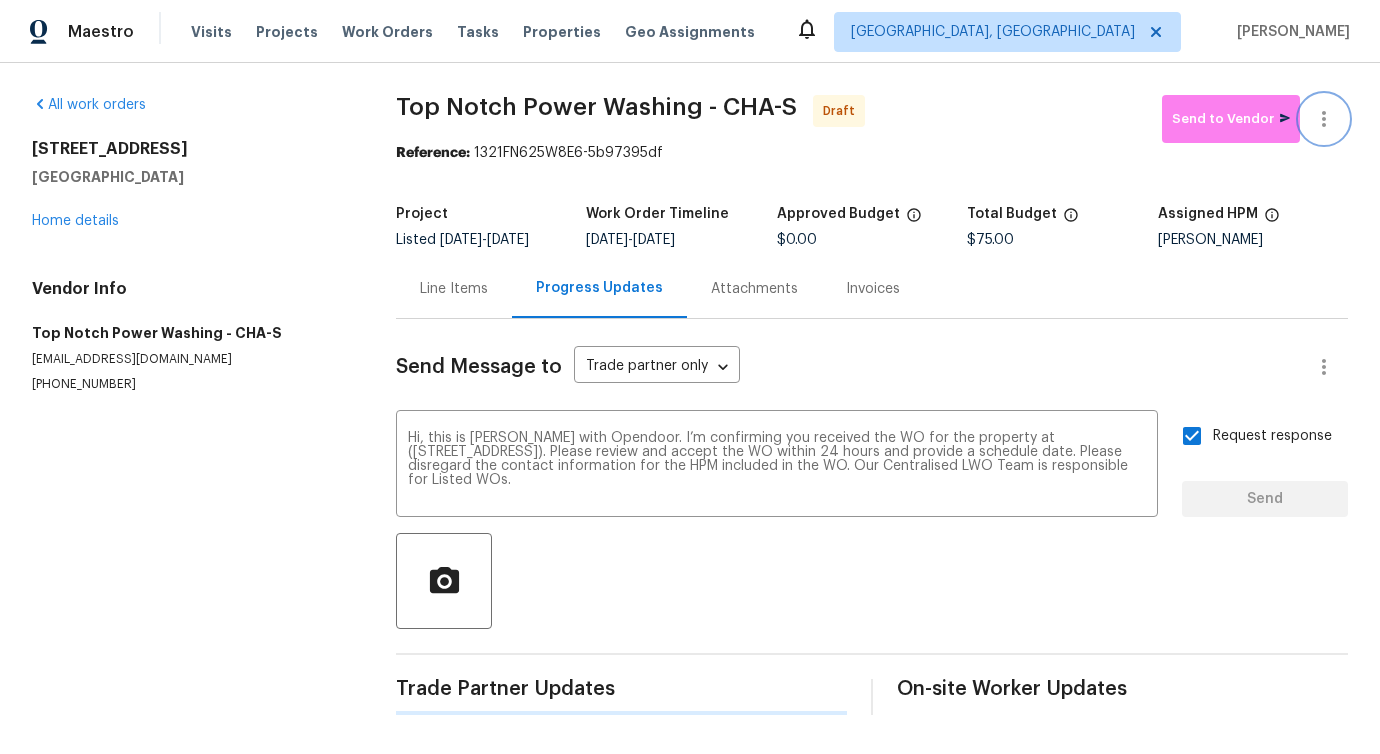click at bounding box center (1324, 119) 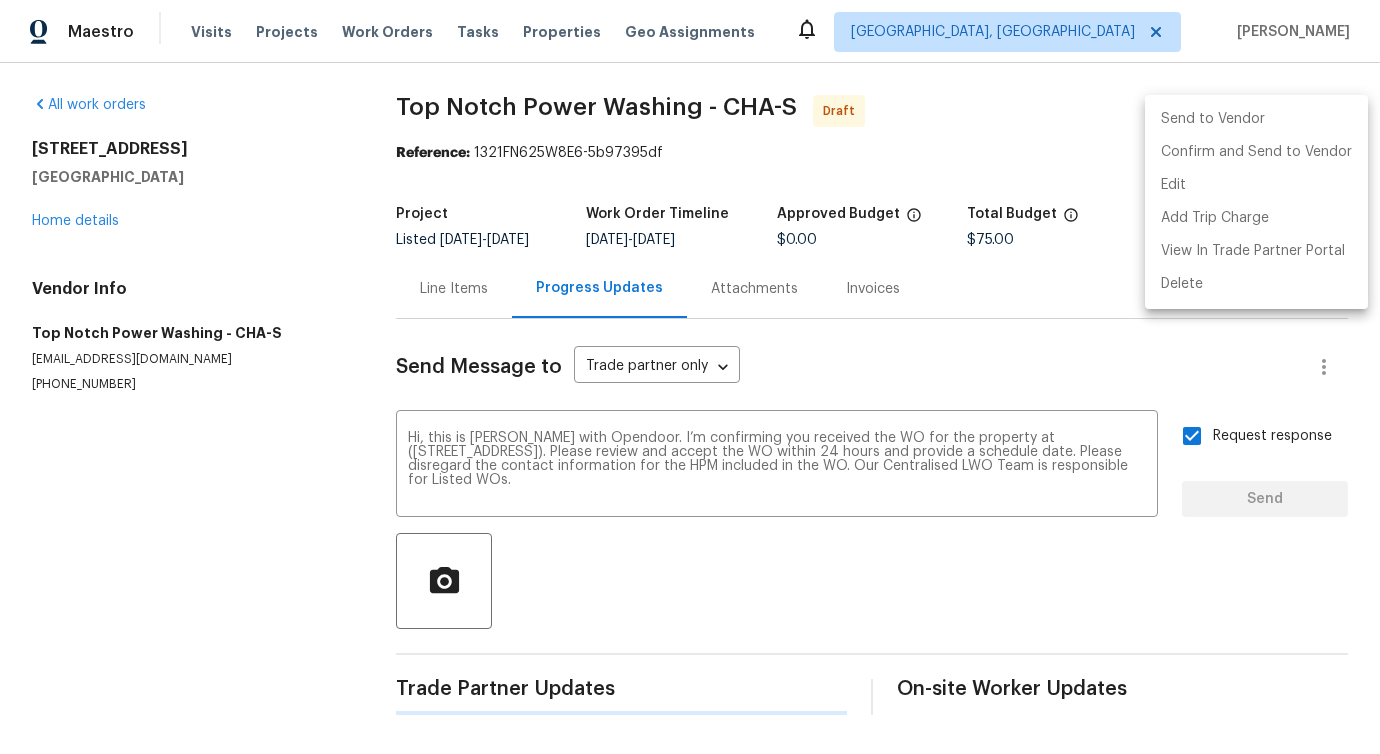 type 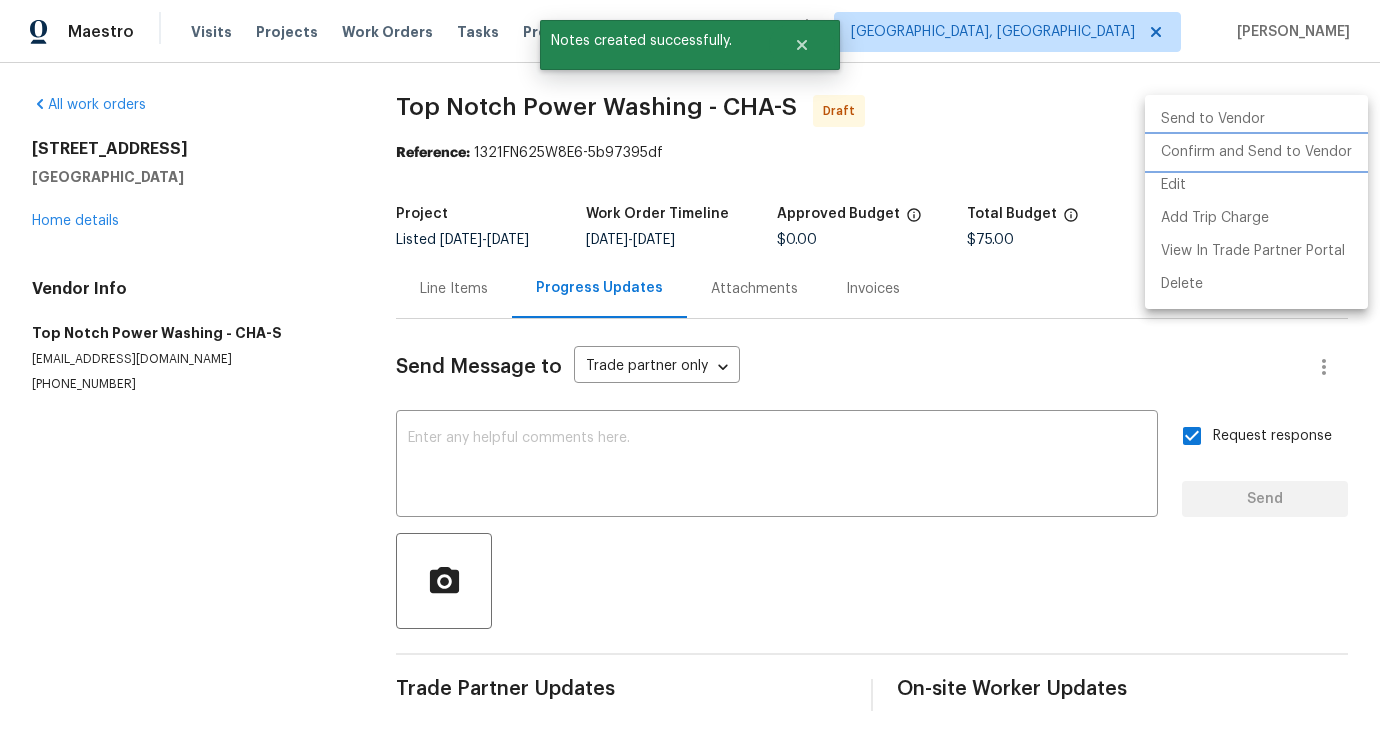 click on "Confirm and Send to Vendor" at bounding box center [1256, 152] 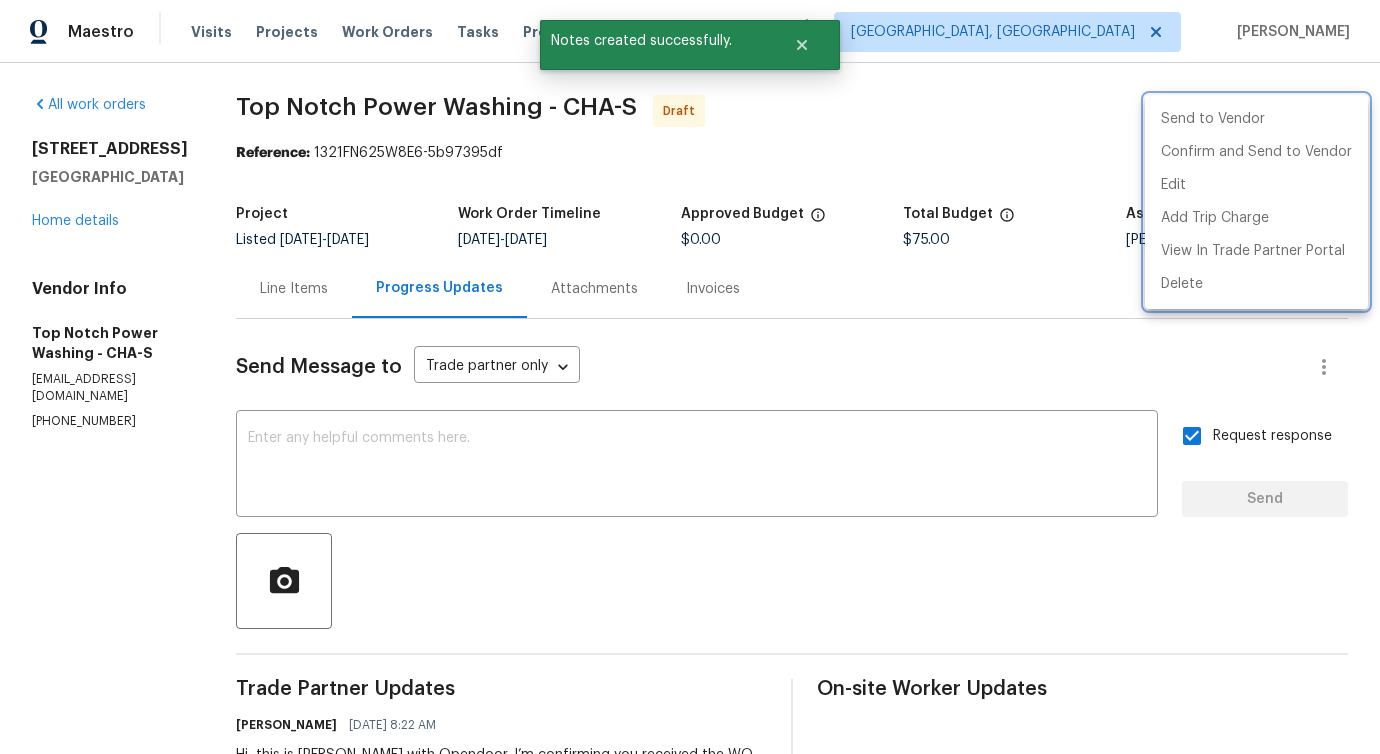 click at bounding box center [690, 377] 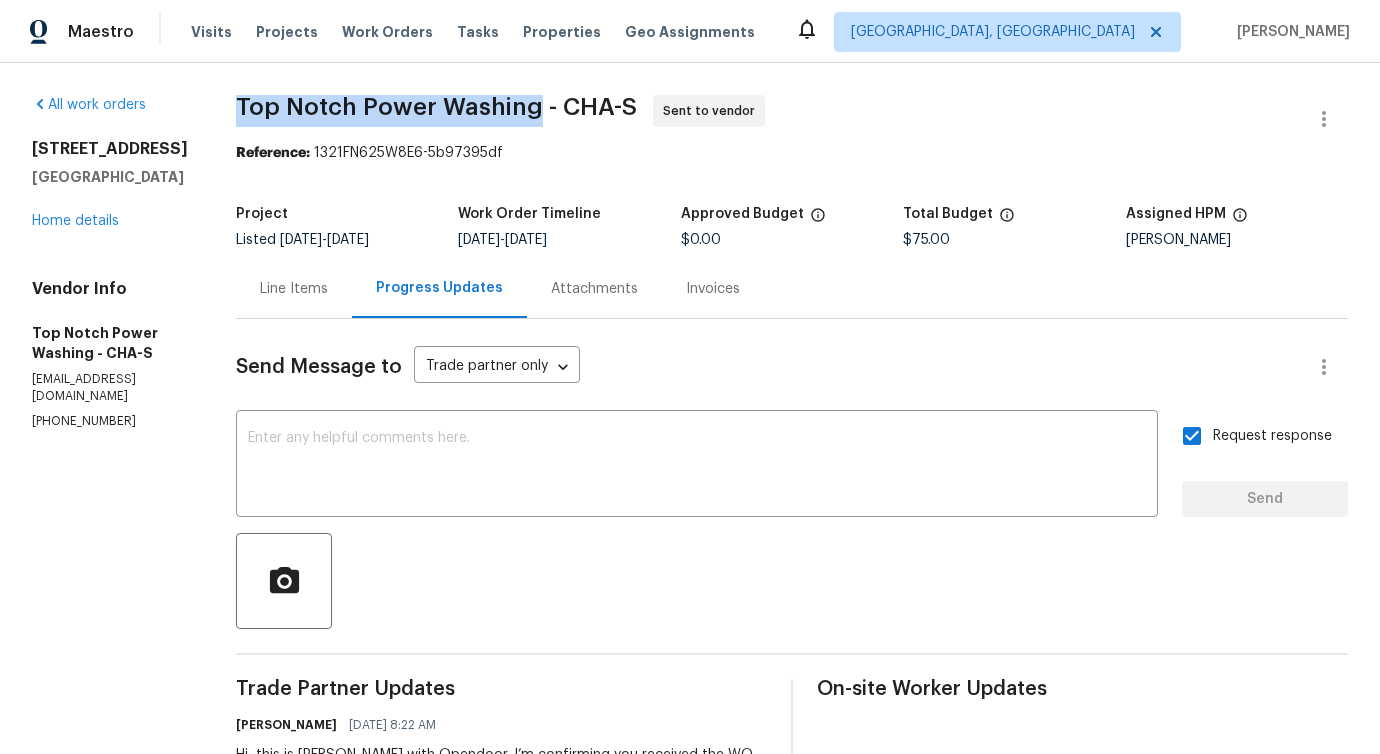 drag, startPoint x: 224, startPoint y: 97, endPoint x: 525, endPoint y: 110, distance: 301.2806 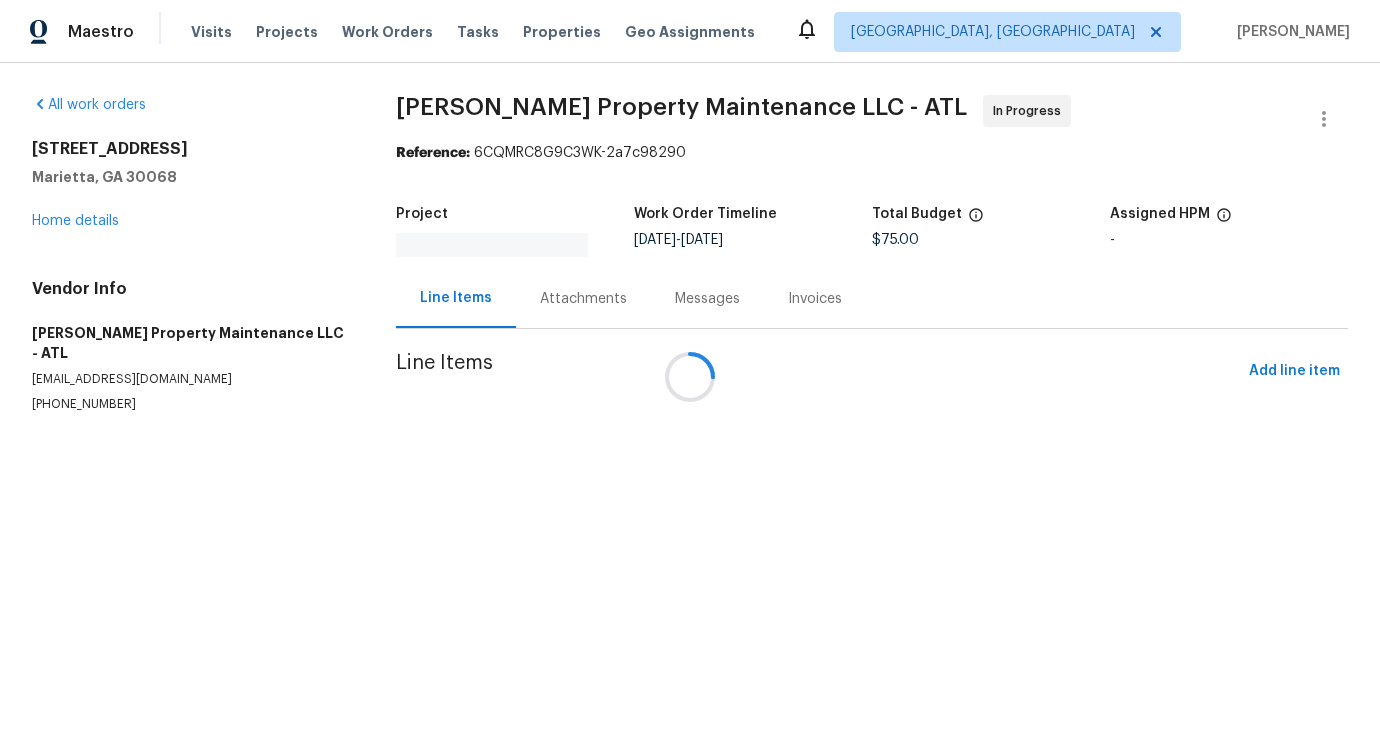 scroll, scrollTop: 0, scrollLeft: 0, axis: both 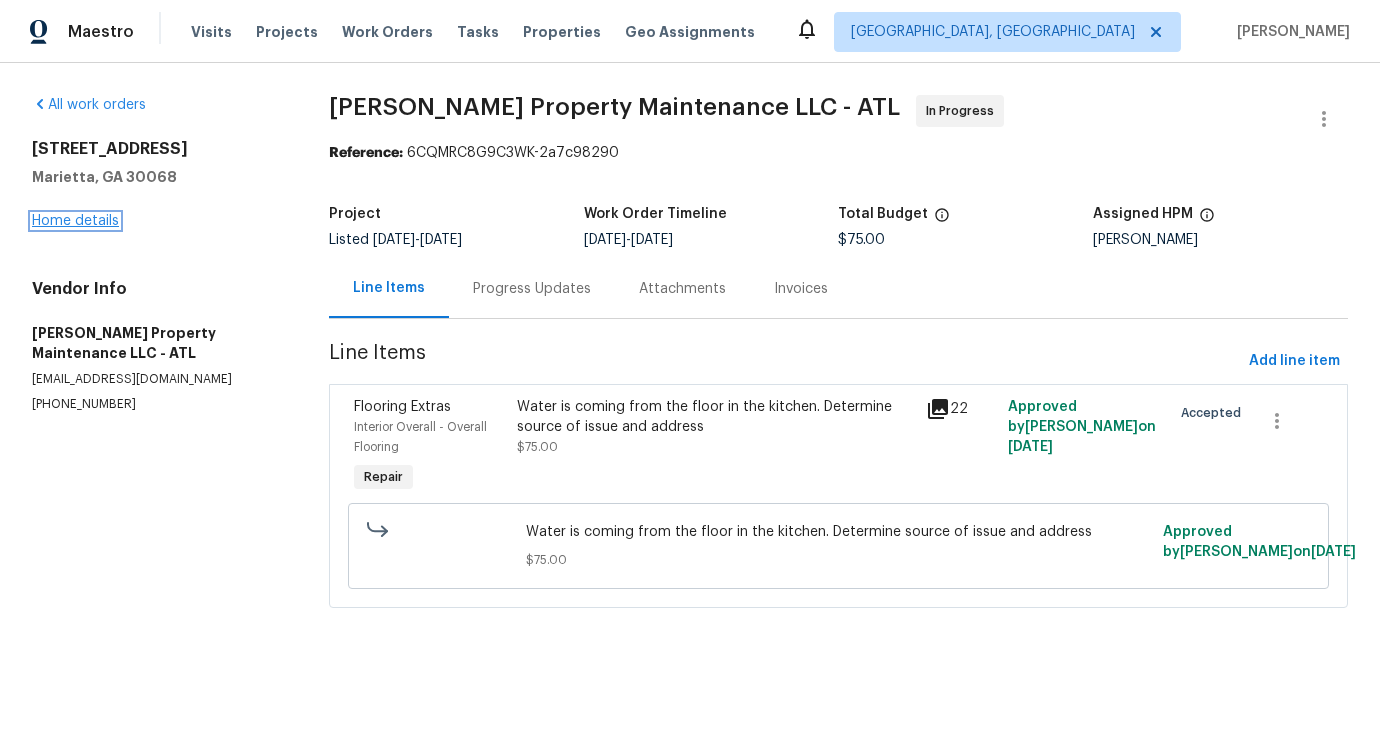click on "Home details" at bounding box center (75, 221) 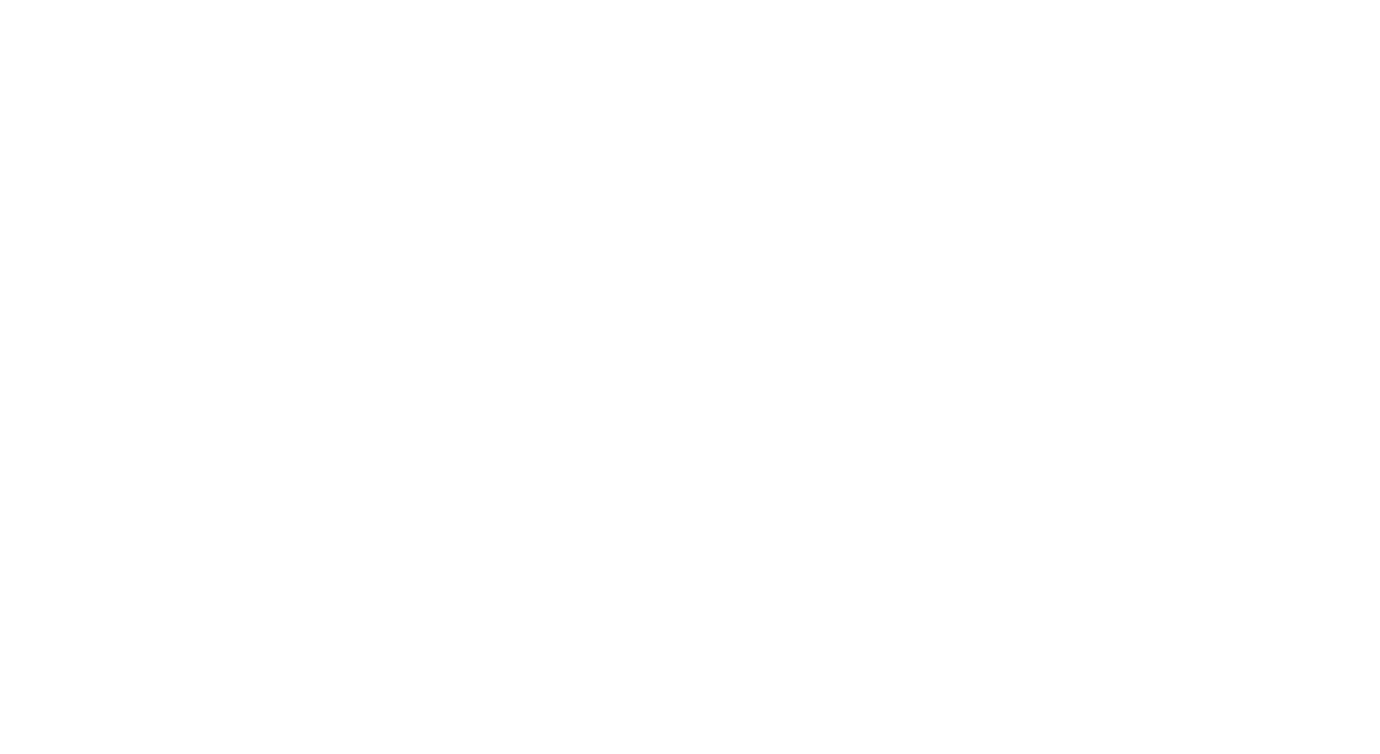 scroll, scrollTop: 0, scrollLeft: 0, axis: both 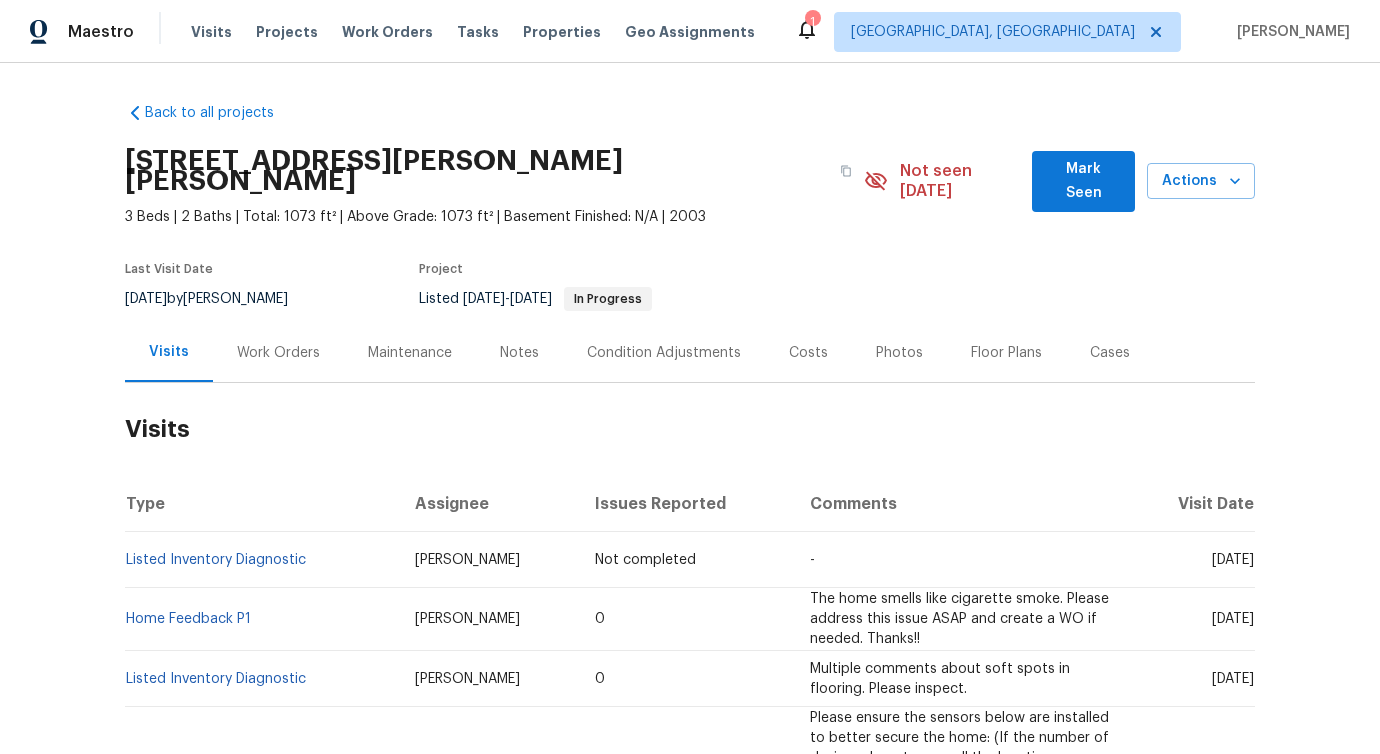 click on "Work Orders" at bounding box center [278, 352] 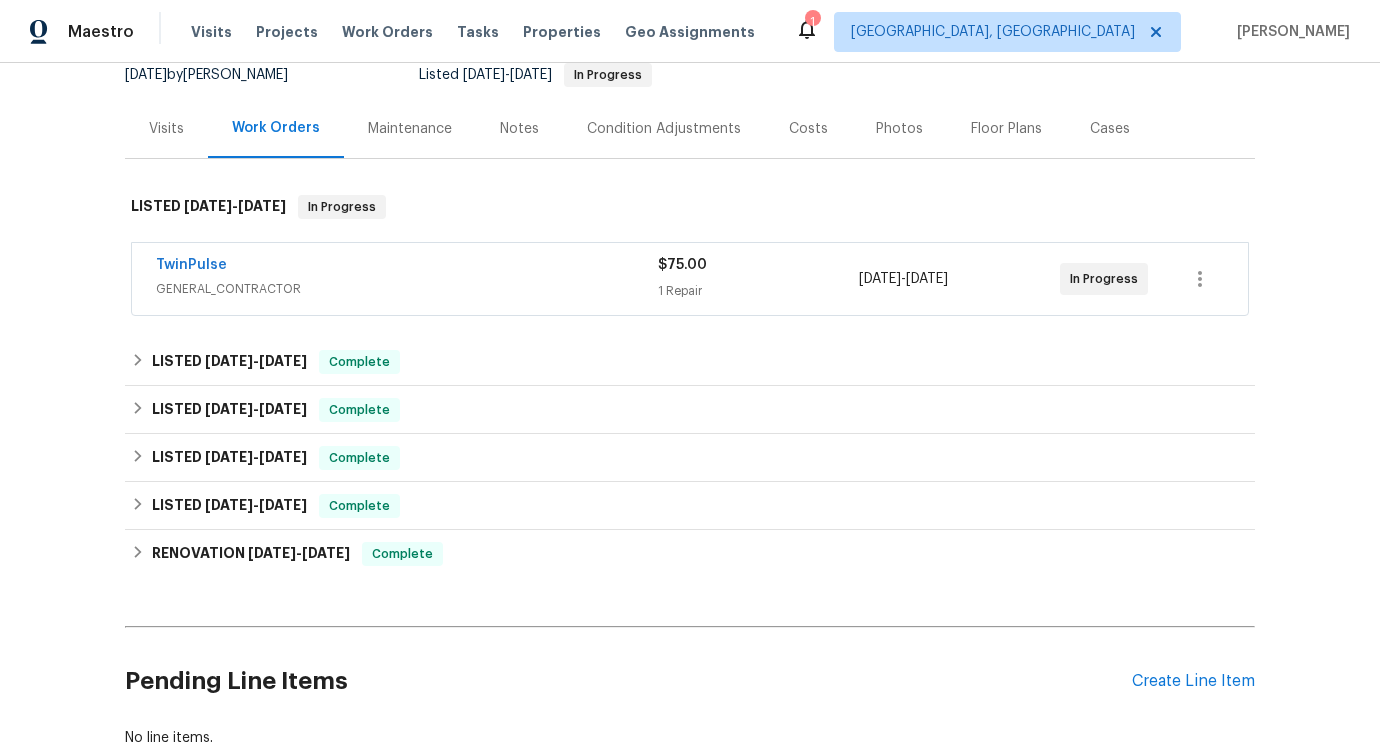 scroll, scrollTop: 349, scrollLeft: 0, axis: vertical 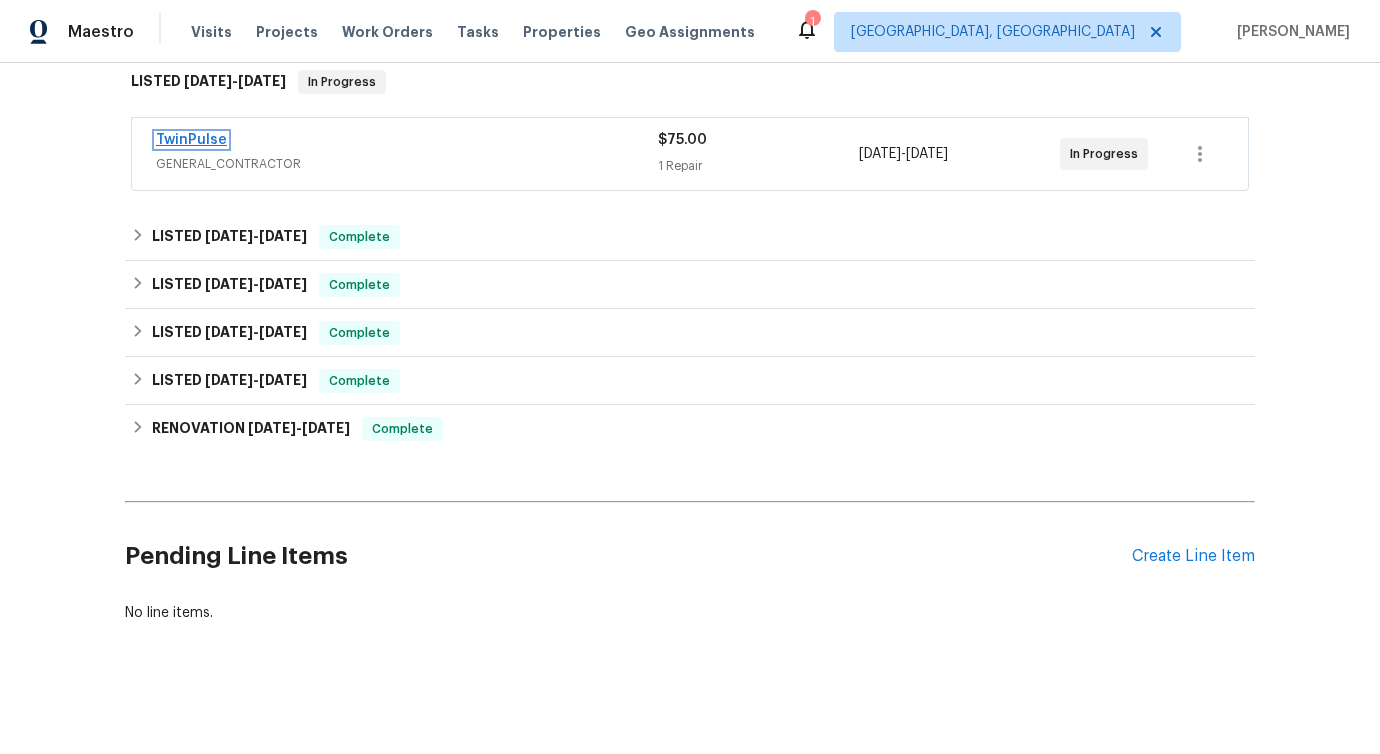 click on "TwinPulse" at bounding box center (191, 140) 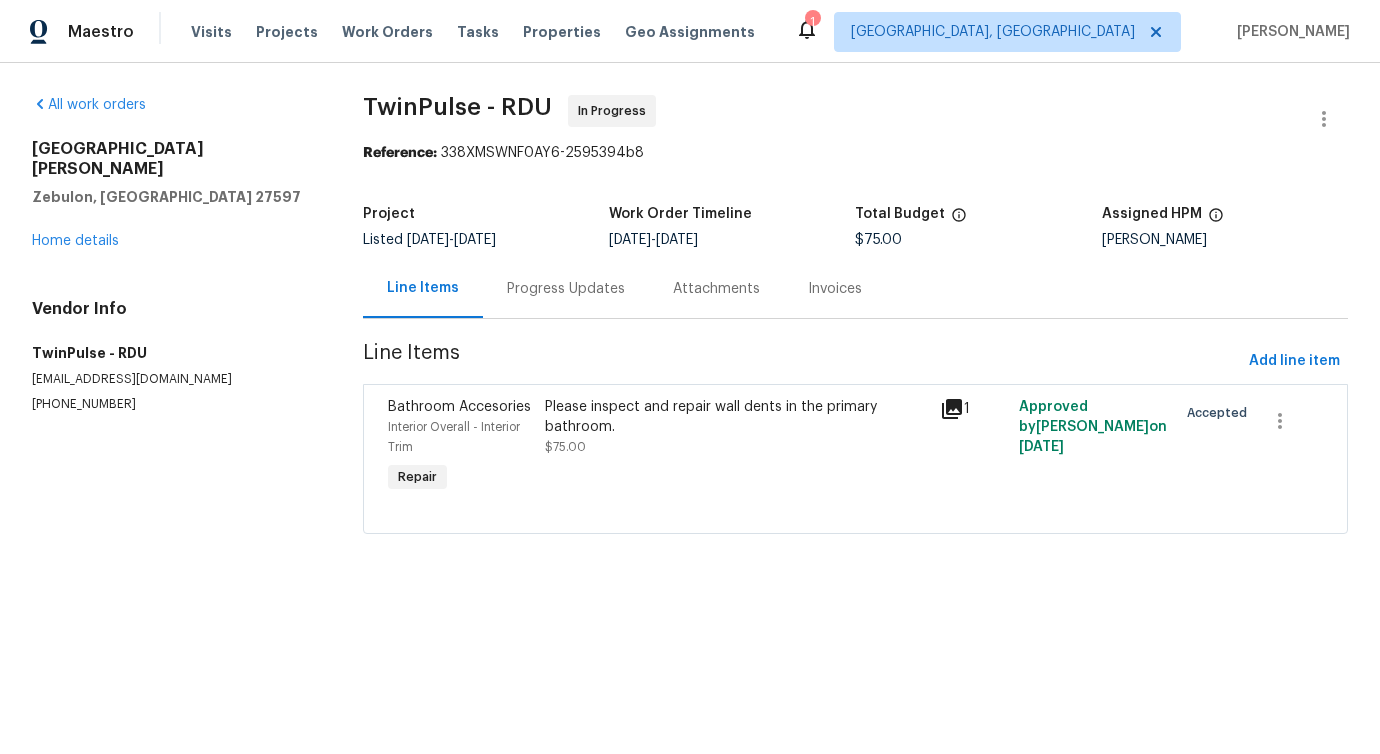click on "Progress Updates" at bounding box center (566, 288) 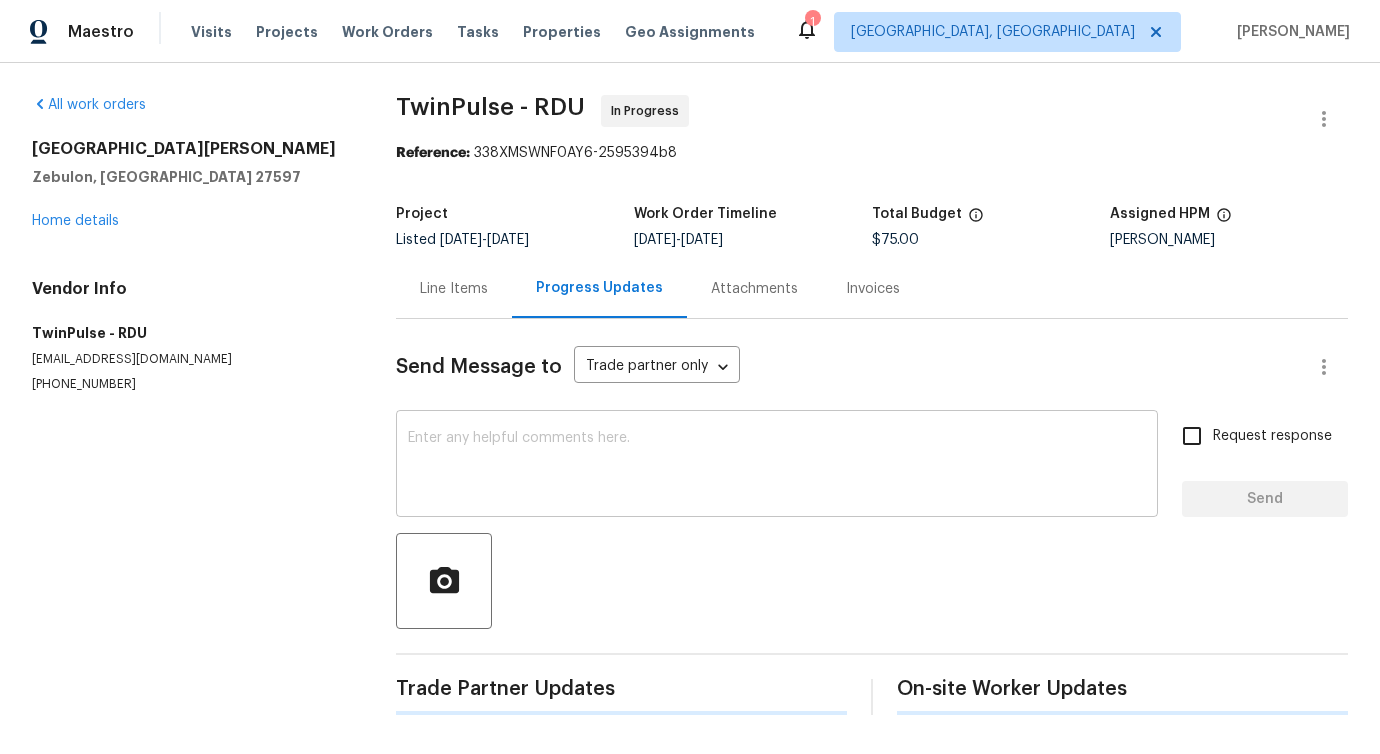 click at bounding box center (777, 466) 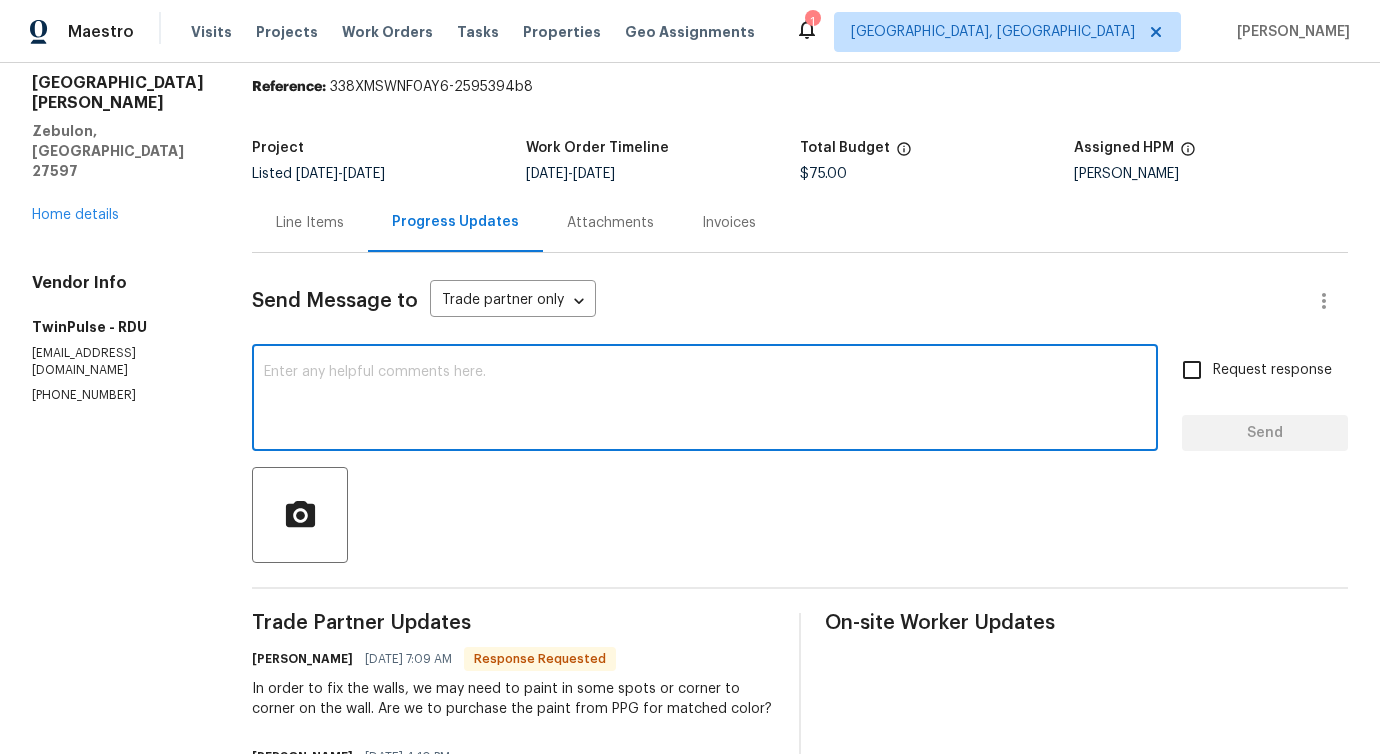 scroll, scrollTop: 0, scrollLeft: 0, axis: both 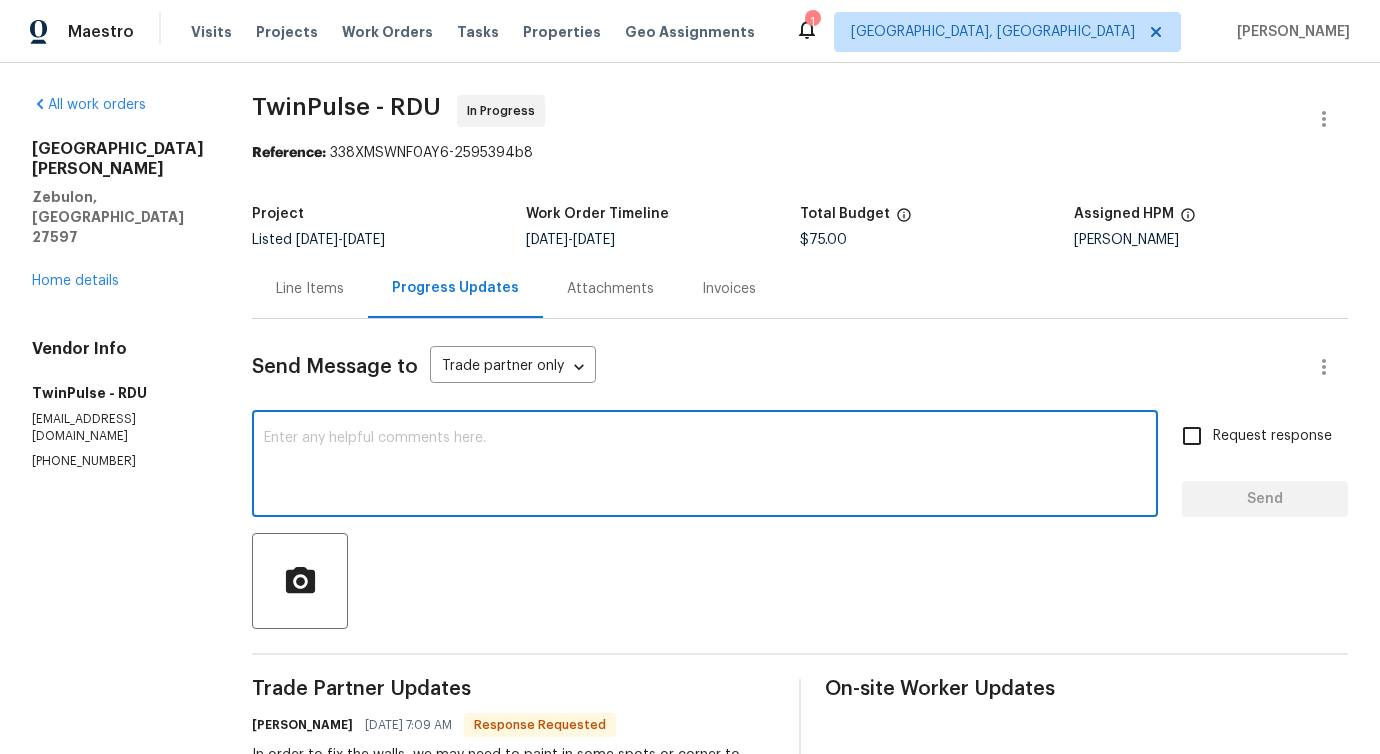 click on "Line Items" at bounding box center [310, 289] 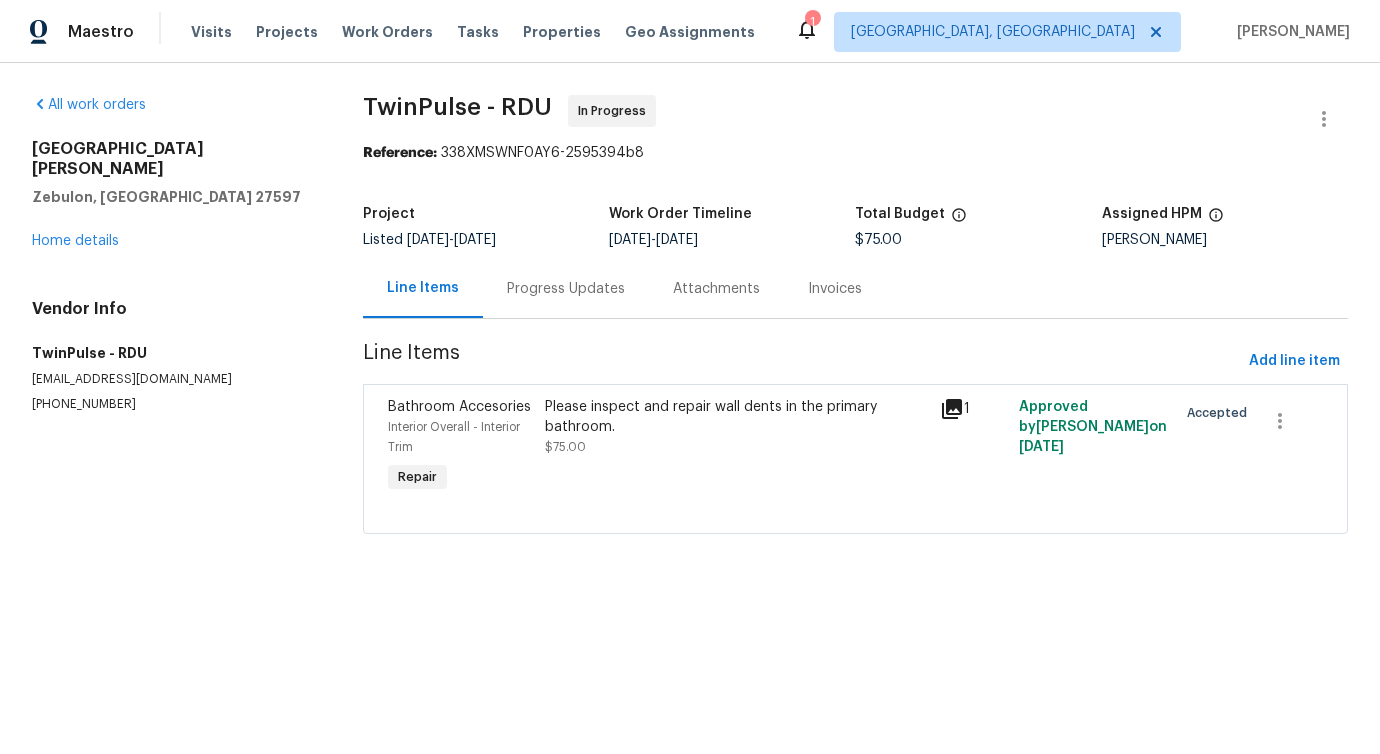 click on "Please inspect and repair wall dents in the primary bathroom. $75.00" at bounding box center (736, 447) 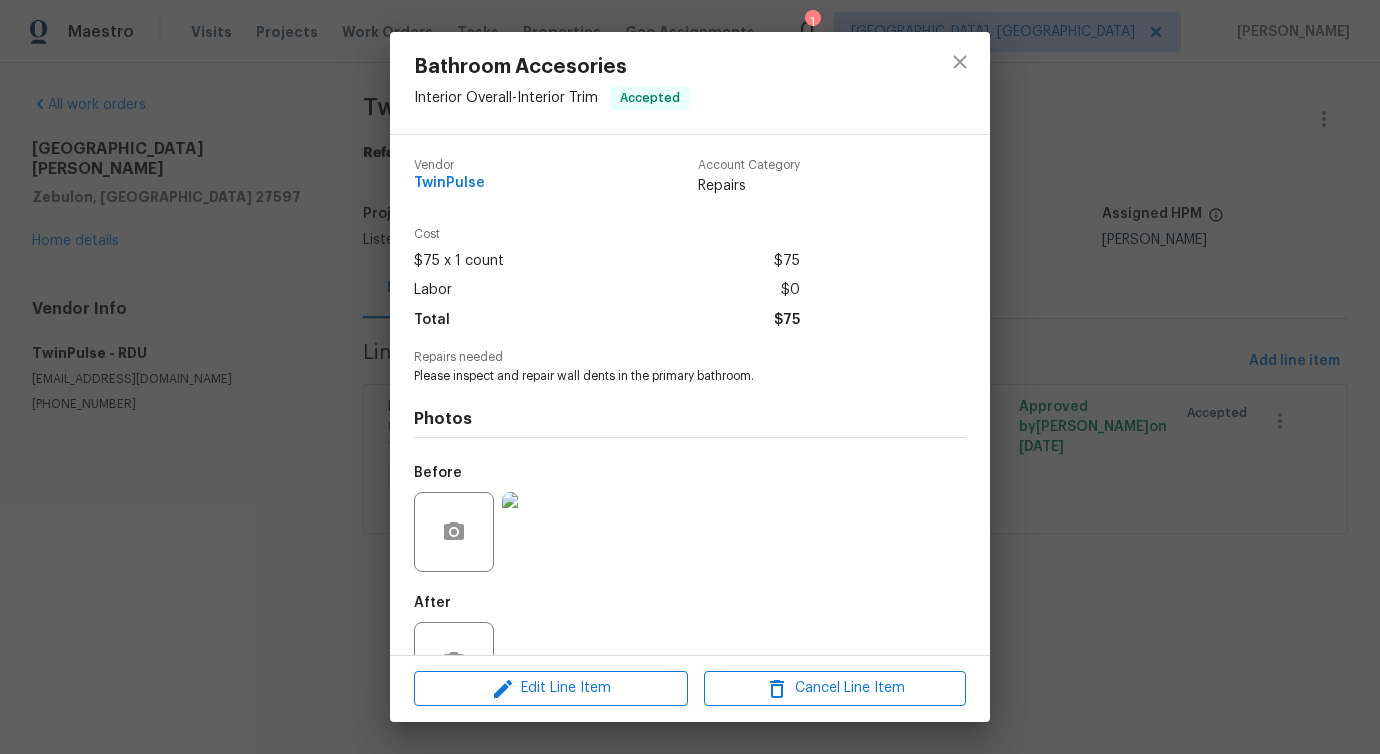 scroll, scrollTop: 67, scrollLeft: 0, axis: vertical 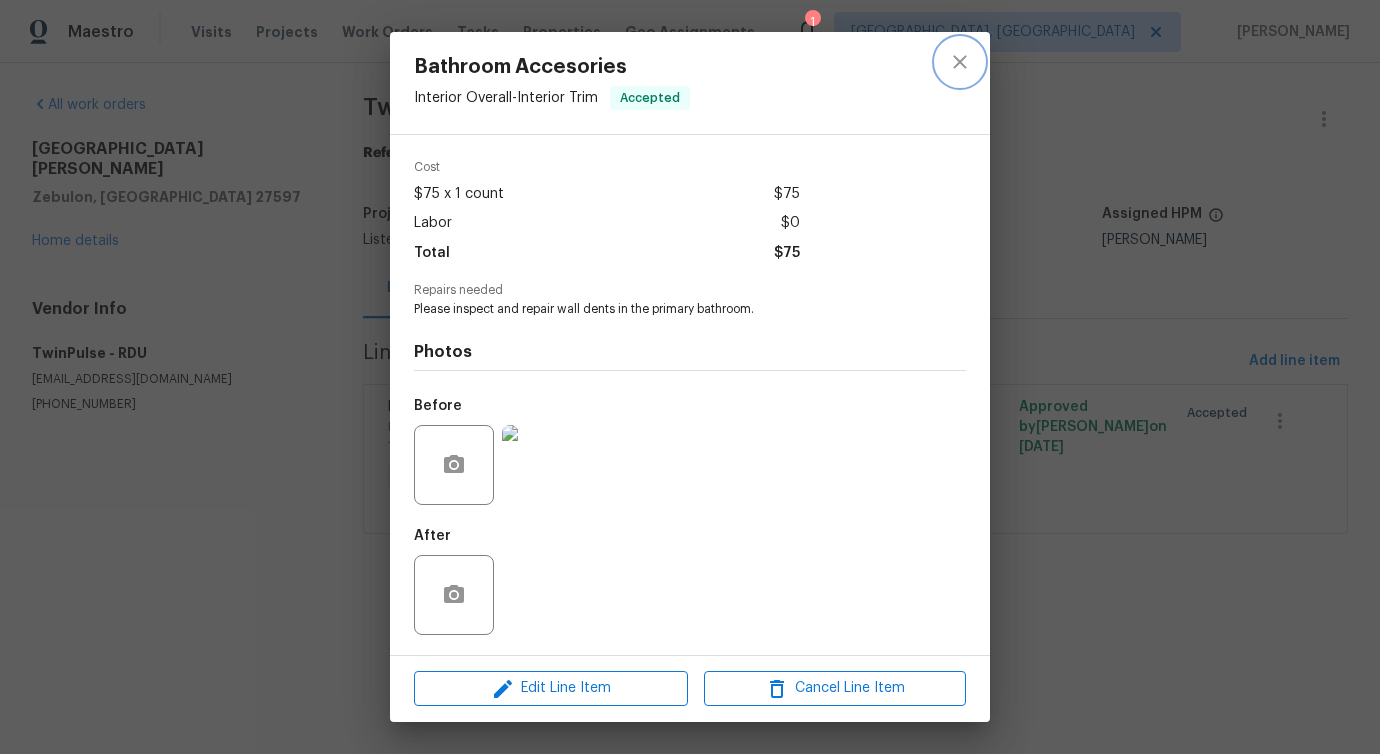 click 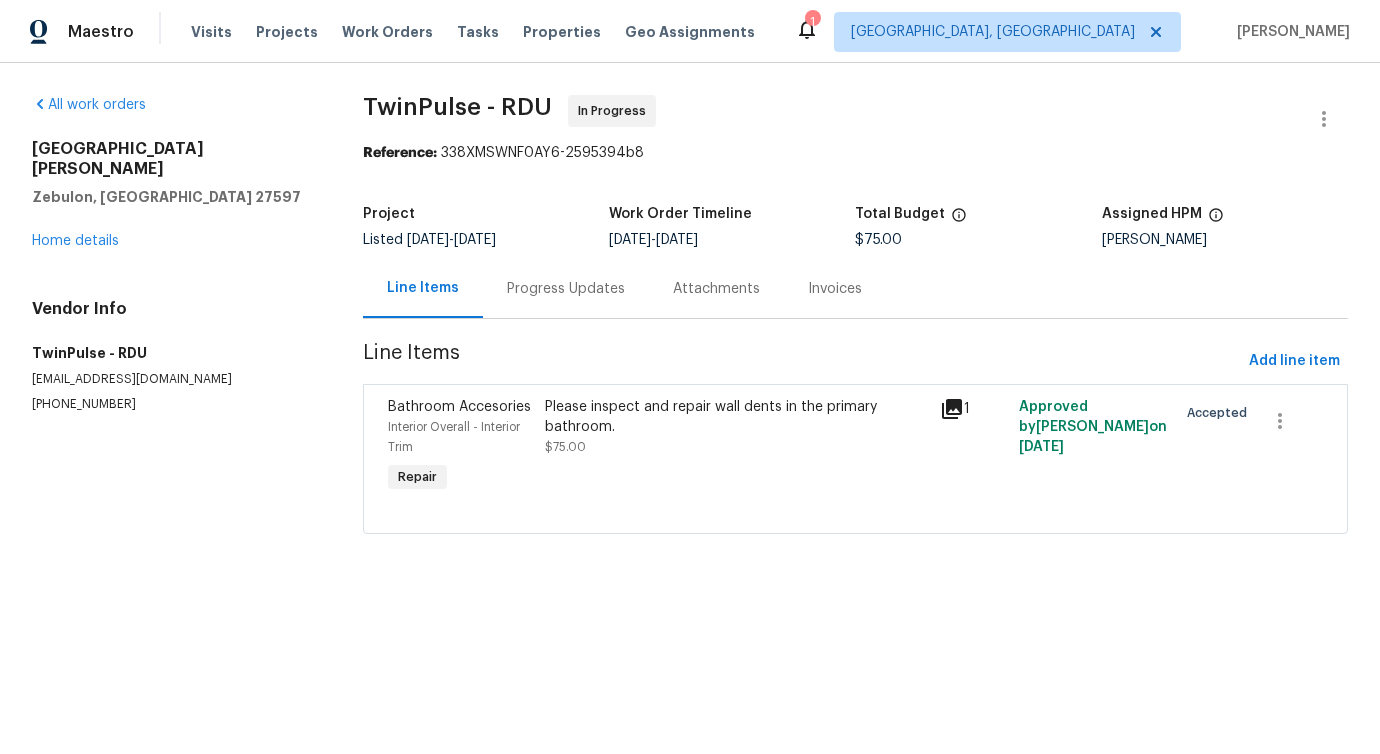 click on "Please inspect and repair wall dents in the primary bathroom." at bounding box center (736, 417) 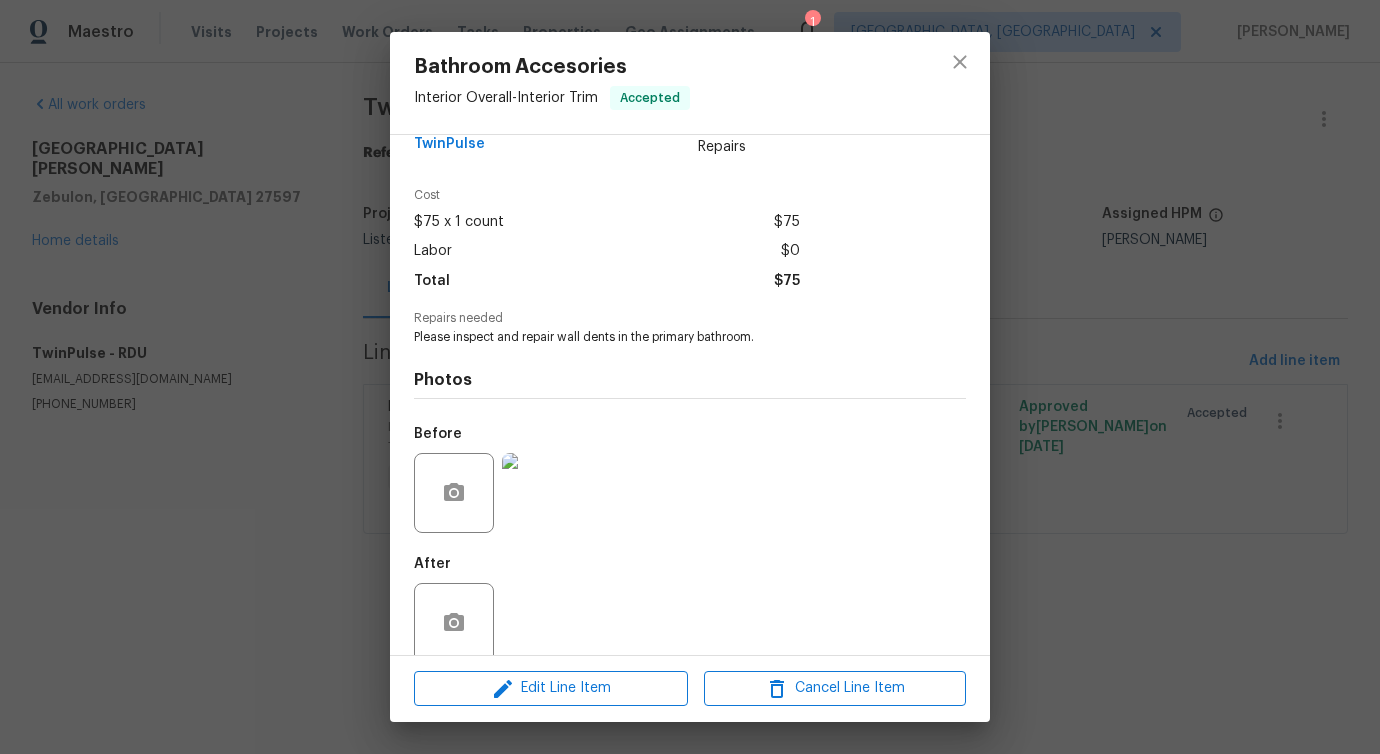 scroll, scrollTop: 67, scrollLeft: 0, axis: vertical 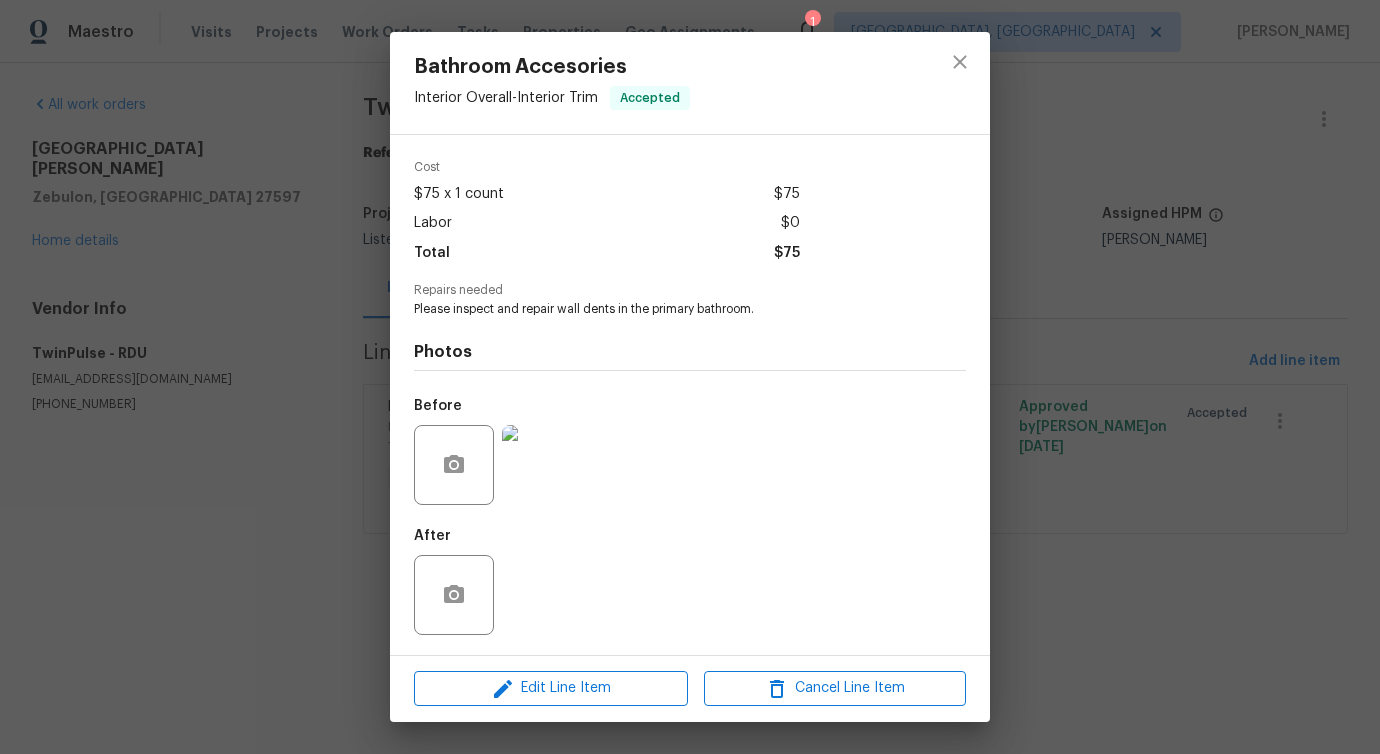 click at bounding box center [542, 465] 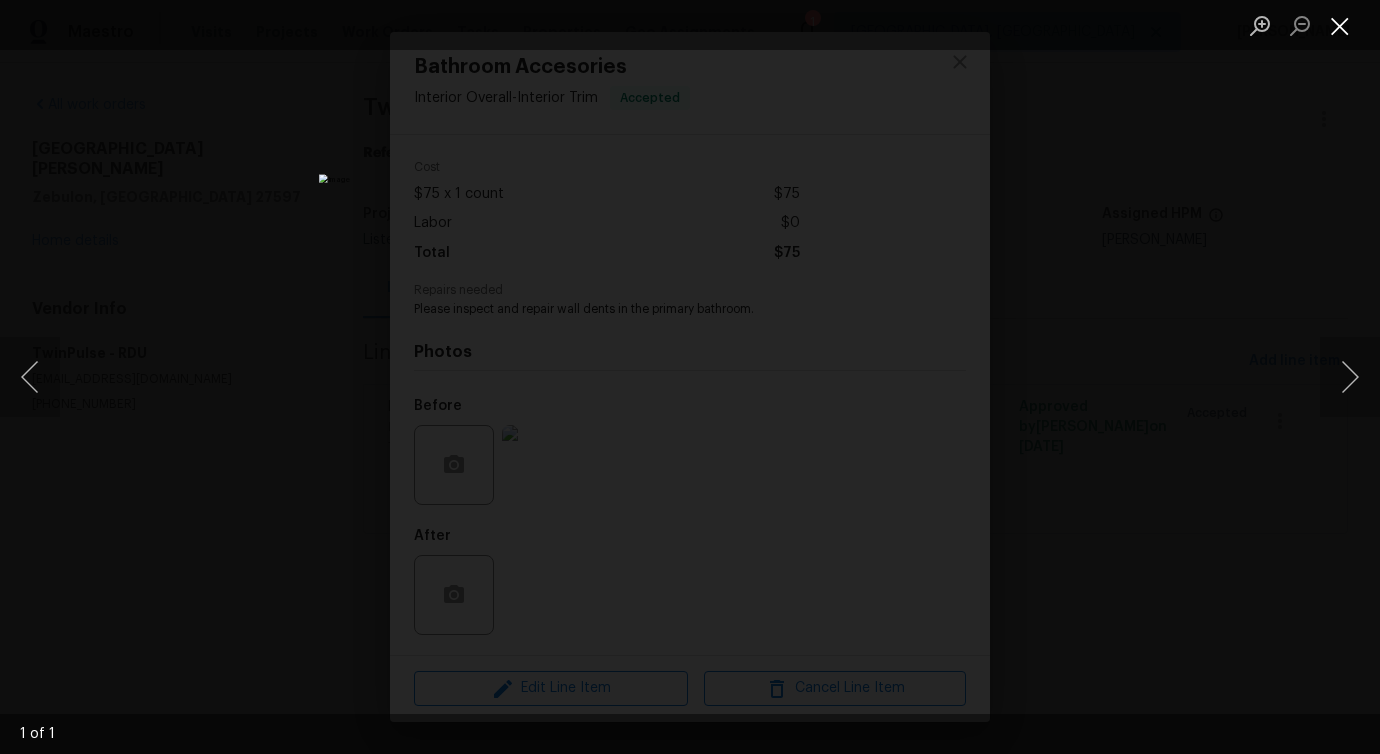 click at bounding box center (1340, 25) 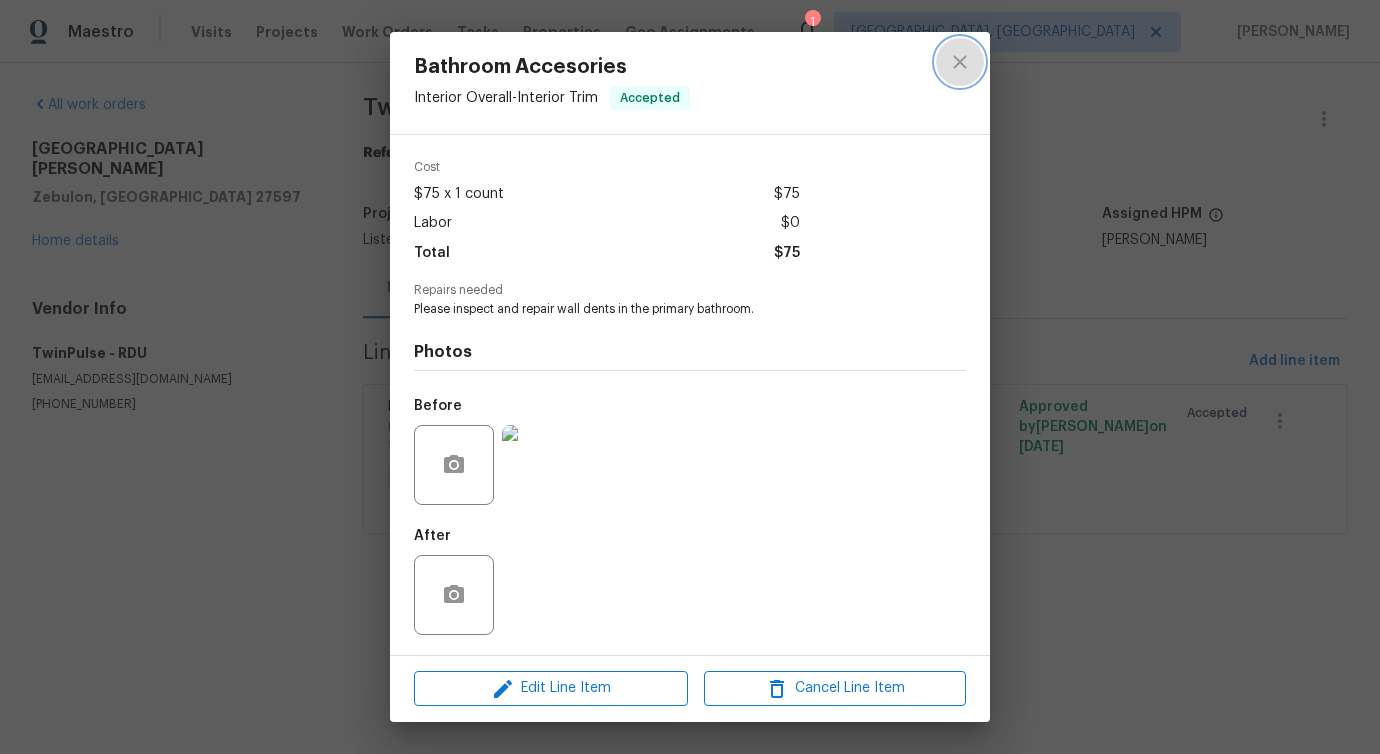 click at bounding box center (960, 62) 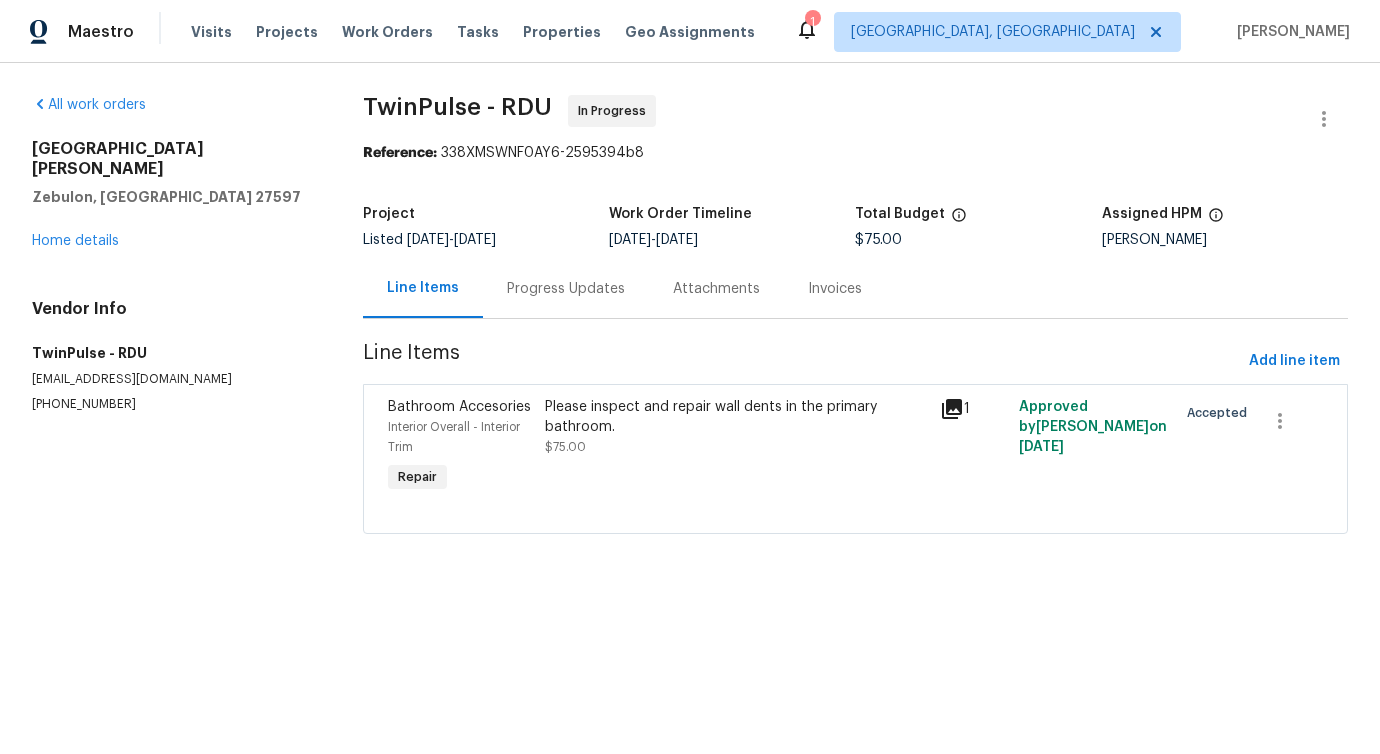 click on "Progress Updates" at bounding box center [566, 289] 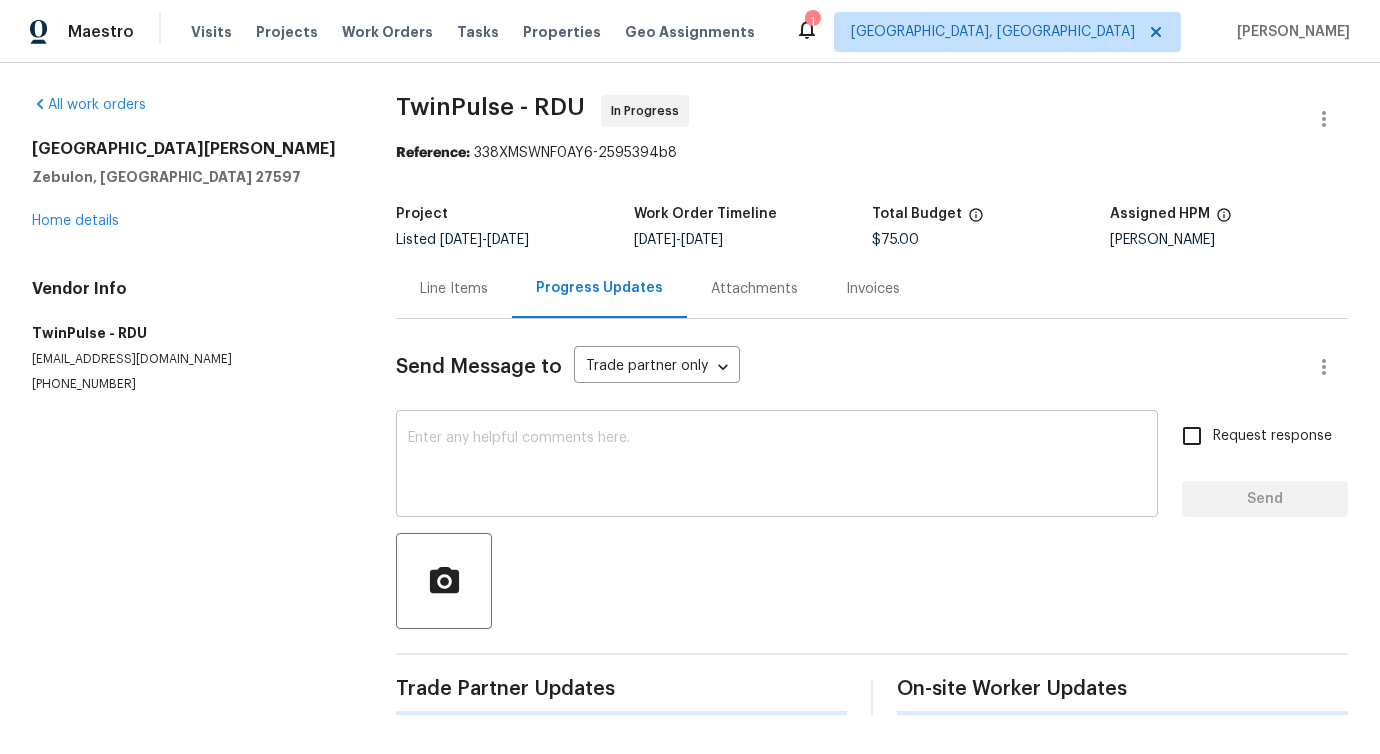 click at bounding box center (777, 466) 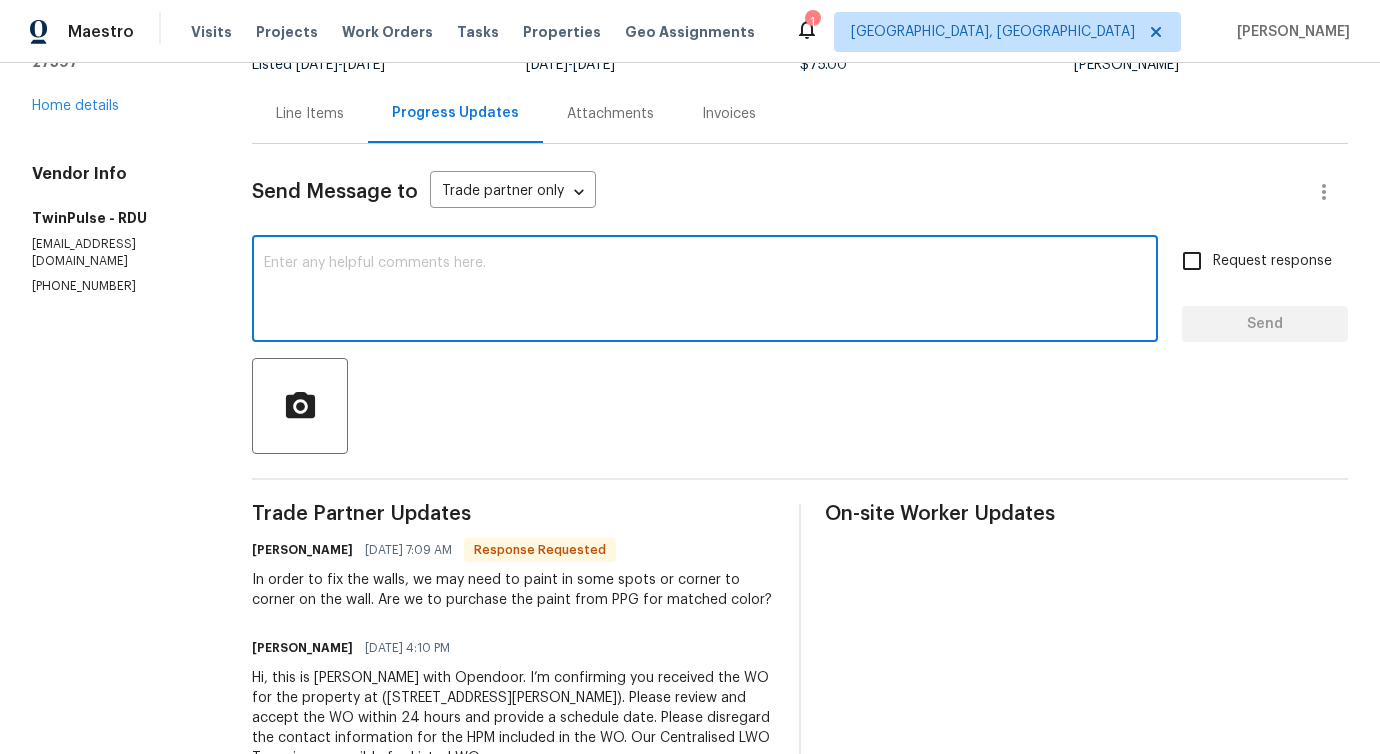 scroll, scrollTop: 180, scrollLeft: 0, axis: vertical 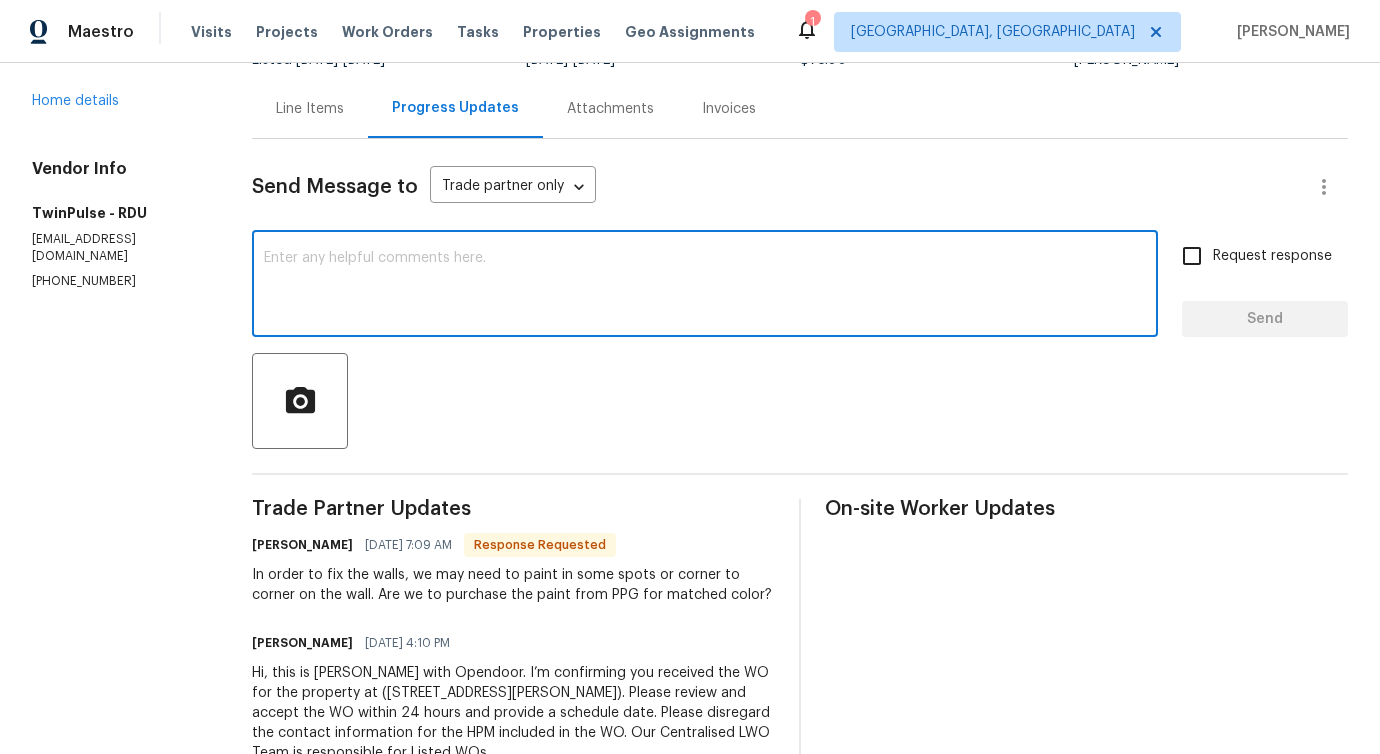click at bounding box center (705, 286) 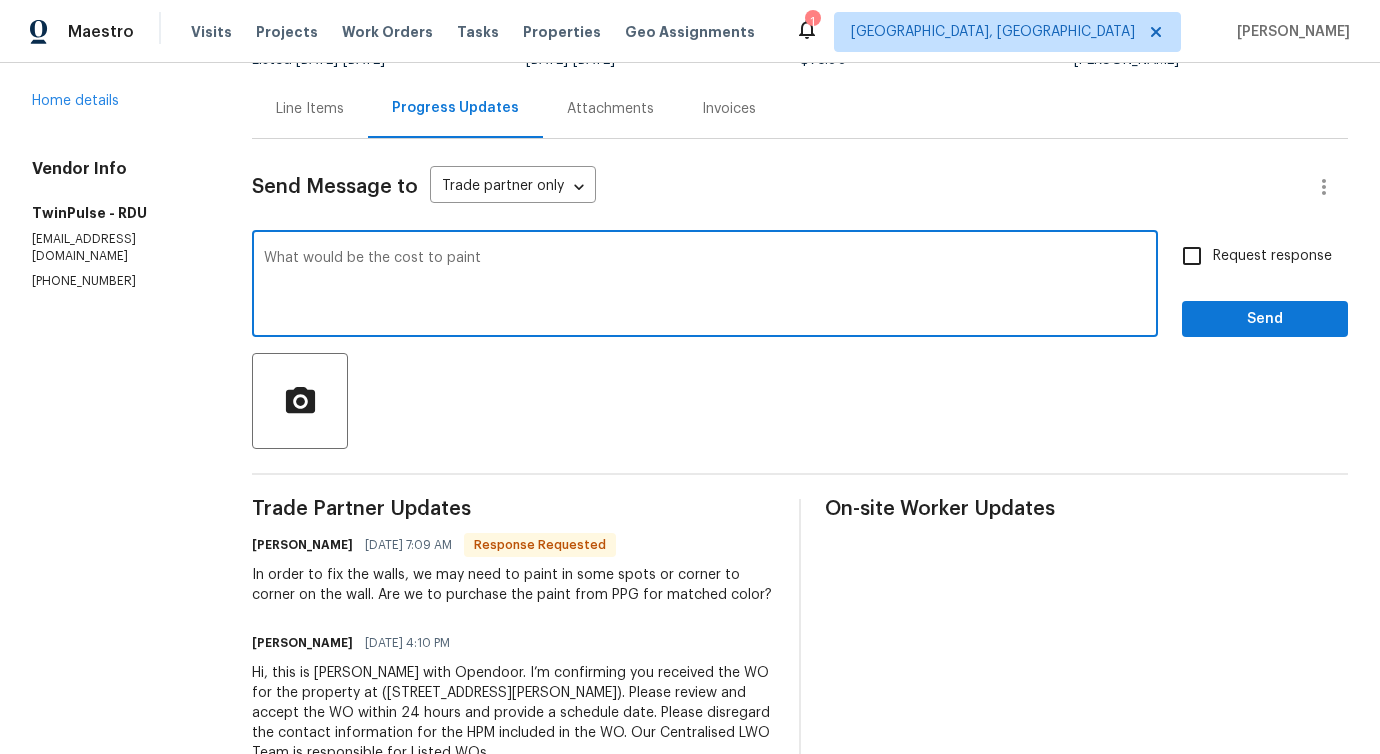 type on "What would be the cost to paint?" 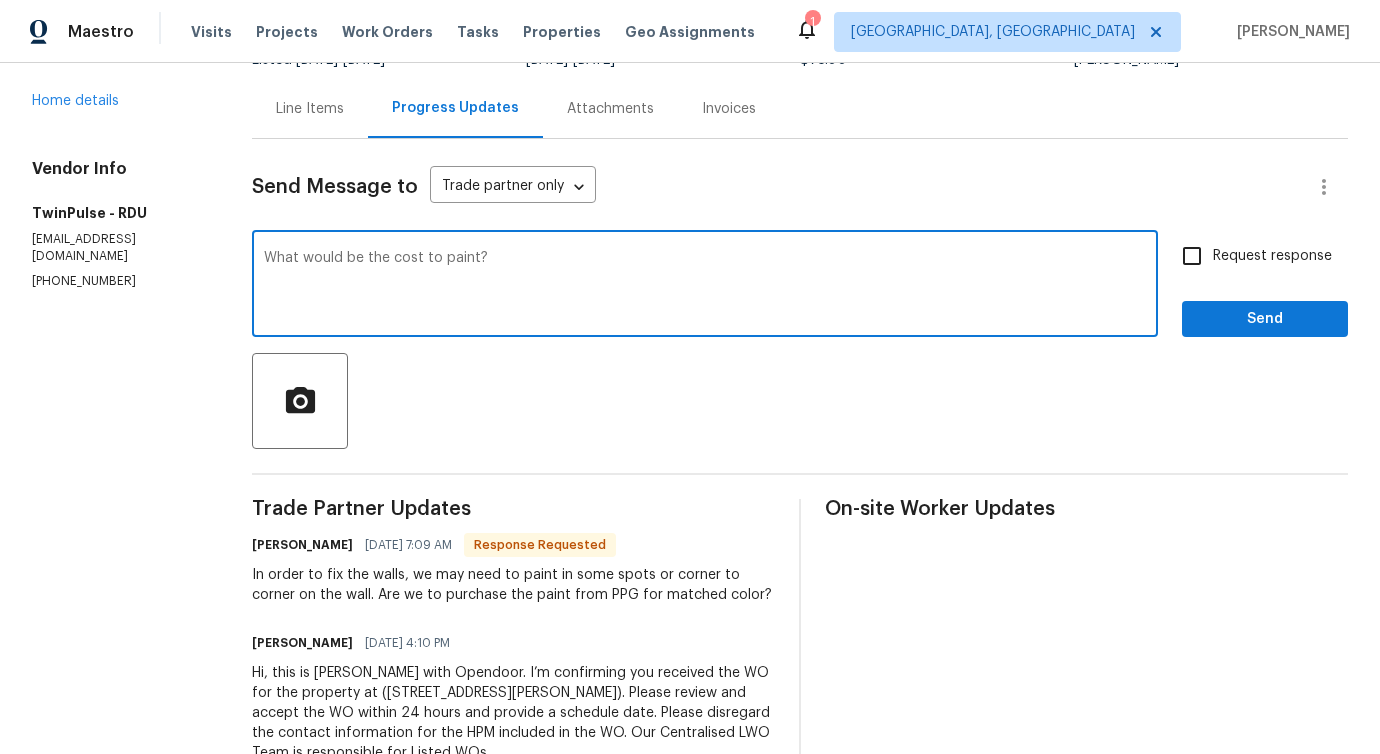 click on "What would be the cost to paint?" at bounding box center (705, 286) 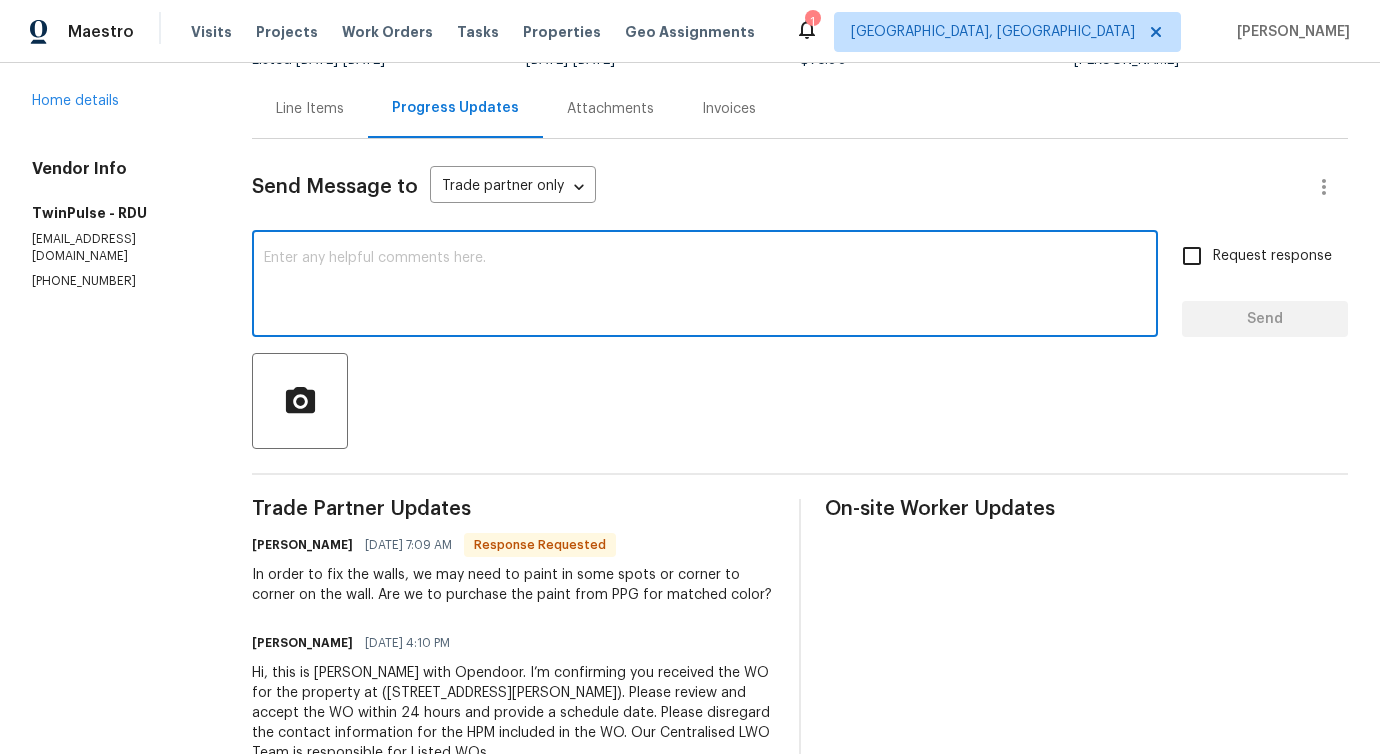 drag, startPoint x: 416, startPoint y: 297, endPoint x: 680, endPoint y: 256, distance: 267.16473 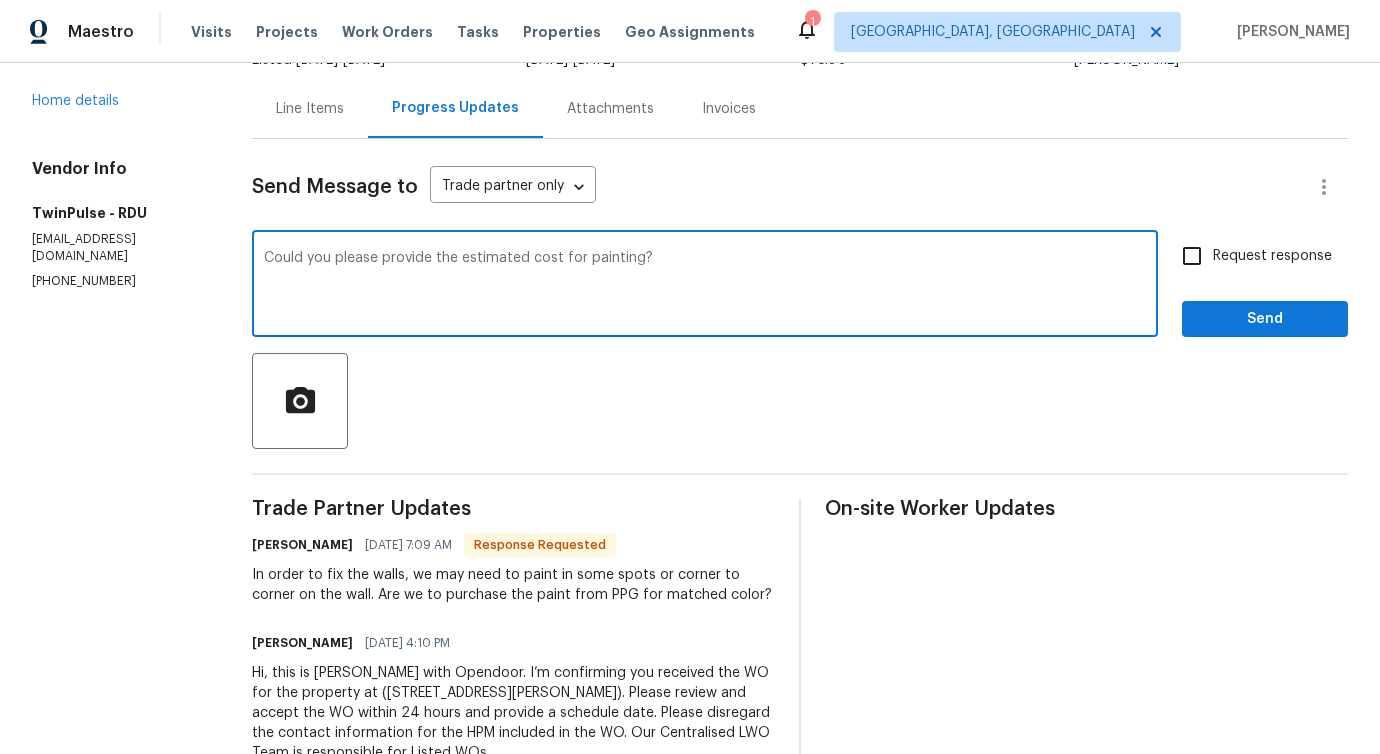 type on "Could you please provide the estimated cost for painting?" 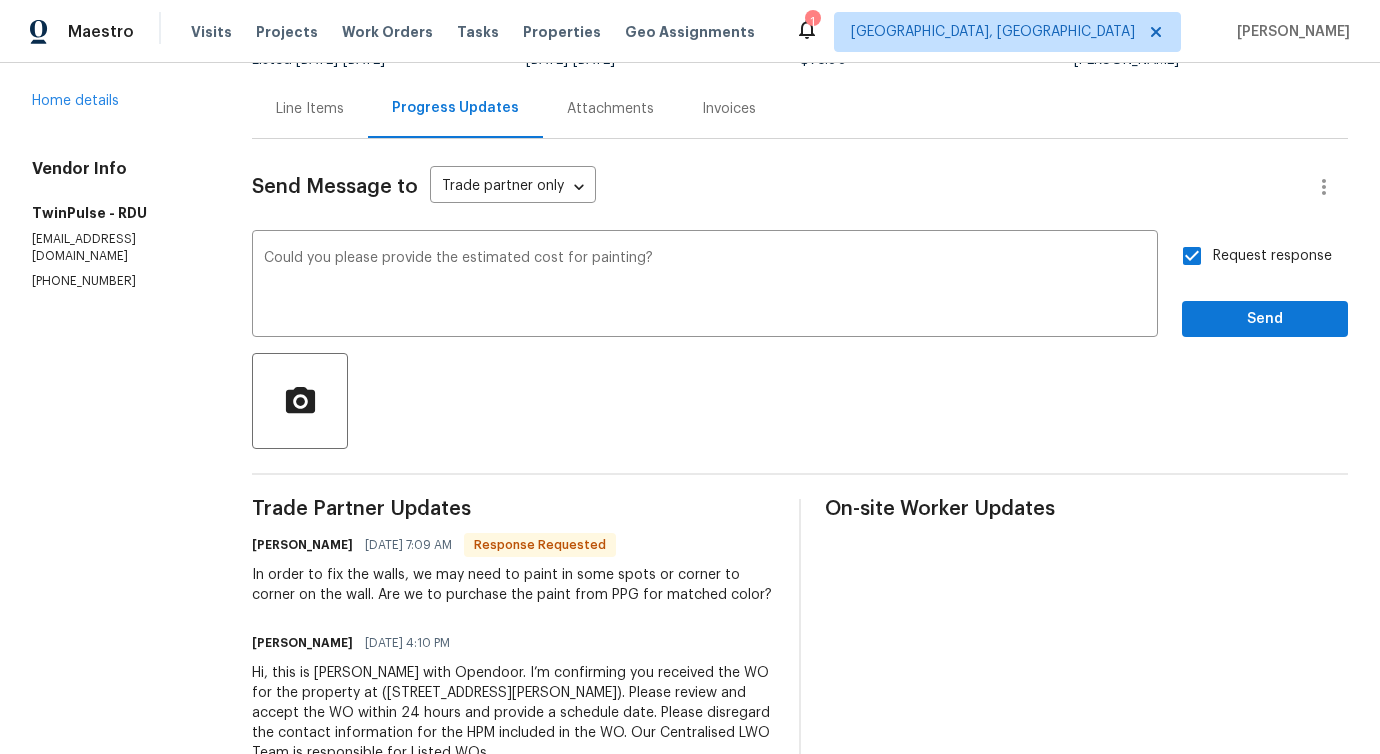 click at bounding box center [800, 401] 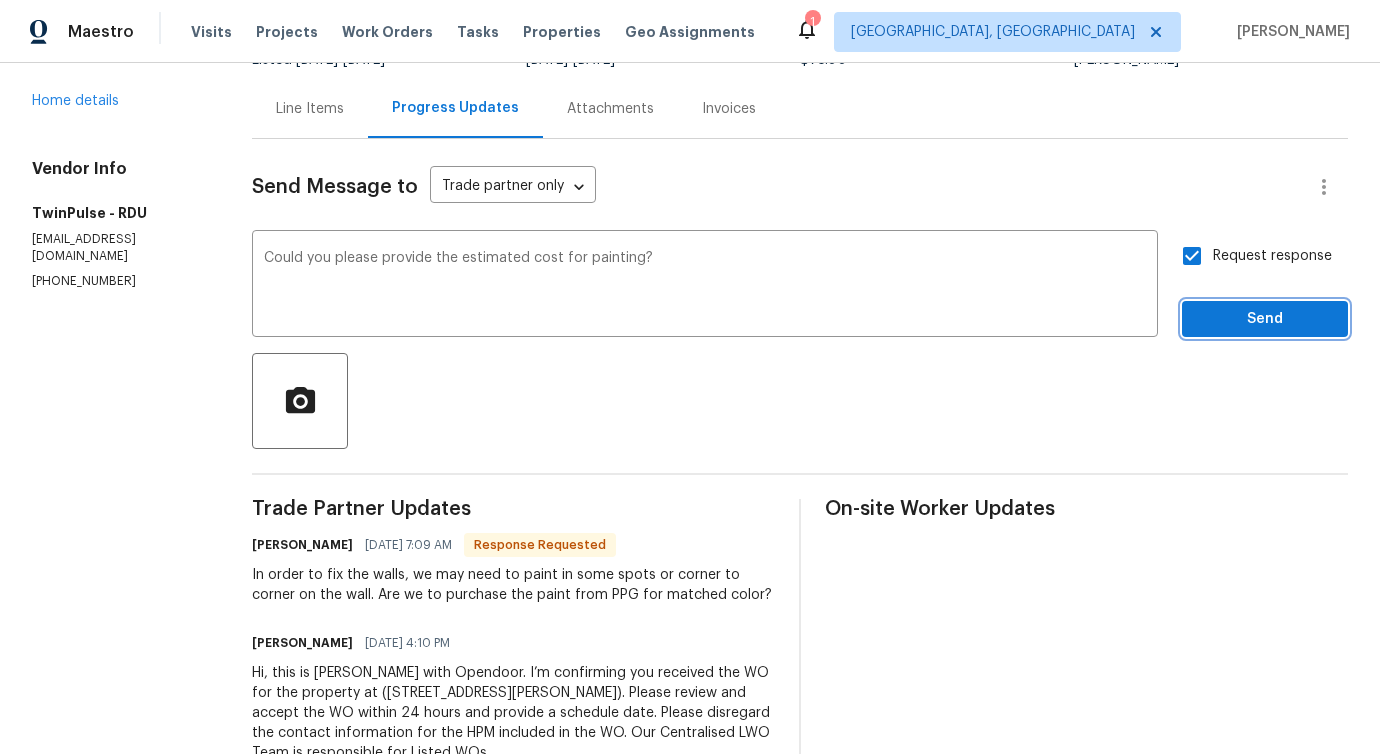 click on "Send" at bounding box center (1265, 319) 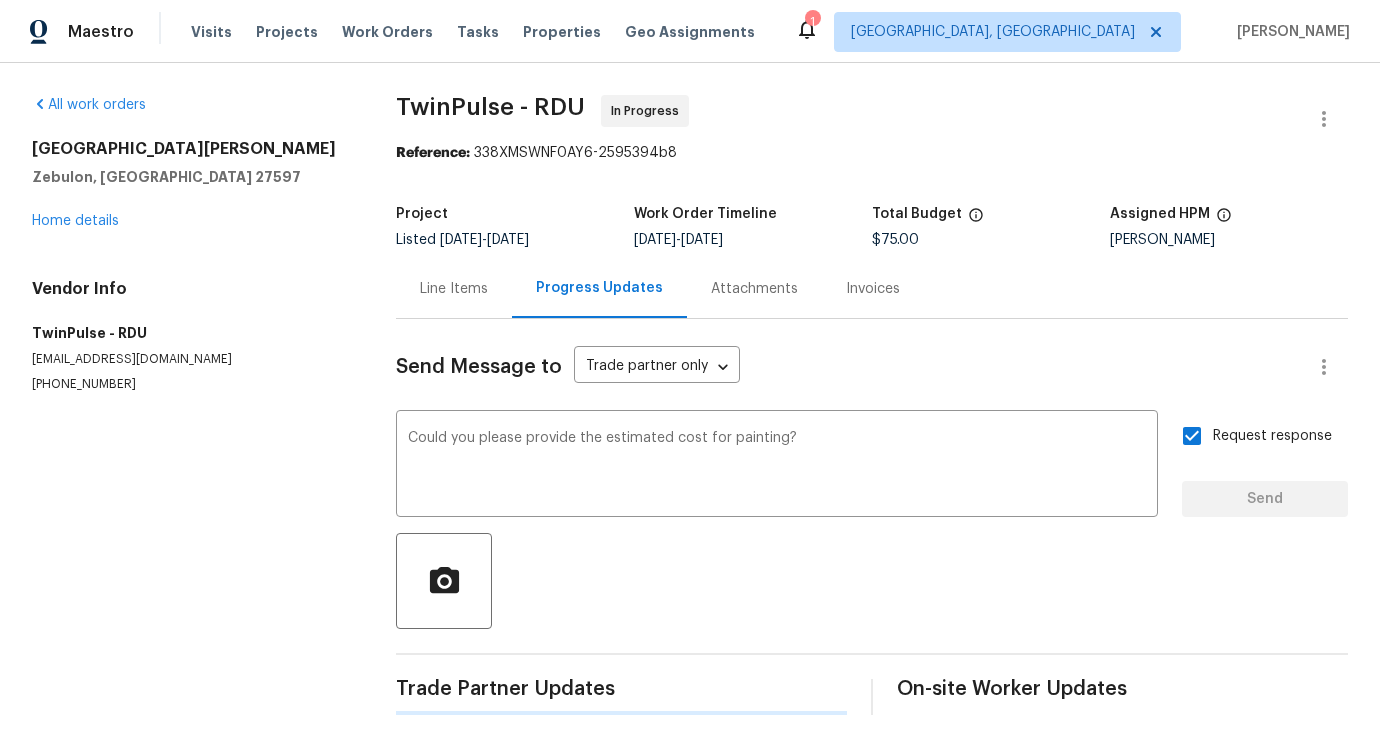 type 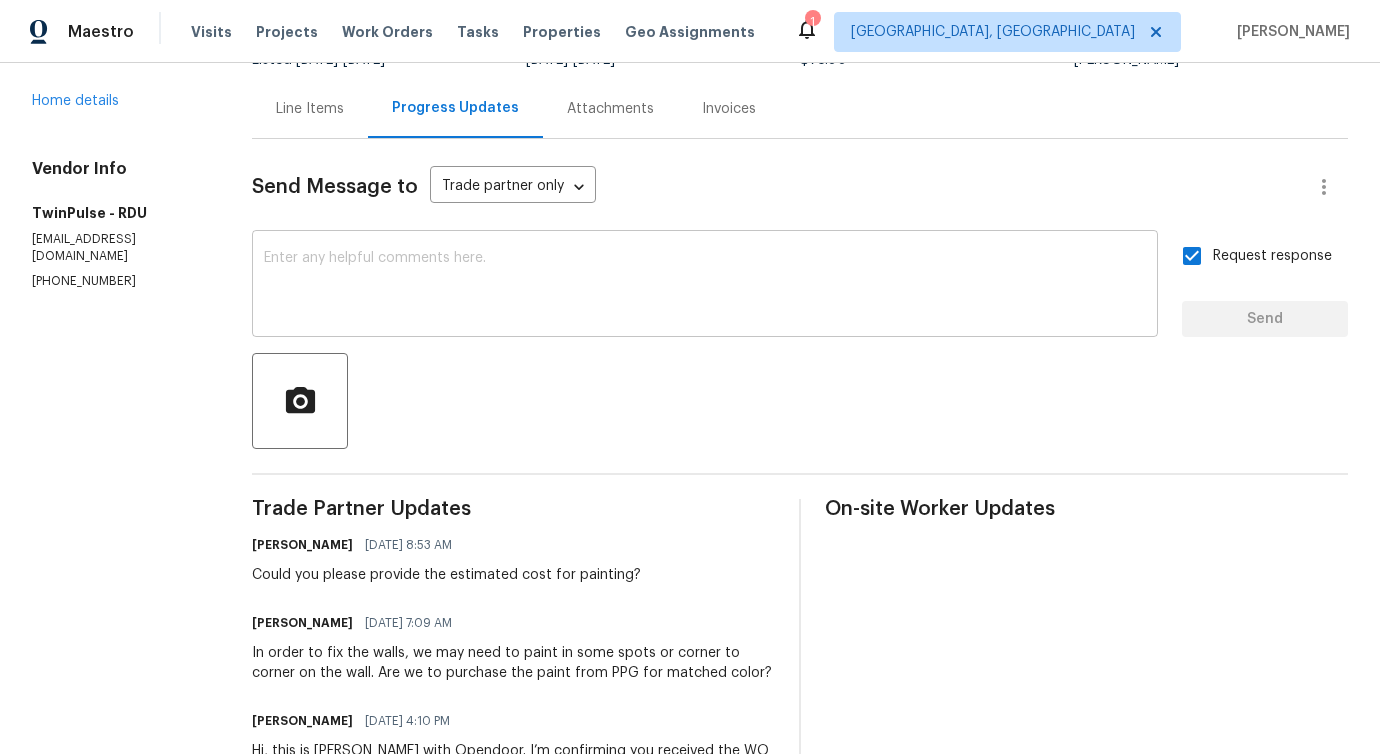 scroll, scrollTop: 0, scrollLeft: 0, axis: both 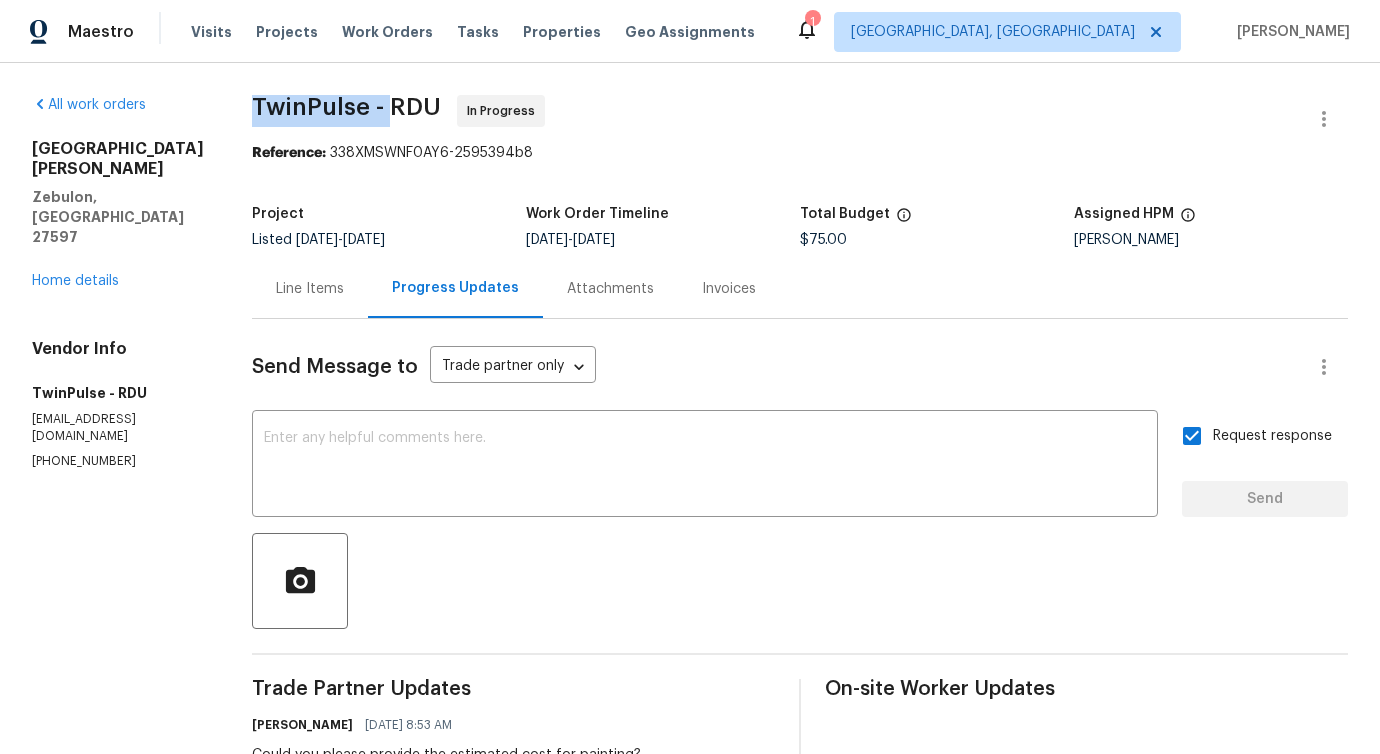drag, startPoint x: 288, startPoint y: 108, endPoint x: 561, endPoint y: 60, distance: 277.18765 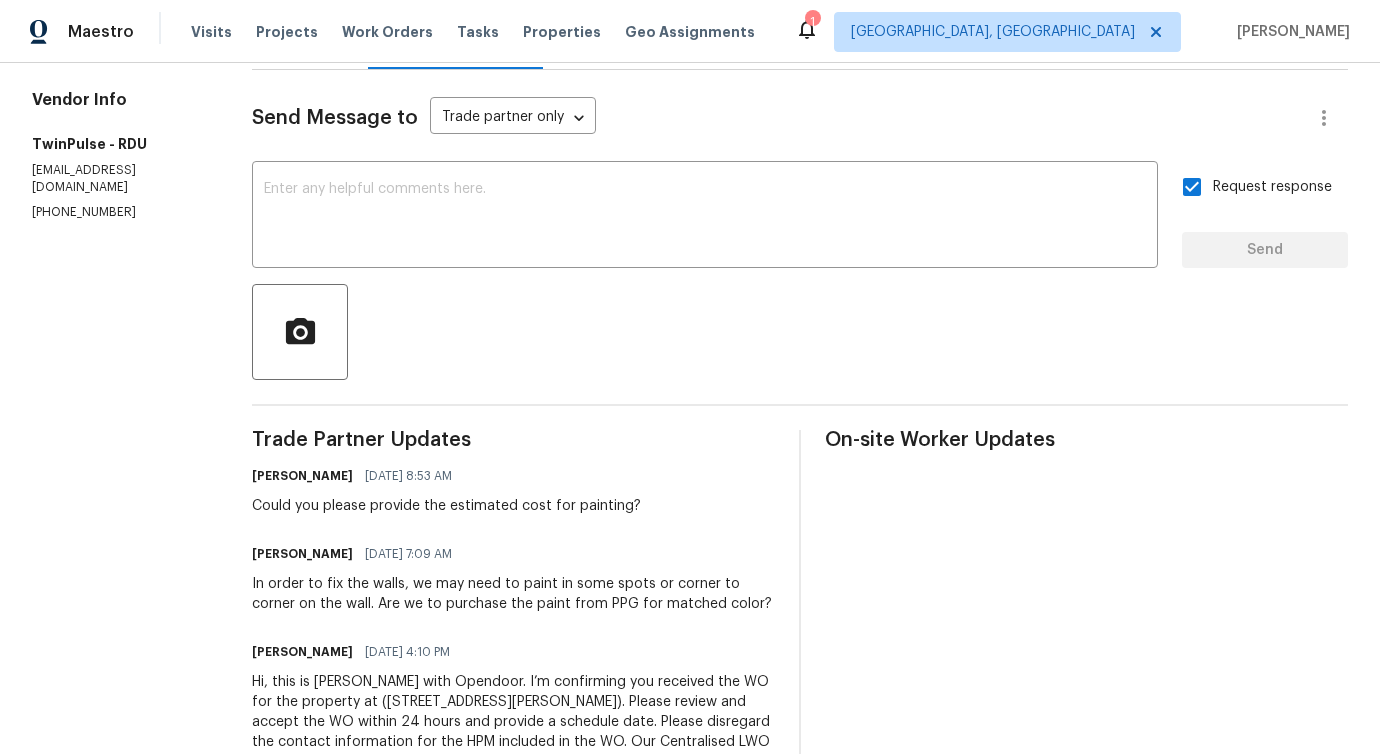 scroll, scrollTop: 338, scrollLeft: 0, axis: vertical 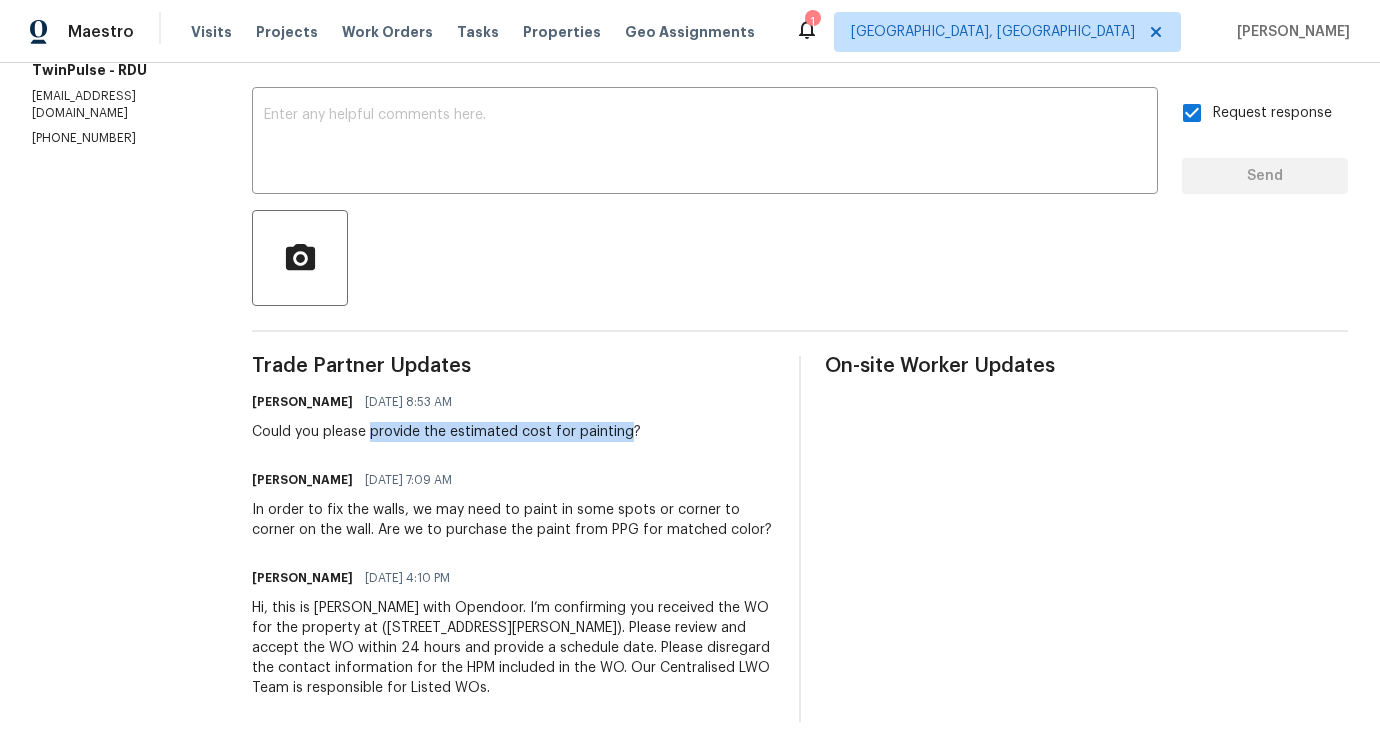 drag, startPoint x: 349, startPoint y: 418, endPoint x: 599, endPoint y: 418, distance: 250 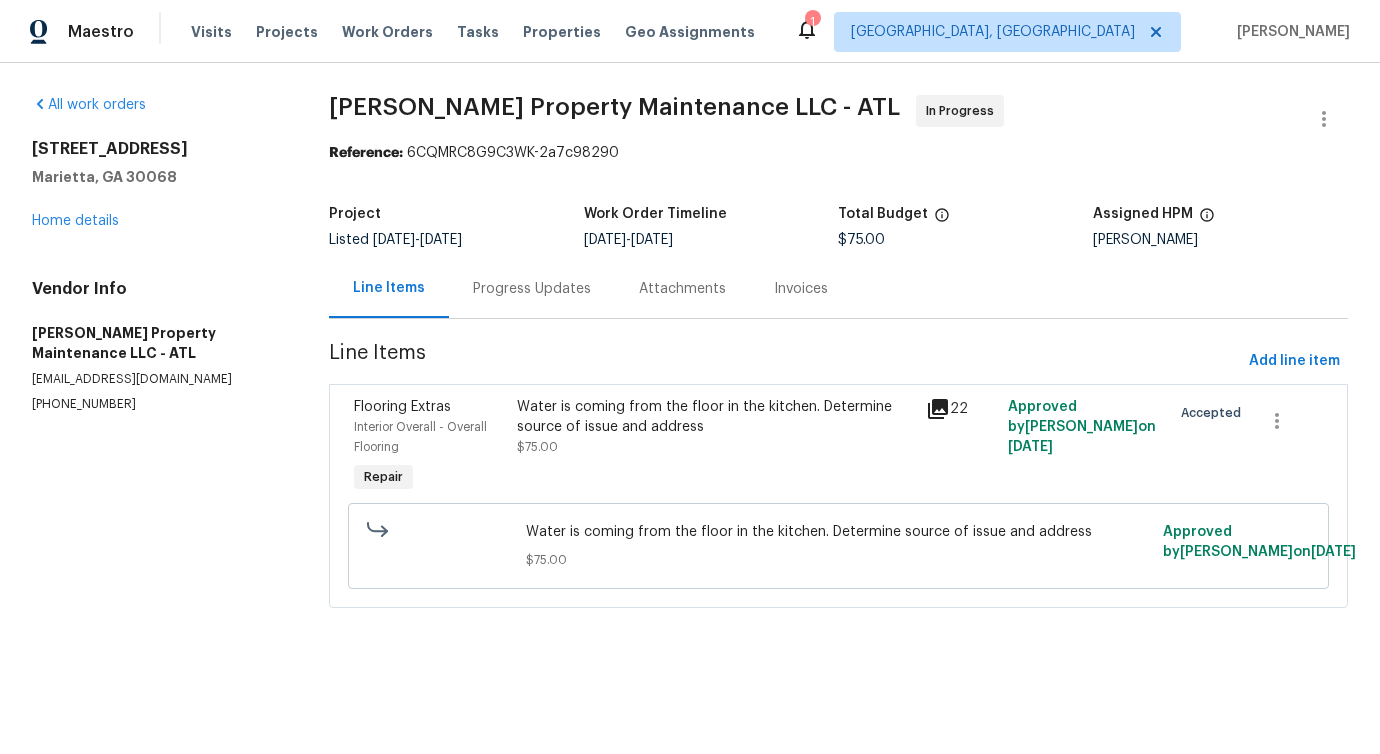 scroll, scrollTop: 0, scrollLeft: 0, axis: both 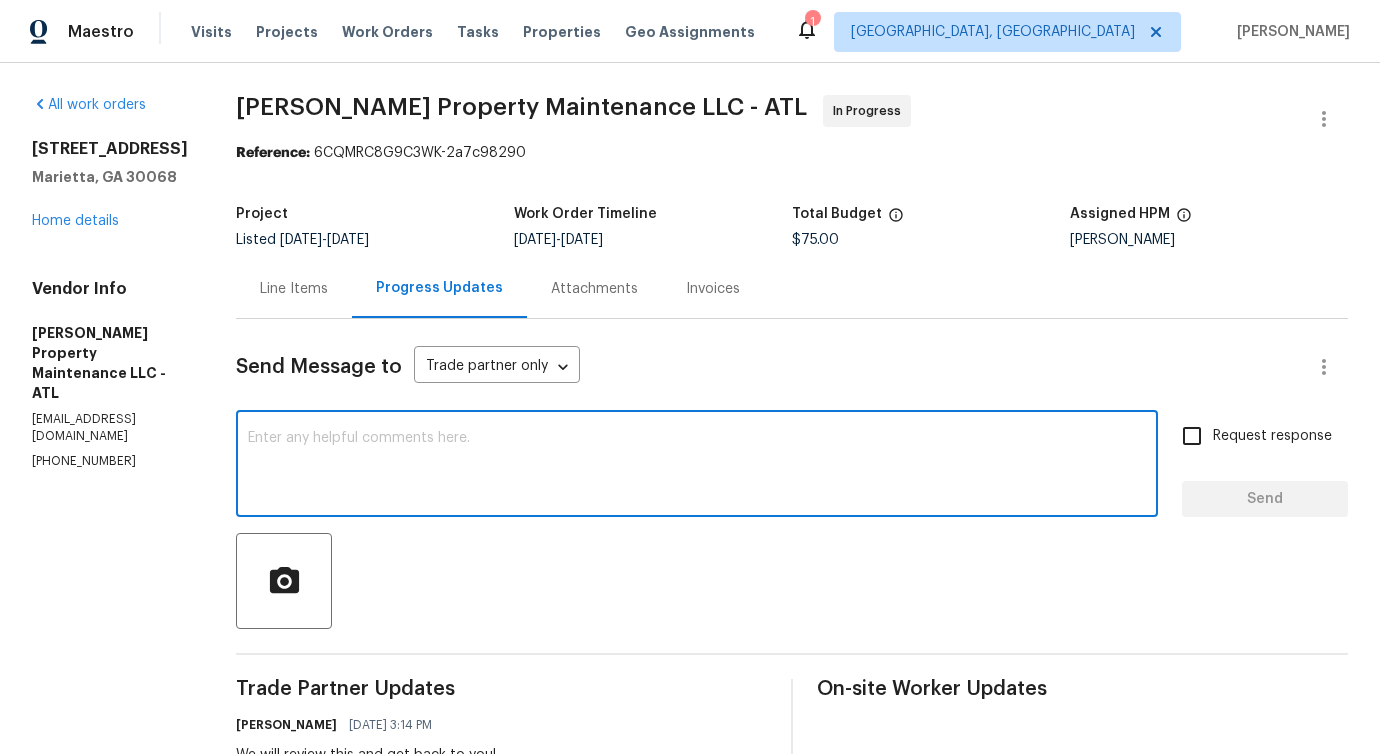 click at bounding box center [697, 466] 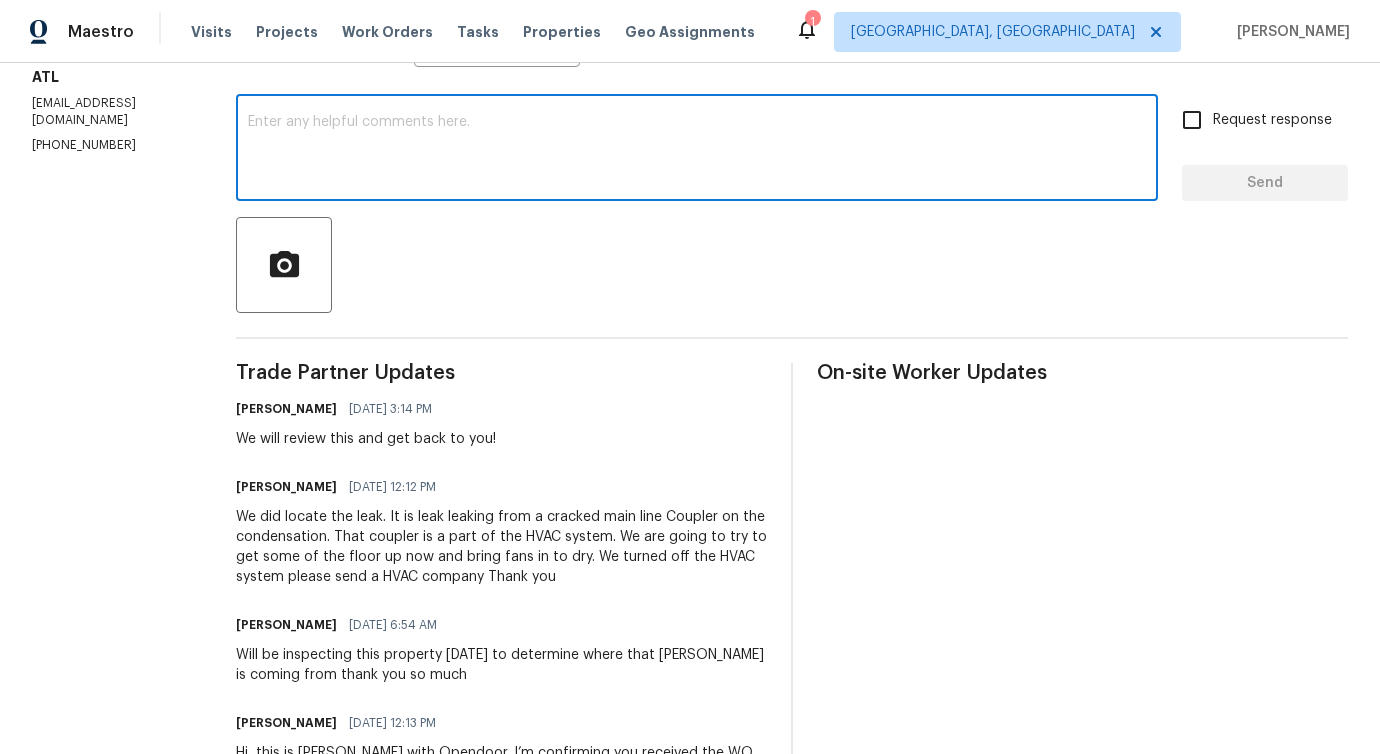 scroll, scrollTop: 413, scrollLeft: 0, axis: vertical 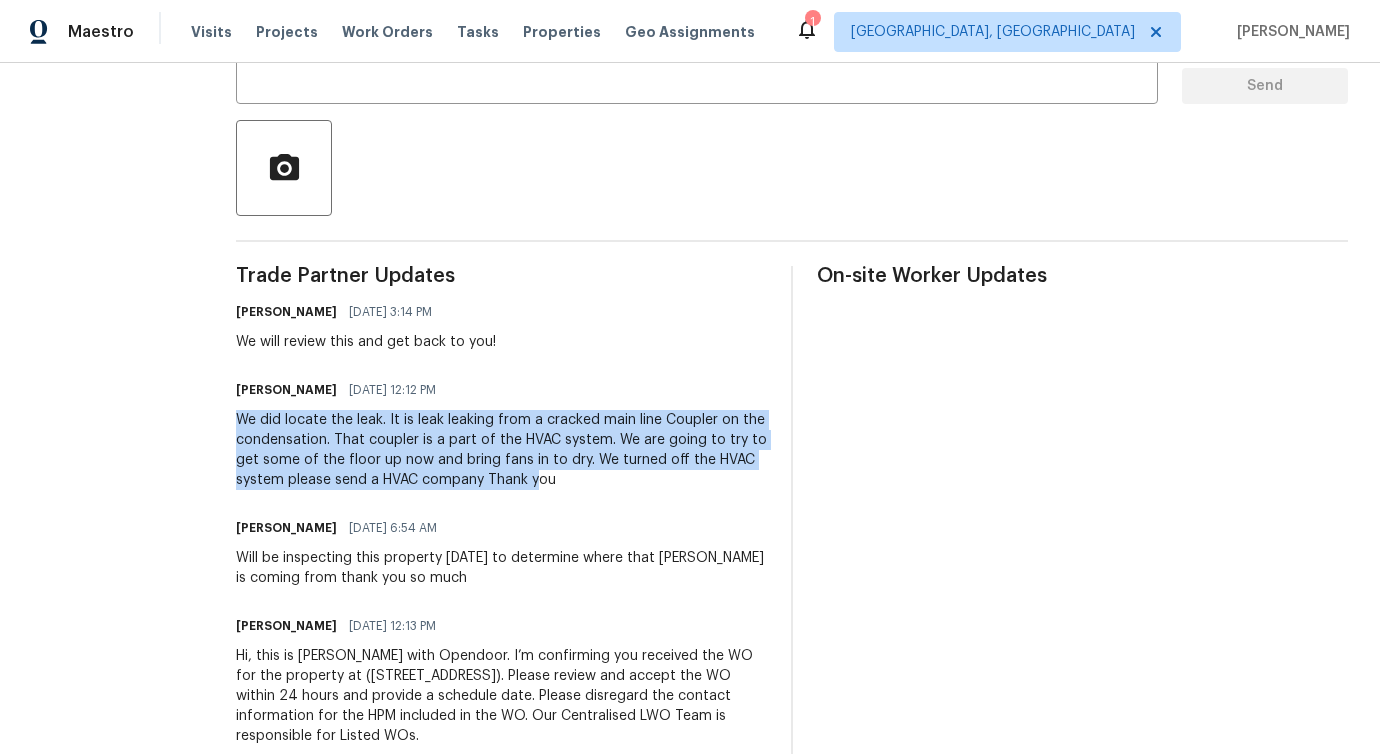 drag, startPoint x: 232, startPoint y: 414, endPoint x: 585, endPoint y: 484, distance: 359.8736 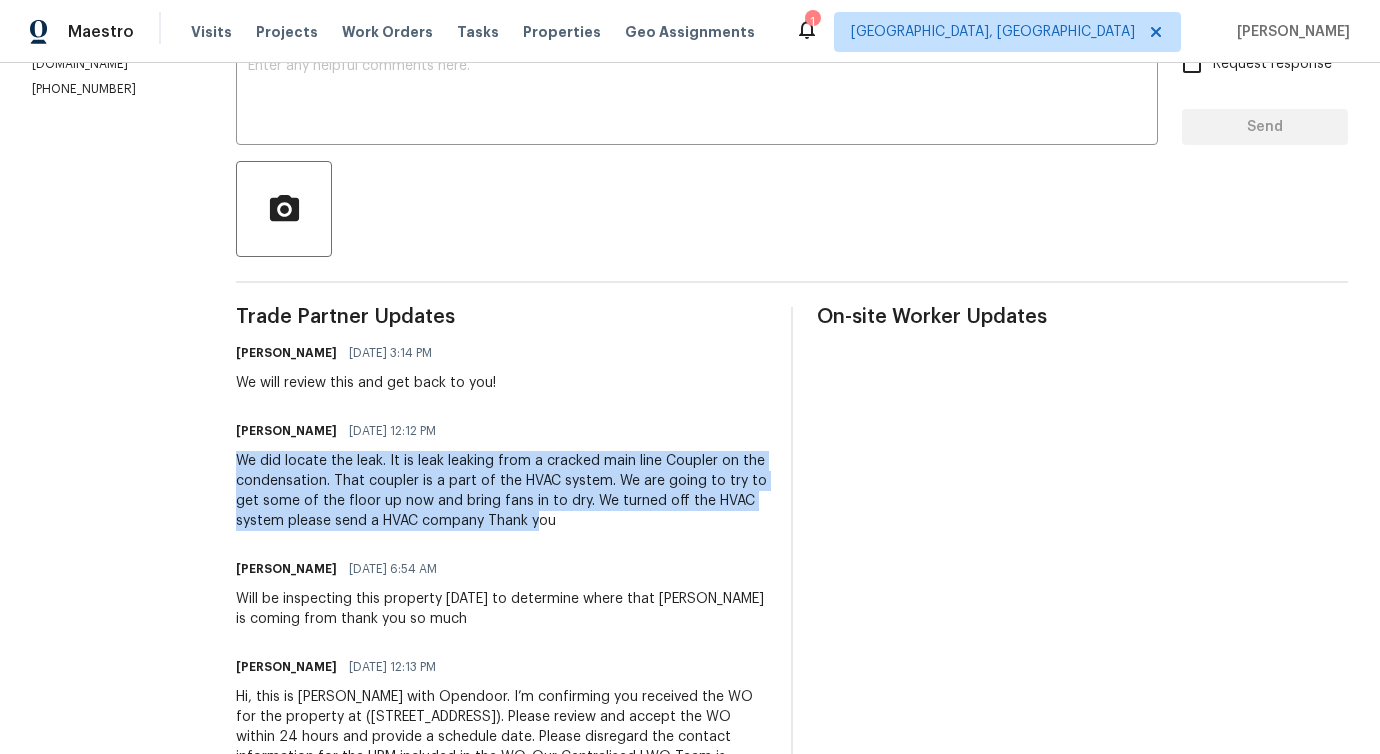 scroll, scrollTop: 0, scrollLeft: 0, axis: both 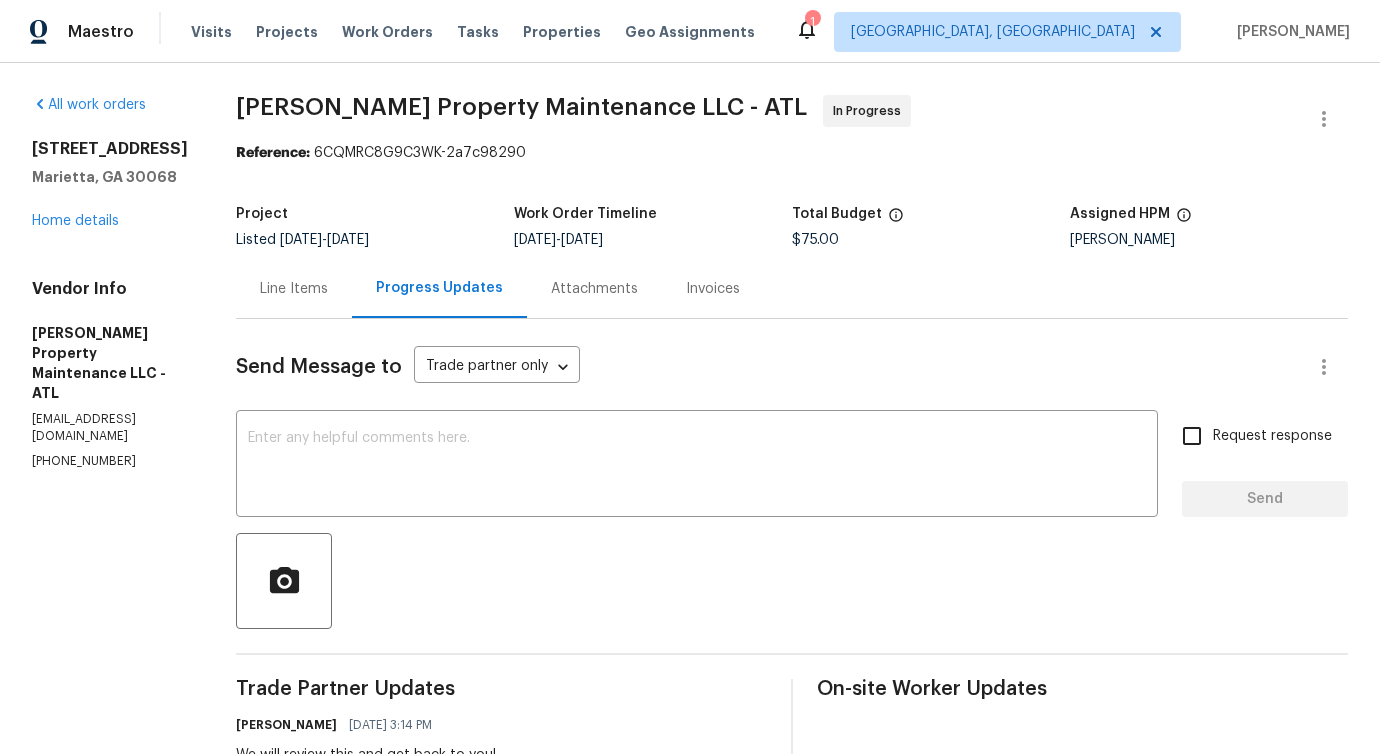 click on "Send Message to Trade partner only Trade partner only ​ x ​ Request response Send Trade Partner Updates [PERSON_NAME] [DATE] 3:14 PM We will review this and get back to you! [PERSON_NAME]  [DATE] 12:12 PM We did locate the leak. It is leak leaking from a cracked main line Coupler on the condensation. That coupler is a part of the HVAC system. We are going to try to get some of the floor up now and bring fans in to dry. We turned off the HVAC system please send a HVAC company Thank you [PERSON_NAME]  [DATE] 6:54 AM Will be inspecting this property [DATE] to determine where that leak is coming from thank you so much [PERSON_NAME] [DATE] 12:13 PM Hi, this is [PERSON_NAME] with Opendoor. I’m confirming you received the WO for the property at ([STREET_ADDRESS]). Please review and accept the WO within 24 hours and provide a schedule date. Please disregard the contact information for the HPM included in the WO. Our Centralised LWO Team is responsible for Listed WOs." at bounding box center [792, 751] 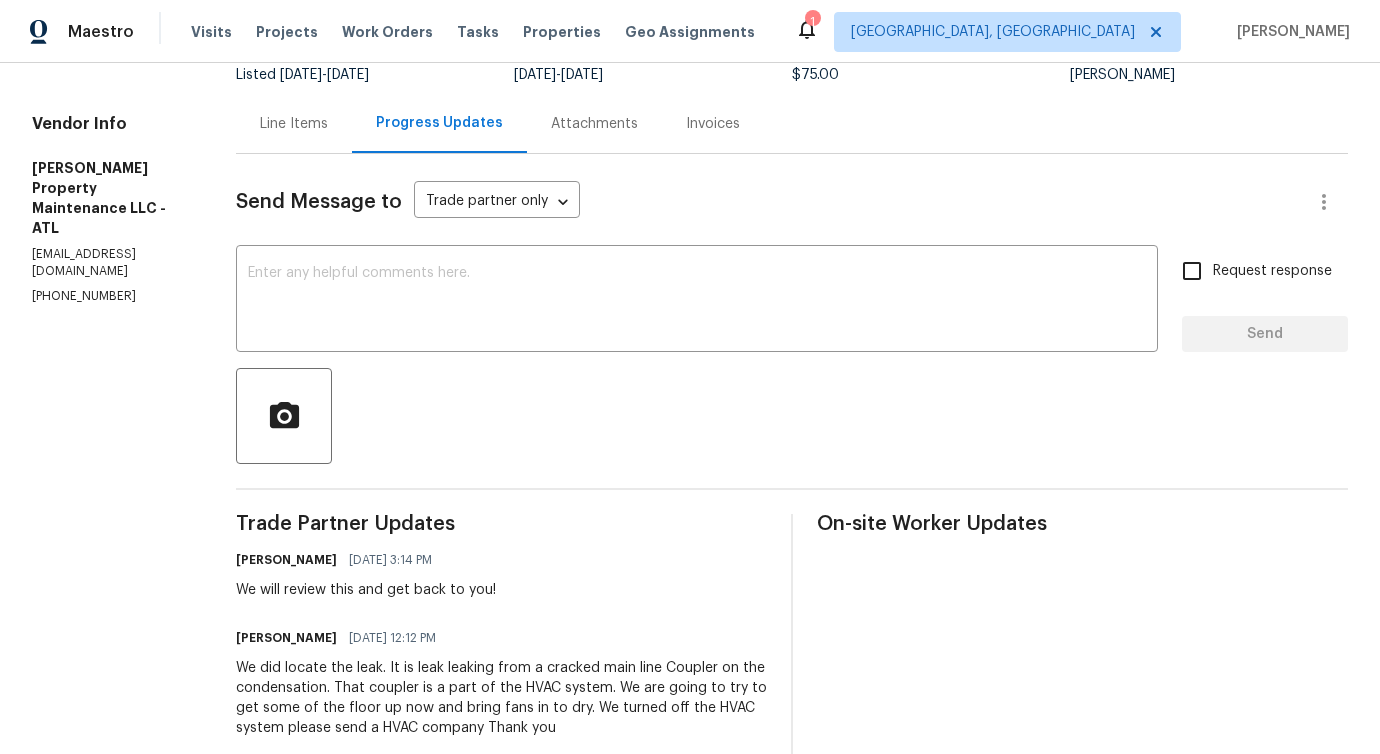 scroll, scrollTop: 476, scrollLeft: 0, axis: vertical 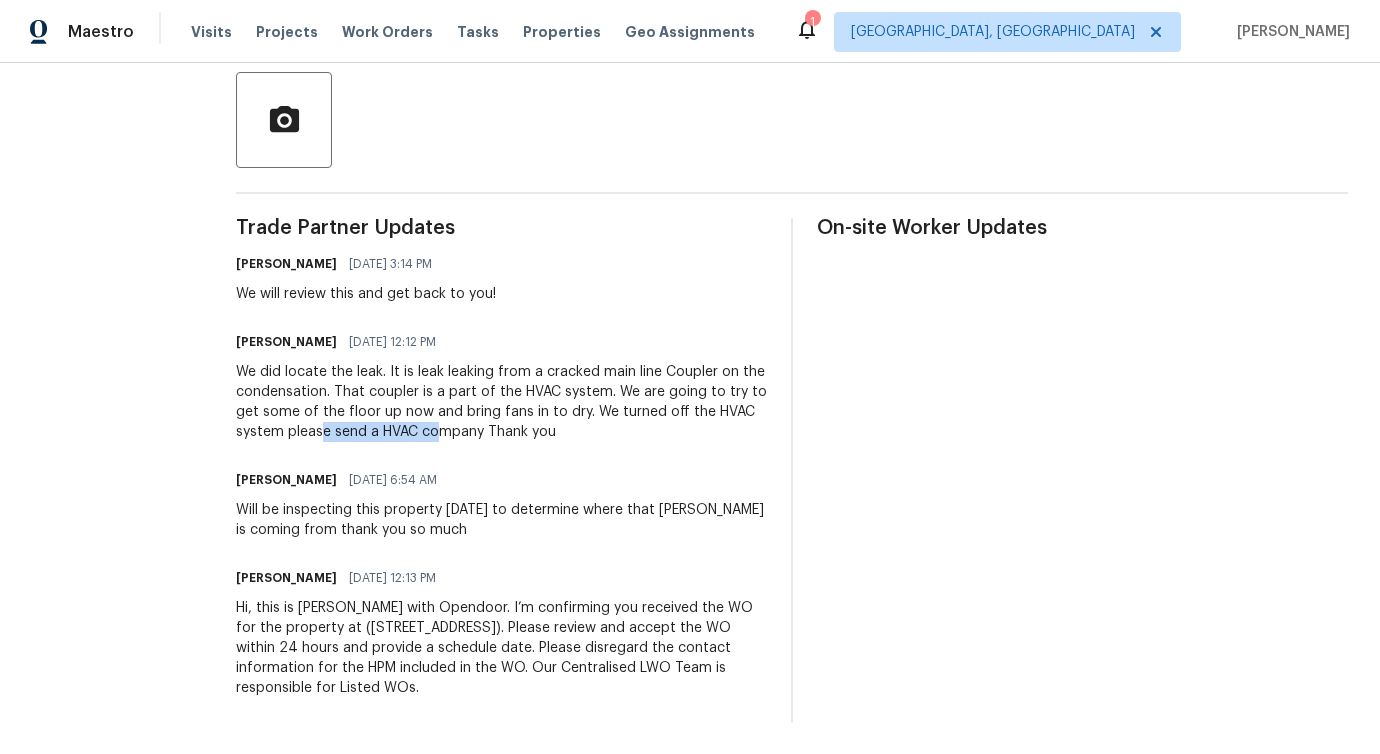 drag, startPoint x: 368, startPoint y: 414, endPoint x: 484, endPoint y: 405, distance: 116.34862 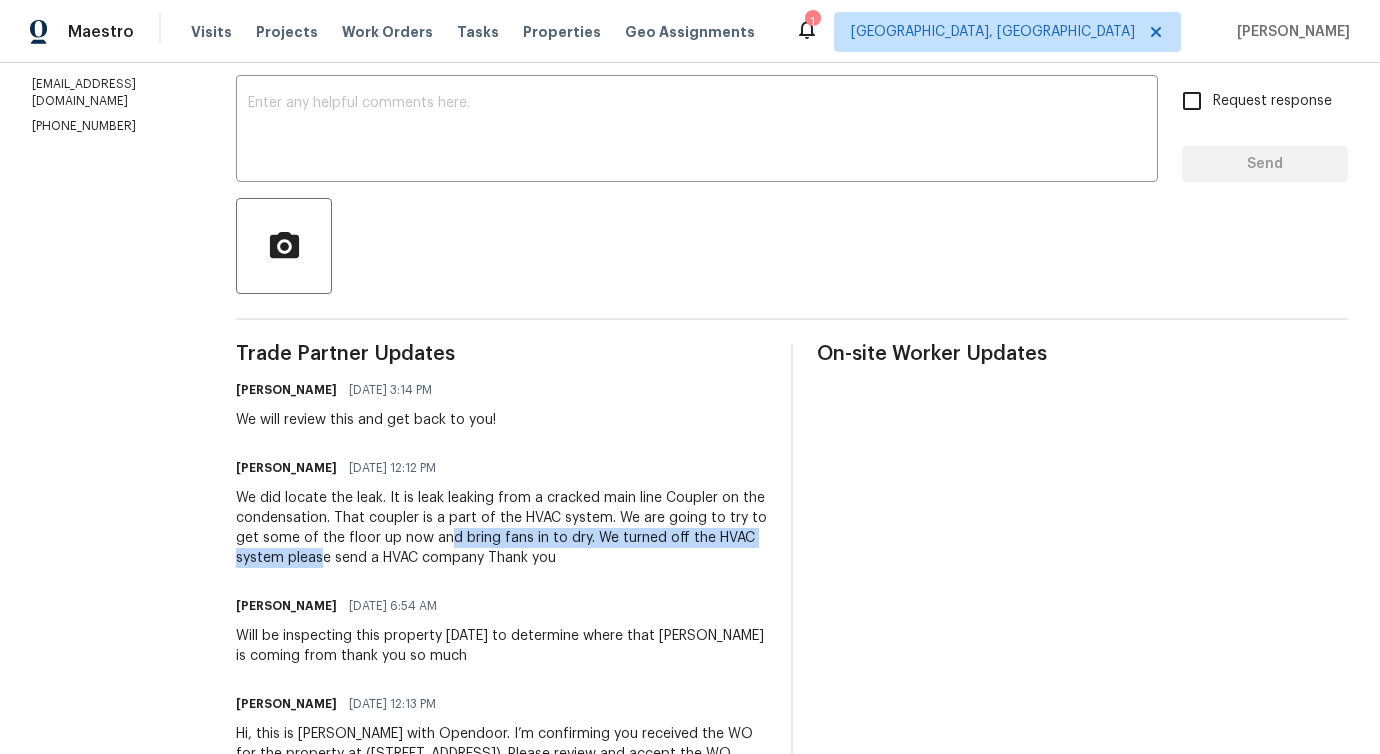 scroll, scrollTop: 243, scrollLeft: 0, axis: vertical 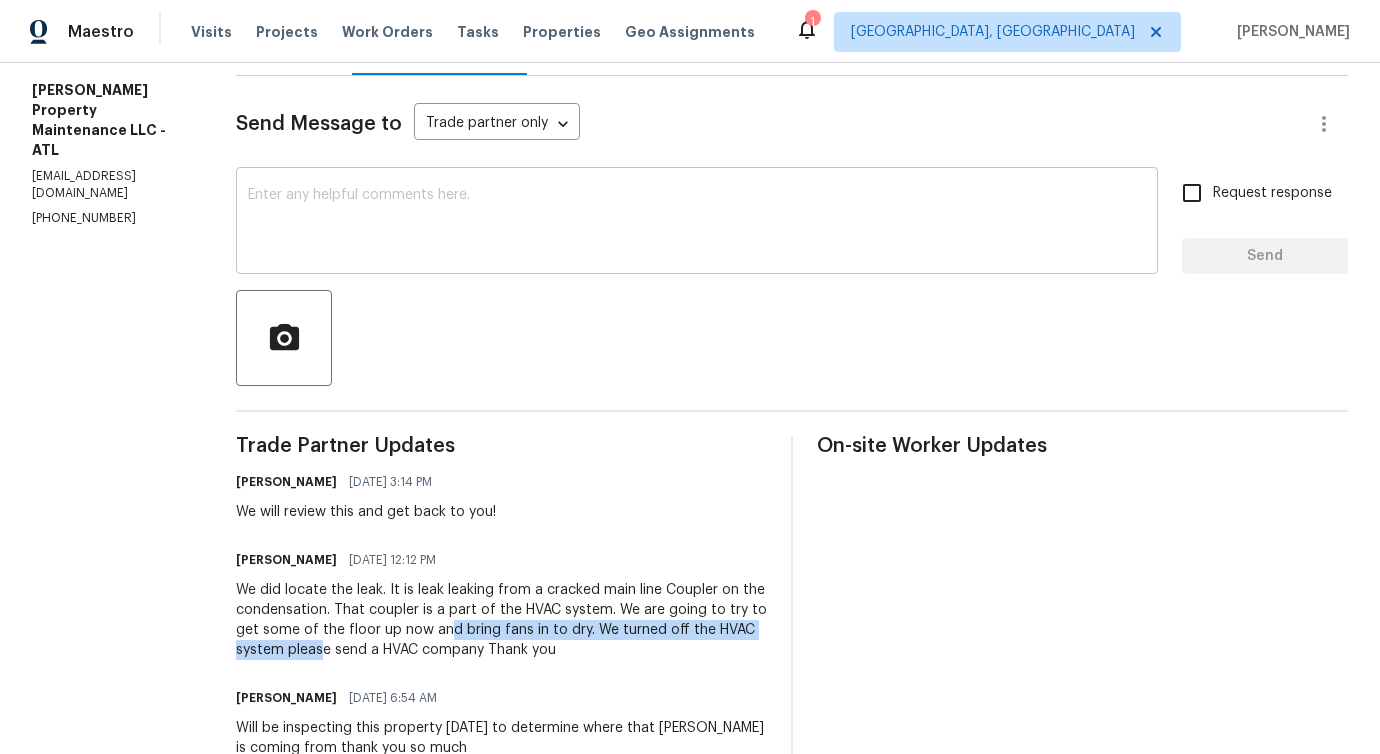 click at bounding box center [697, 223] 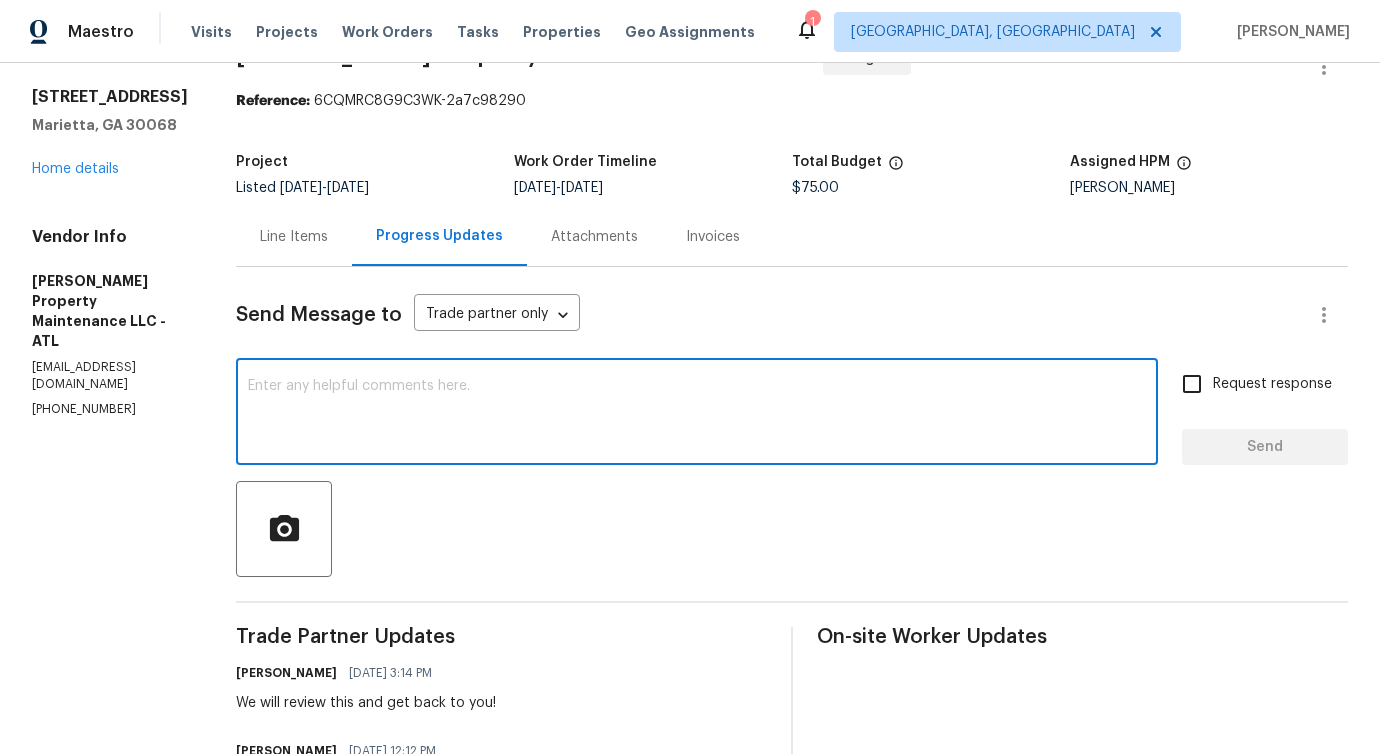 scroll, scrollTop: 0, scrollLeft: 0, axis: both 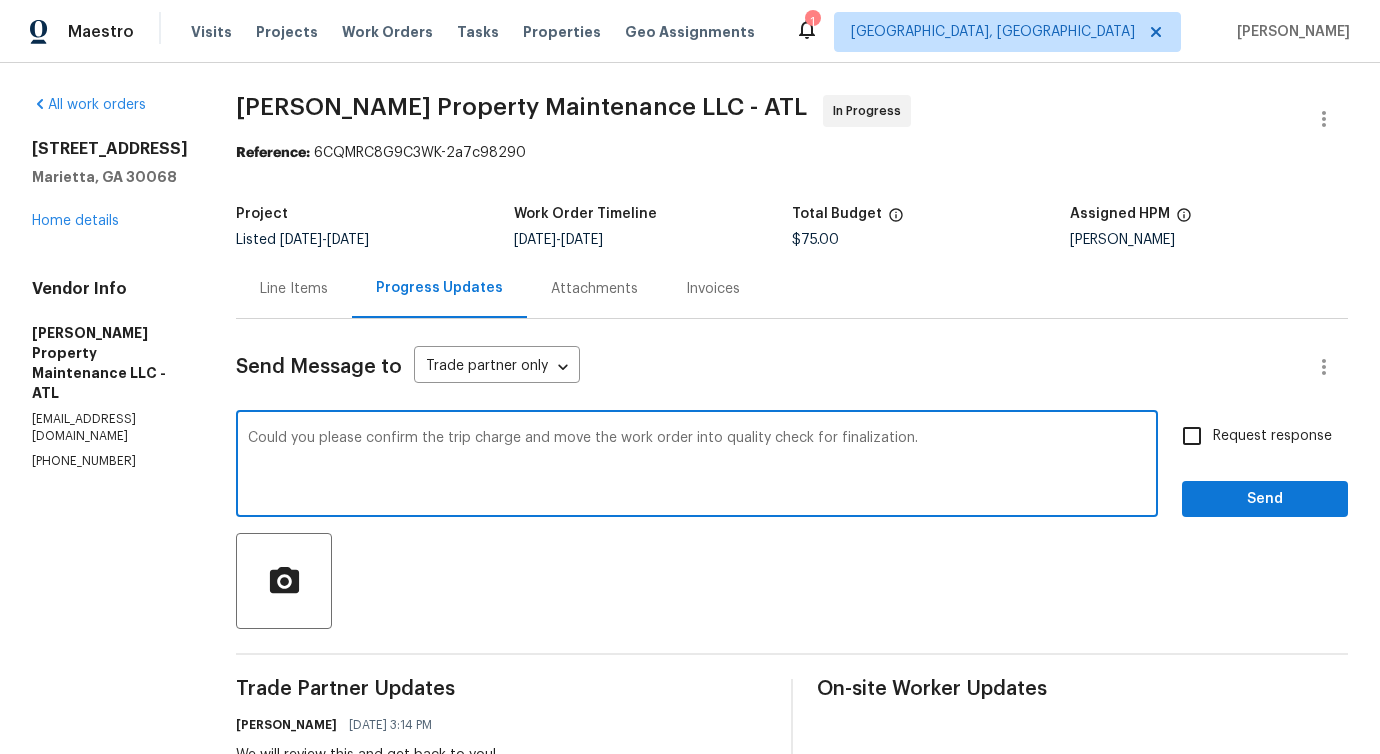 click on "finalization?" at bounding box center (0, 0) 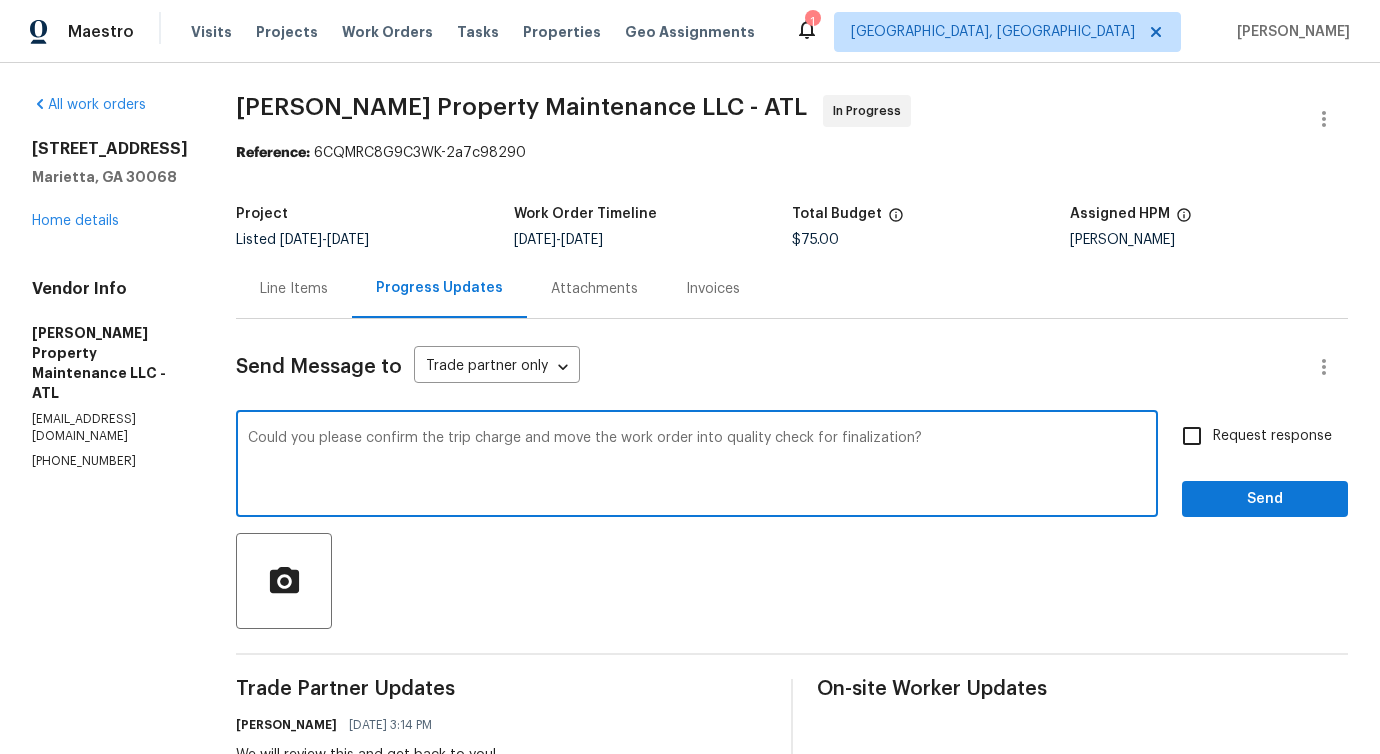 click on "Could you please confirm the trip charge and move the work order into quality check for finalization?" at bounding box center [697, 466] 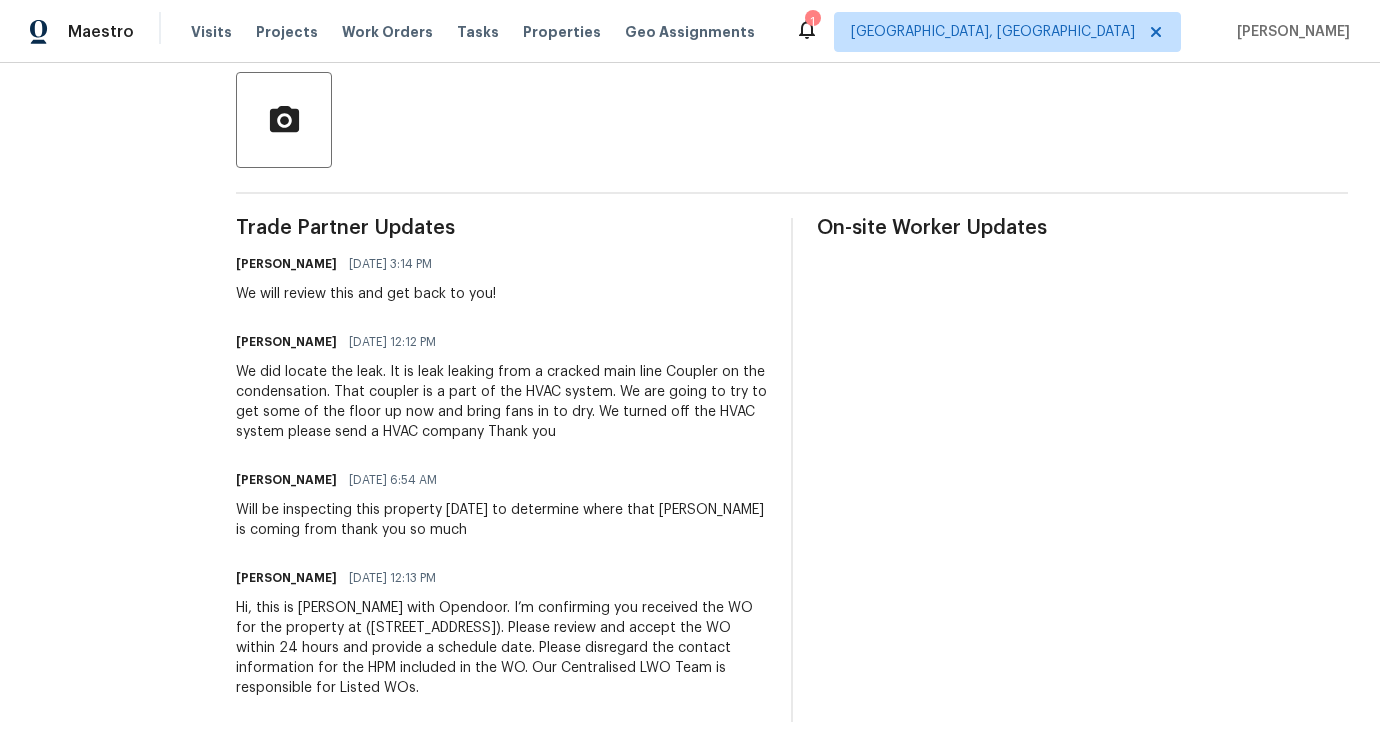 scroll, scrollTop: 0, scrollLeft: 0, axis: both 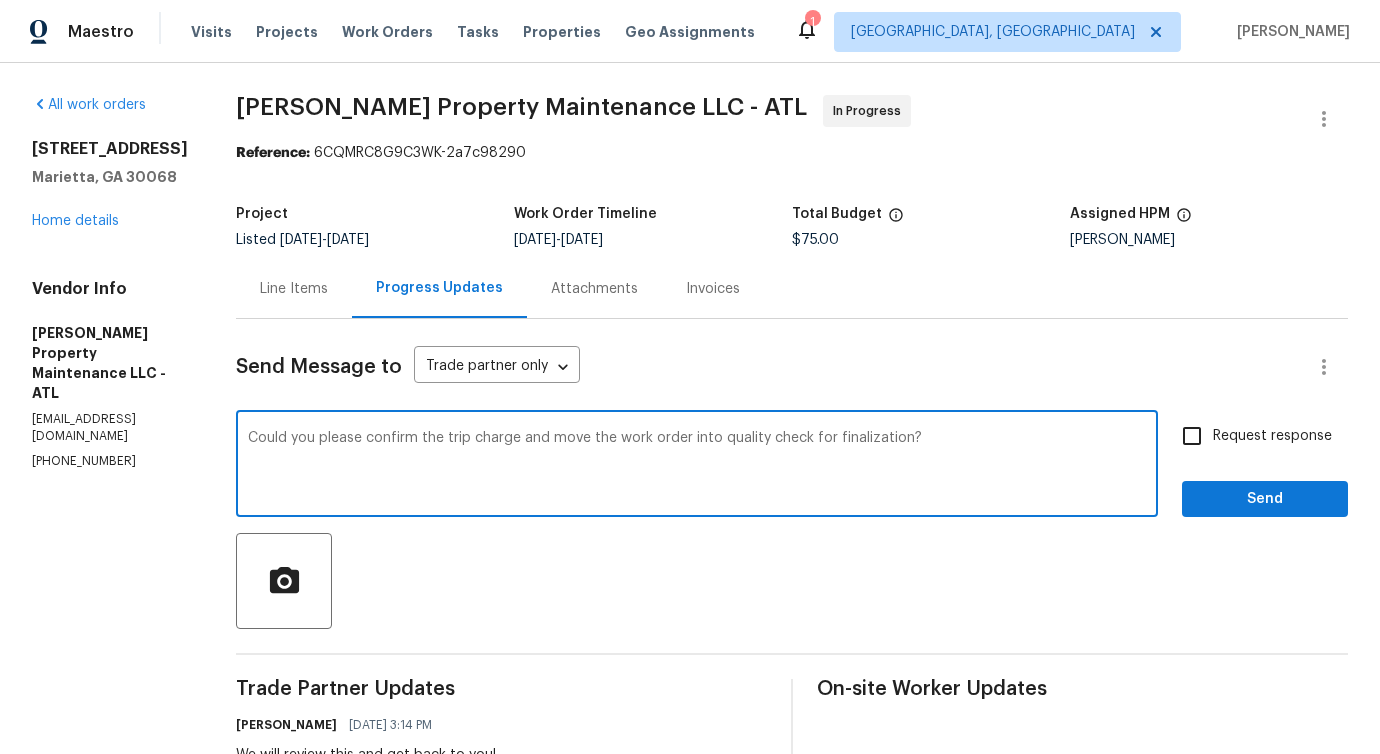 click on "Could you please confirm the trip charge and move the work order into quality check for finalization?" at bounding box center [697, 466] 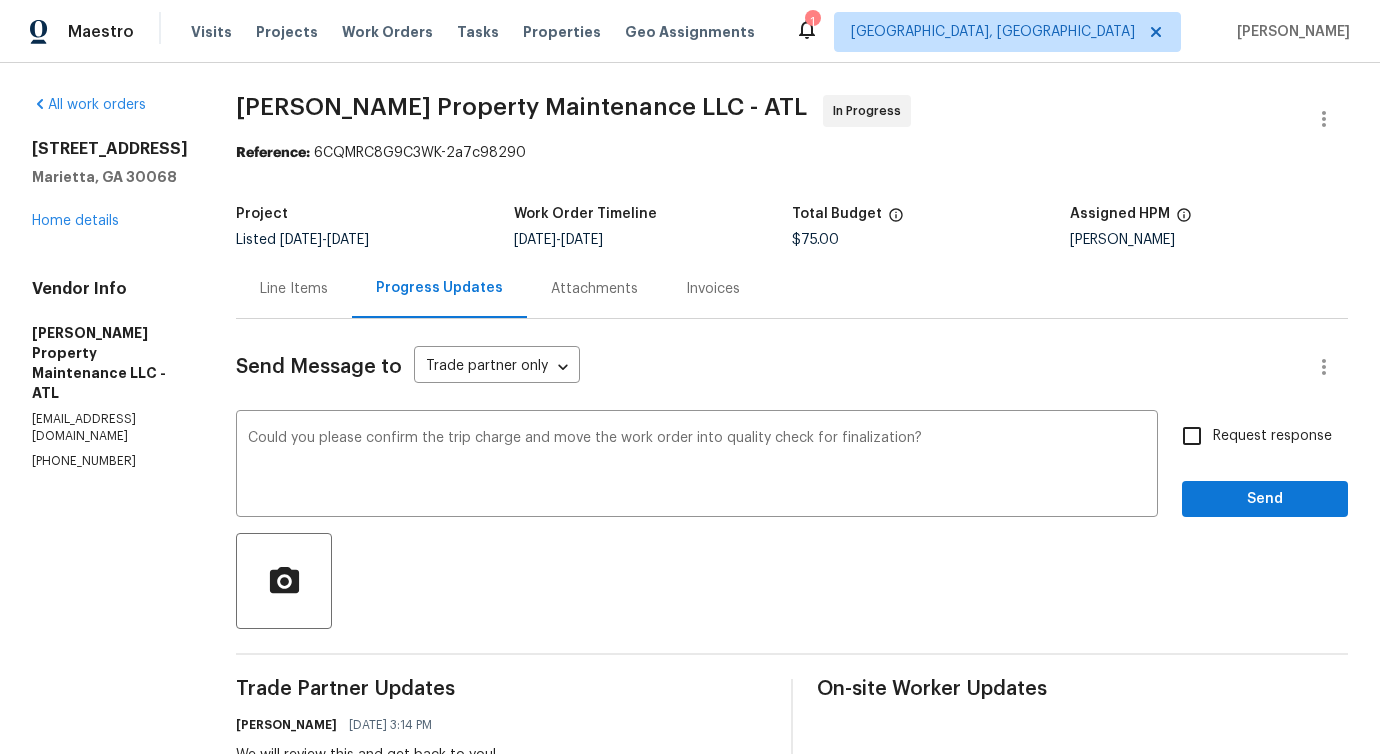 click on "Request response" at bounding box center (1272, 436) 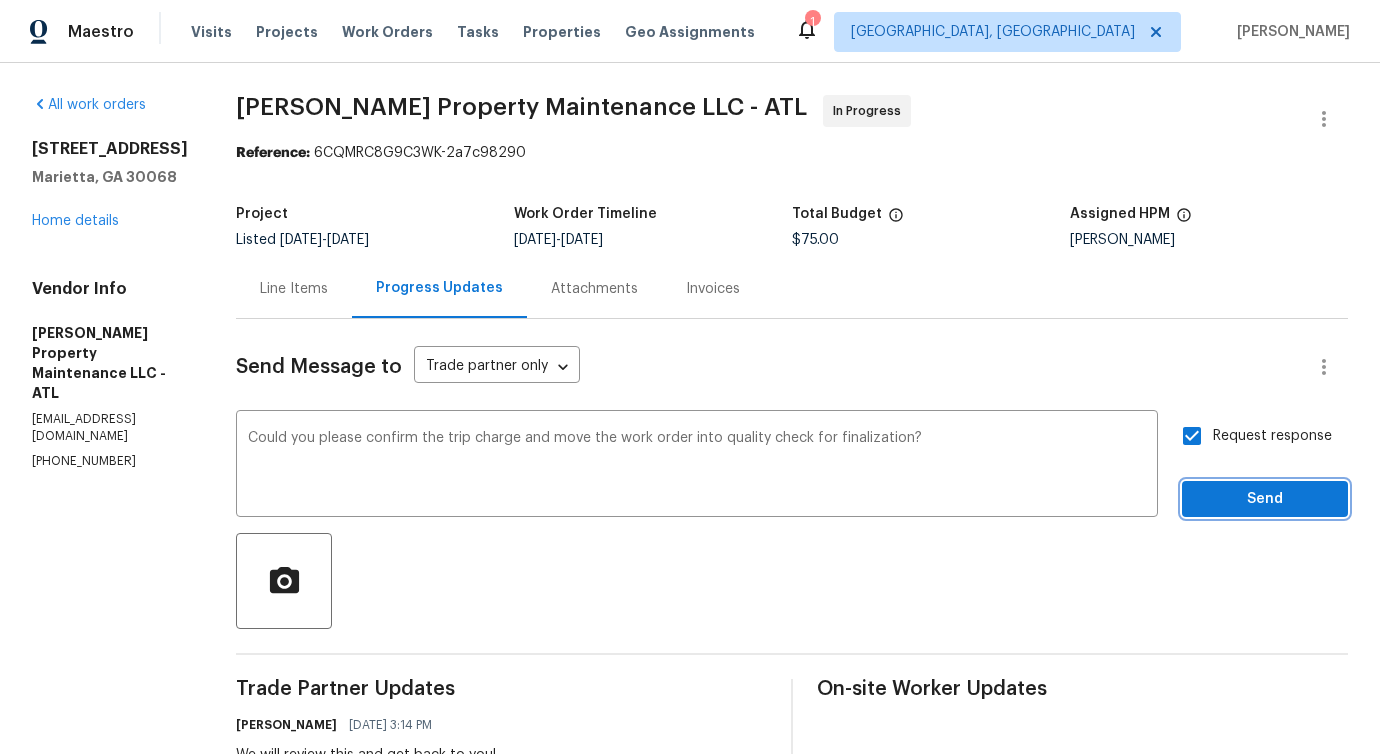 click on "Send" at bounding box center (1265, 499) 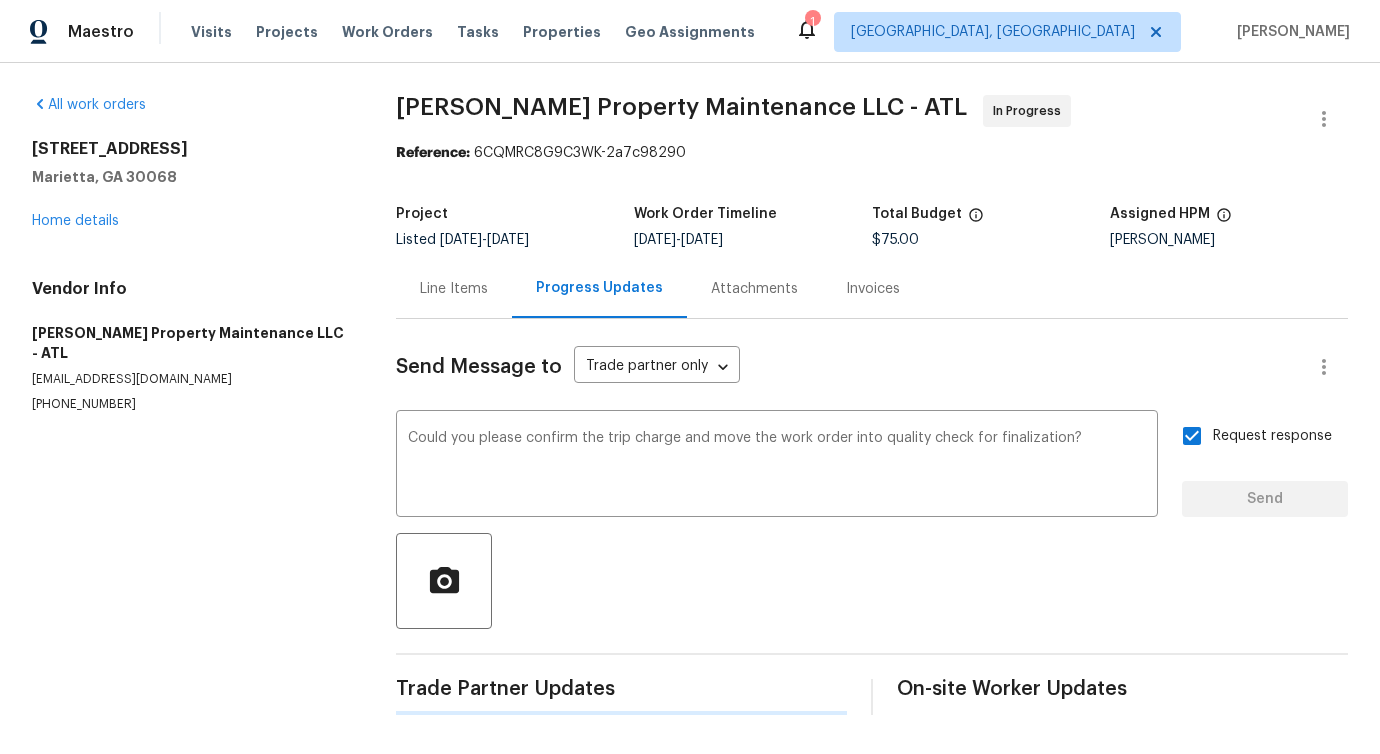 type 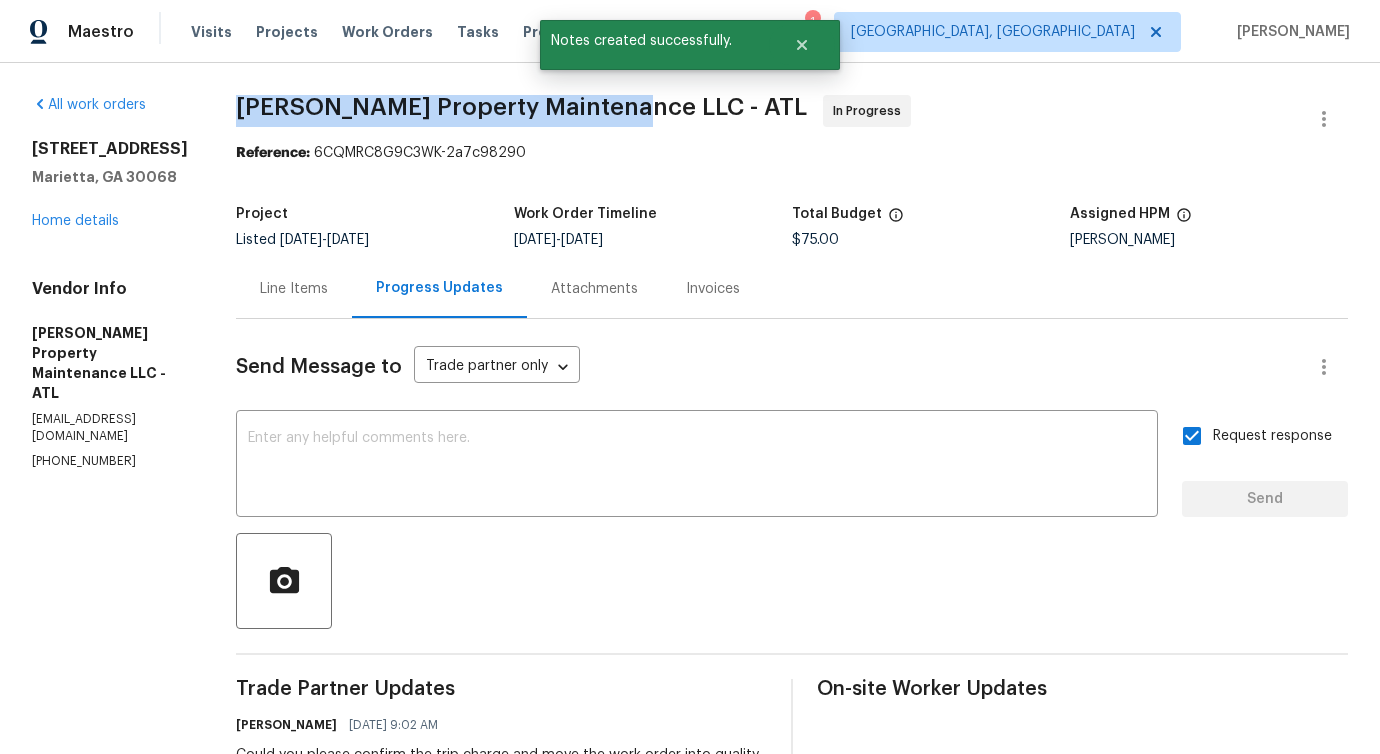 drag, startPoint x: 235, startPoint y: 110, endPoint x: 616, endPoint y: 112, distance: 381.00525 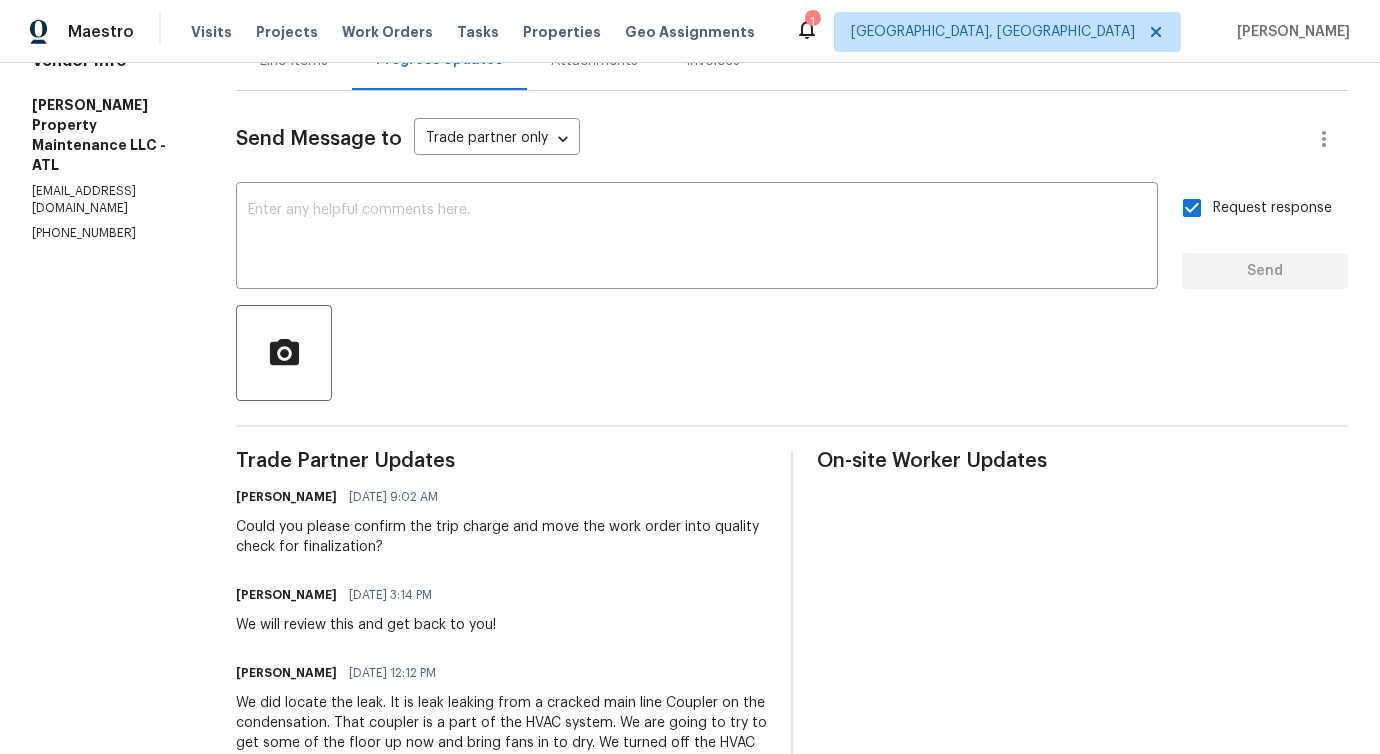 scroll, scrollTop: 574, scrollLeft: 0, axis: vertical 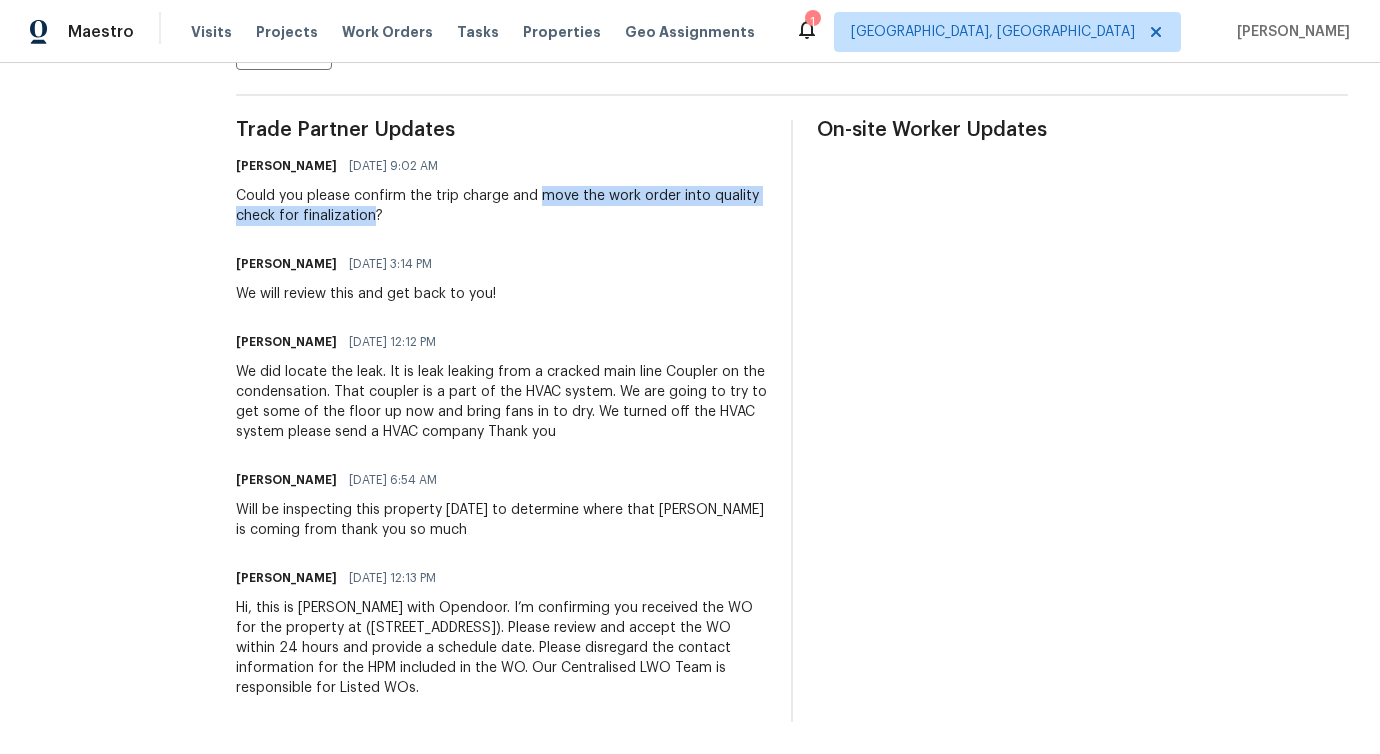 drag, startPoint x: 541, startPoint y: 180, endPoint x: 373, endPoint y: 202, distance: 169.43436 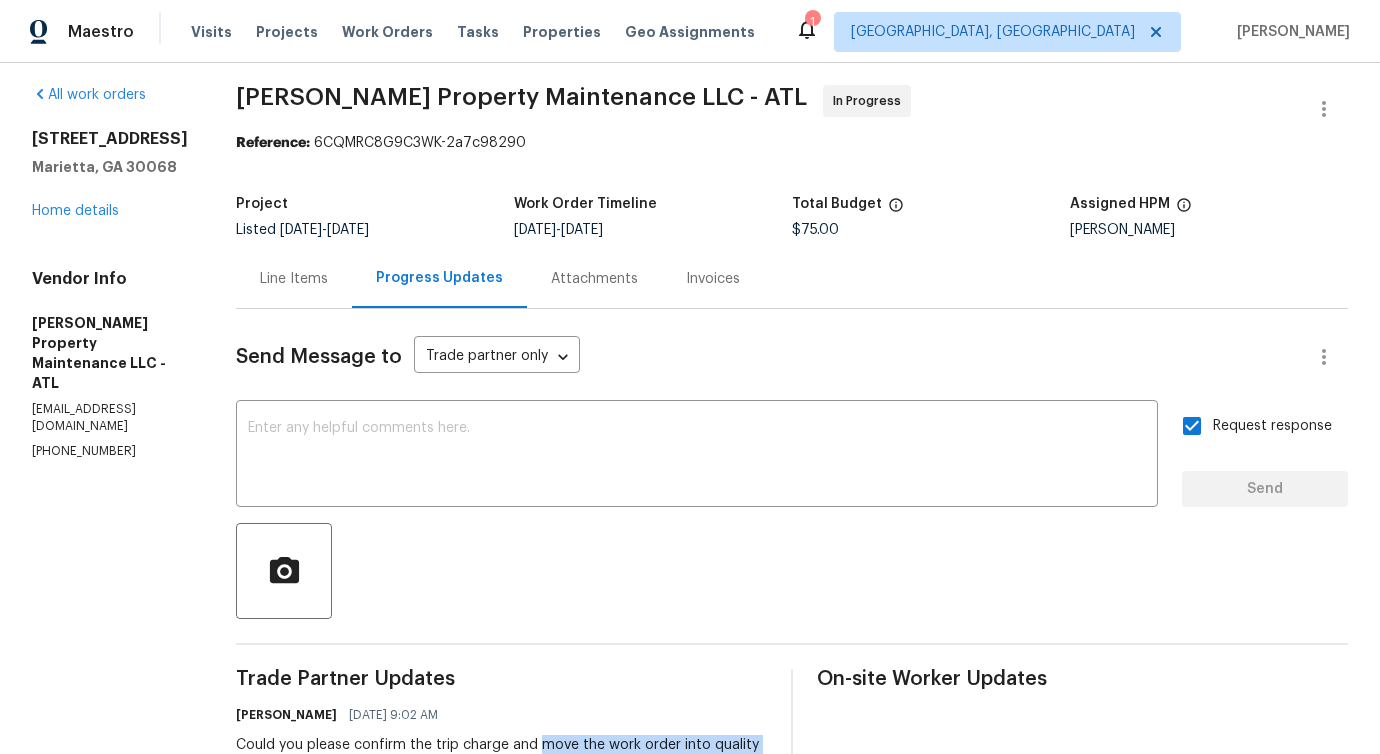 scroll, scrollTop: 0, scrollLeft: 0, axis: both 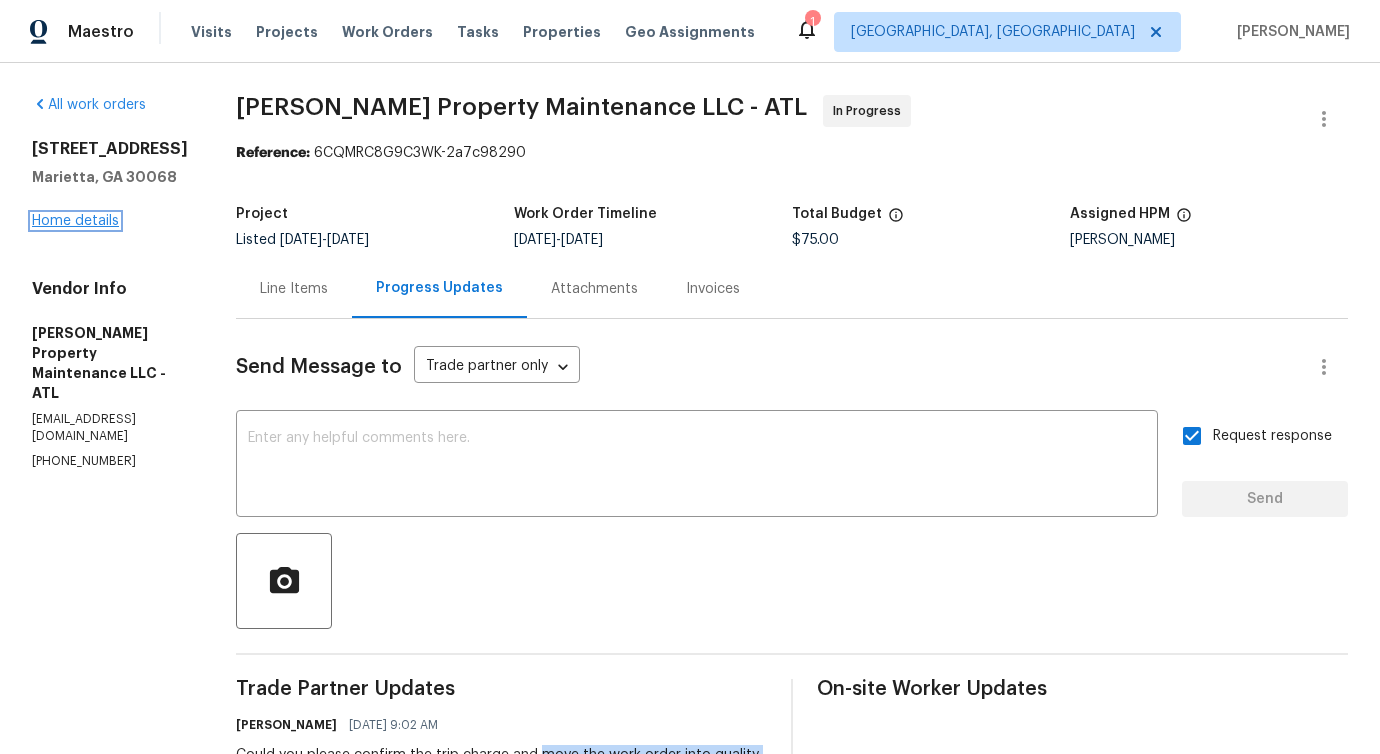 click on "Home details" at bounding box center [75, 221] 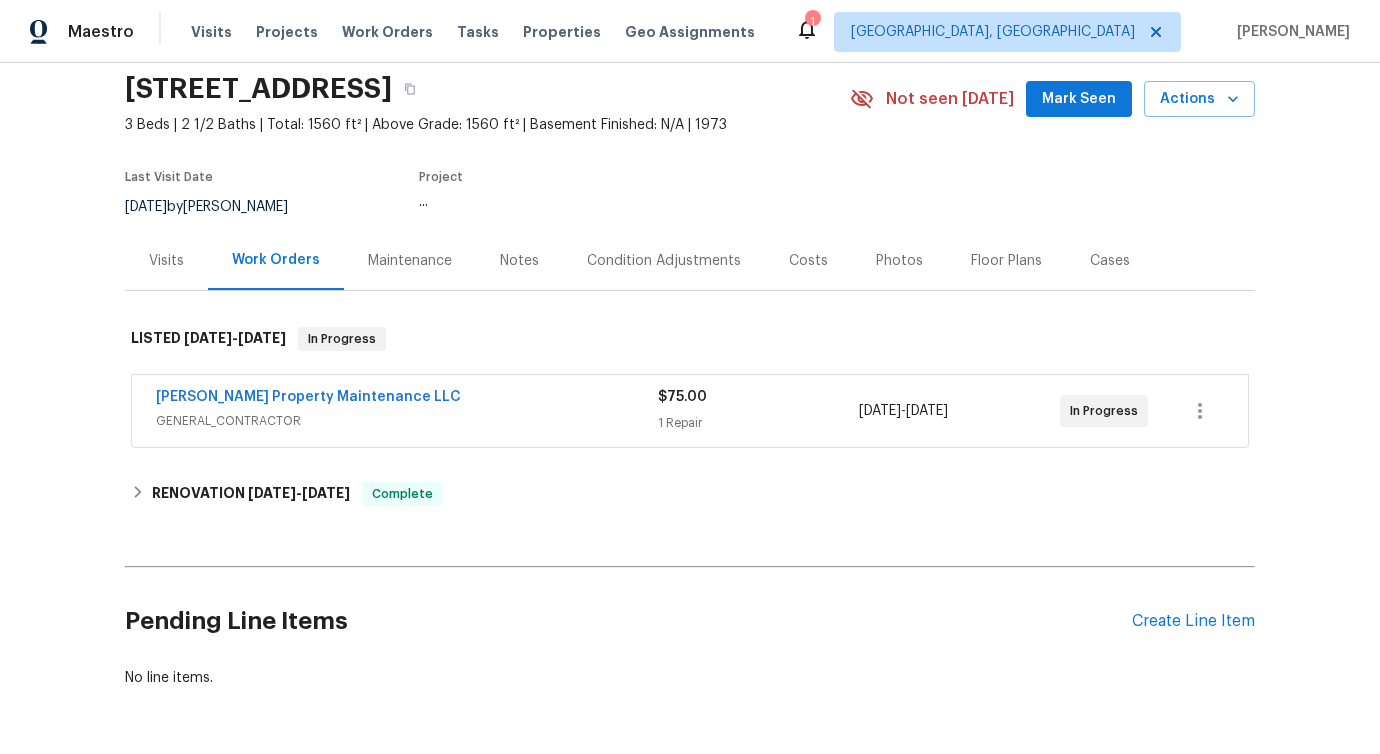 scroll, scrollTop: 157, scrollLeft: 0, axis: vertical 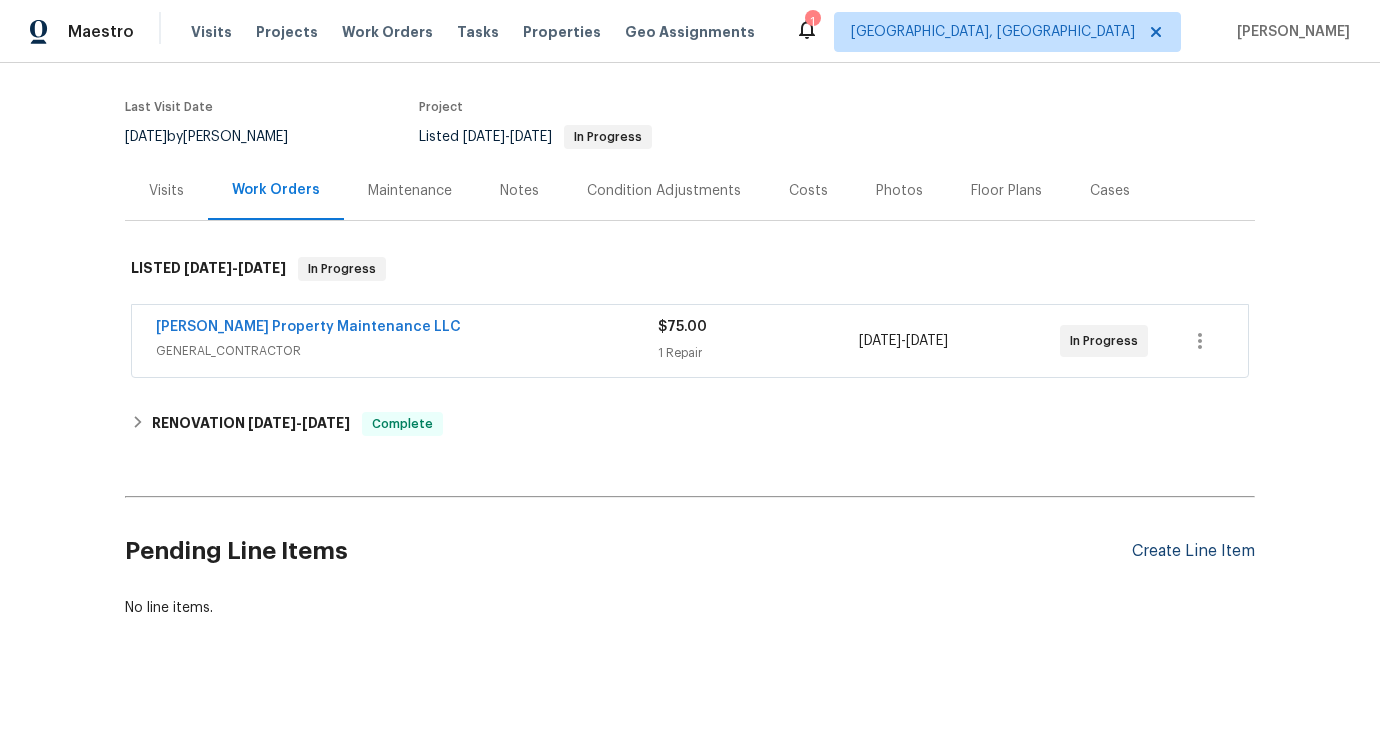 click on "Create Line Item" at bounding box center (1193, 551) 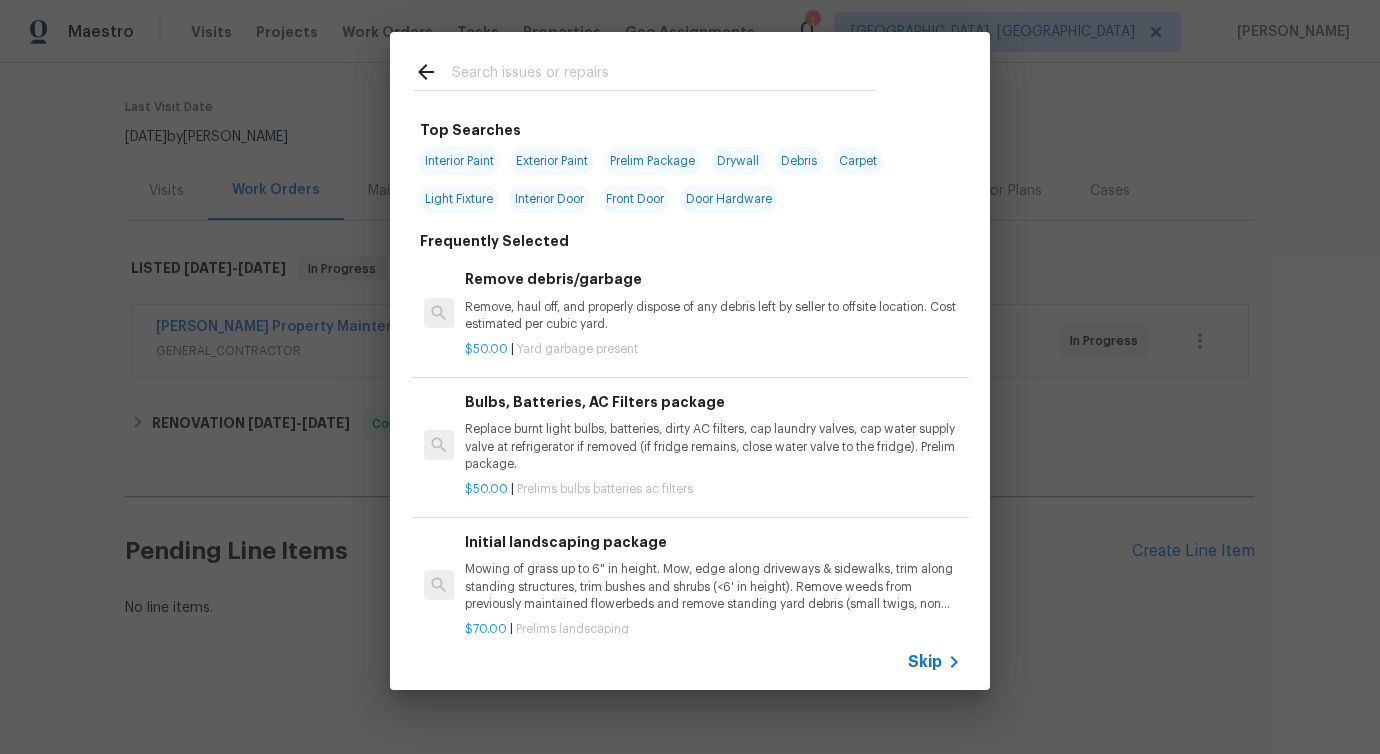 click at bounding box center (664, 75) 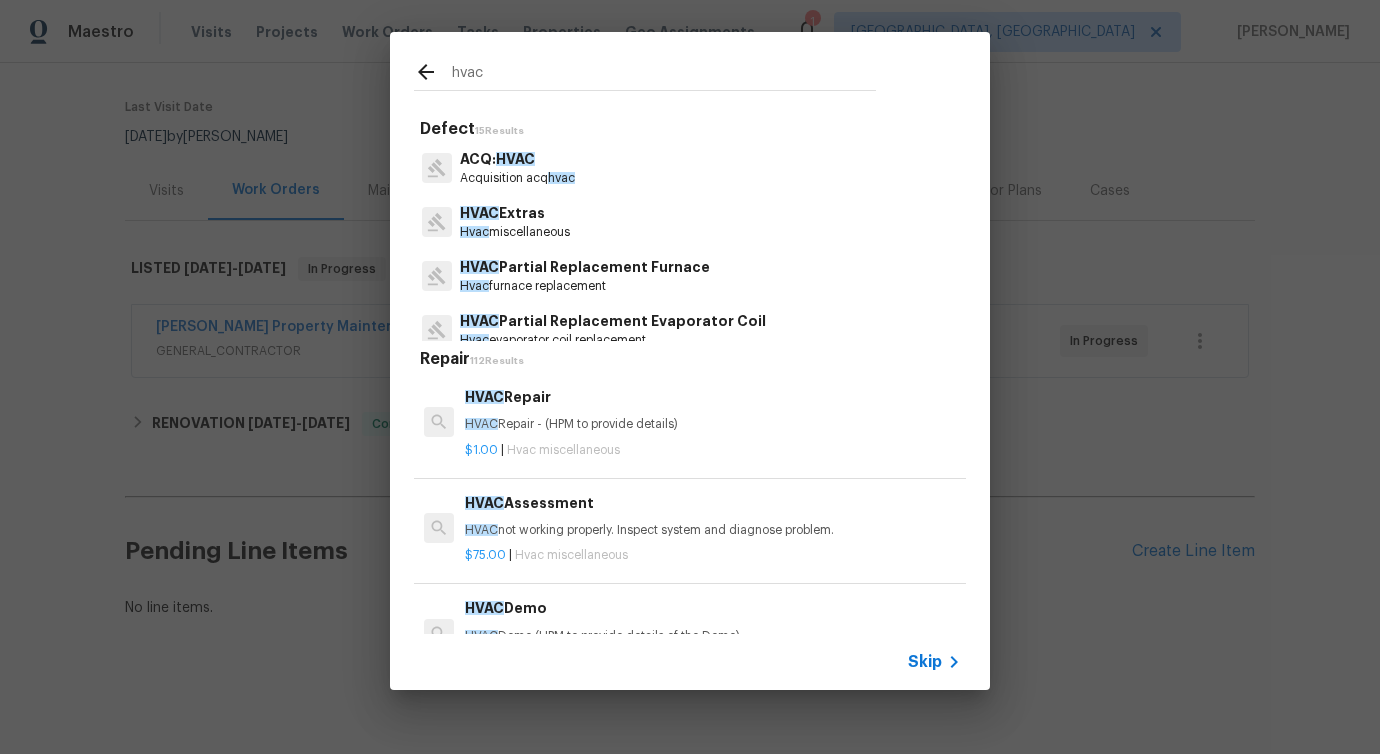 type on "hvac" 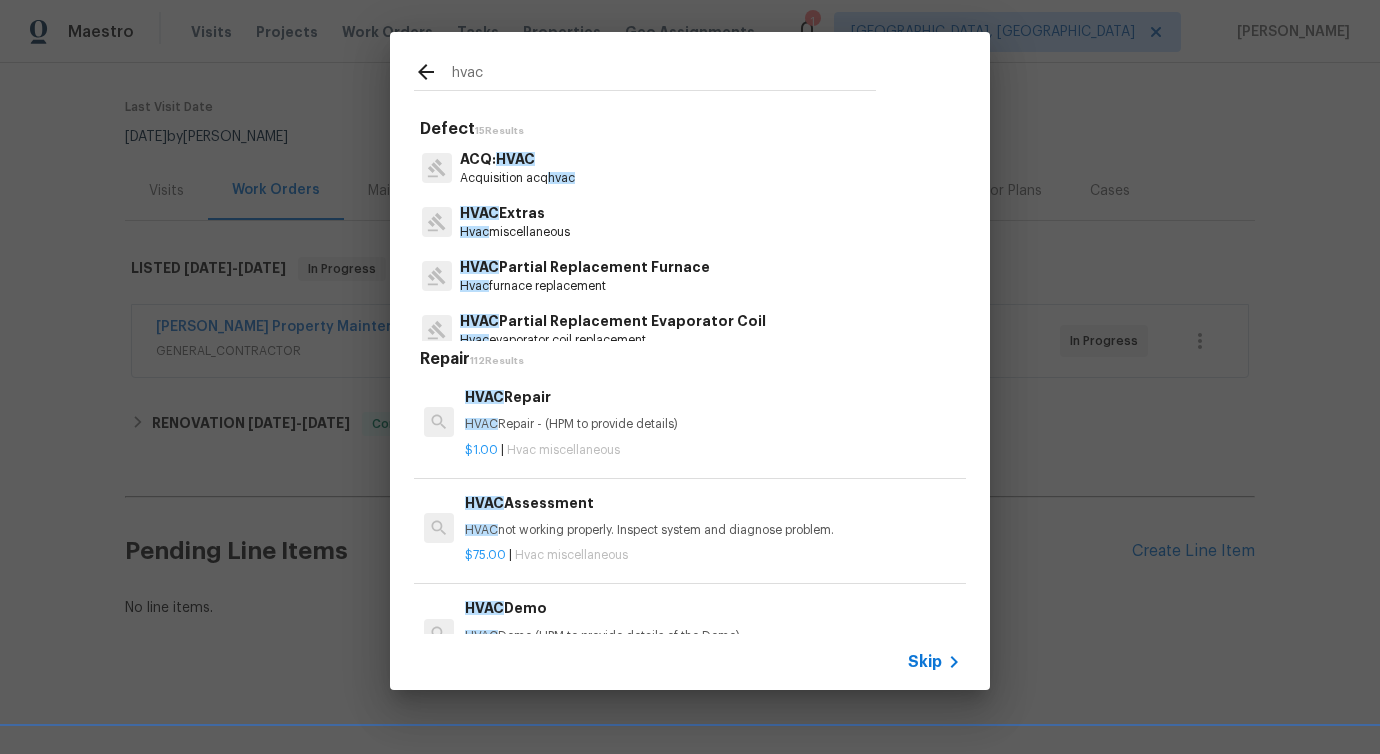 click on "HVAC  Extras" at bounding box center [515, 213] 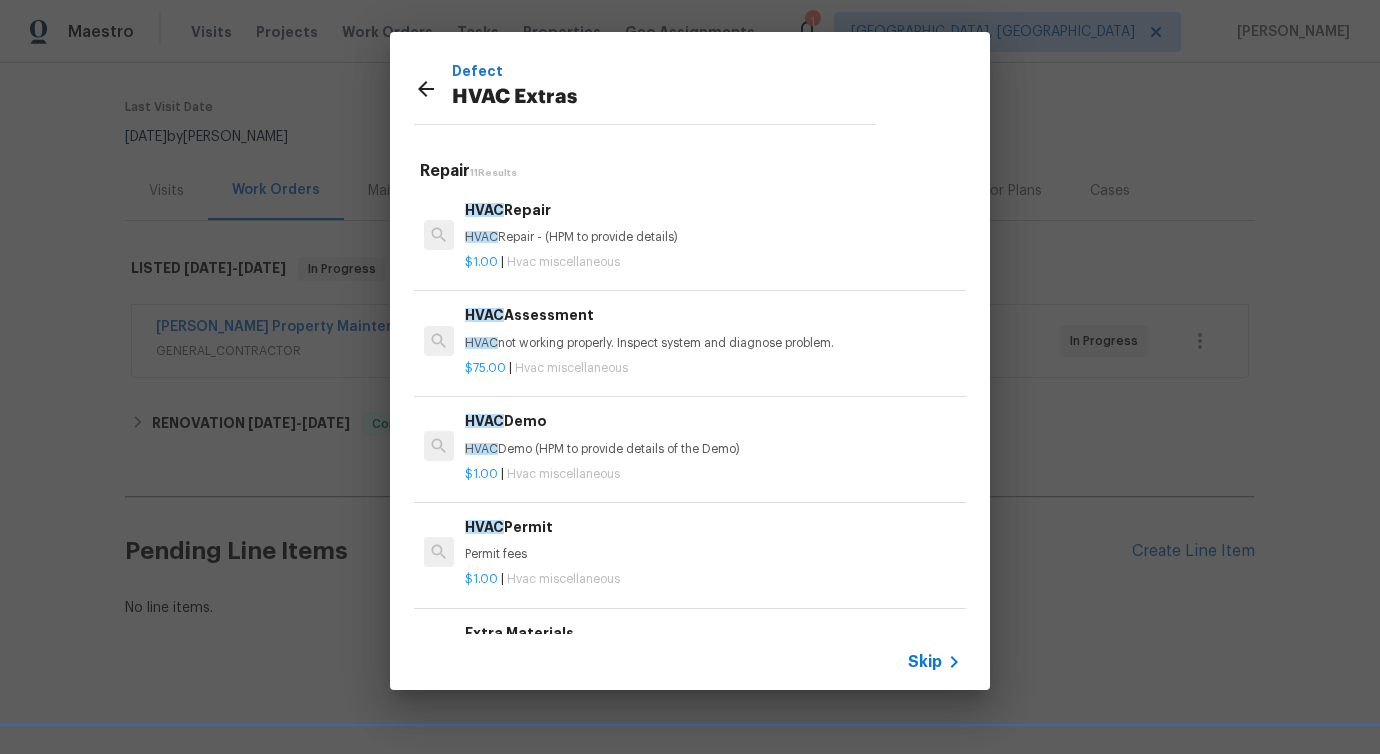 click on "HVAC  Repair" at bounding box center [713, 210] 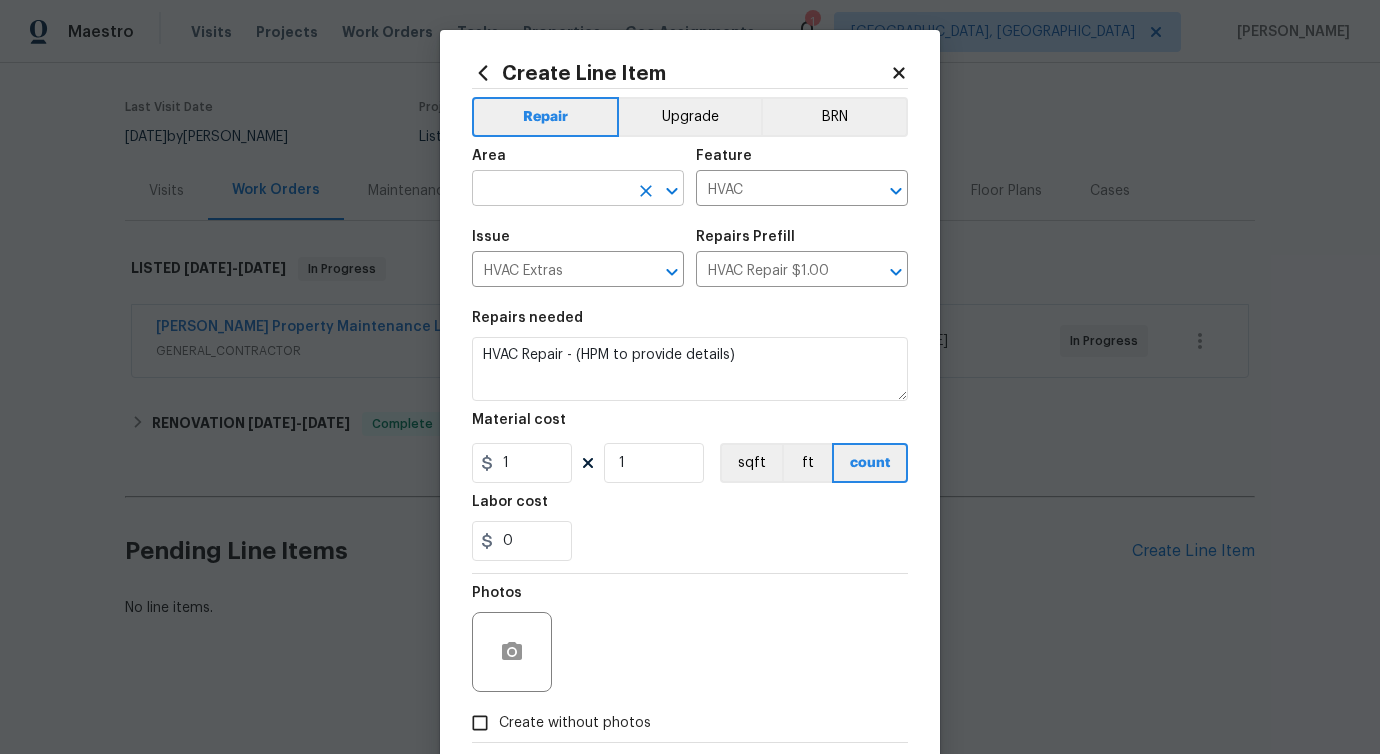 click at bounding box center [550, 190] 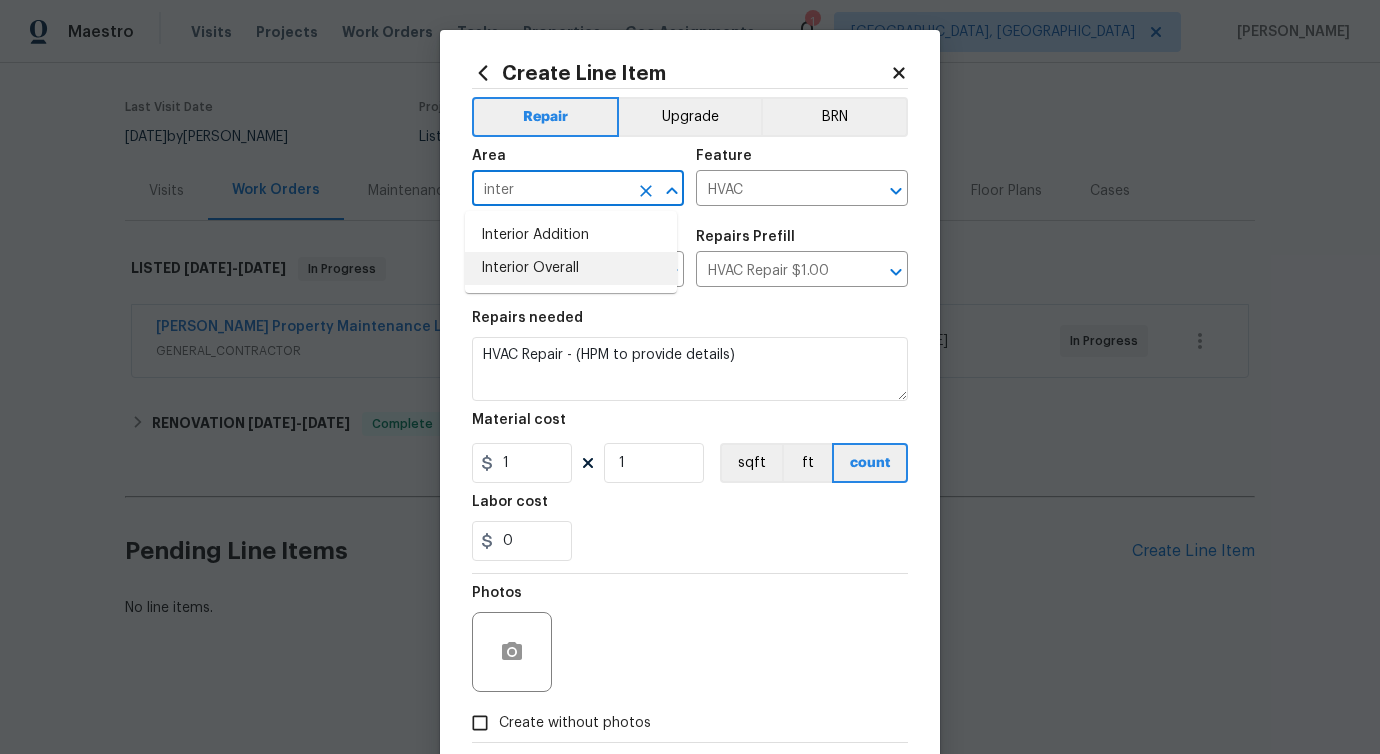 click on "Interior Overall" at bounding box center [571, 268] 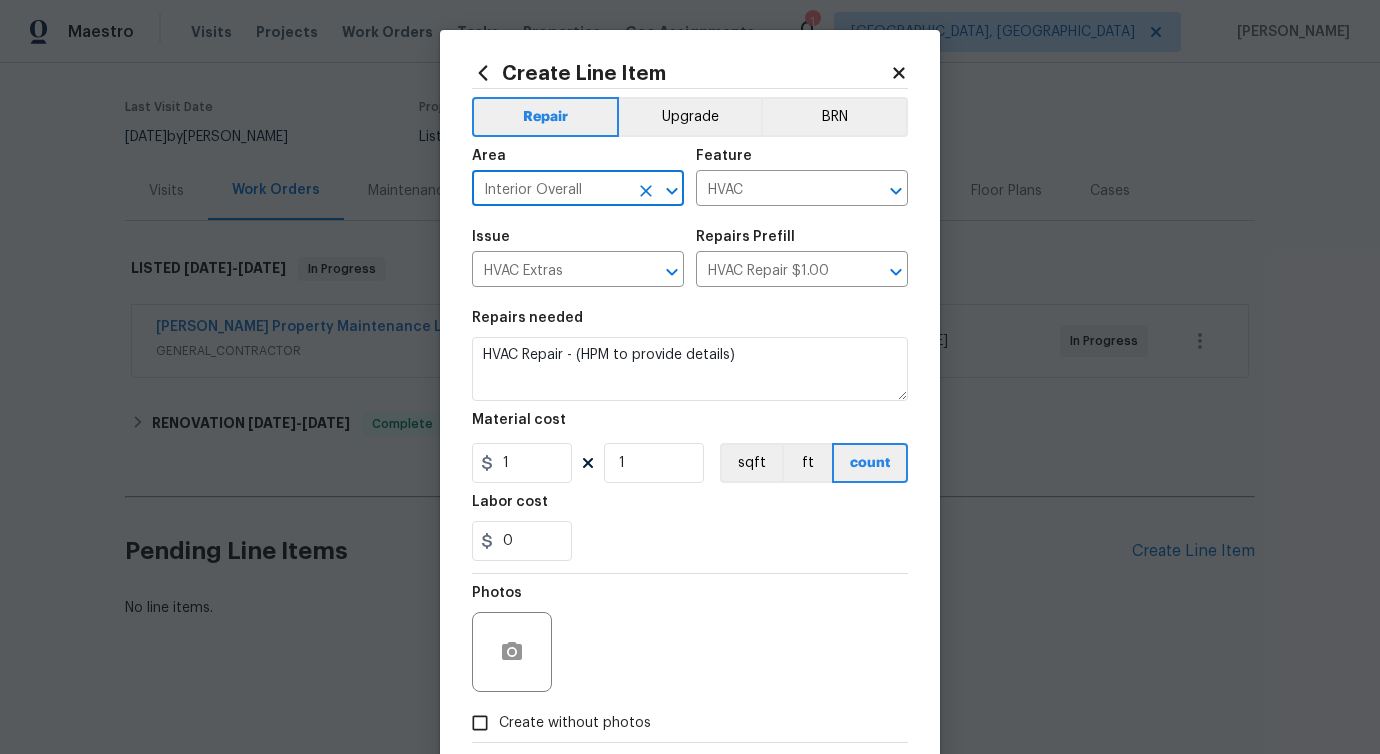 type on "Interior Overall" 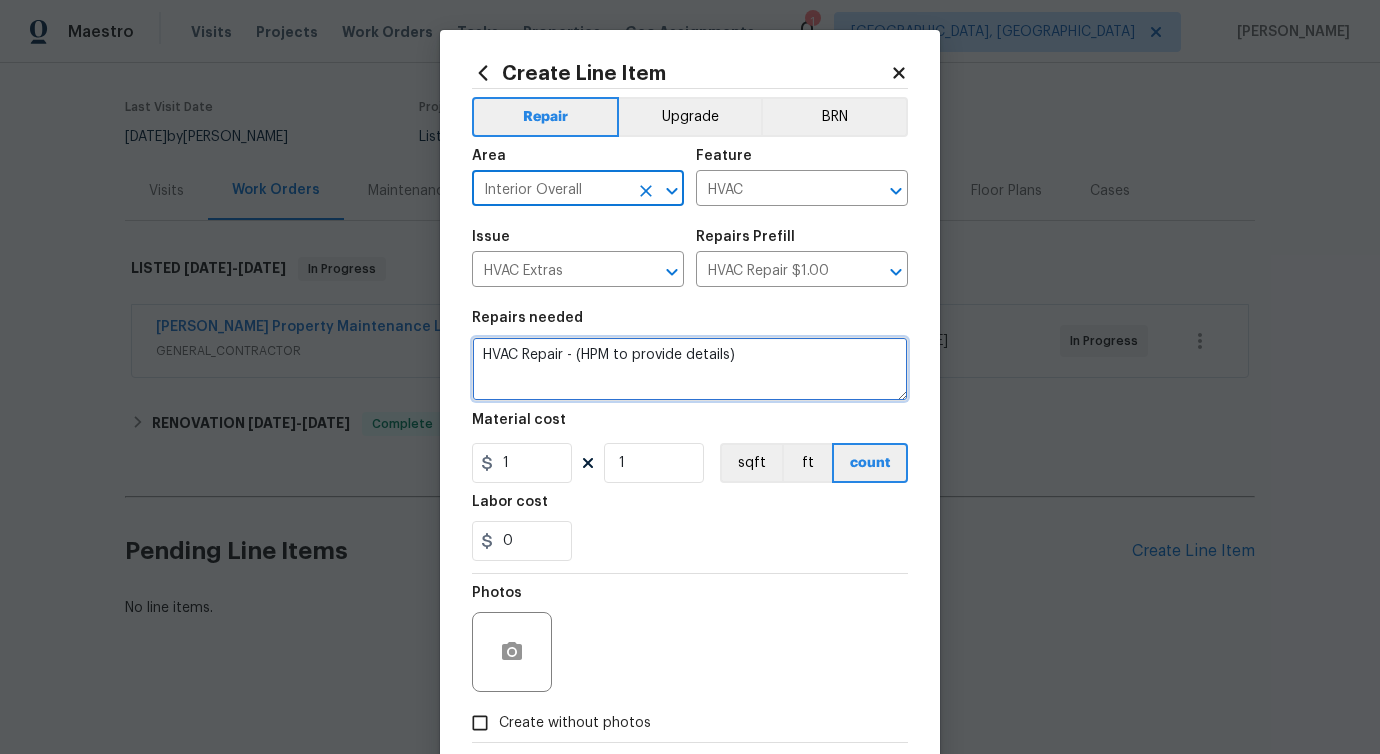 click on "HVAC Repair - (HPM to provide details)" at bounding box center (690, 369) 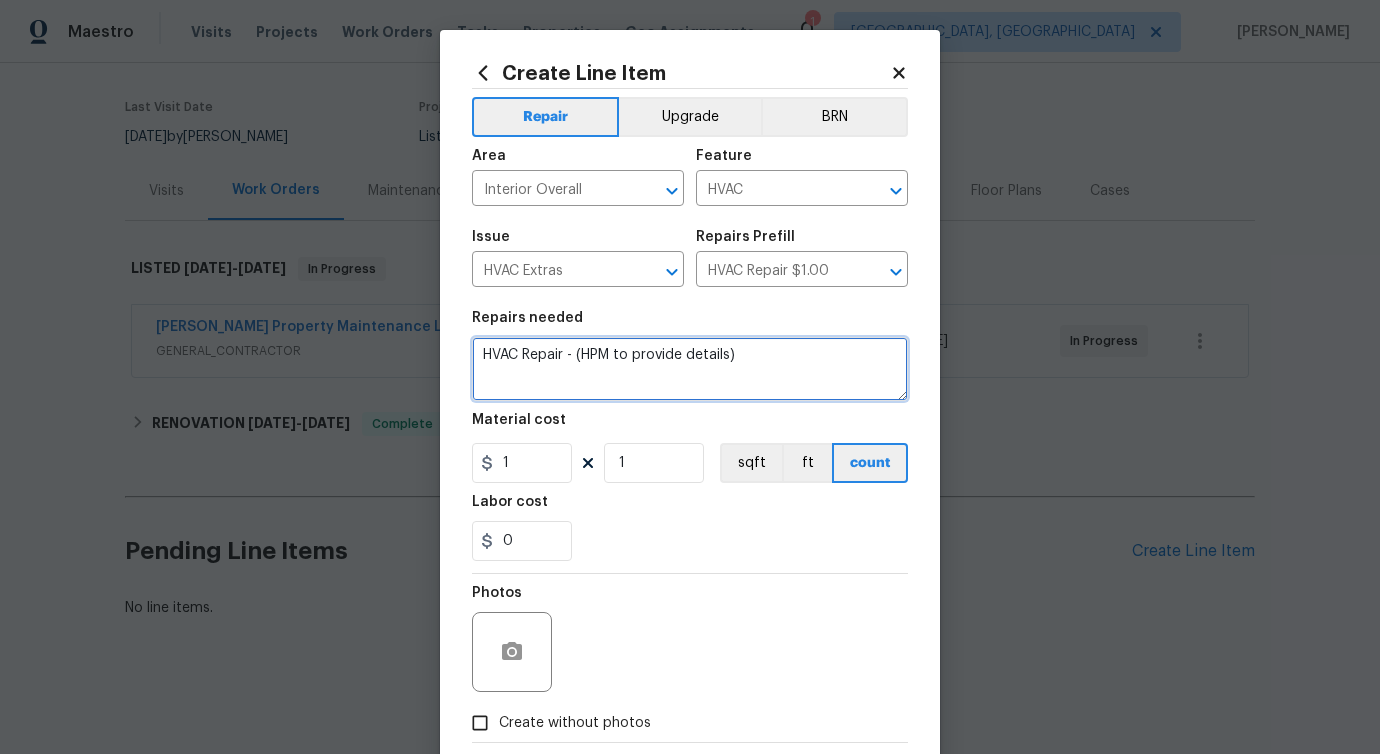 click on "HVAC Repair - (HPM to provide details)" at bounding box center [690, 369] 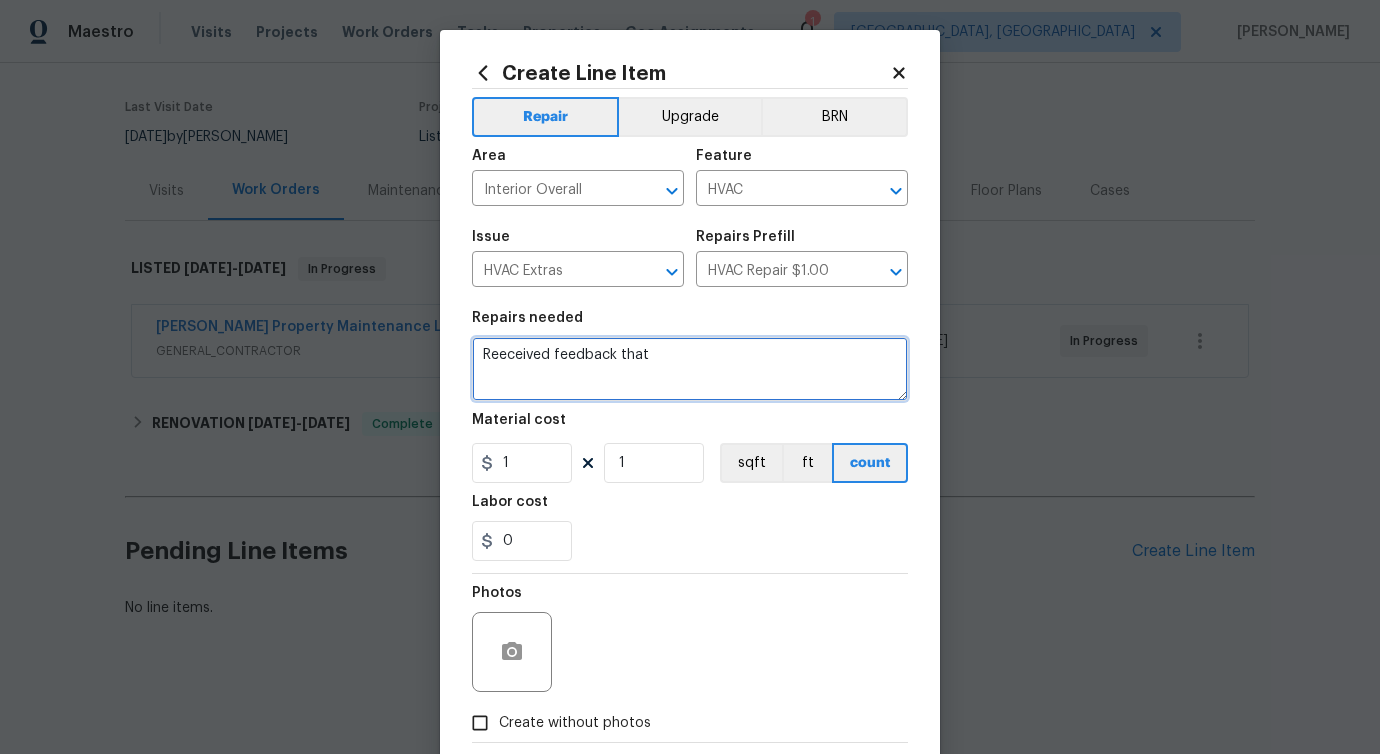 paste on "leaking from a cracked main line Coupler on the condensation. That coupler is a part of the HVAC system." 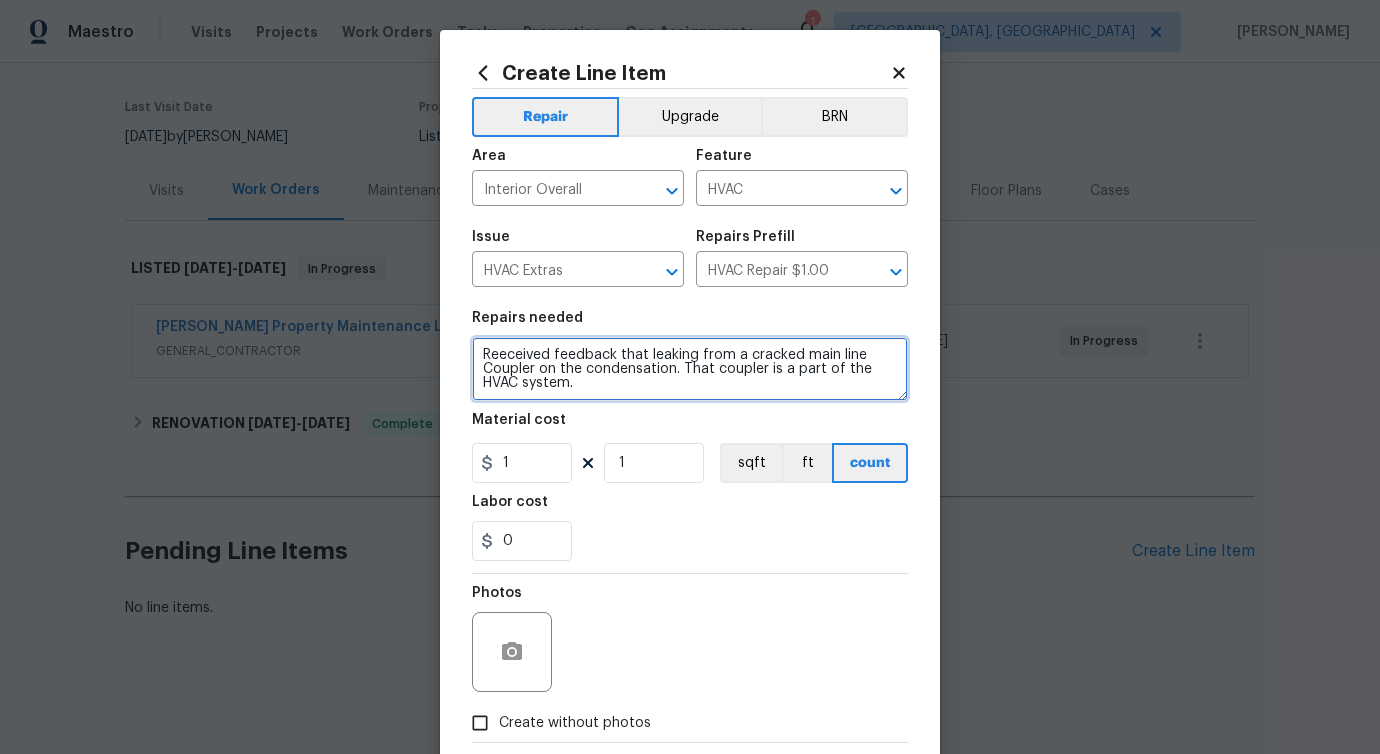 drag, startPoint x: 769, startPoint y: 372, endPoint x: 675, endPoint y: 370, distance: 94.02127 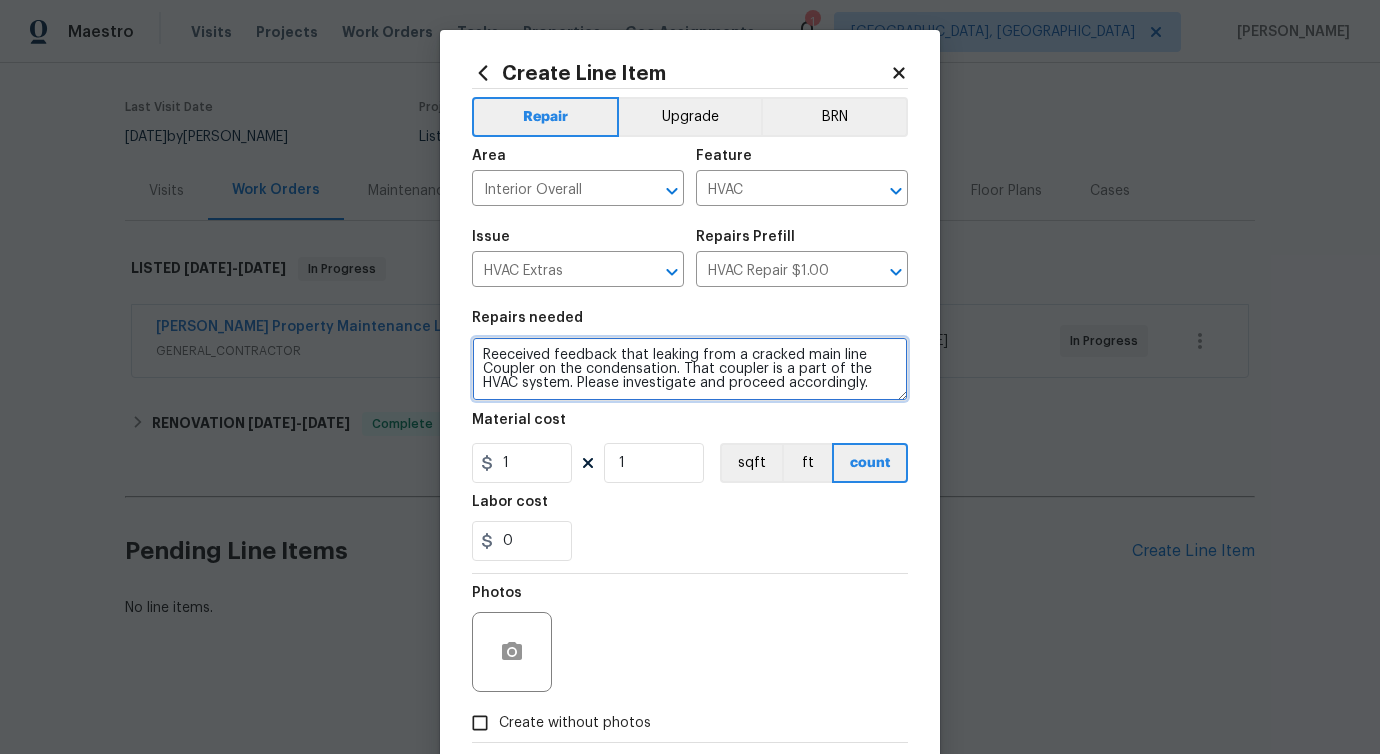 drag, startPoint x: 577, startPoint y: 384, endPoint x: 992, endPoint y: 702, distance: 522.8279 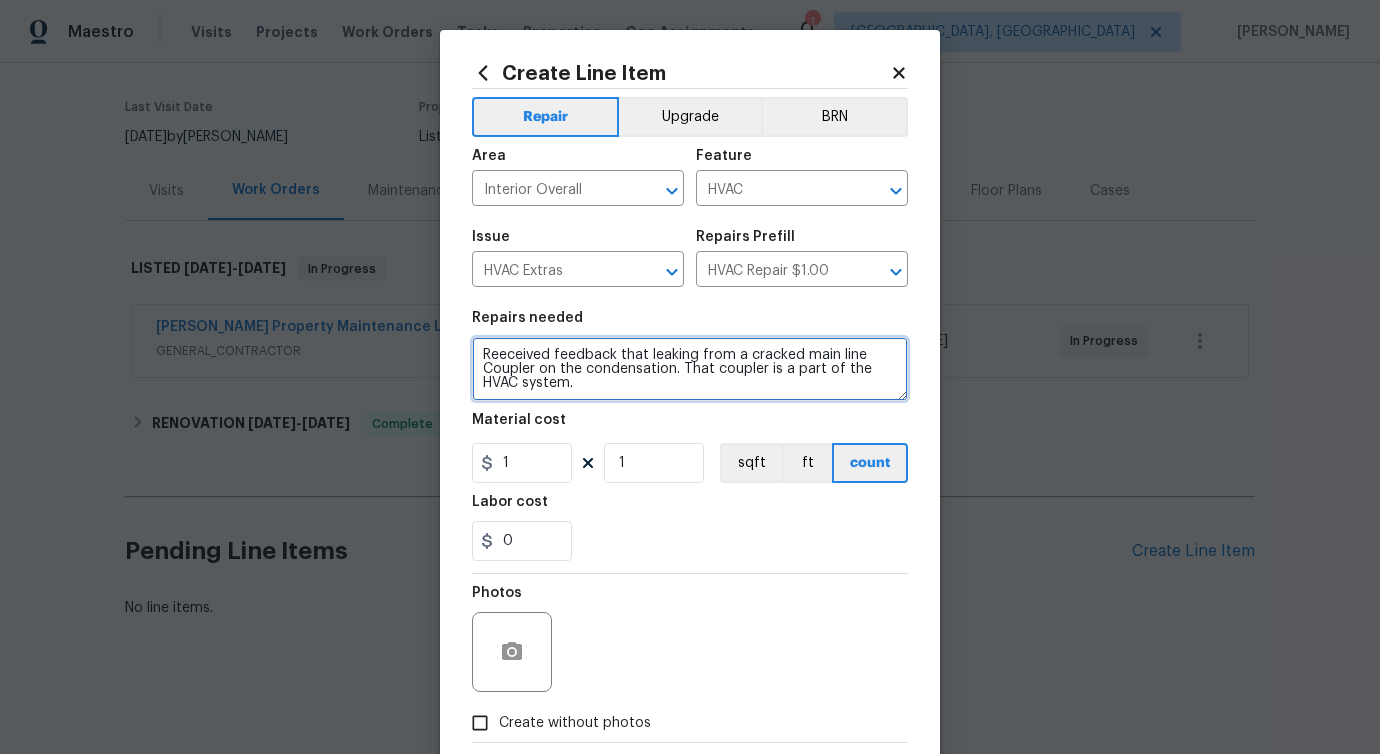 click on "Reeceived feedback that leaking from a cracked main line Coupler on the condensation. That coupler is a part of the HVAC system." at bounding box center [690, 369] 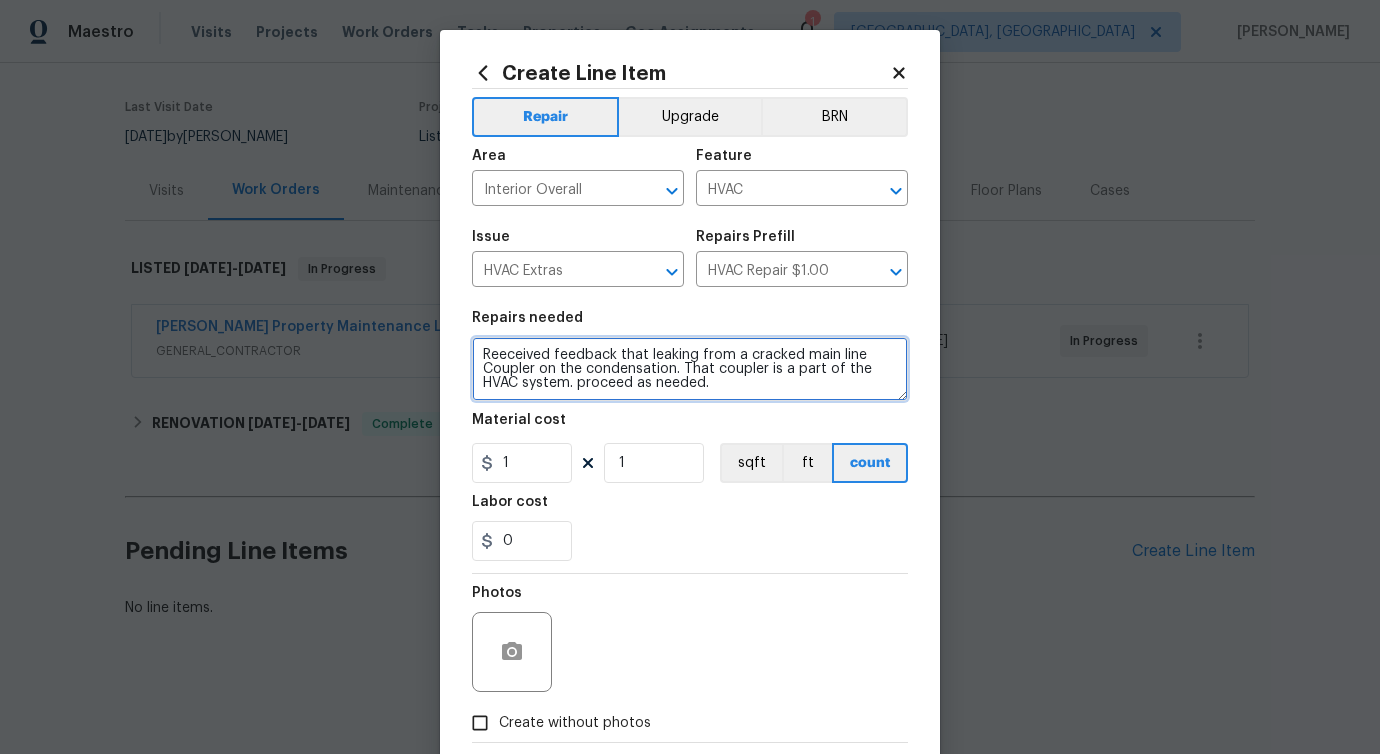 click on "Reeceived feedback that leaking from a cracked main line Coupler on the condensation. That coupler is a part of the HVAC system. proceed as needed." at bounding box center [690, 369] 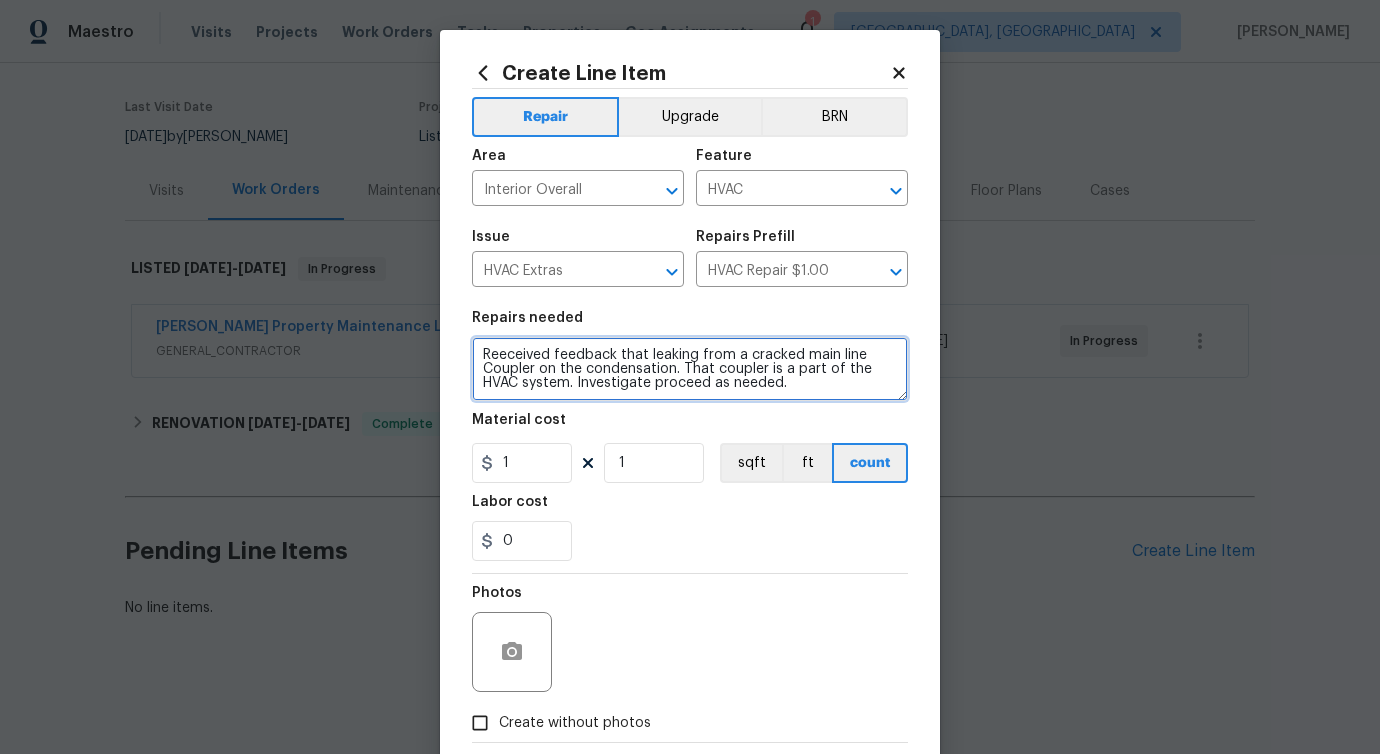 click on "Investigate" at bounding box center [0, 0] 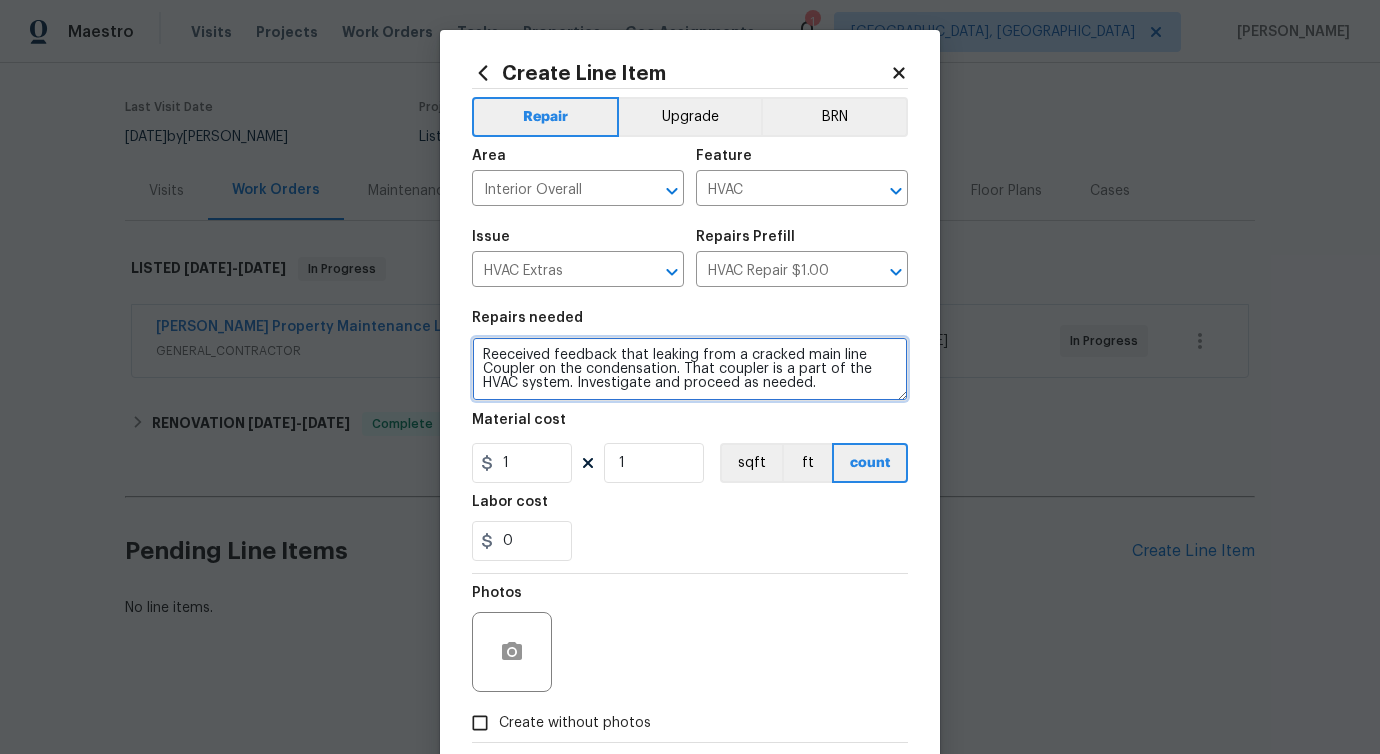 drag, startPoint x: 821, startPoint y: 387, endPoint x: 462, endPoint y: 410, distance: 359.73602 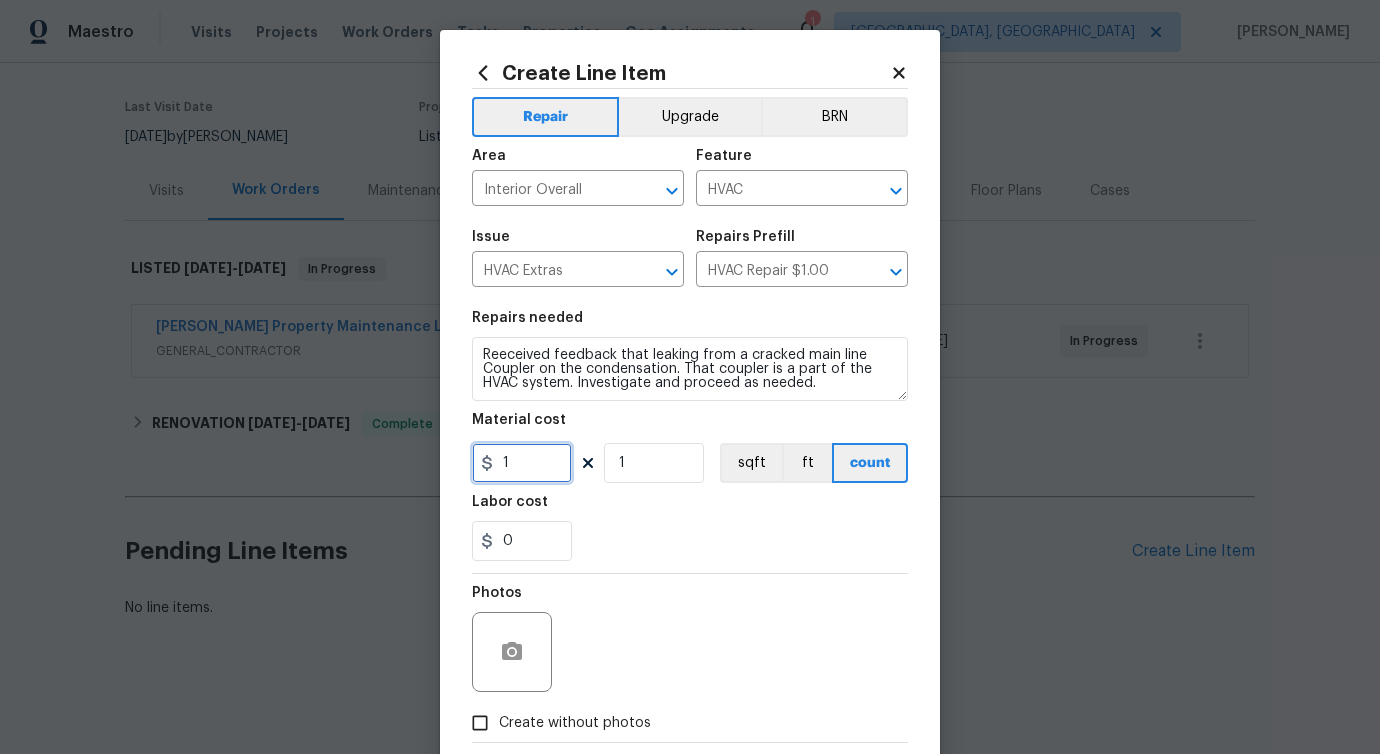 click on "1" at bounding box center [522, 463] 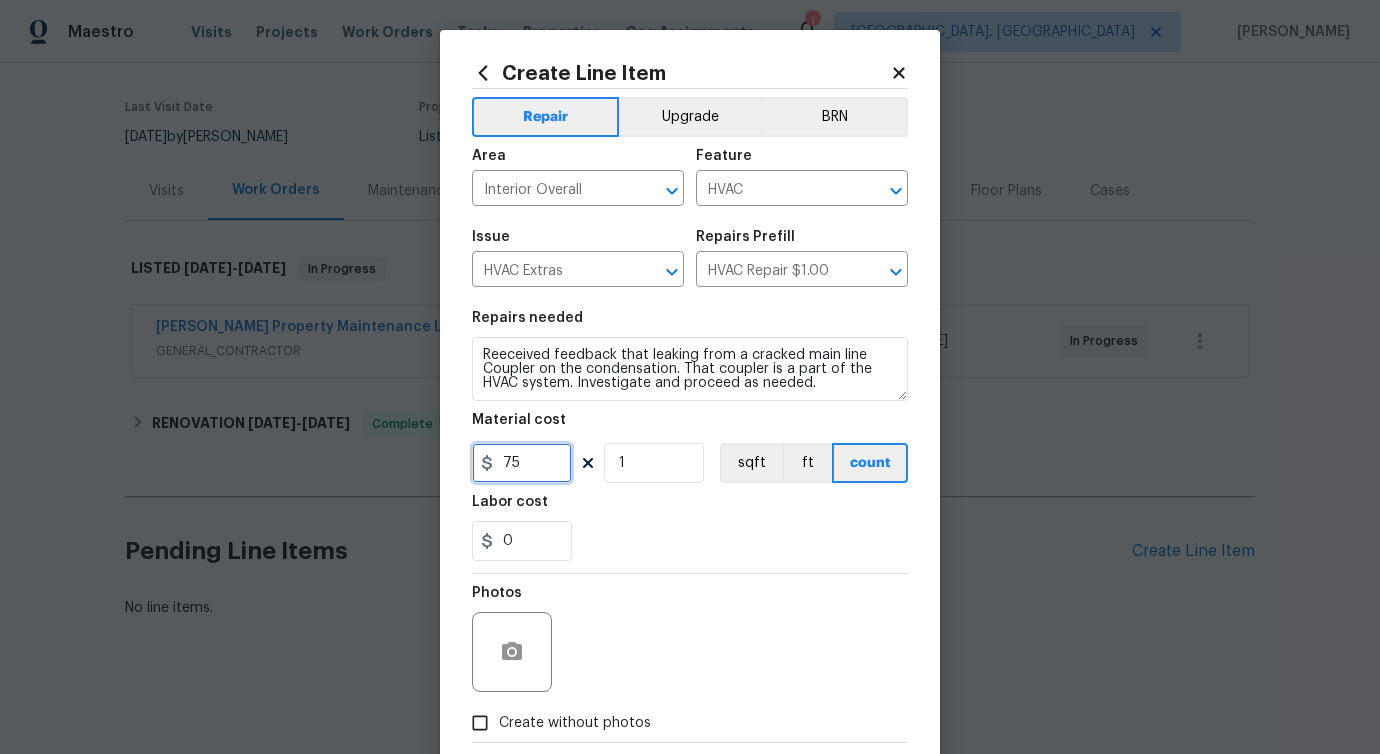 type on "75" 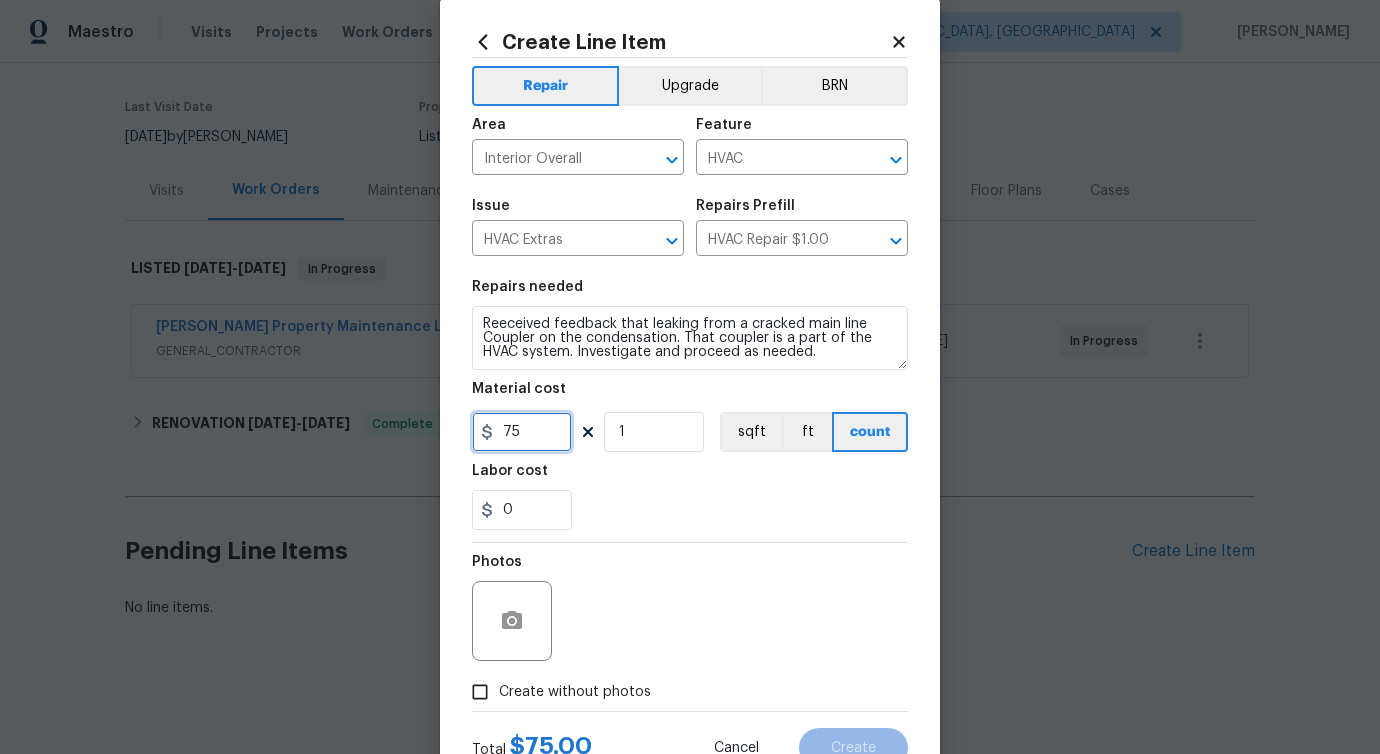 scroll, scrollTop: 108, scrollLeft: 0, axis: vertical 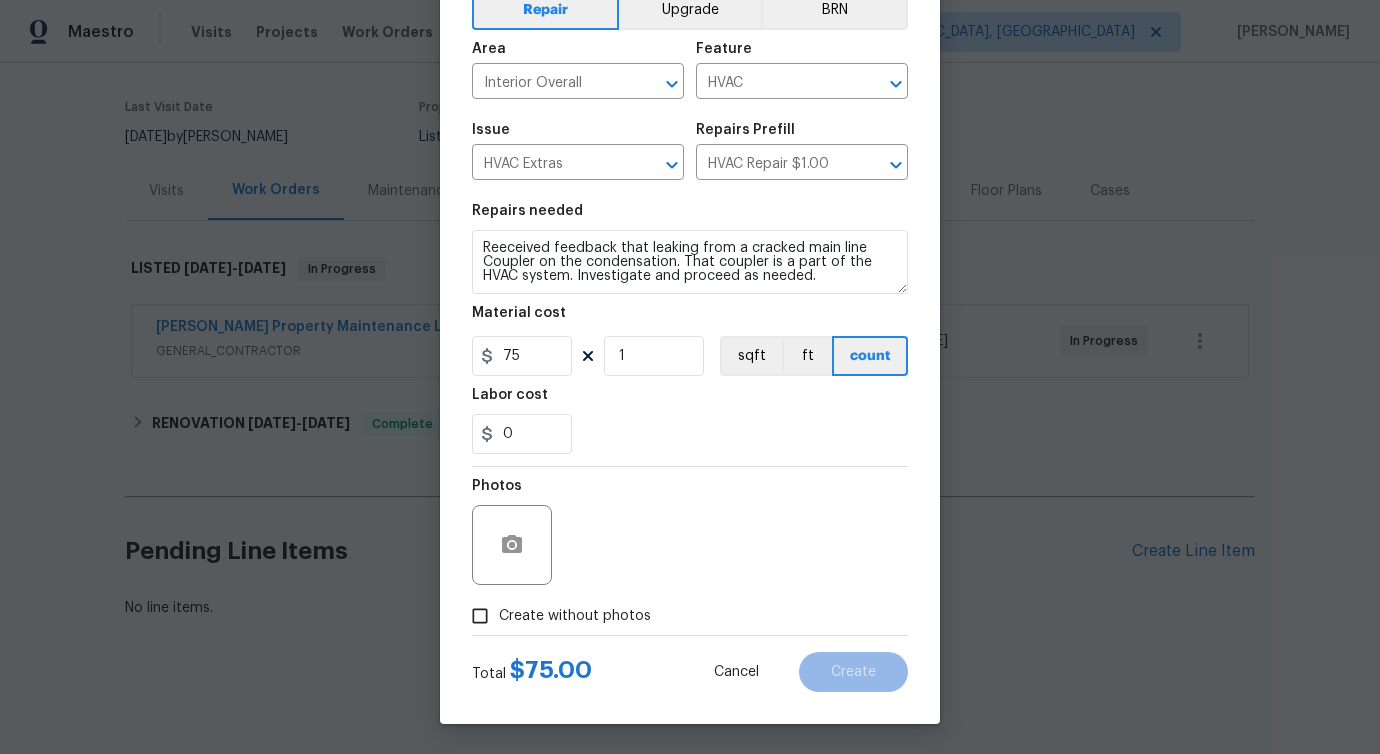 click on "Create without photos" at bounding box center [575, 616] 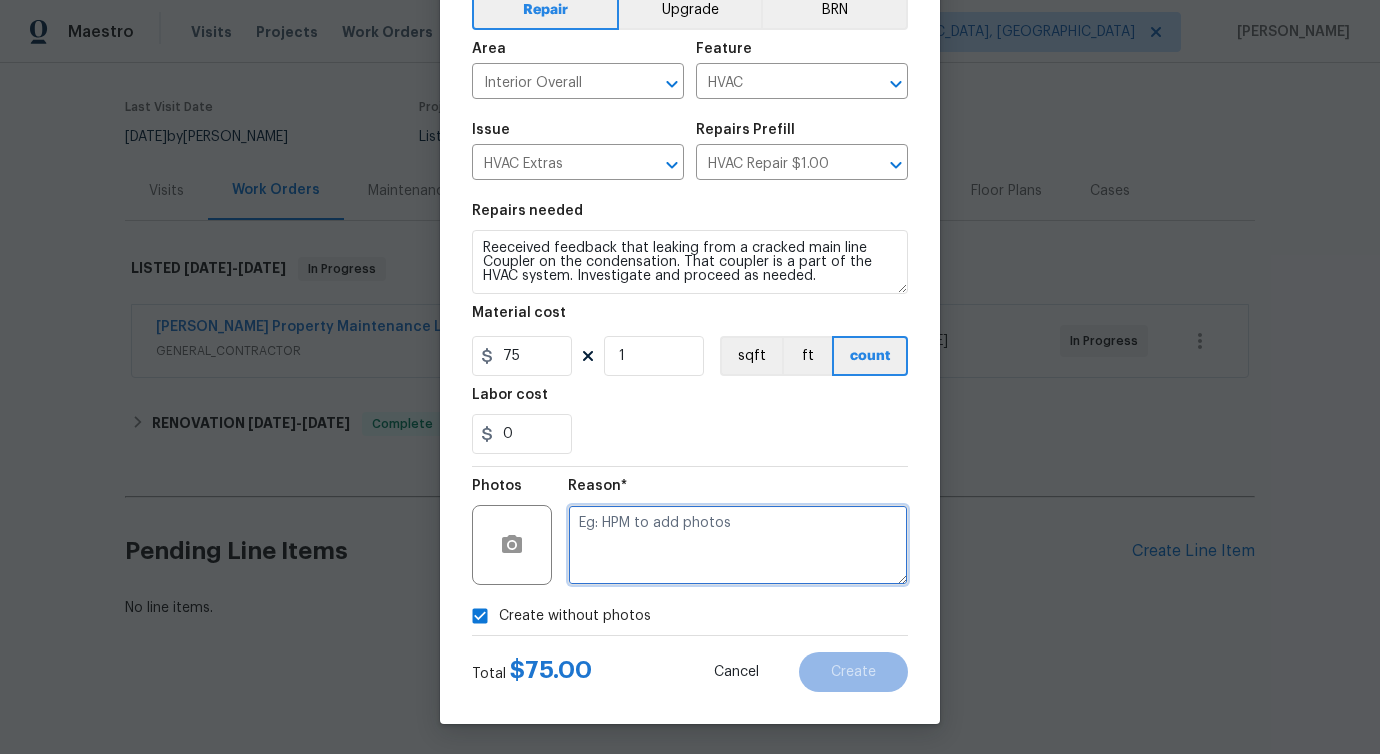 click at bounding box center [738, 545] 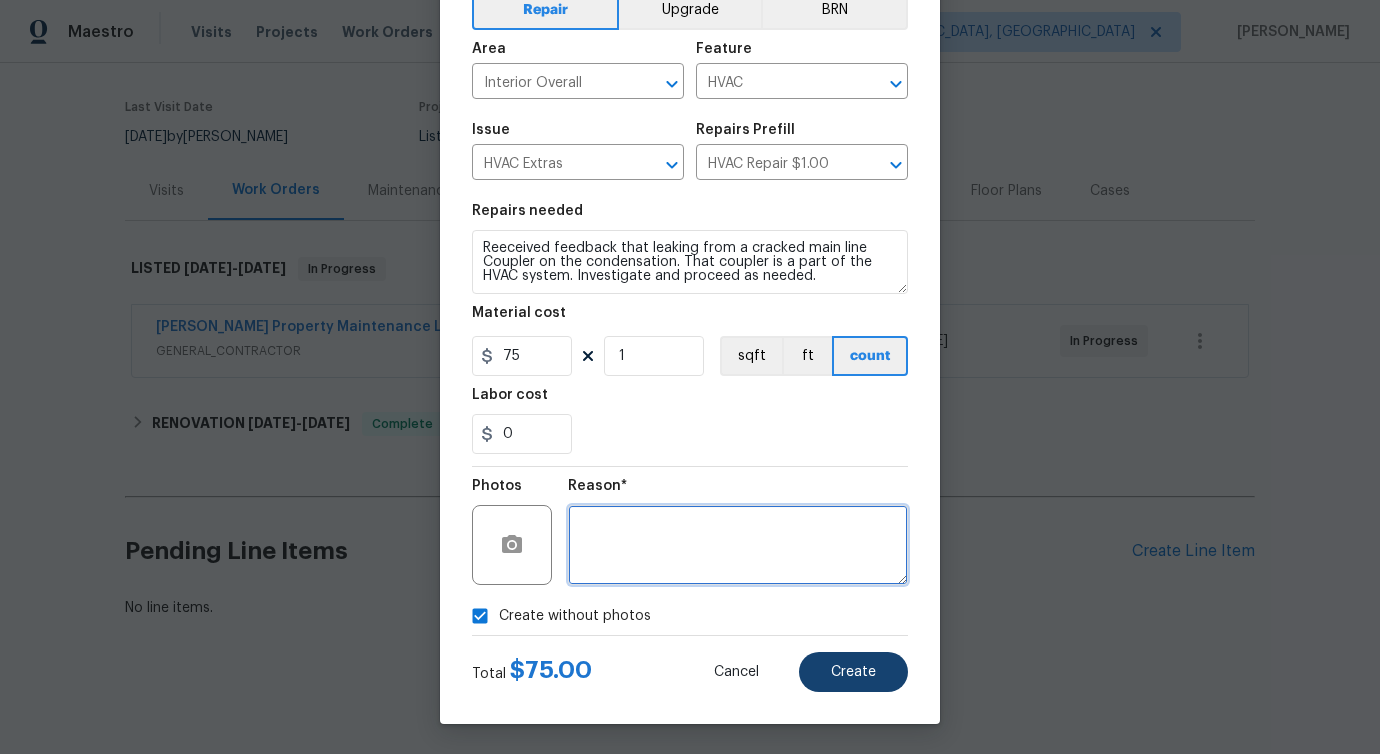 type 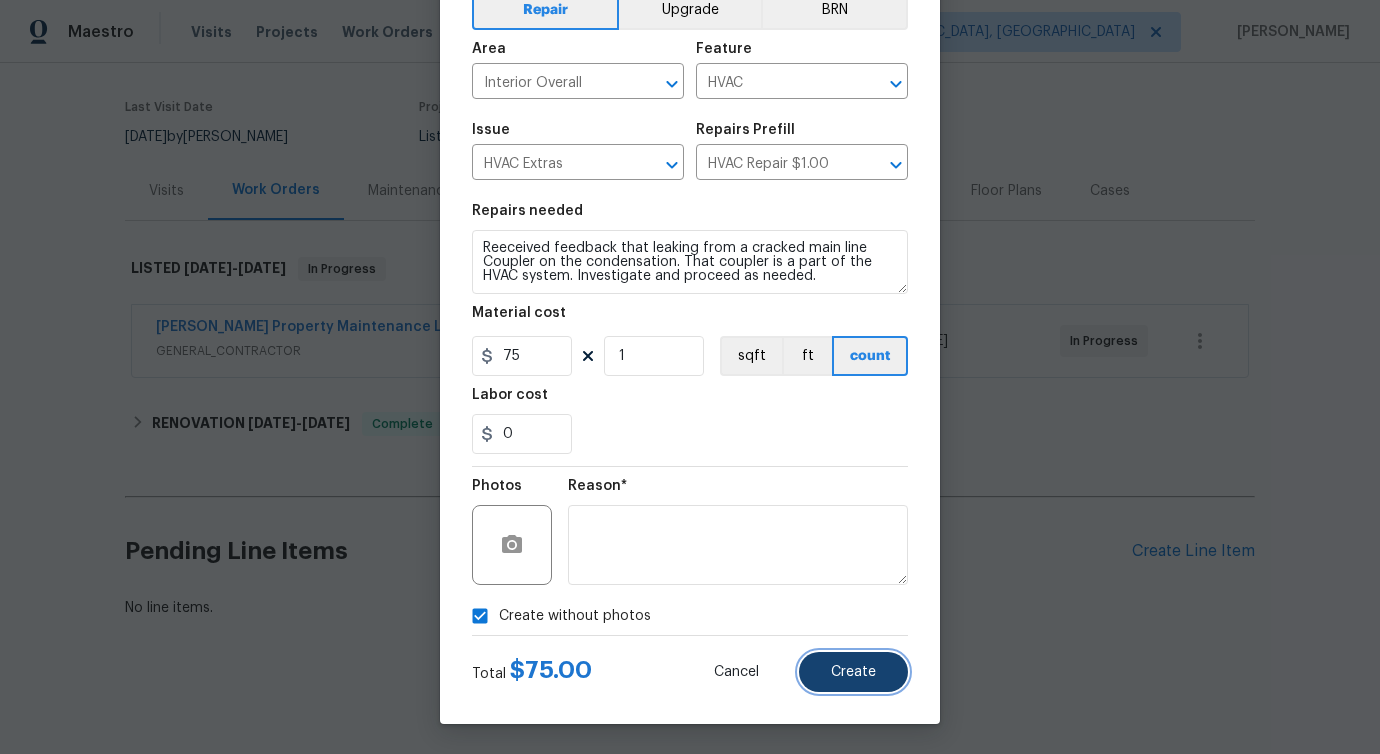 click on "Create" at bounding box center [853, 672] 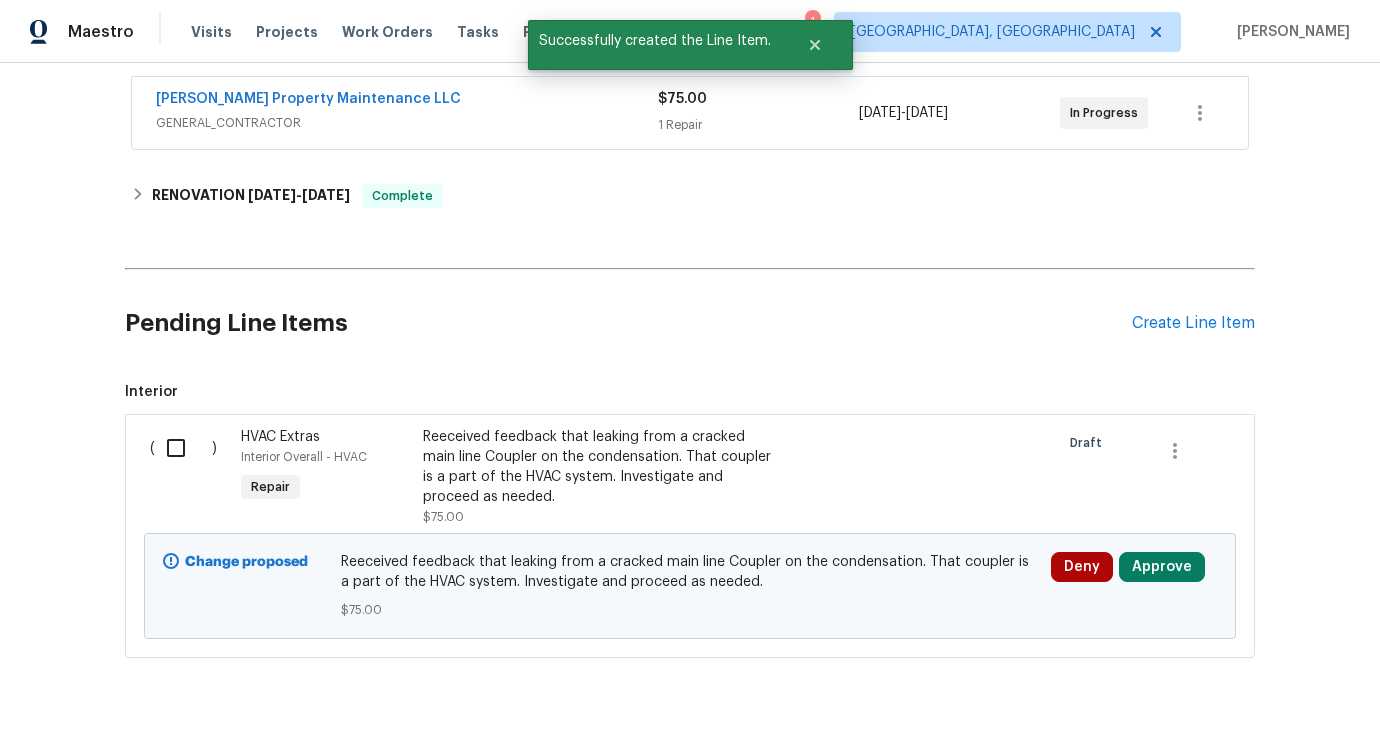 scroll, scrollTop: 425, scrollLeft: 0, axis: vertical 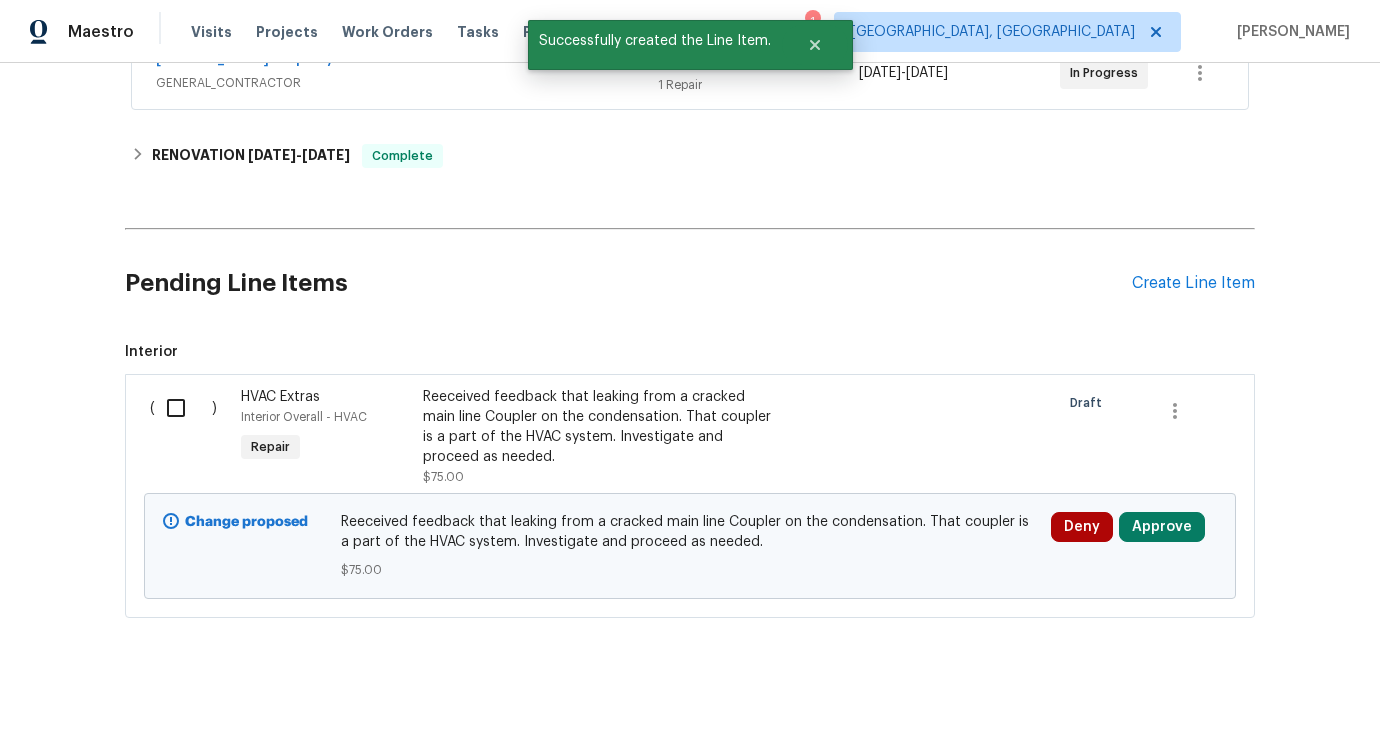 click at bounding box center [183, 408] 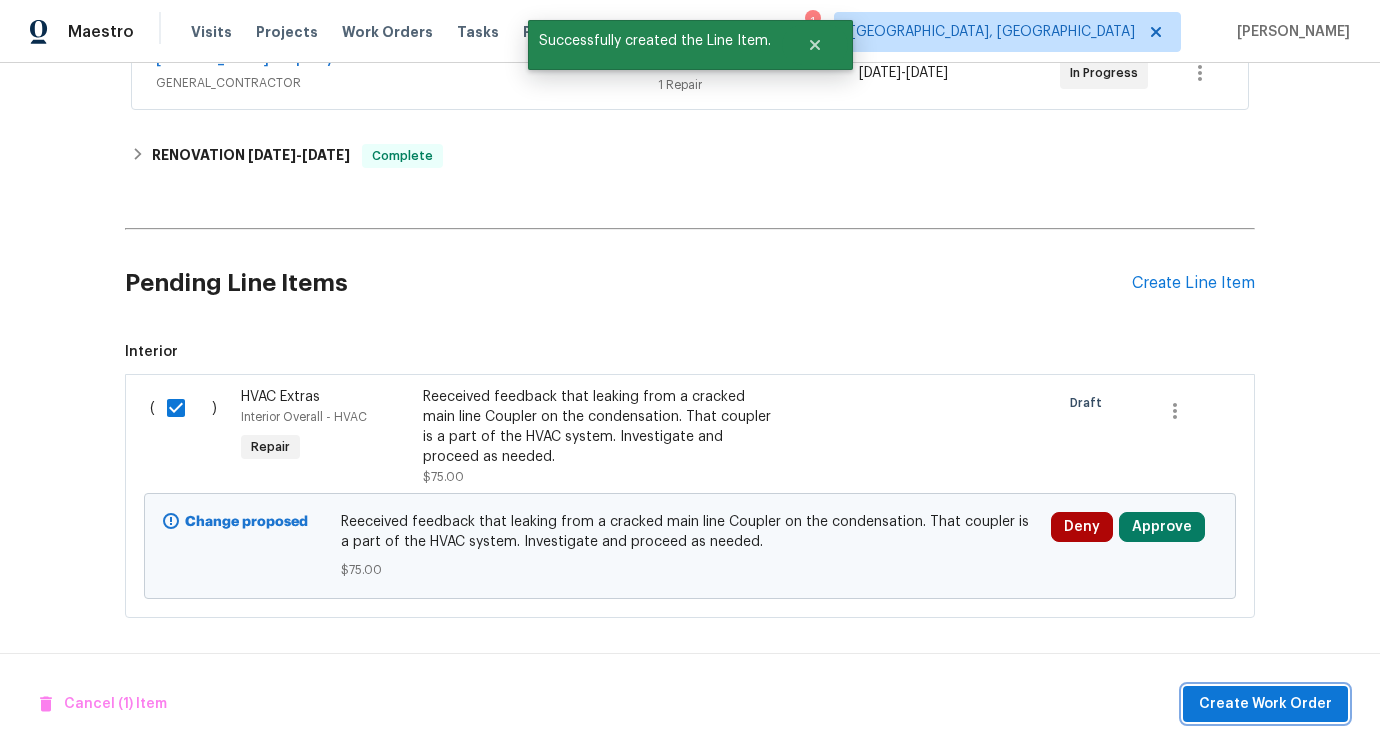 click on "Create Work Order" at bounding box center [1265, 704] 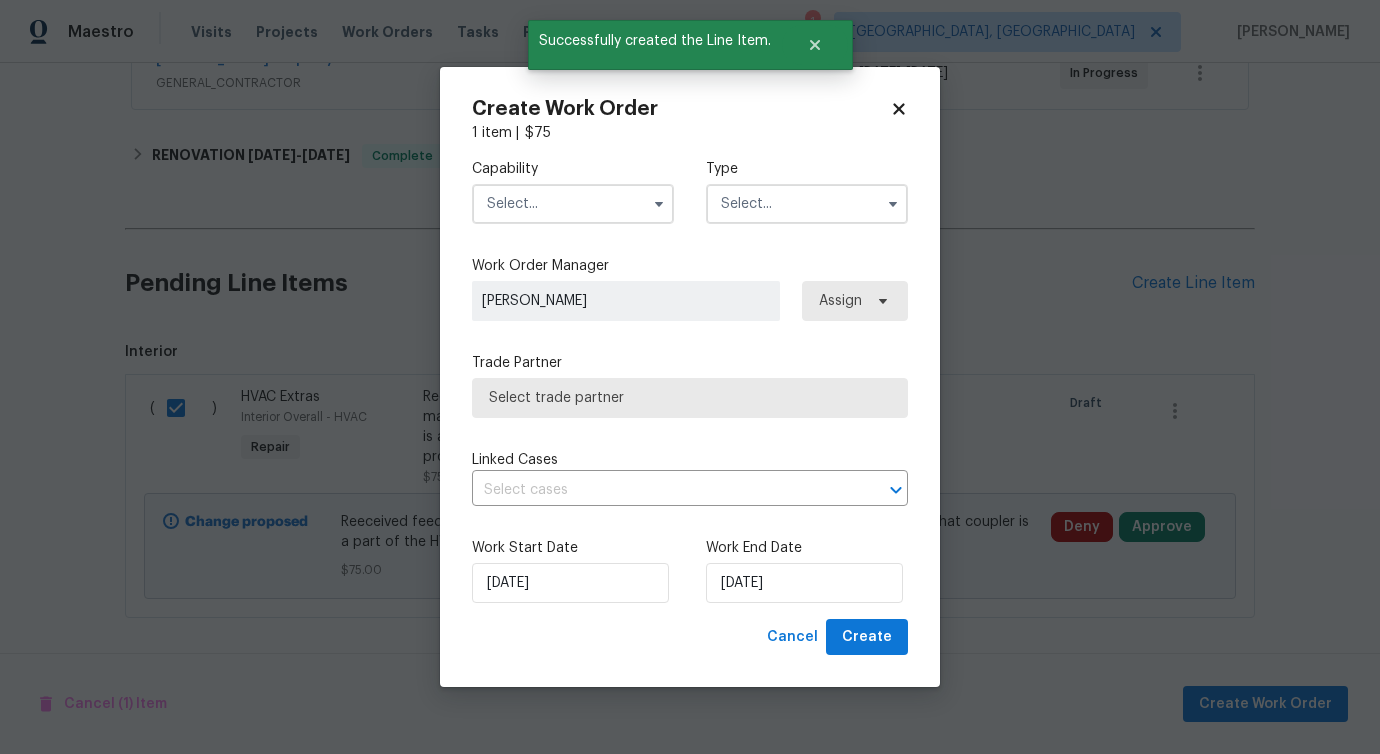 click at bounding box center [573, 204] 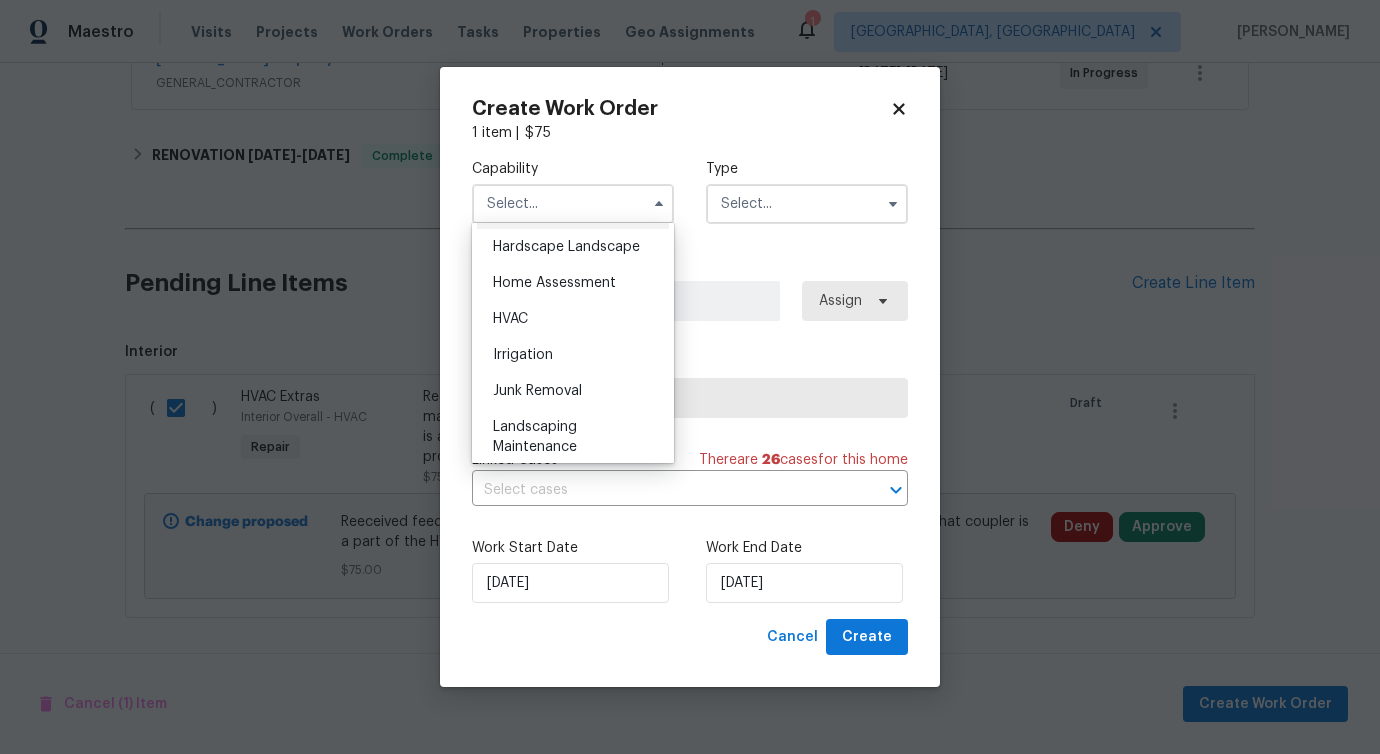scroll, scrollTop: 1136, scrollLeft: 0, axis: vertical 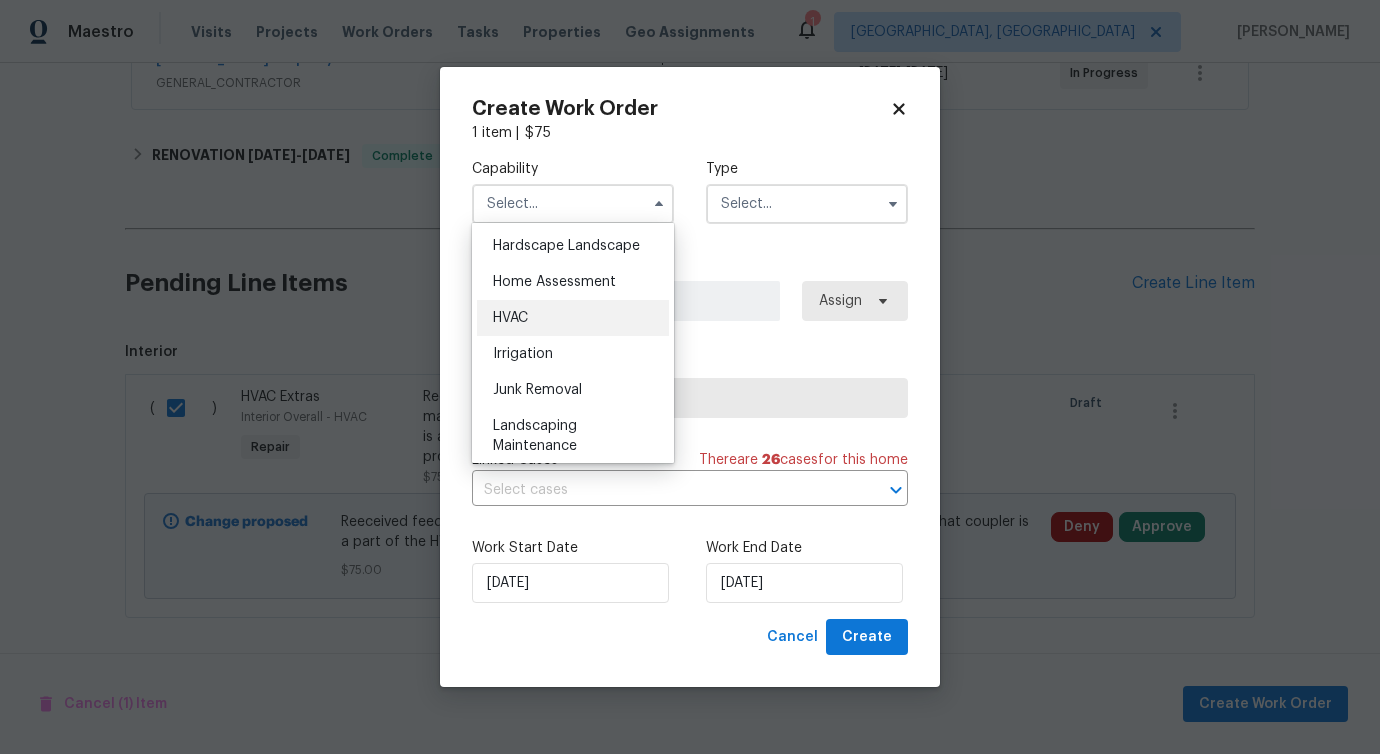 click on "HVAC" at bounding box center (573, 318) 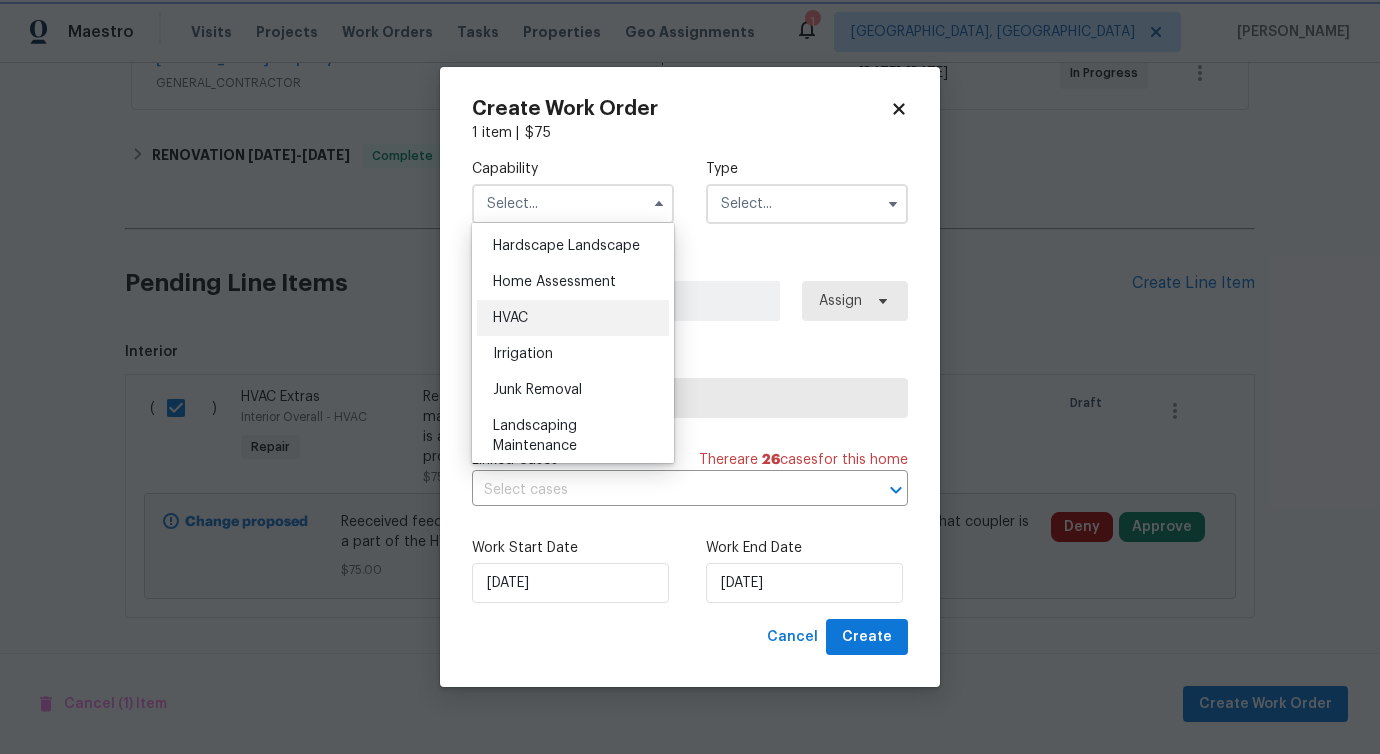 type on "HVAC" 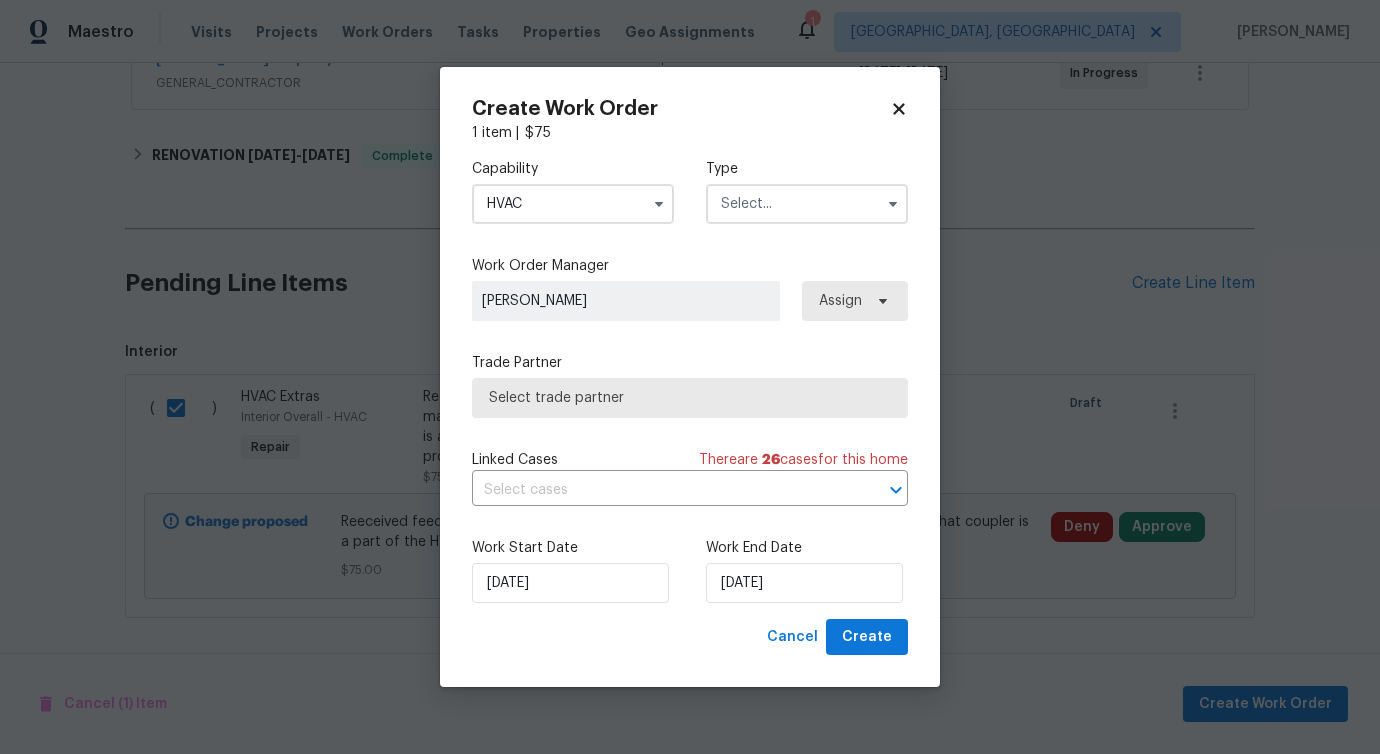 click at bounding box center (807, 204) 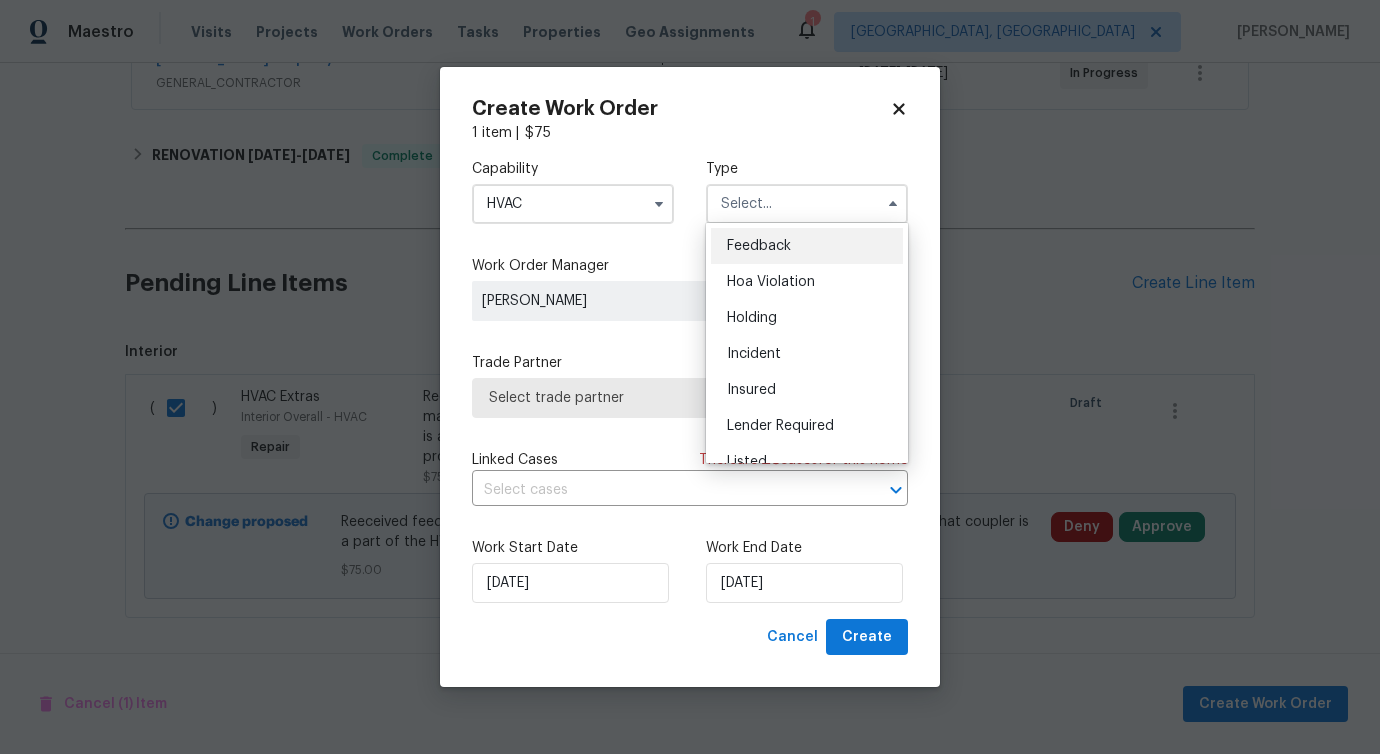click on "Feedback" at bounding box center [759, 246] 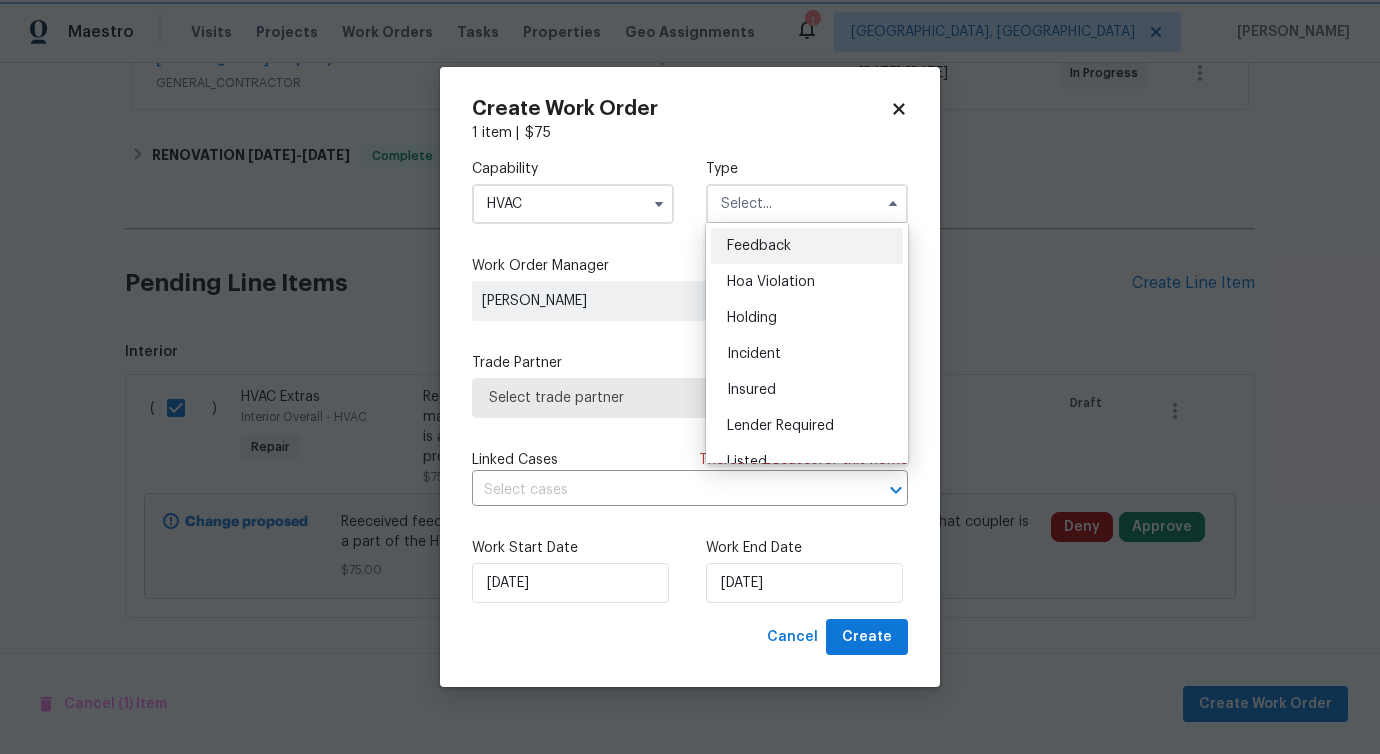 type on "Feedback" 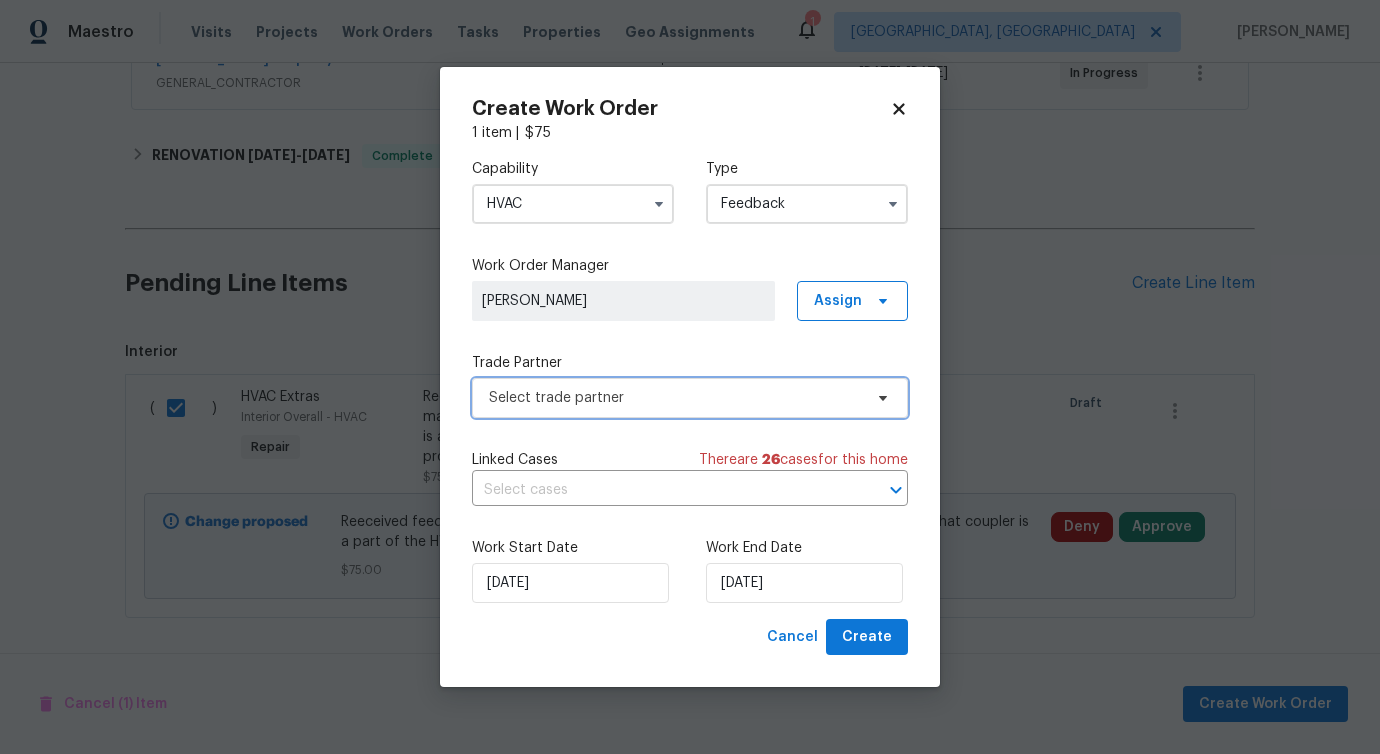 click on "Select trade partner" at bounding box center [690, 398] 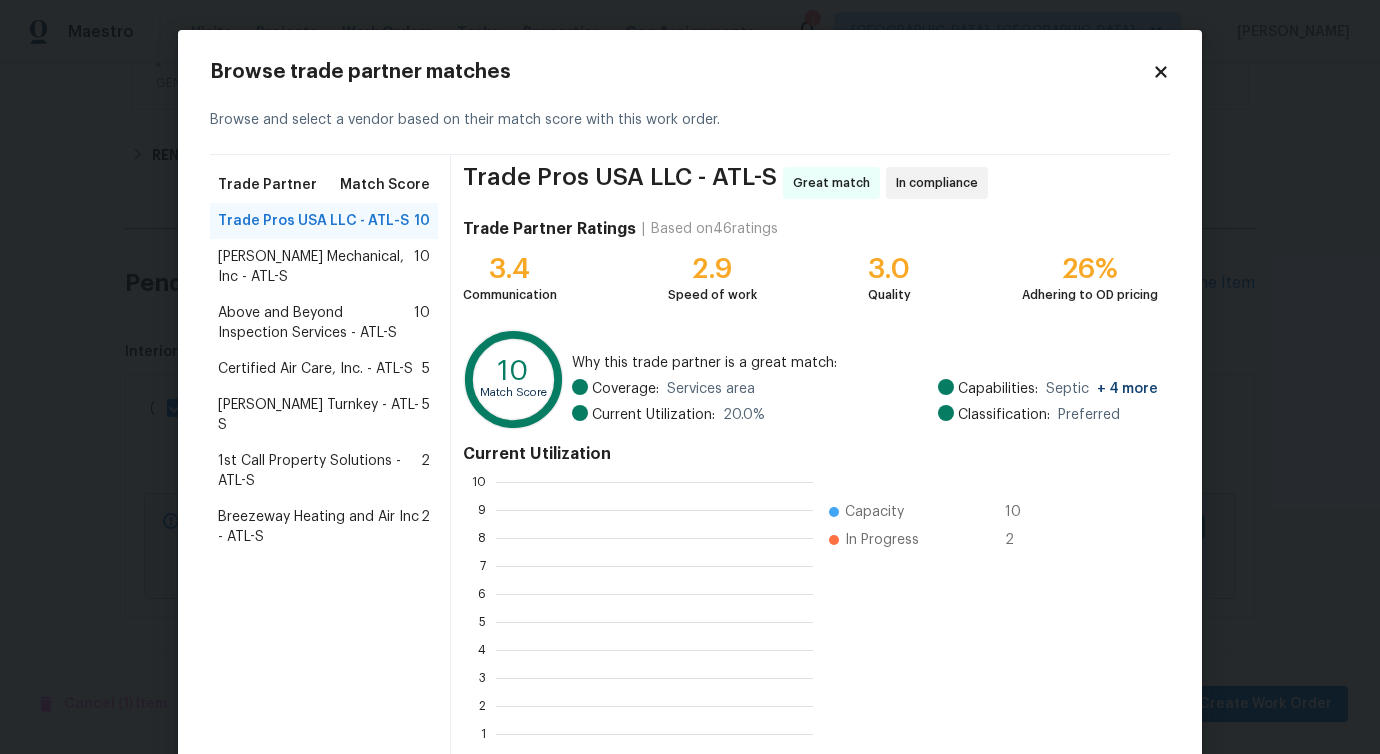 scroll, scrollTop: 2, scrollLeft: 2, axis: both 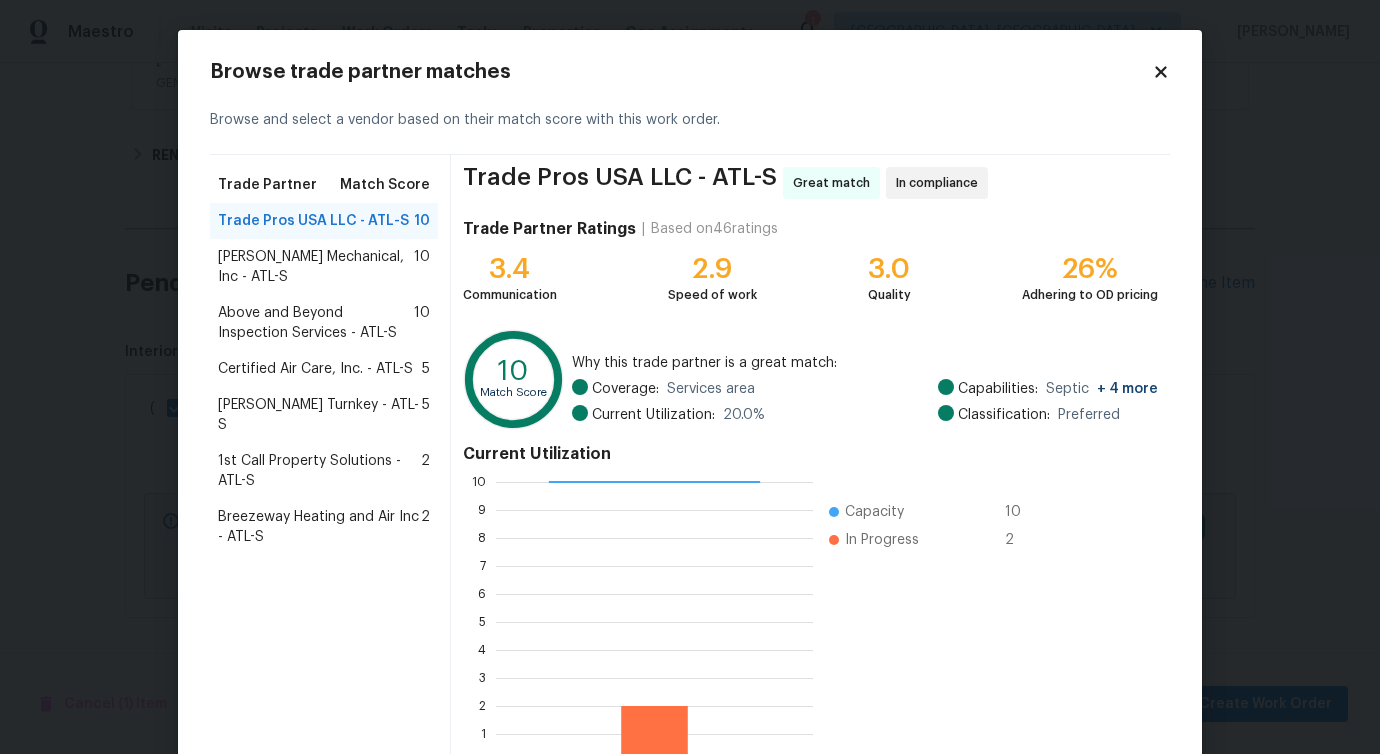 click on "[PERSON_NAME] Turnkey - ATL-S" at bounding box center (320, 415) 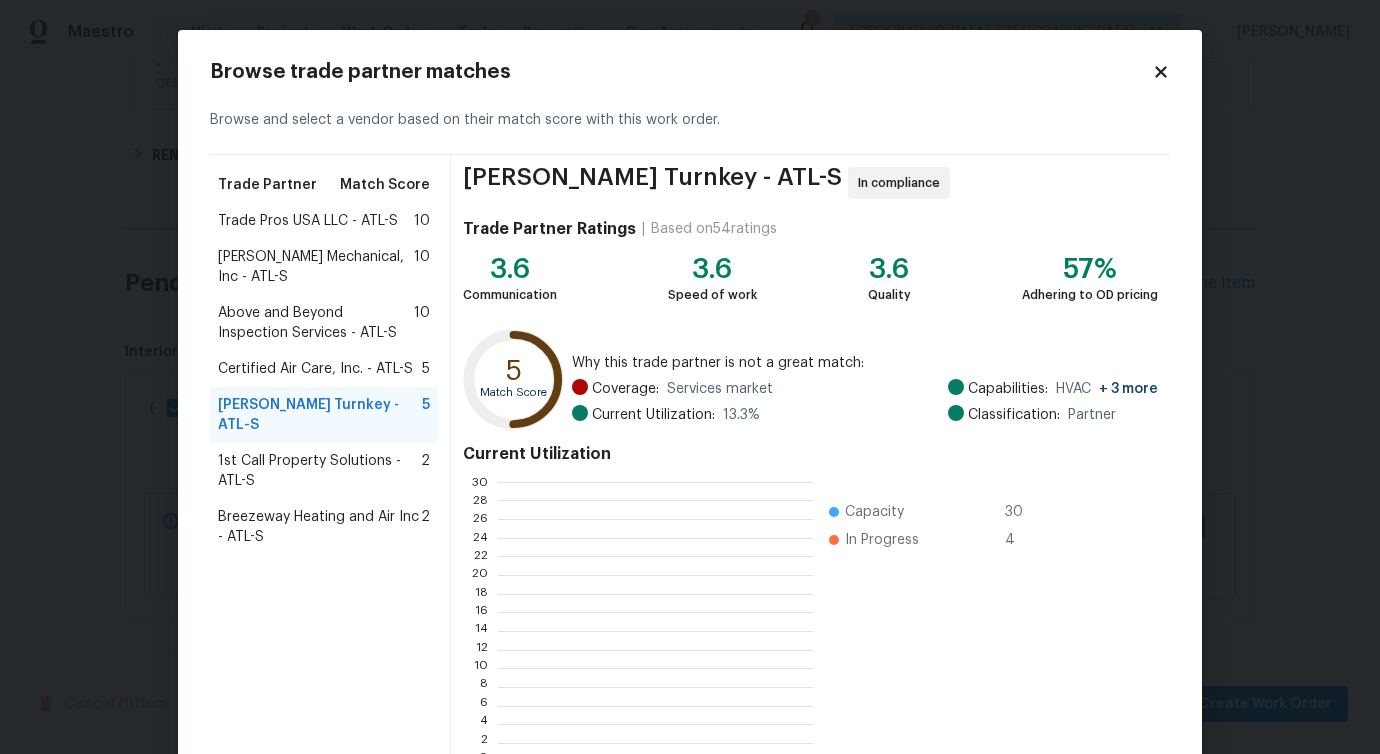 scroll, scrollTop: 2, scrollLeft: 2, axis: both 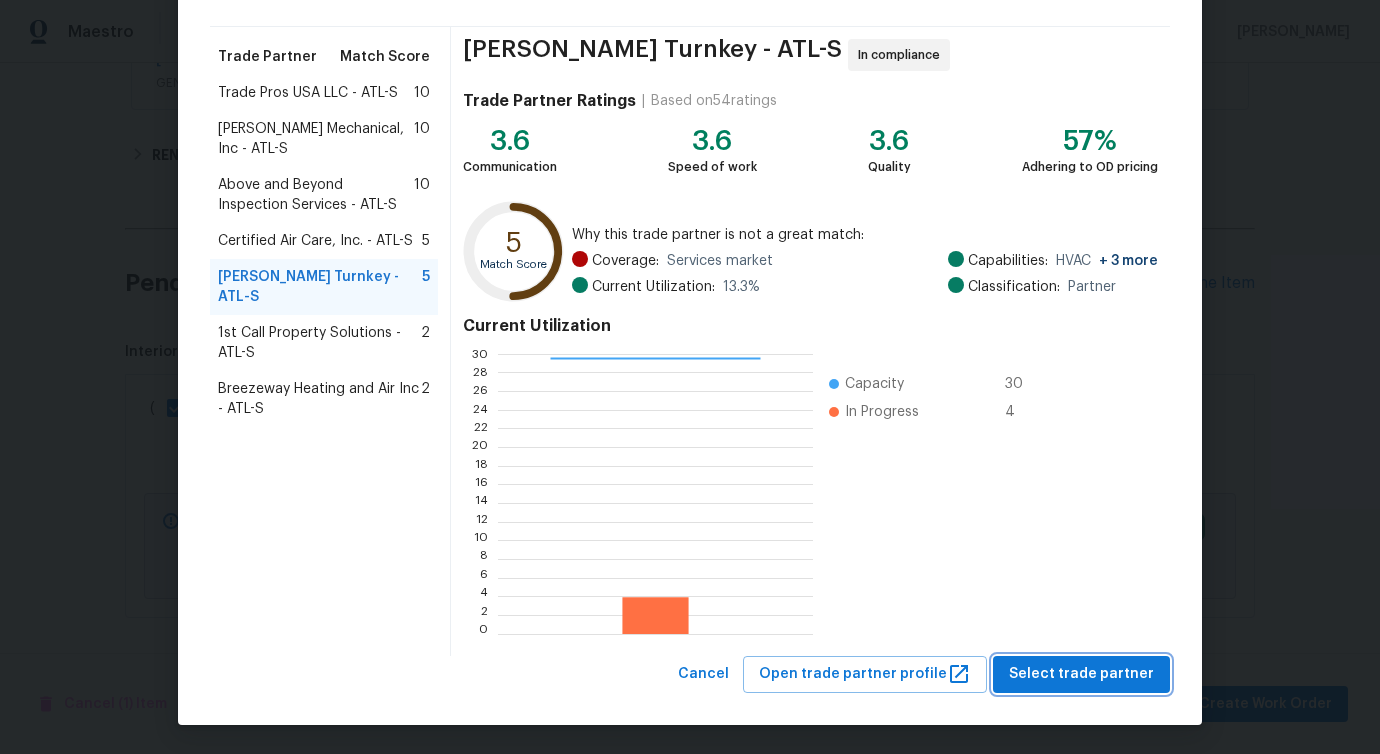 click on "Select trade partner" at bounding box center (1081, 674) 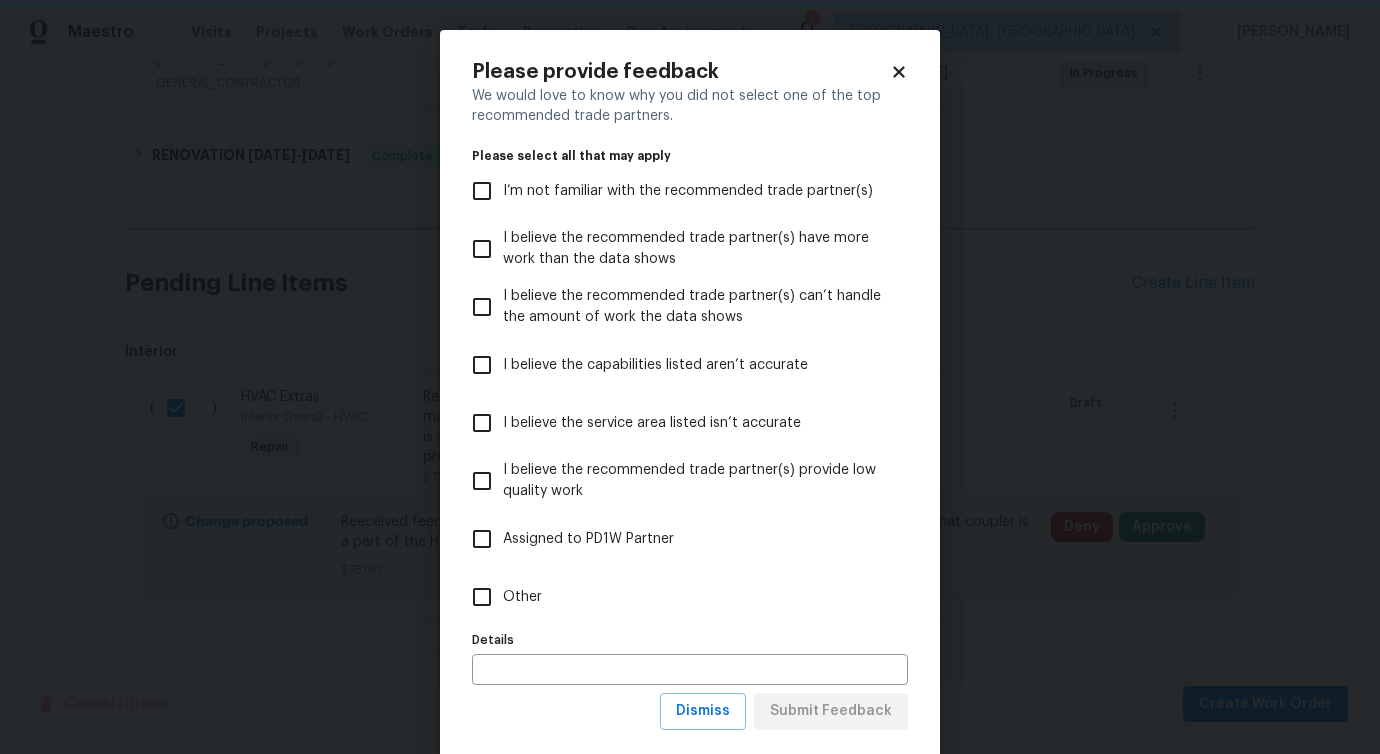 scroll, scrollTop: 0, scrollLeft: 0, axis: both 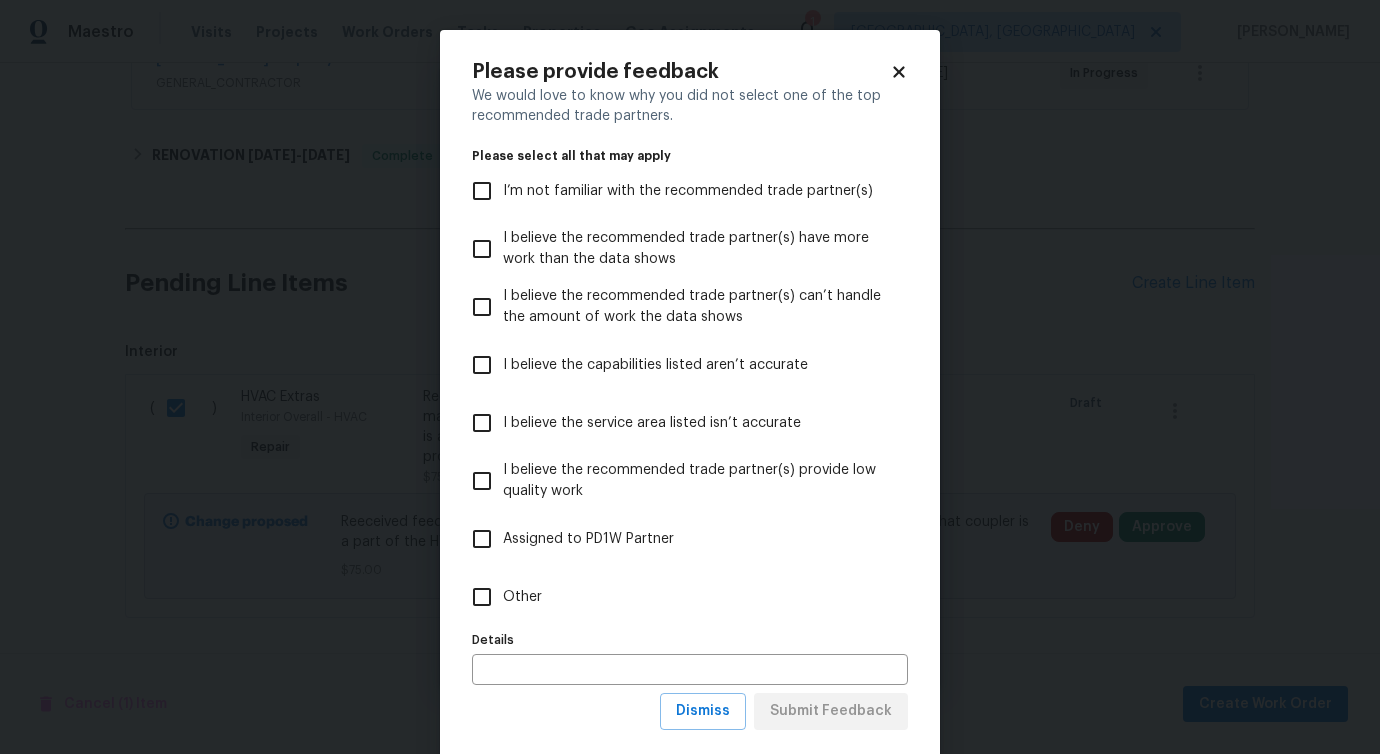 click on "Other" at bounding box center (522, 597) 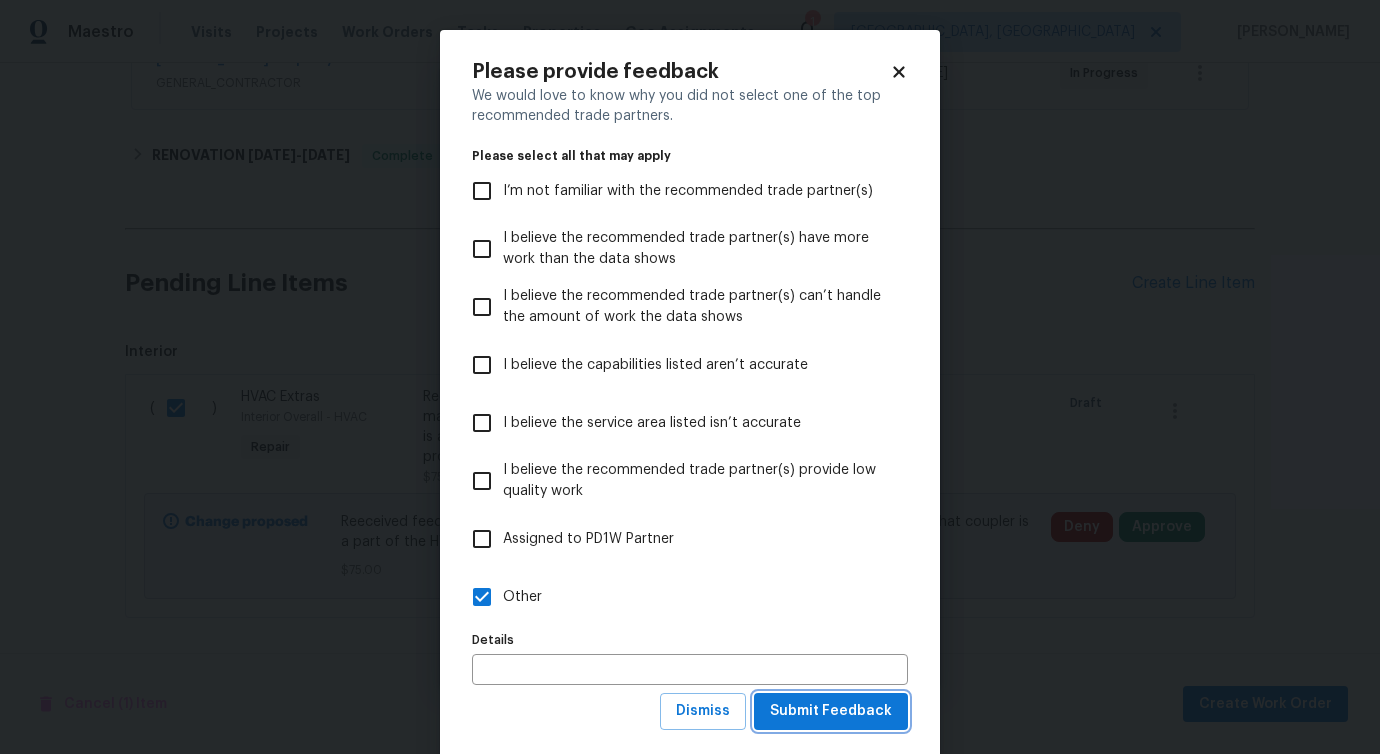 click on "Submit Feedback" at bounding box center (831, 711) 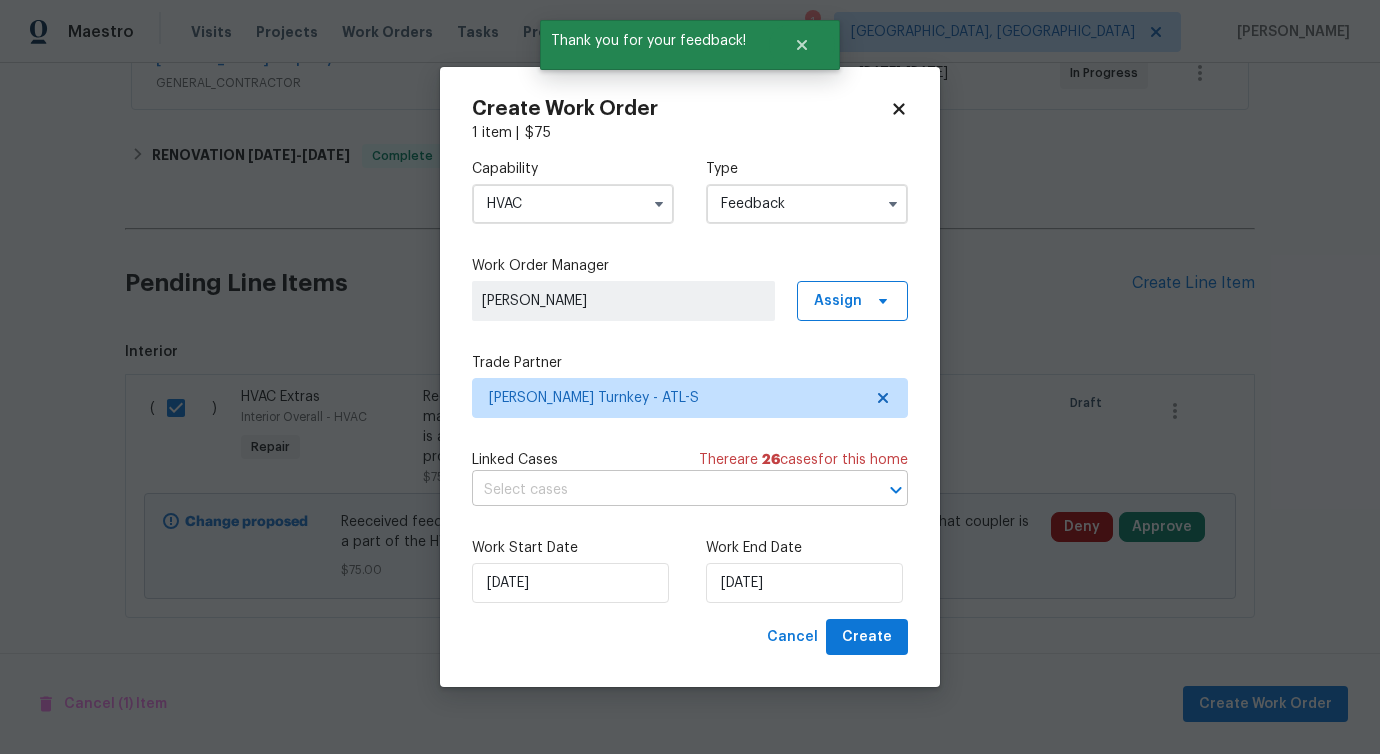 click at bounding box center [662, 490] 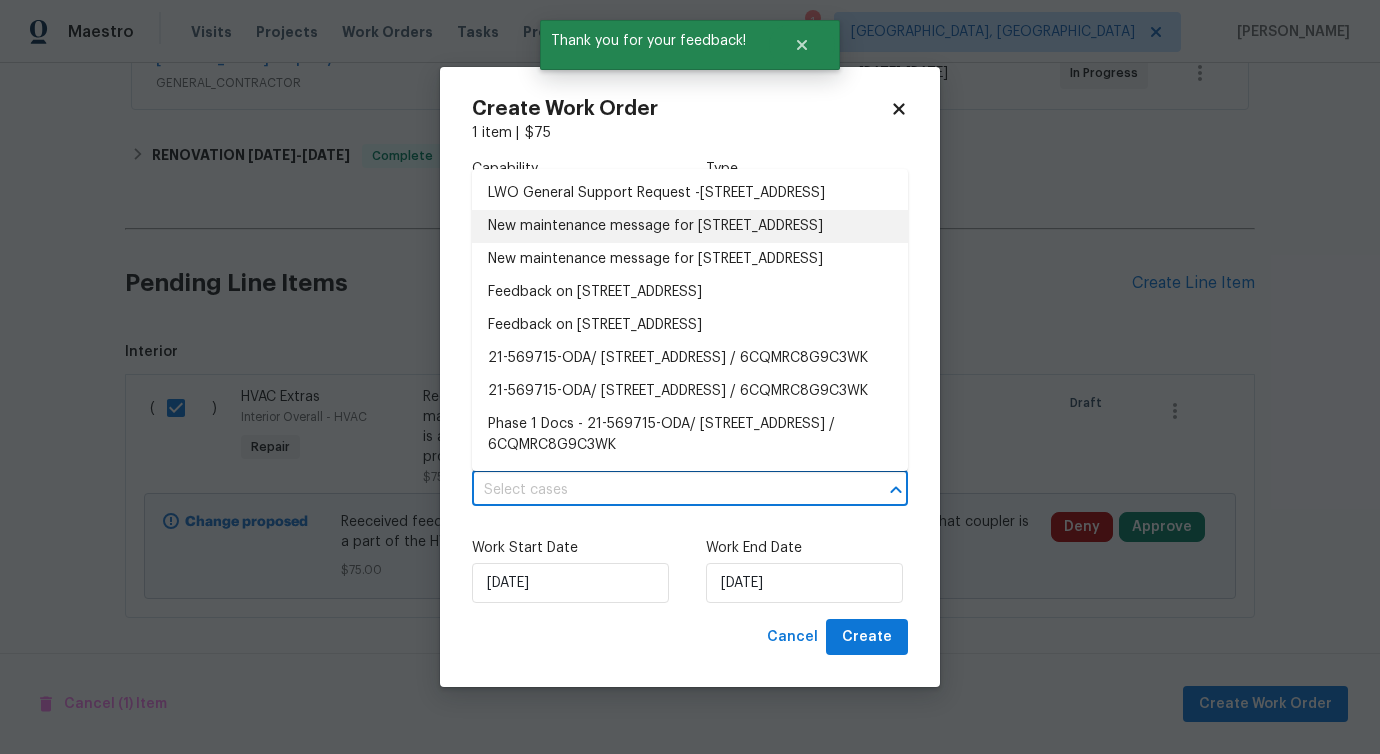 click on "New maintenance message for [STREET_ADDRESS]" at bounding box center [690, 226] 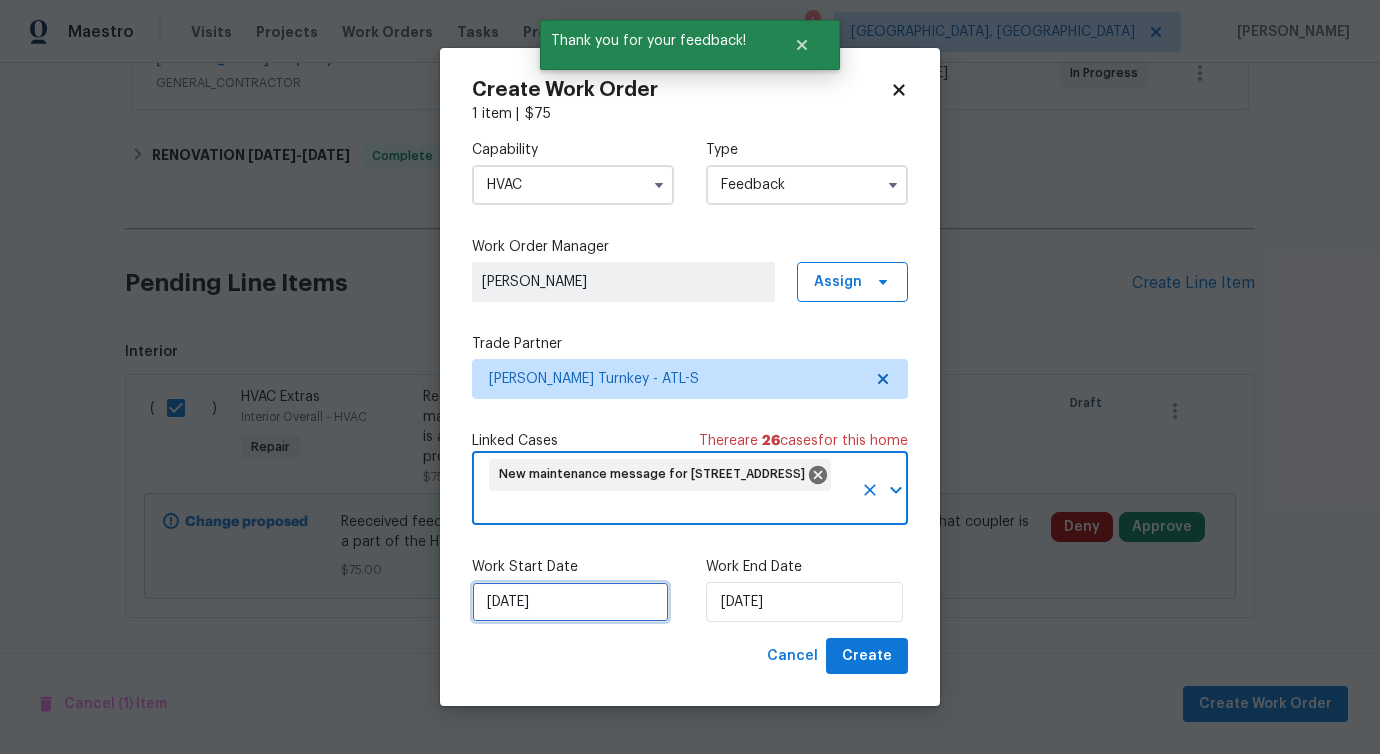 click on "[DATE]" at bounding box center [570, 602] 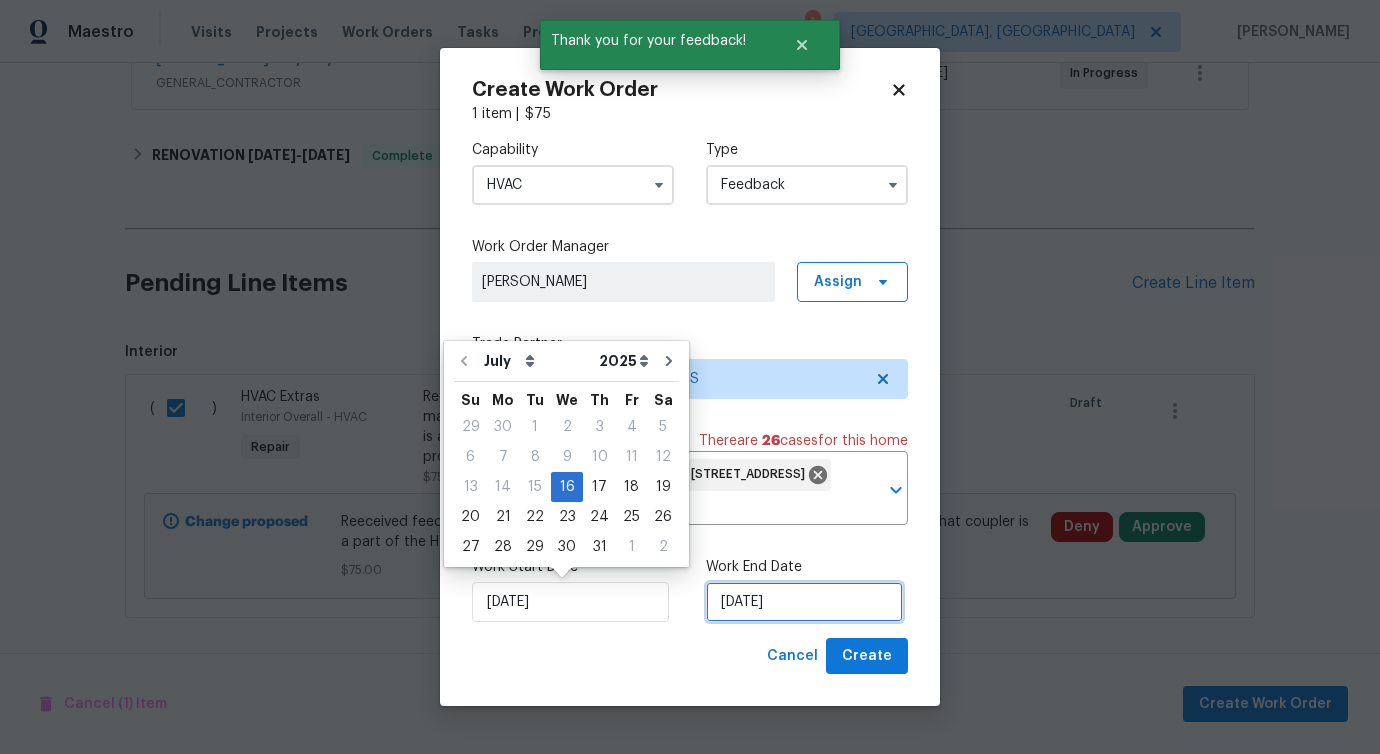click on "[DATE]" at bounding box center (804, 602) 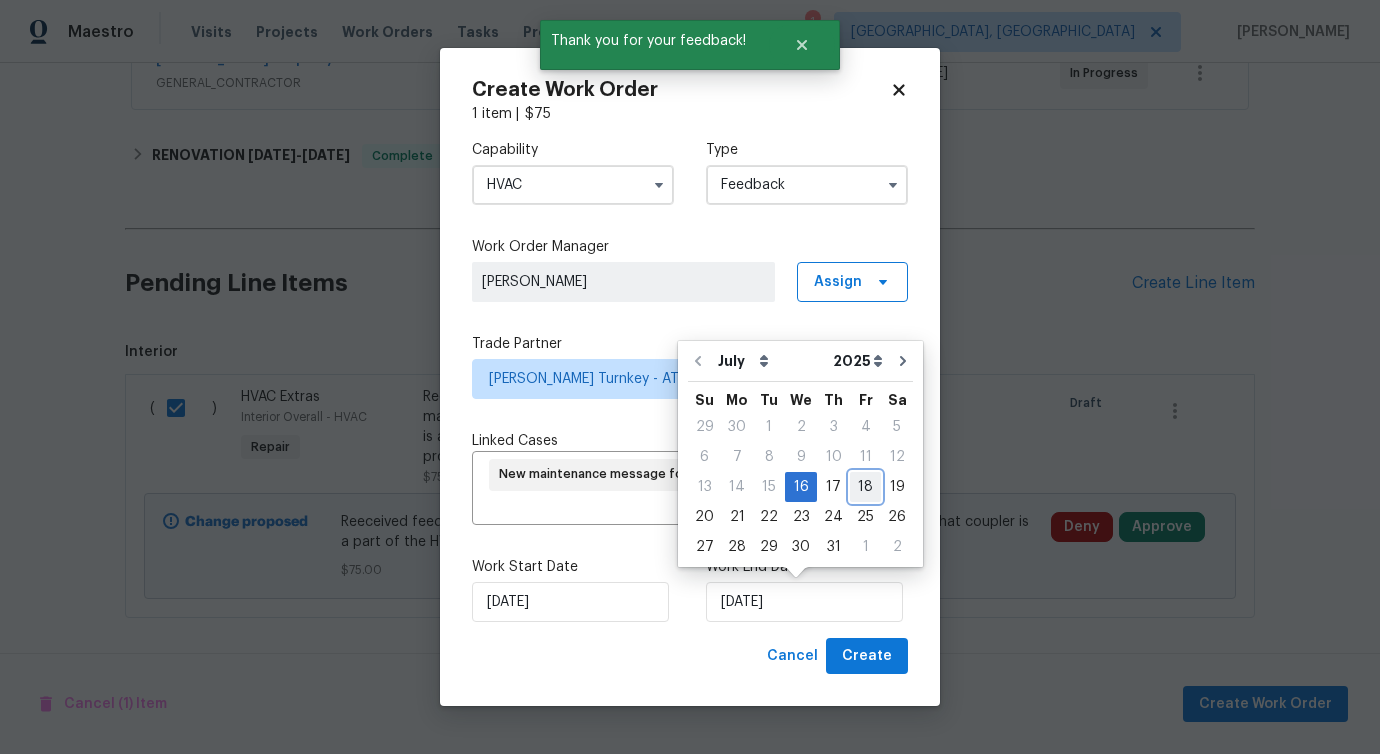 click on "18" at bounding box center [865, 487] 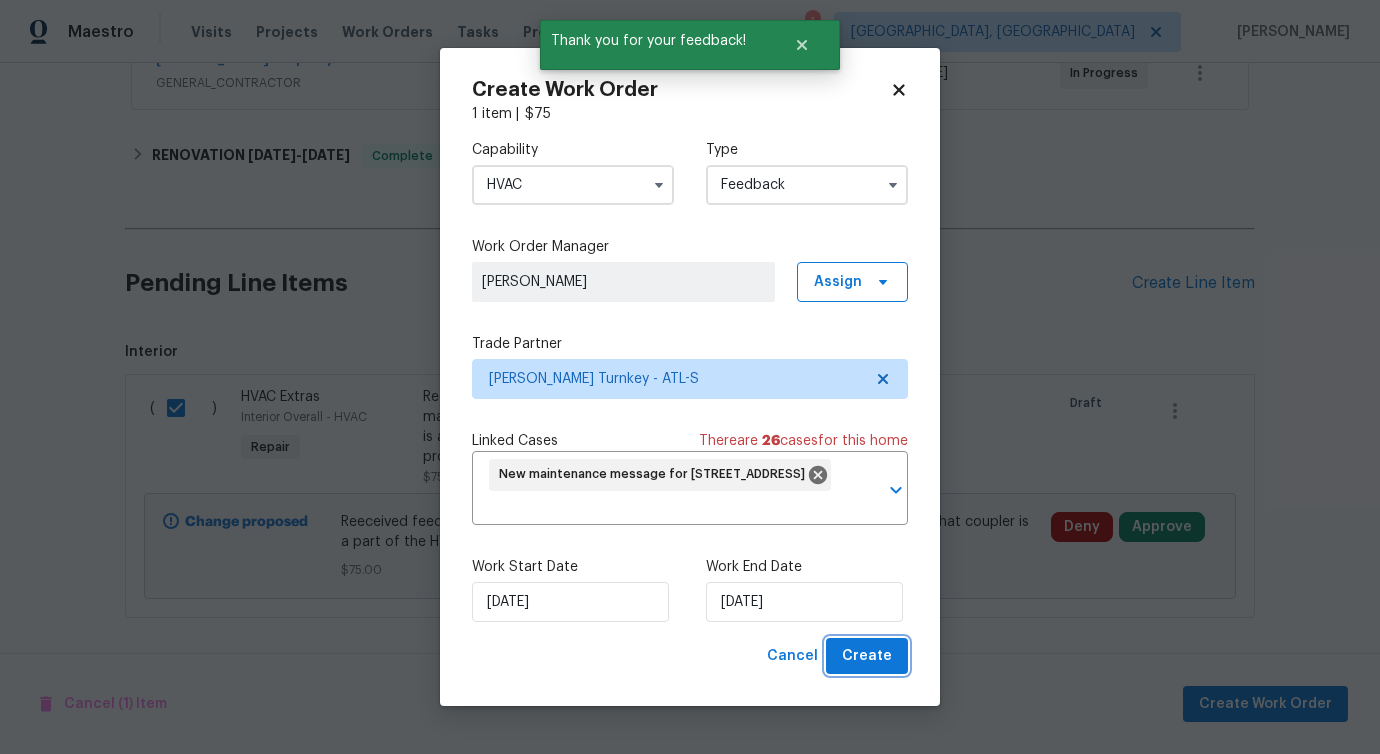 click on "Create" at bounding box center (867, 656) 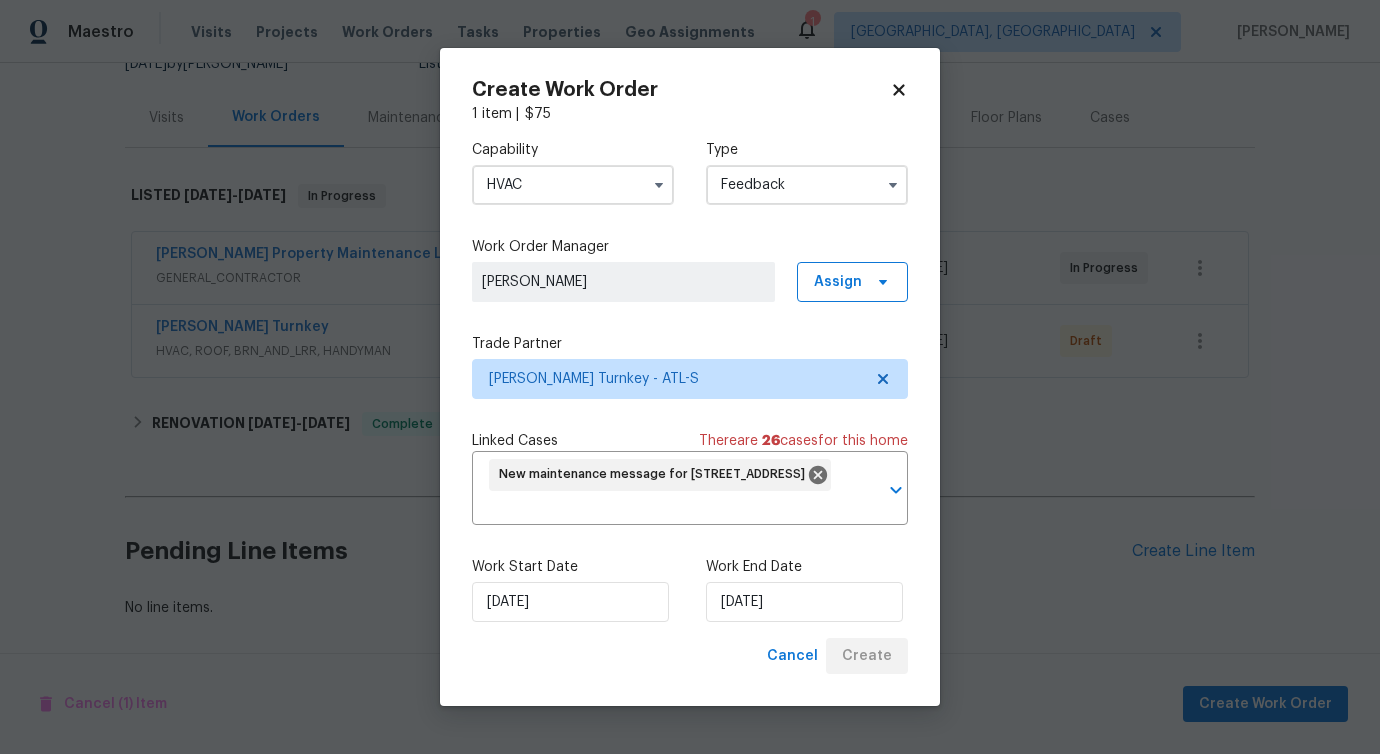 scroll, scrollTop: 230, scrollLeft: 0, axis: vertical 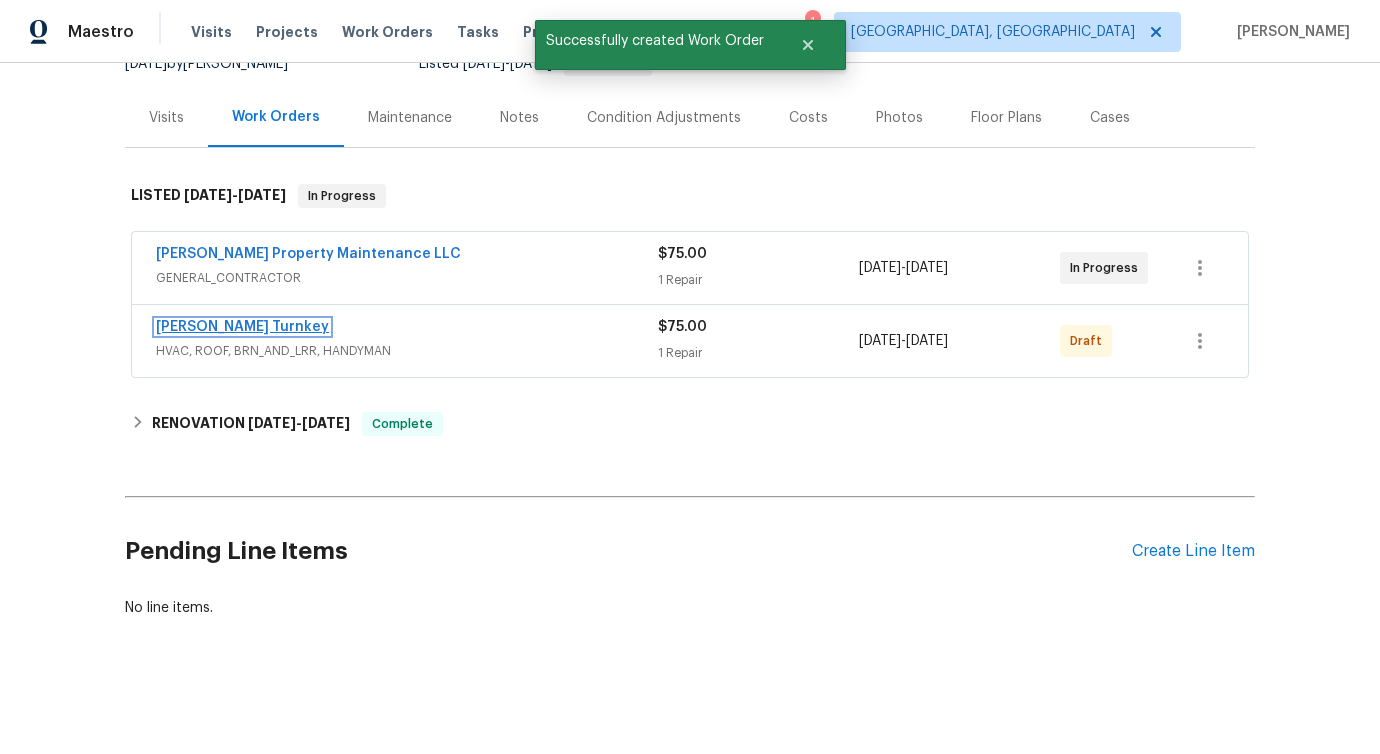 click on "[PERSON_NAME] Turnkey" at bounding box center [242, 327] 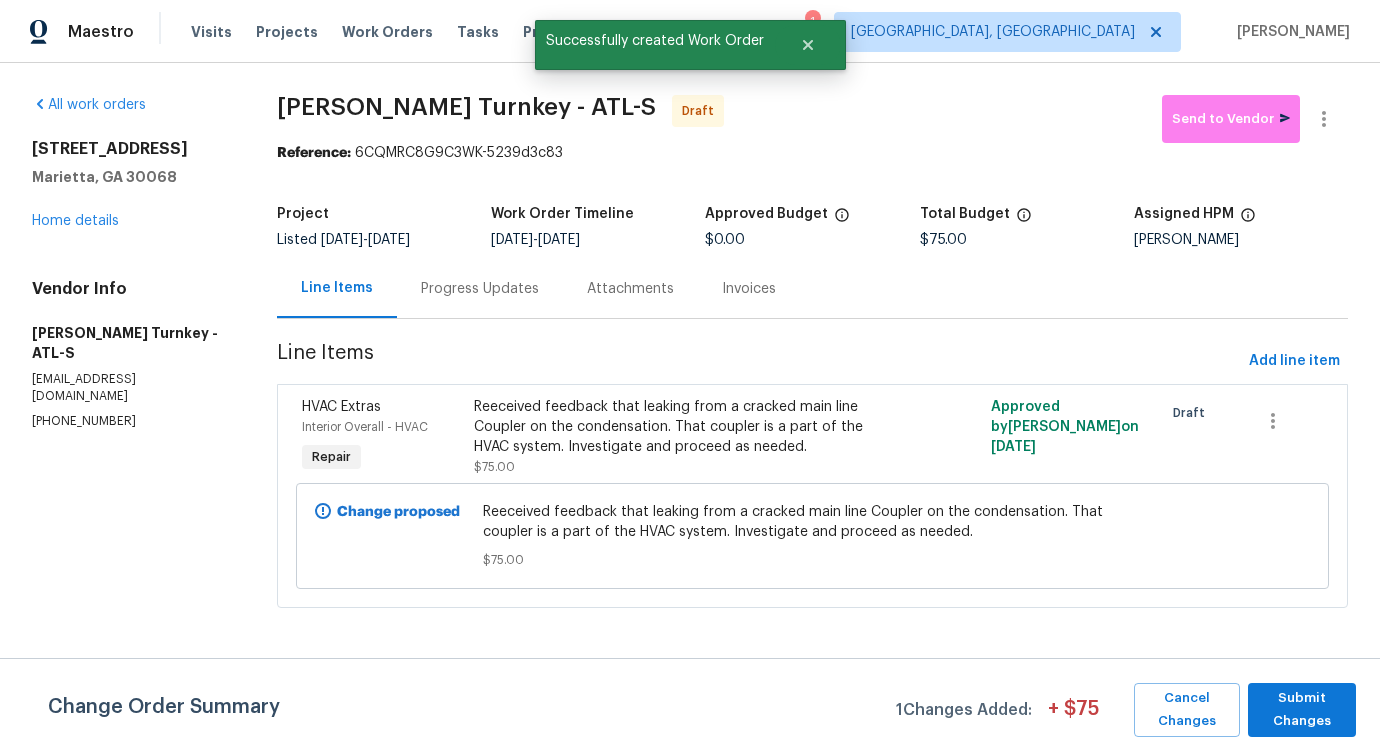 click on "Progress Updates" at bounding box center [480, 289] 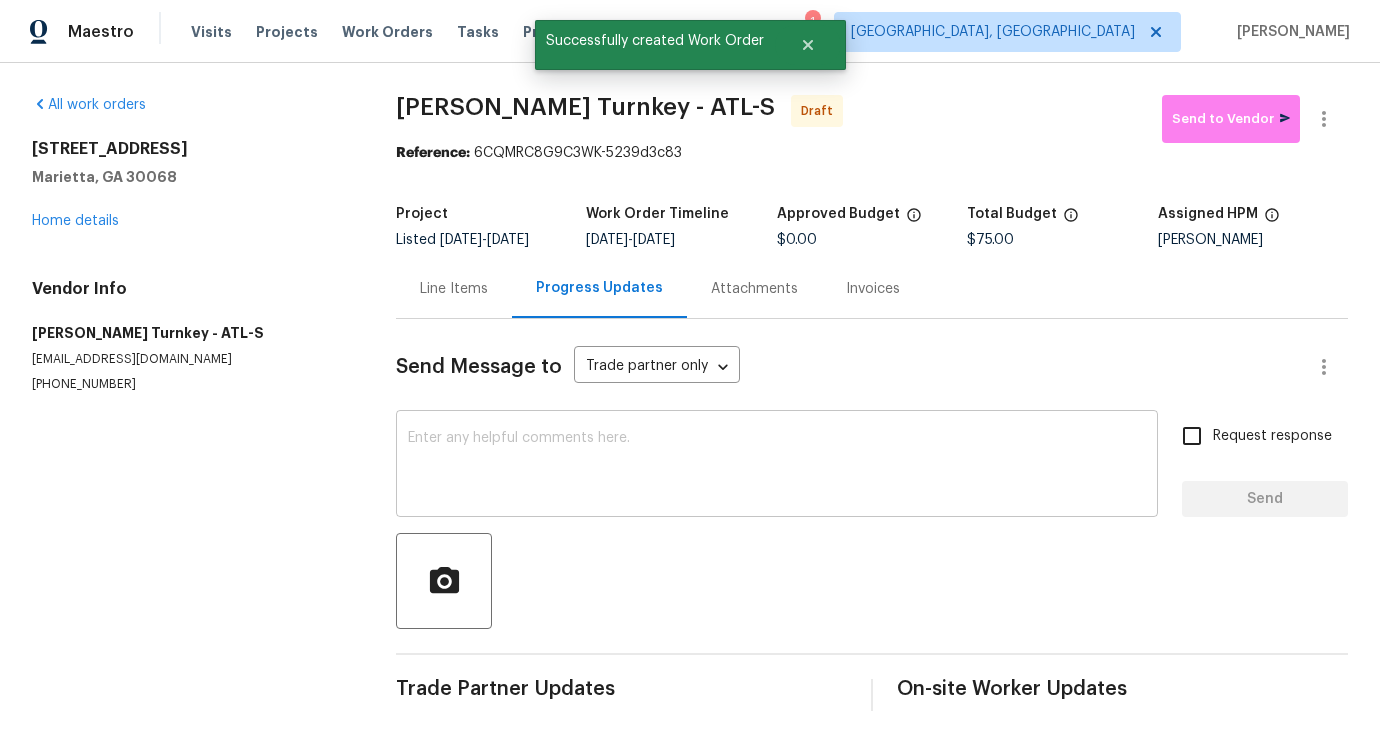 click on "x ​" at bounding box center [777, 466] 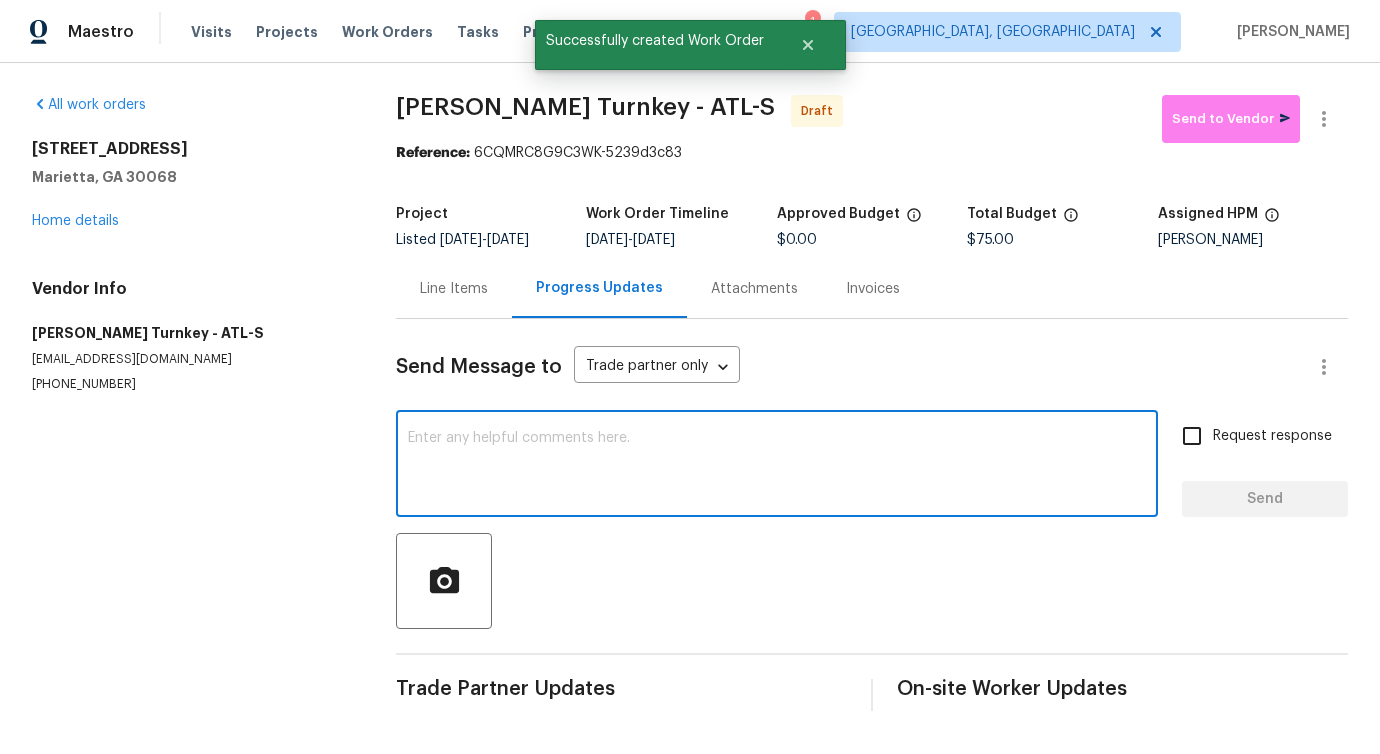 paste on "Hi, this is [PERSON_NAME] with Opendoor. I’m confirming you received the WO for the property at (Address). Please review and accept the WO within 24 hours and provide a schedule date. Please disregard the contact information for the HPM included in the WO. Our Centralised LWO Team is responsible for Listed WOs." 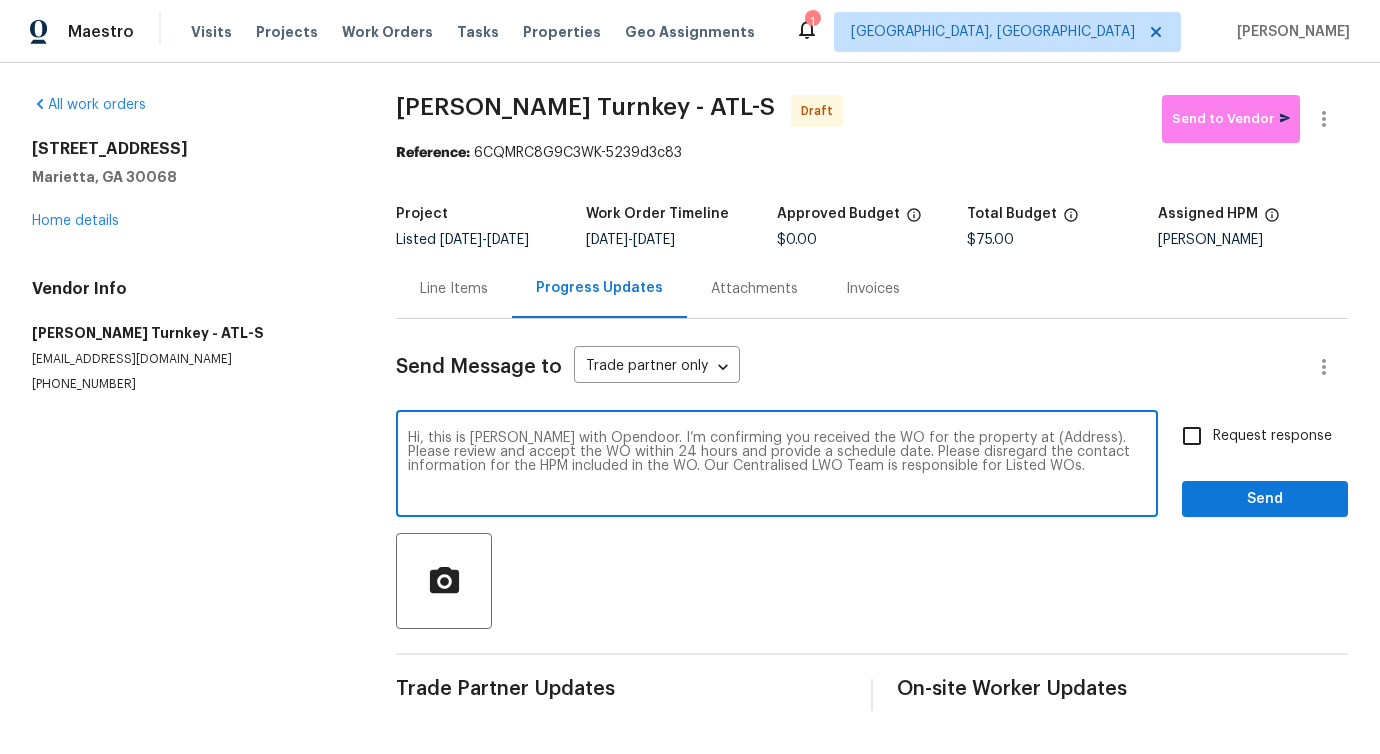 click on "Hi, this is [PERSON_NAME] with Opendoor. I’m confirming you received the WO for the property at (Address). Please review and accept the WO within 24 hours and provide a schedule date. Please disregard the contact information for the HPM included in the WO. Our Centralised LWO Team is responsible for Listed WOs." at bounding box center [777, 466] 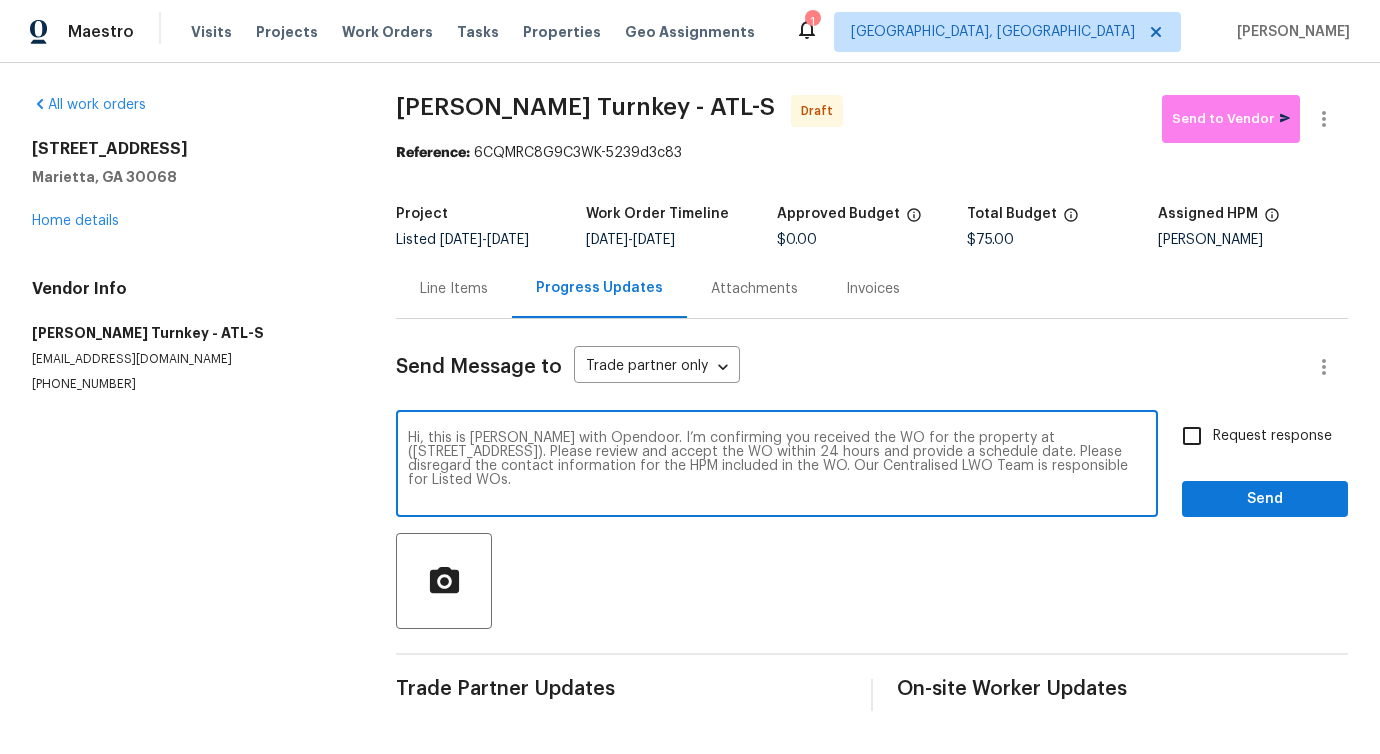 type on "Hi, this is [PERSON_NAME] with Opendoor. I’m confirming you received the WO for the property at ([STREET_ADDRESS]). Please review and accept the WO within 24 hours and provide a schedule date. Please disregard the contact information for the HPM included in the WO. Our Centralised LWO Team is responsible for Listed WOs." 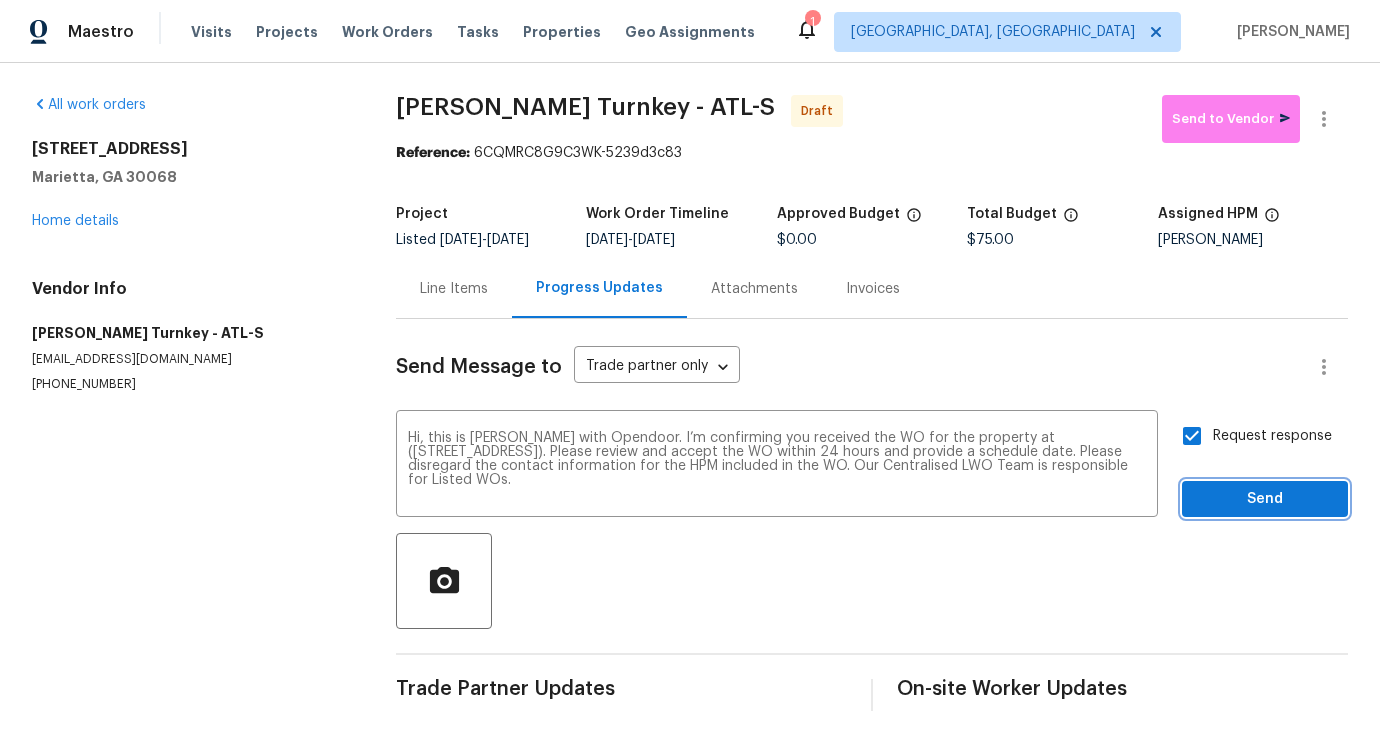 click on "Send" at bounding box center [1265, 499] 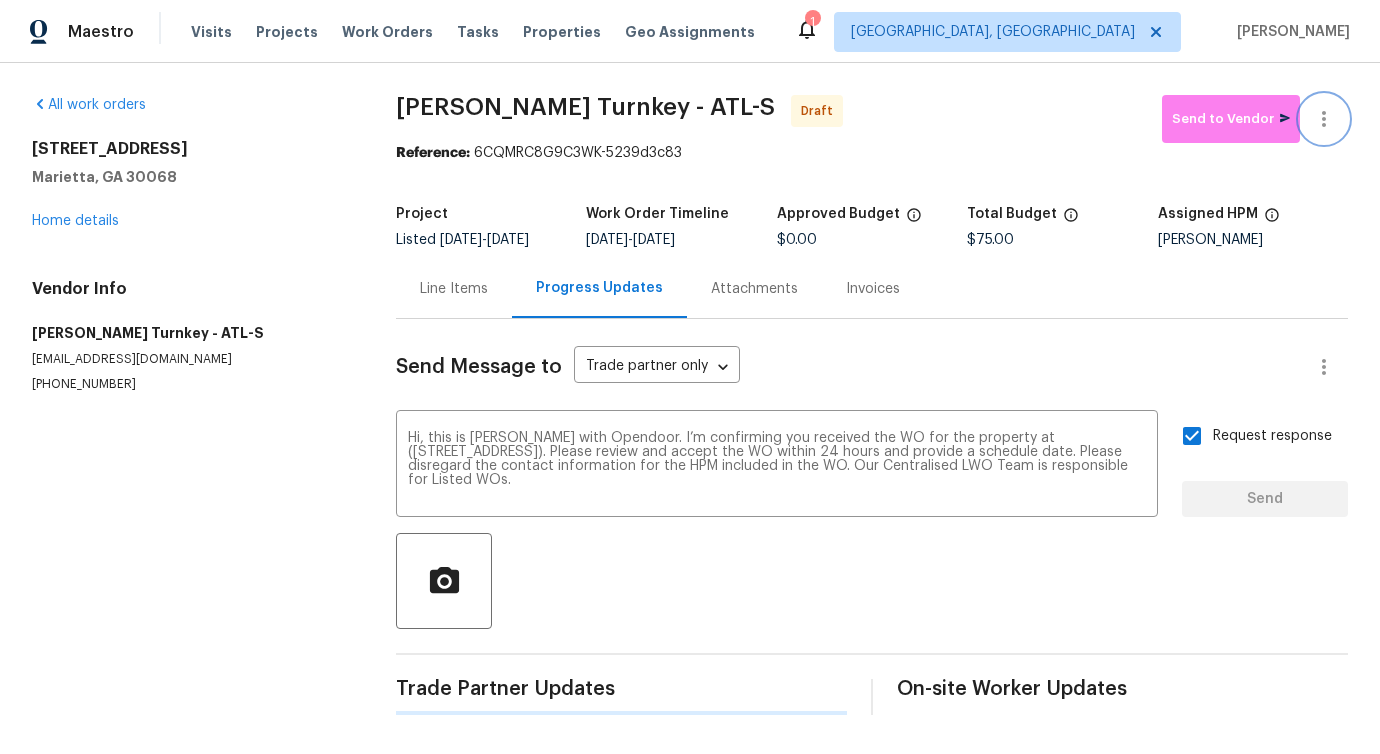 click 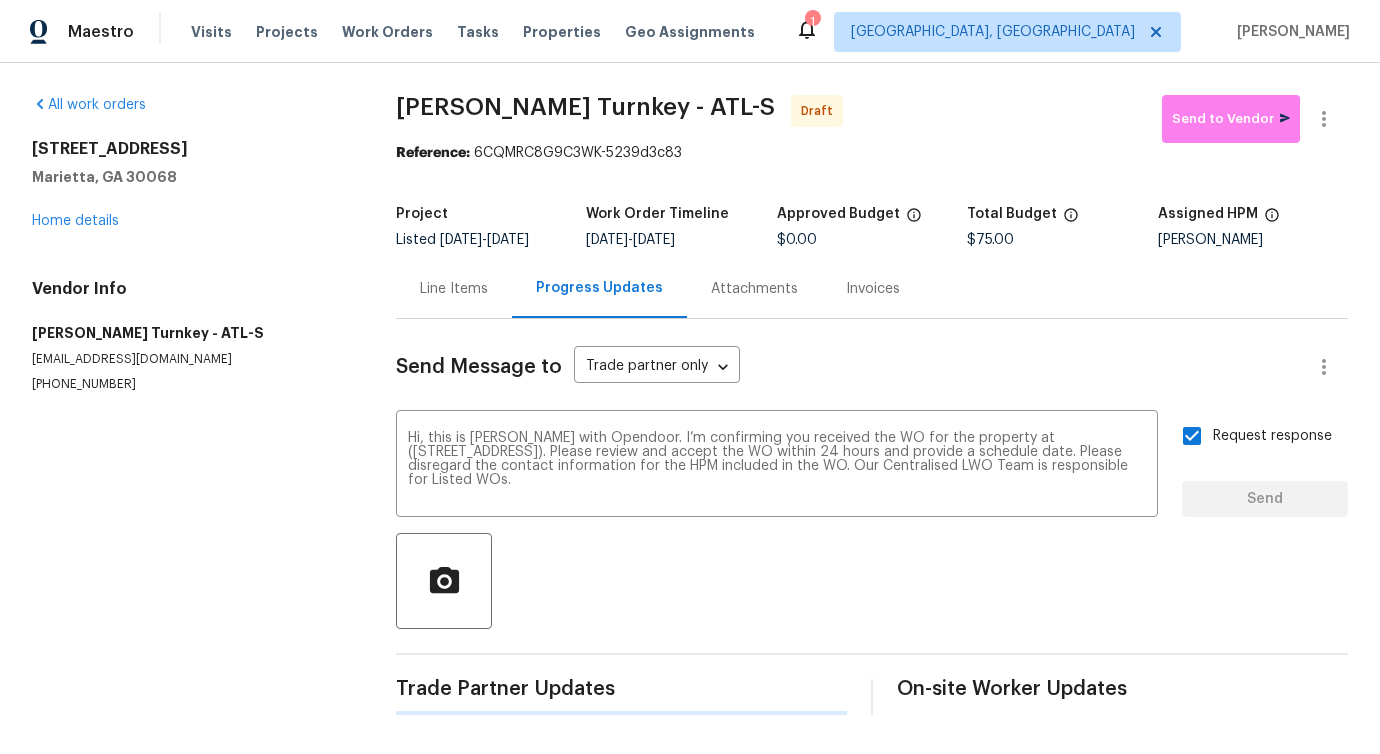 type 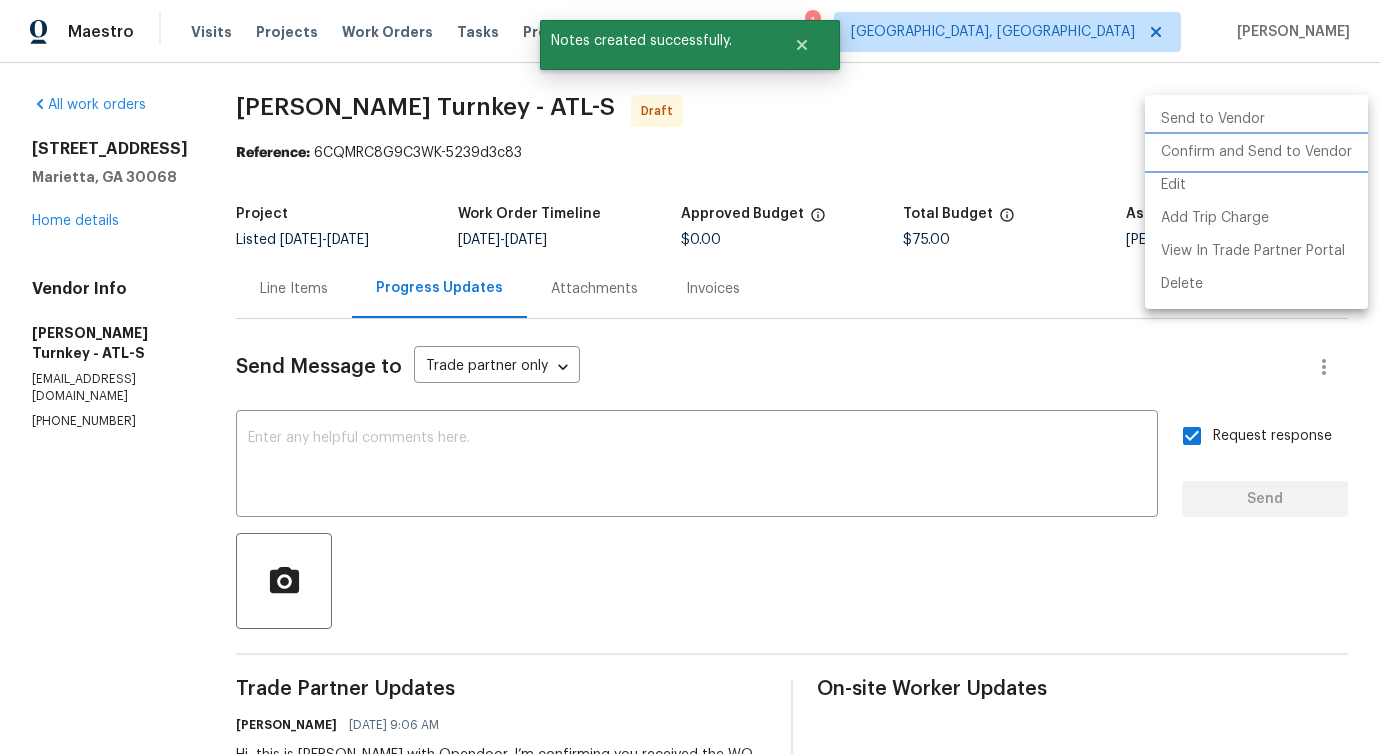 click on "Confirm and Send to Vendor" at bounding box center (1256, 152) 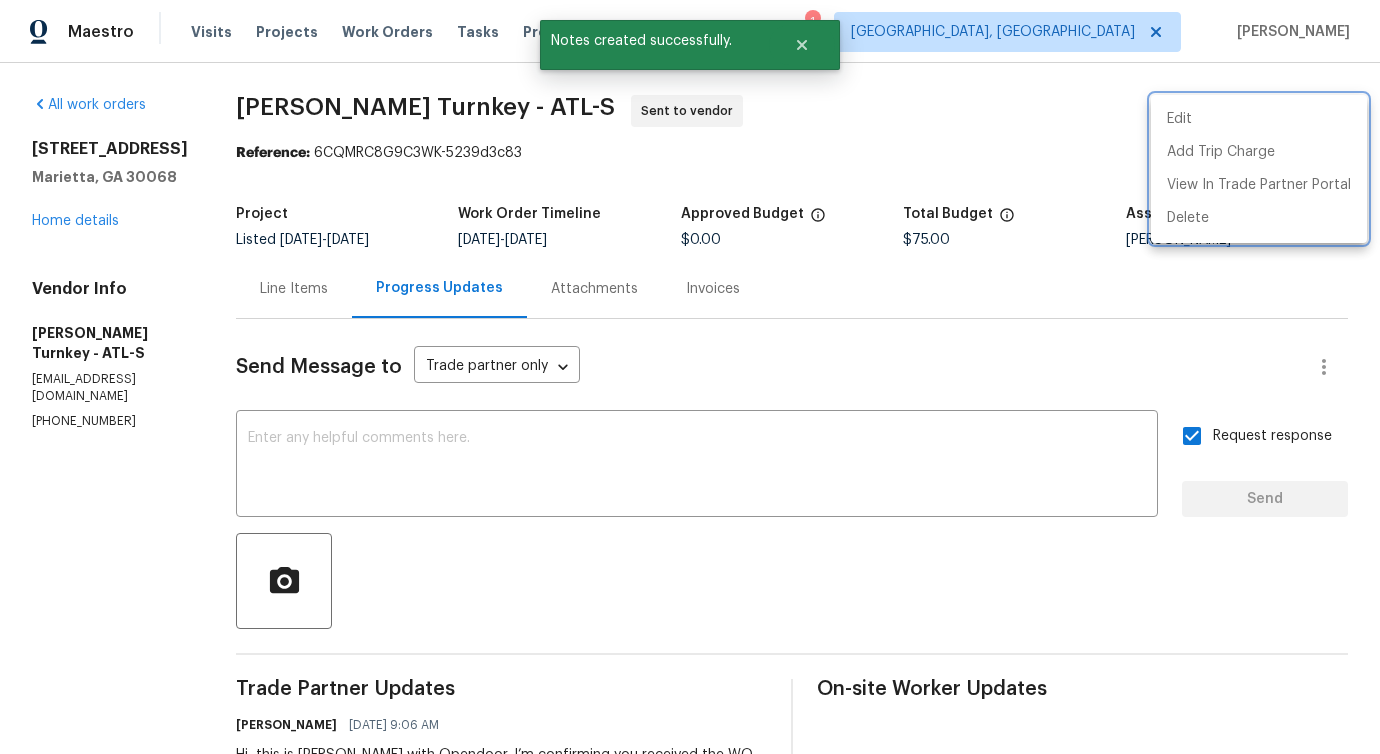 click at bounding box center [690, 377] 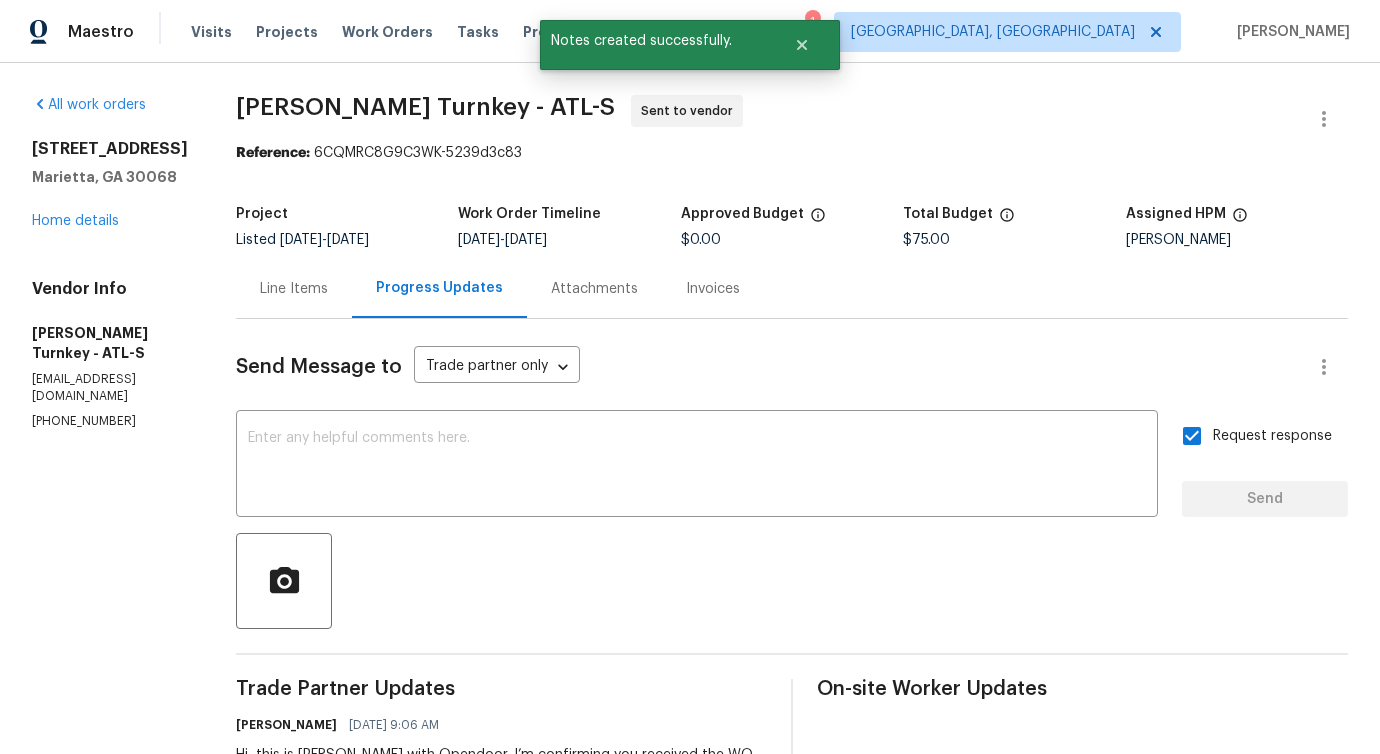 click on "Line Items" at bounding box center (294, 288) 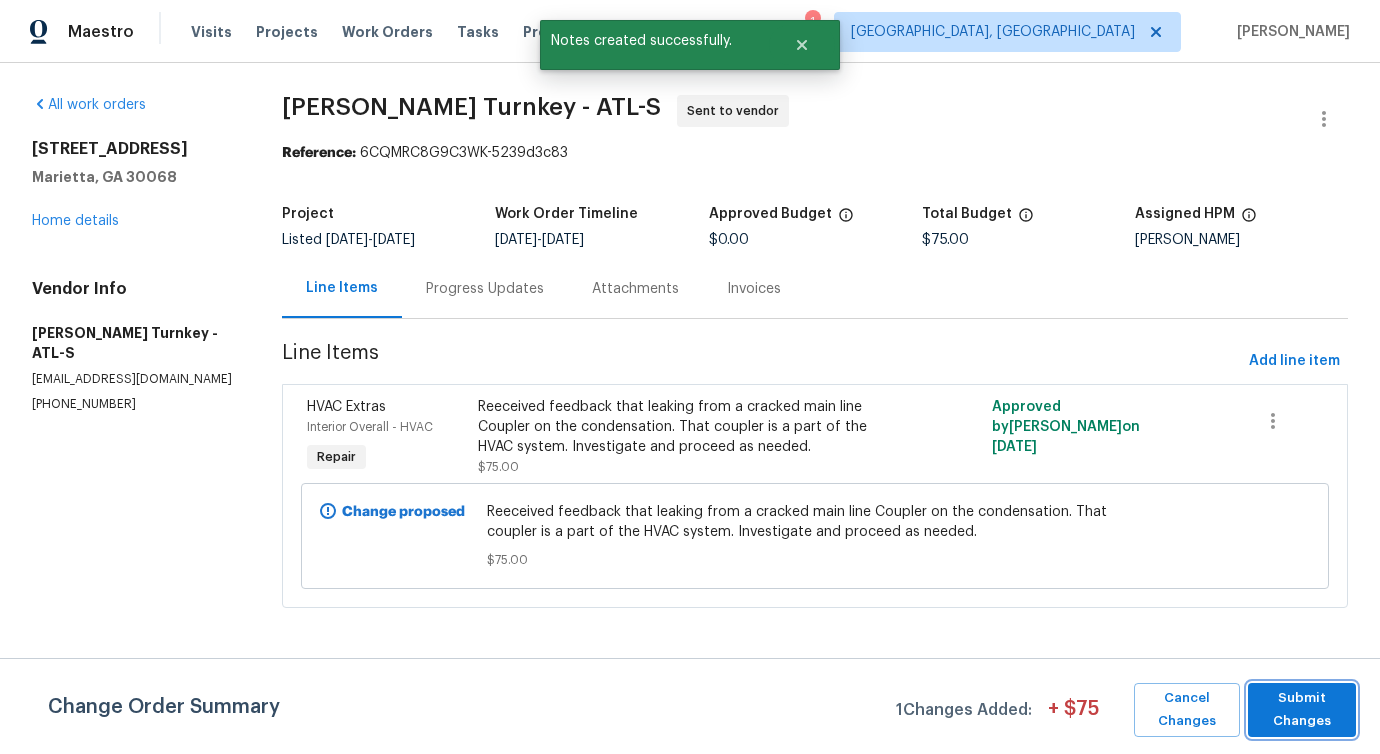 drag, startPoint x: 1300, startPoint y: 701, endPoint x: 1291, endPoint y: 687, distance: 16.643316 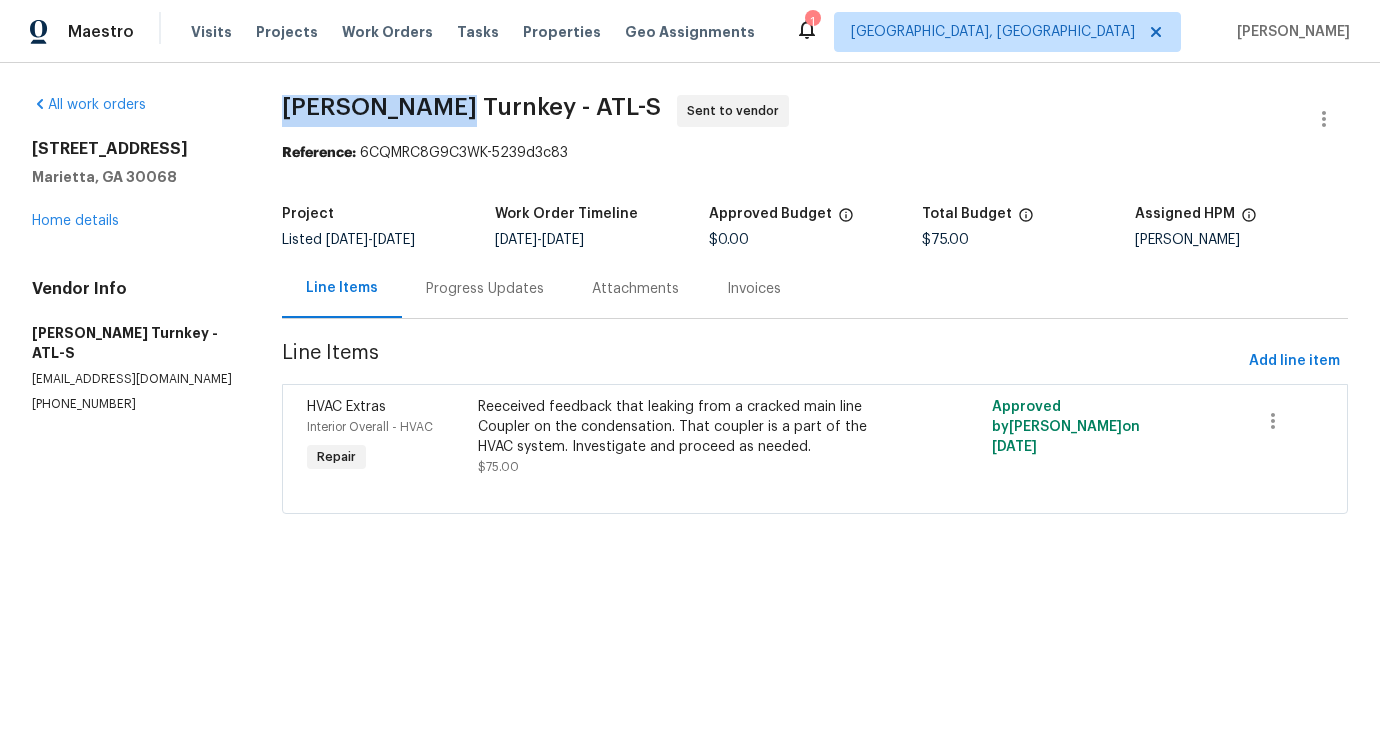 drag, startPoint x: 272, startPoint y: 111, endPoint x: 436, endPoint y: 117, distance: 164.10973 